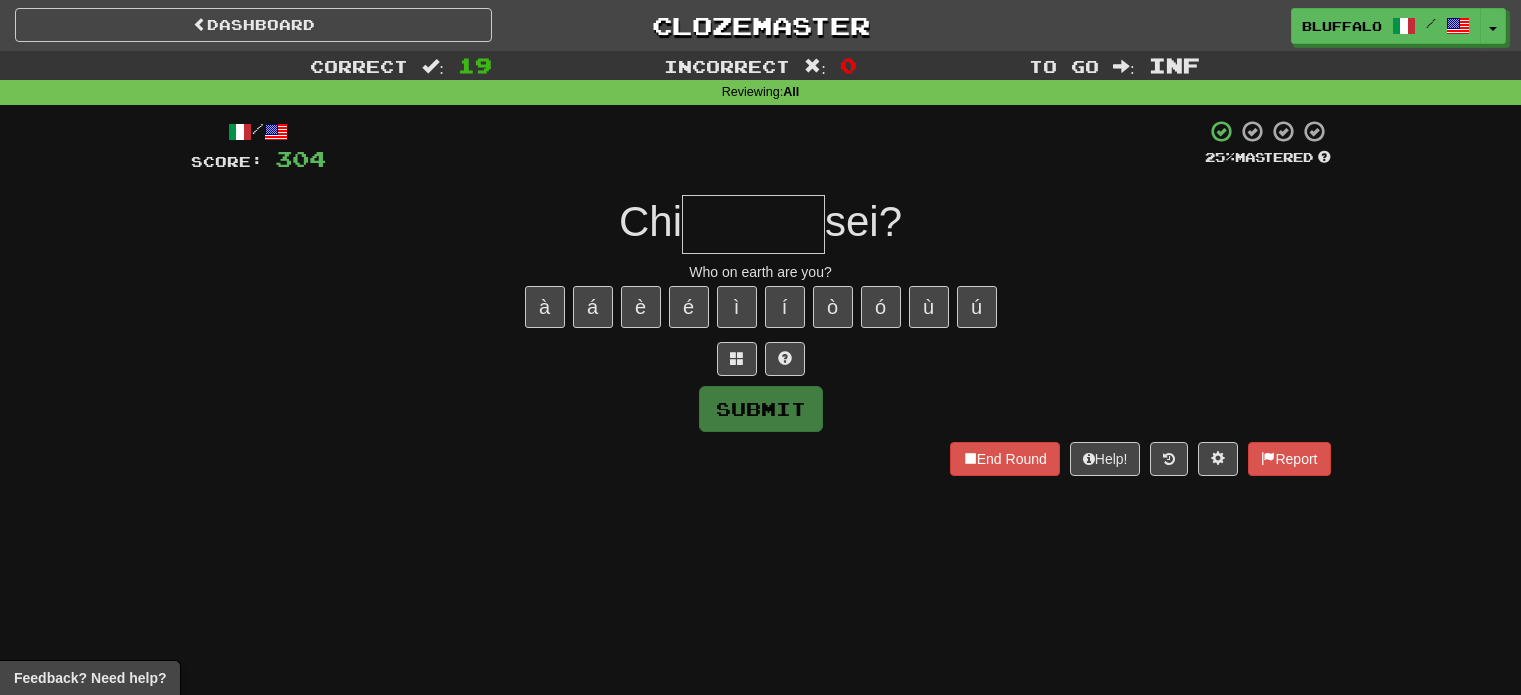 scroll, scrollTop: 0, scrollLeft: 0, axis: both 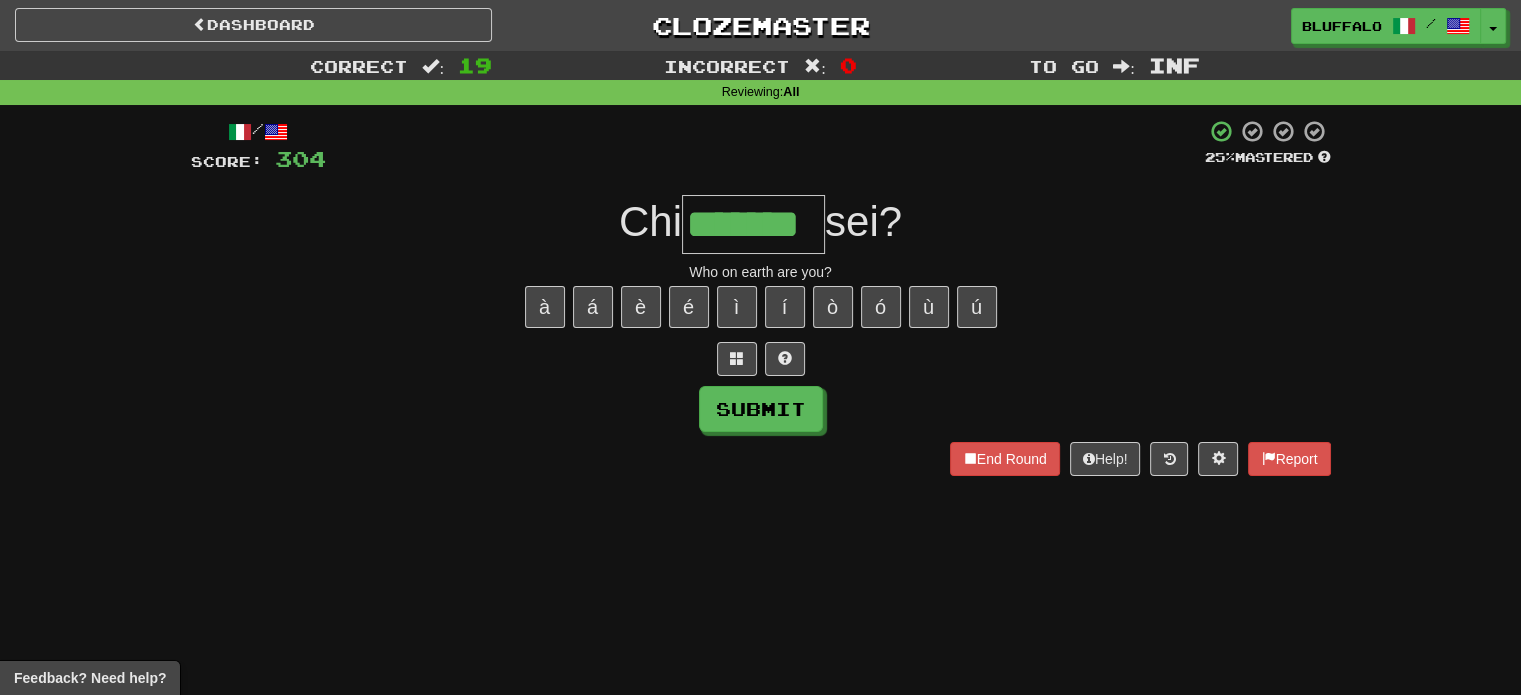 type on "*******" 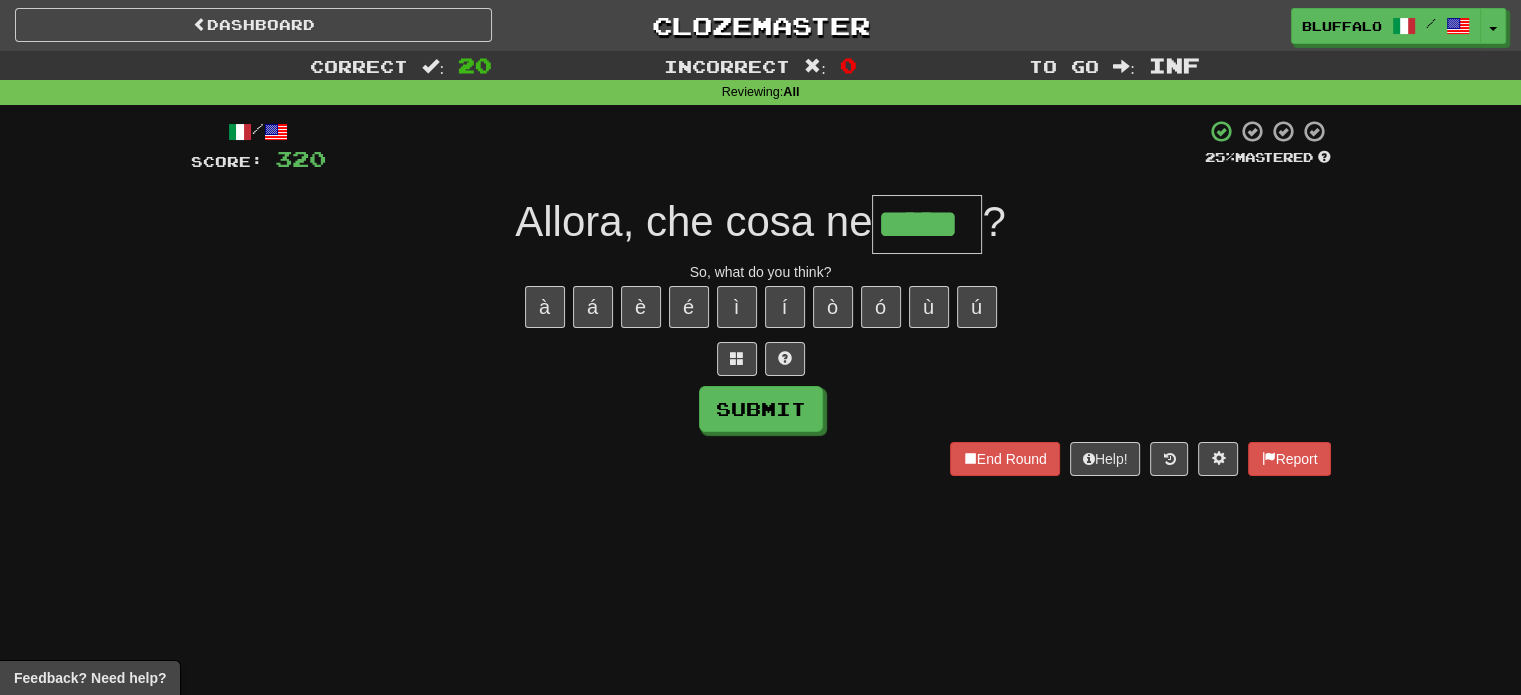 type on "*****" 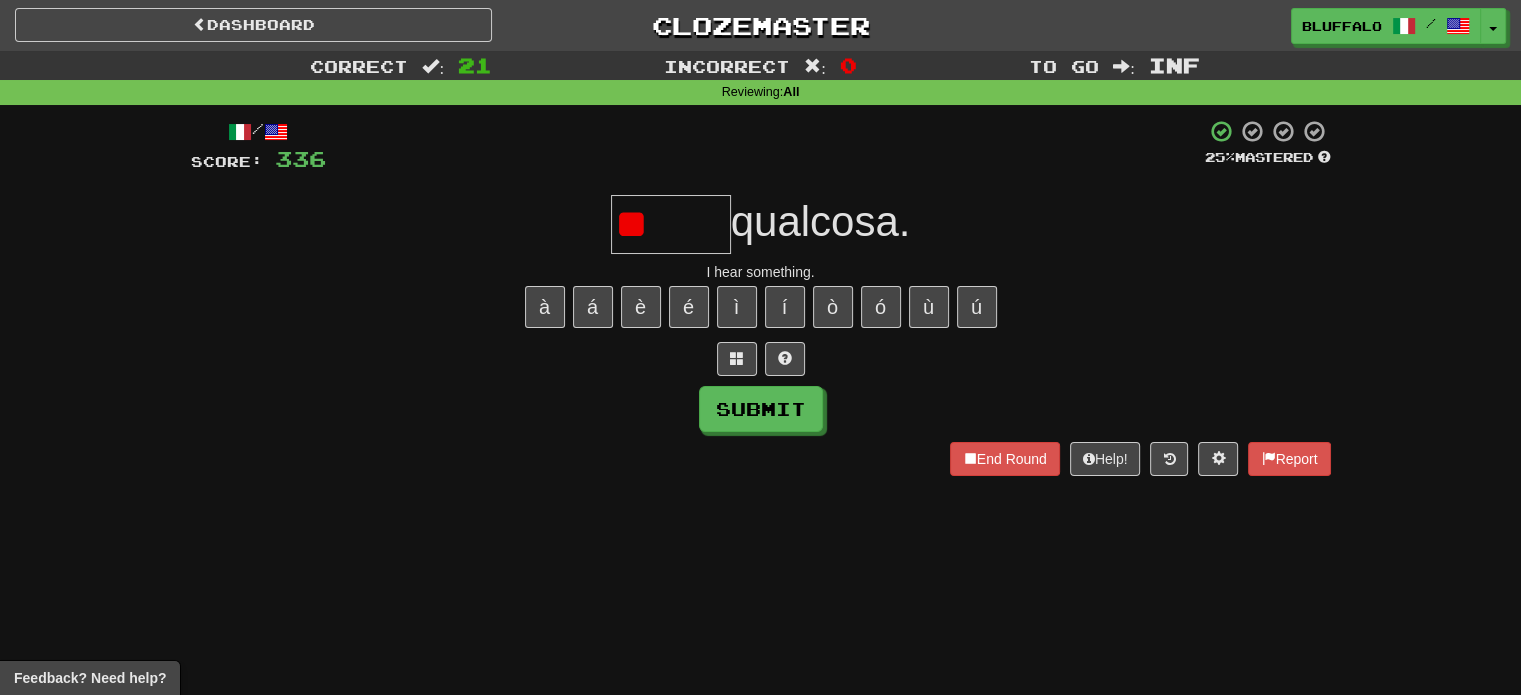 type on "*" 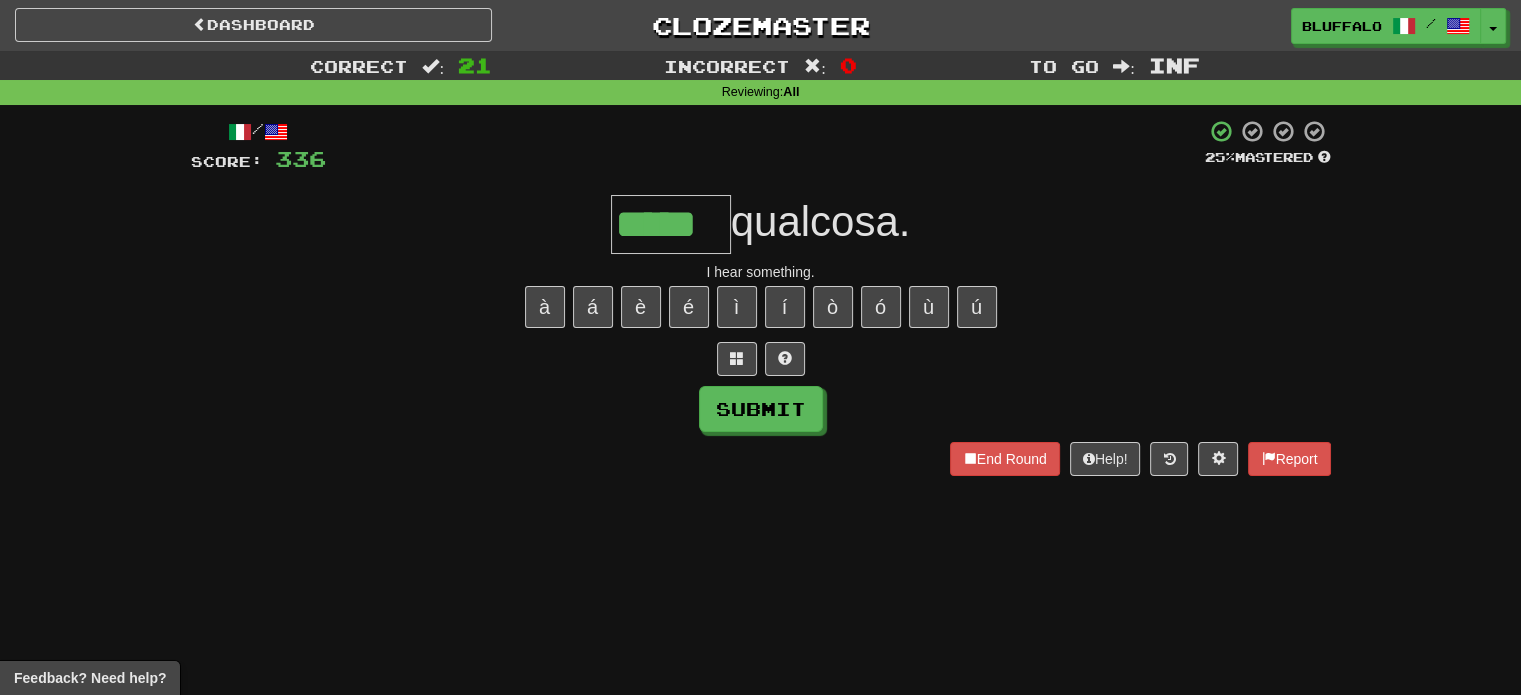 type on "*****" 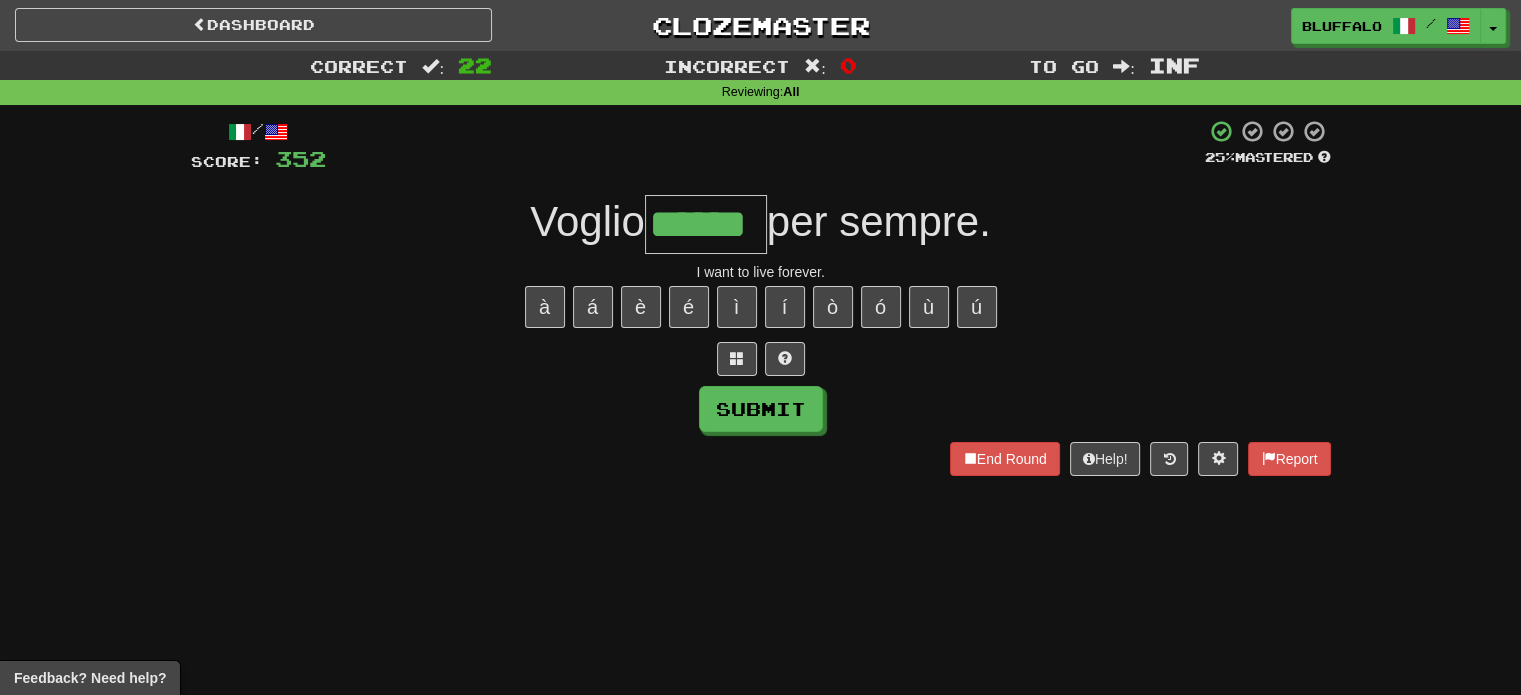 type on "******" 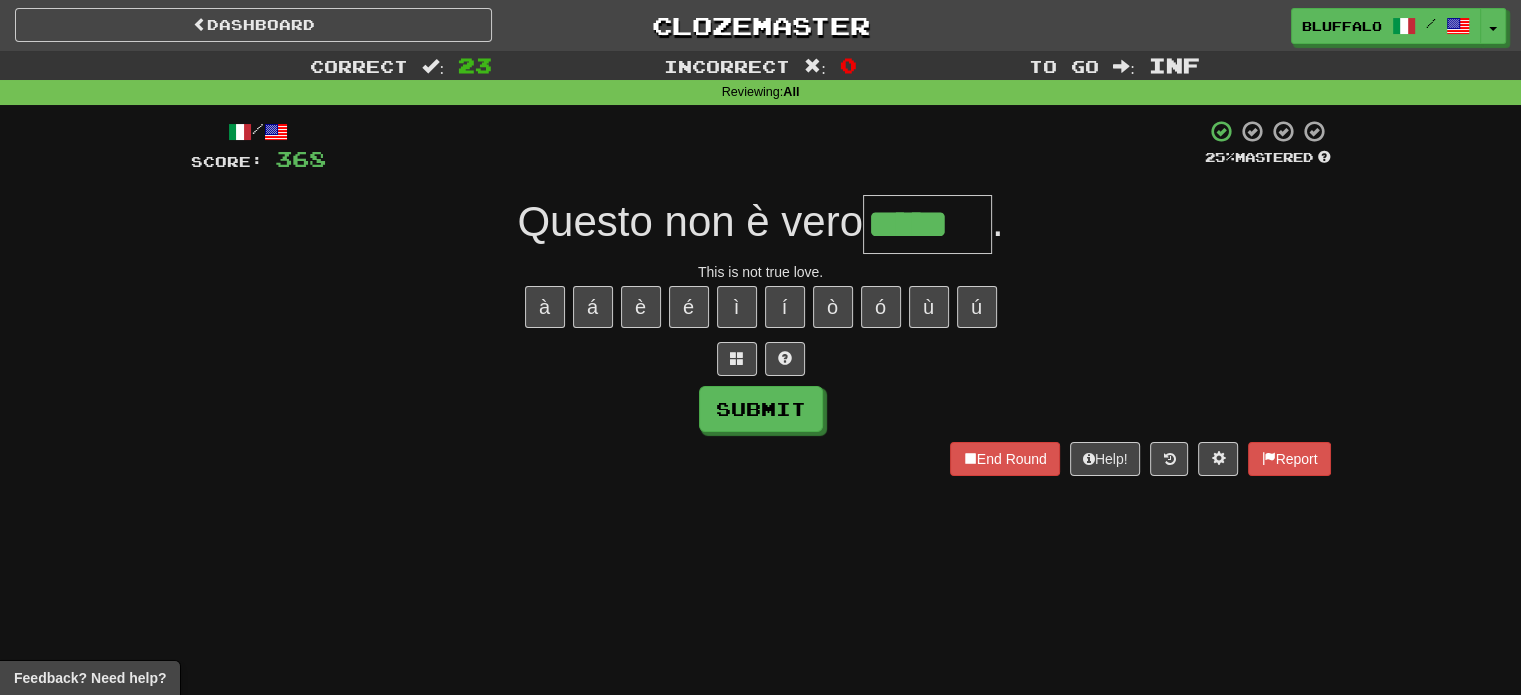 type on "*****" 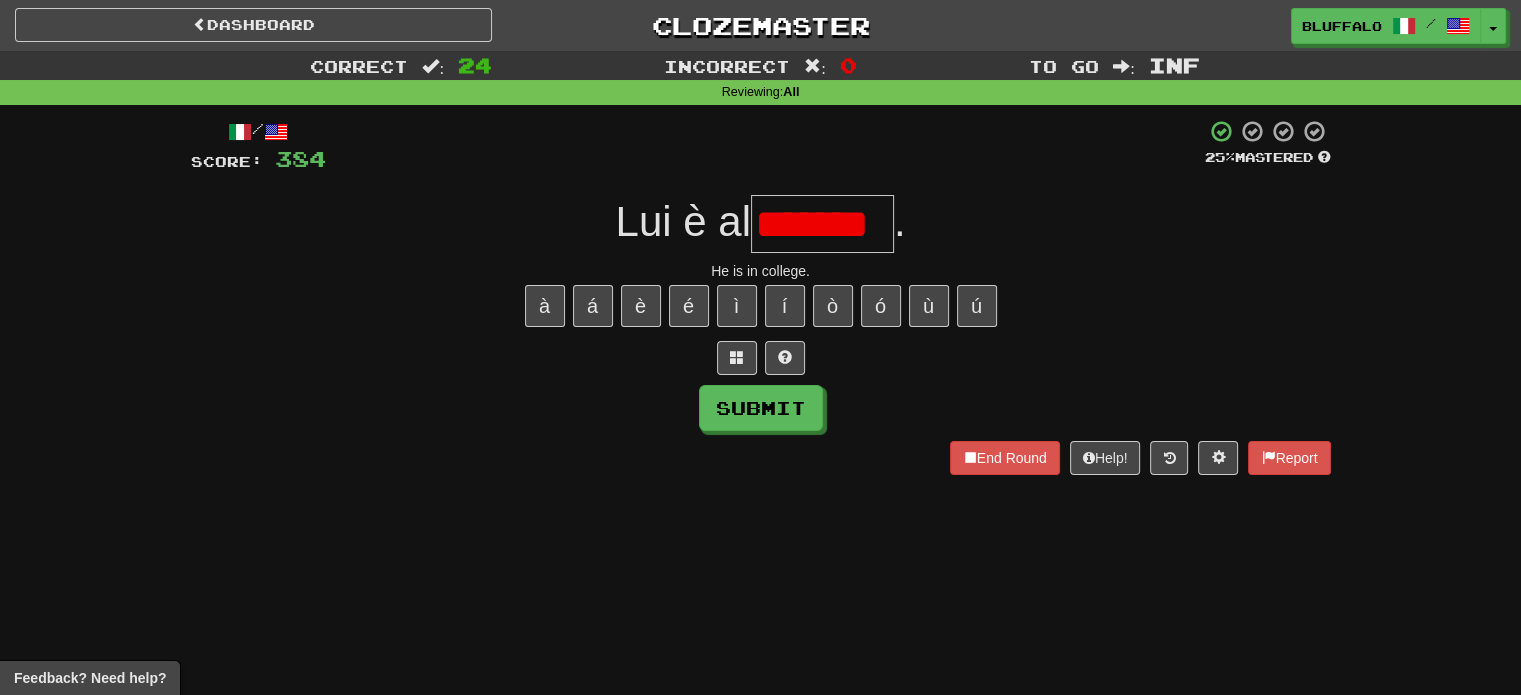 scroll, scrollTop: 0, scrollLeft: 0, axis: both 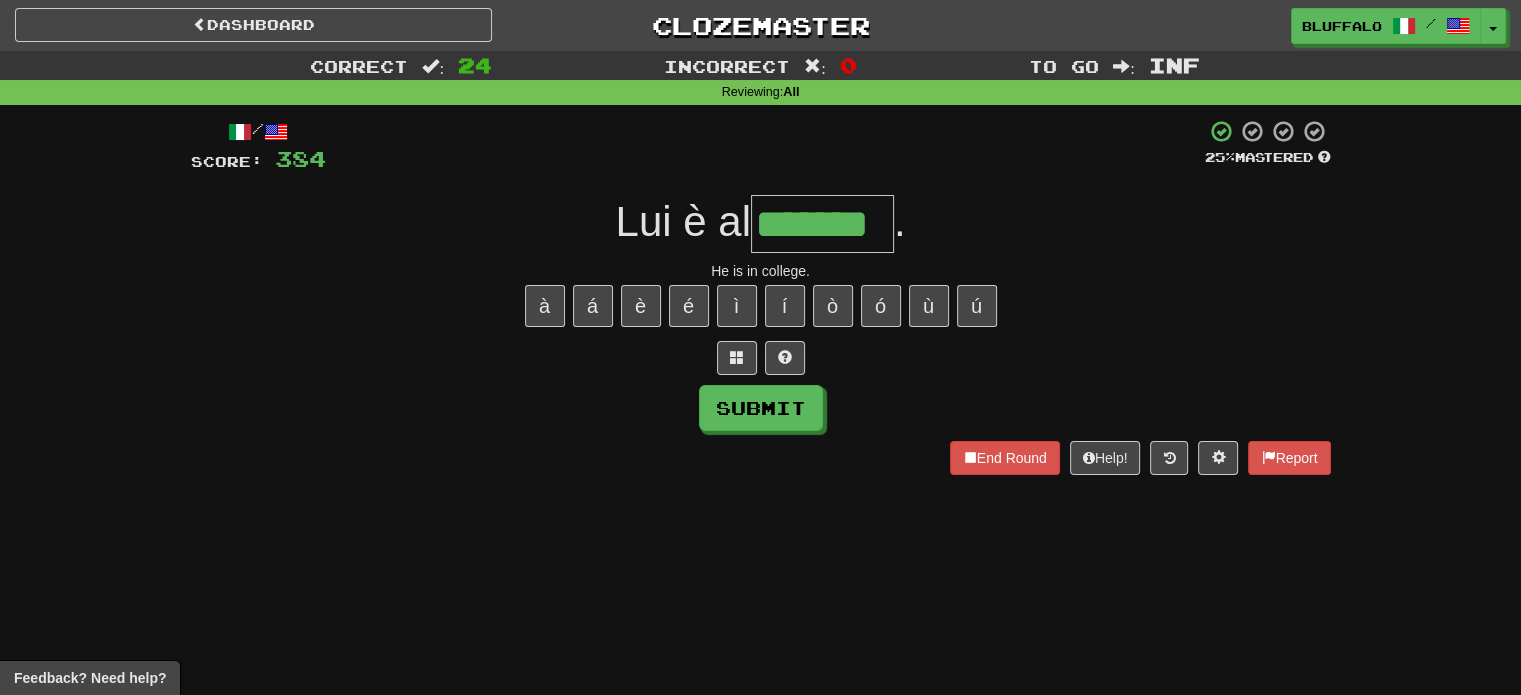 type on "*******" 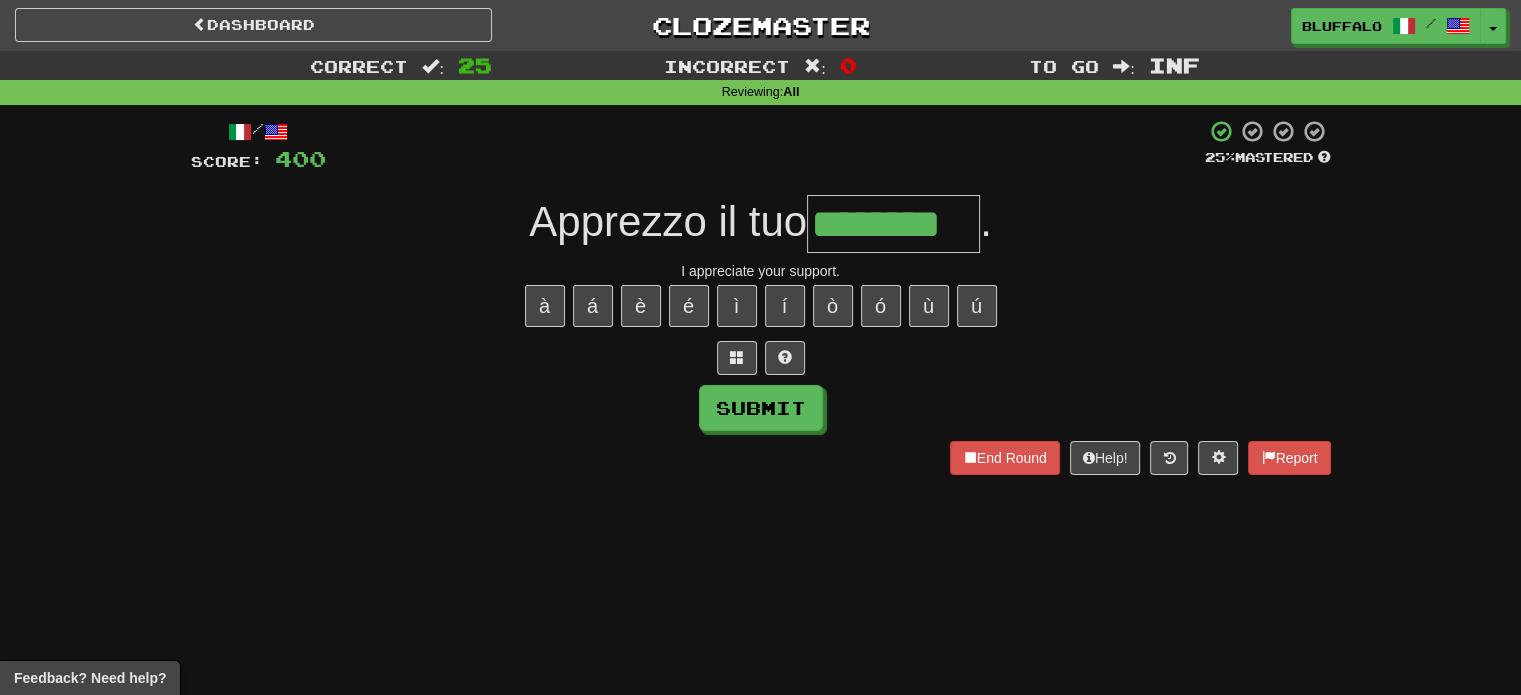 type on "********" 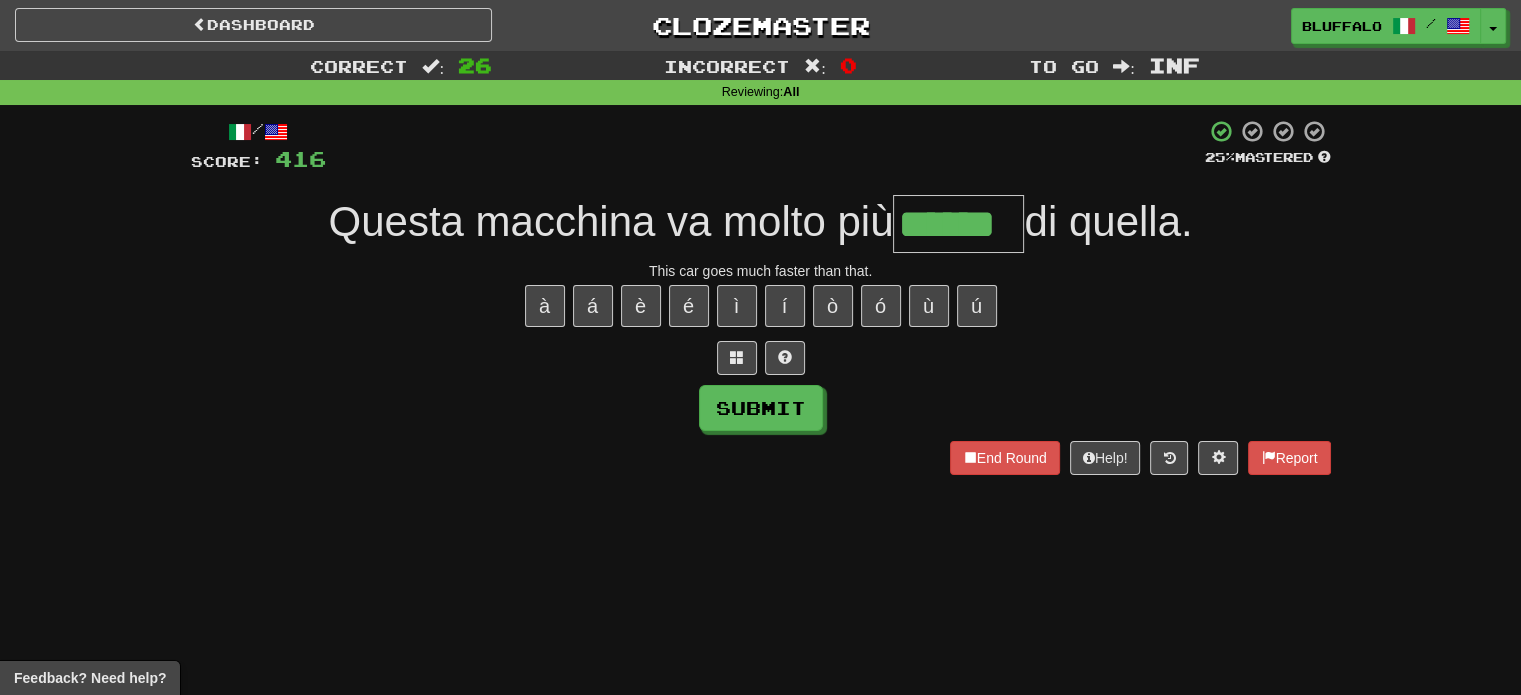 type on "******" 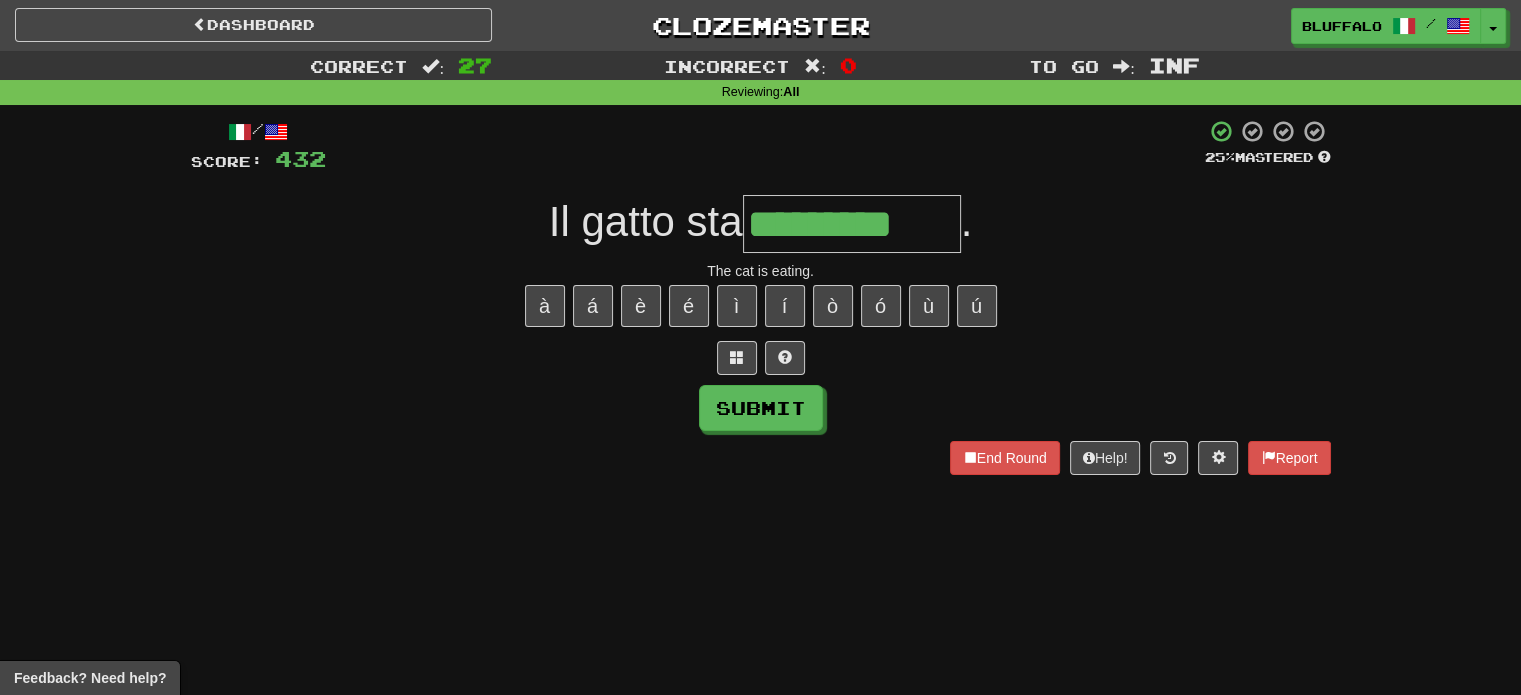 type on "*********" 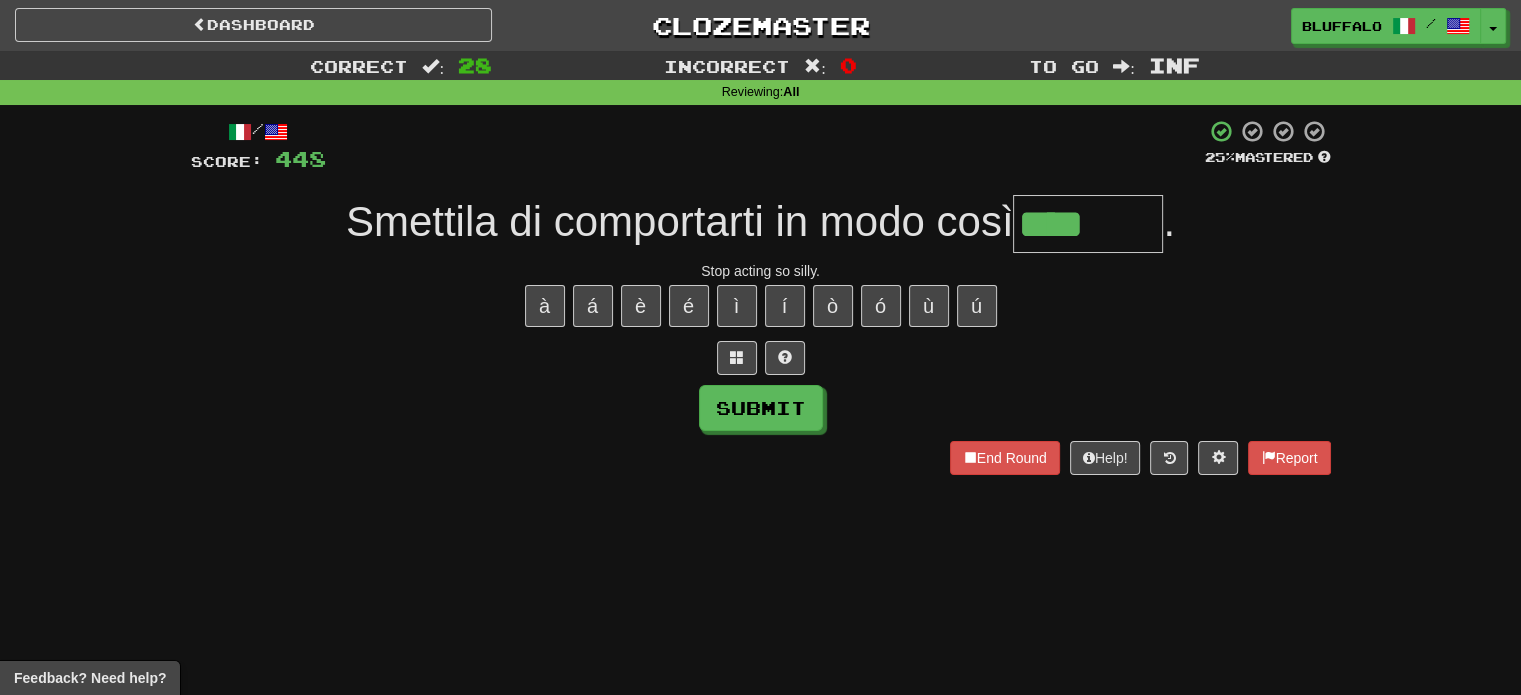 type on "*******" 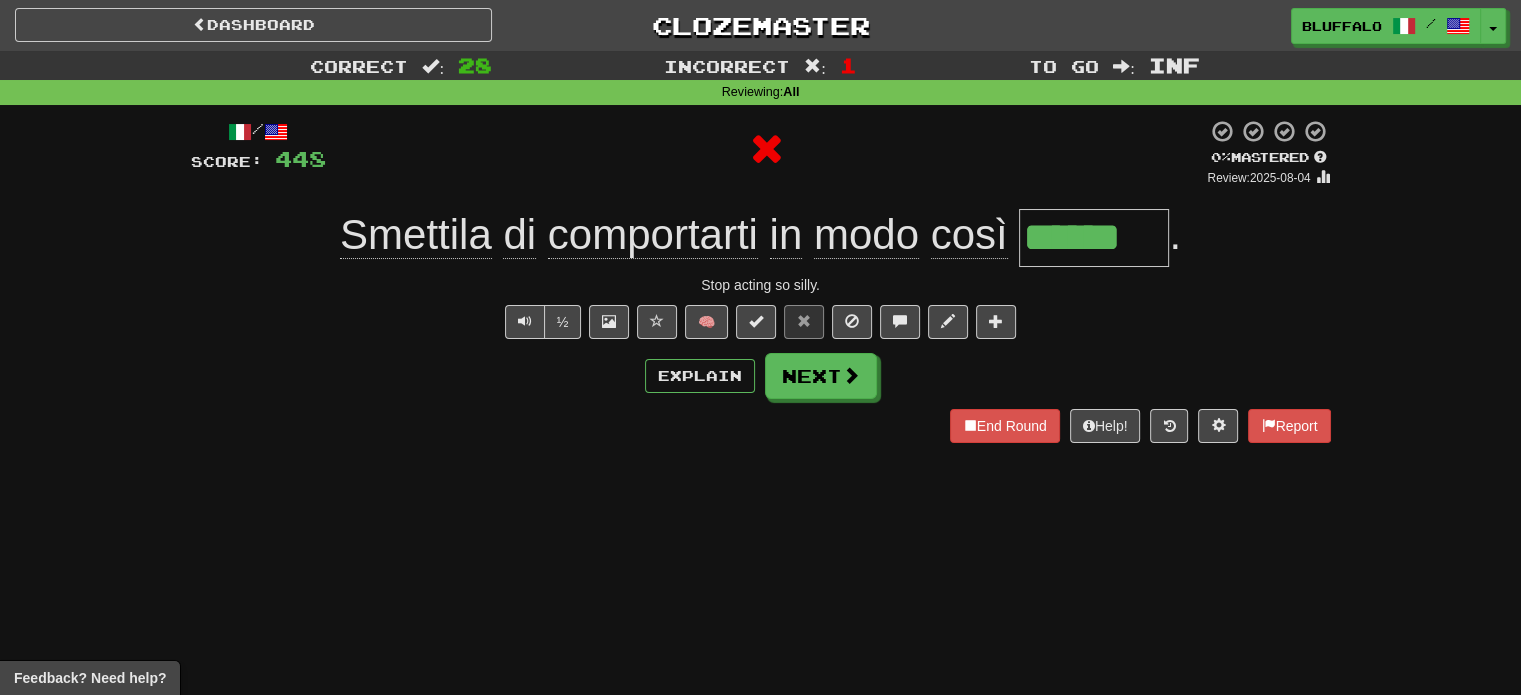 type on "*******" 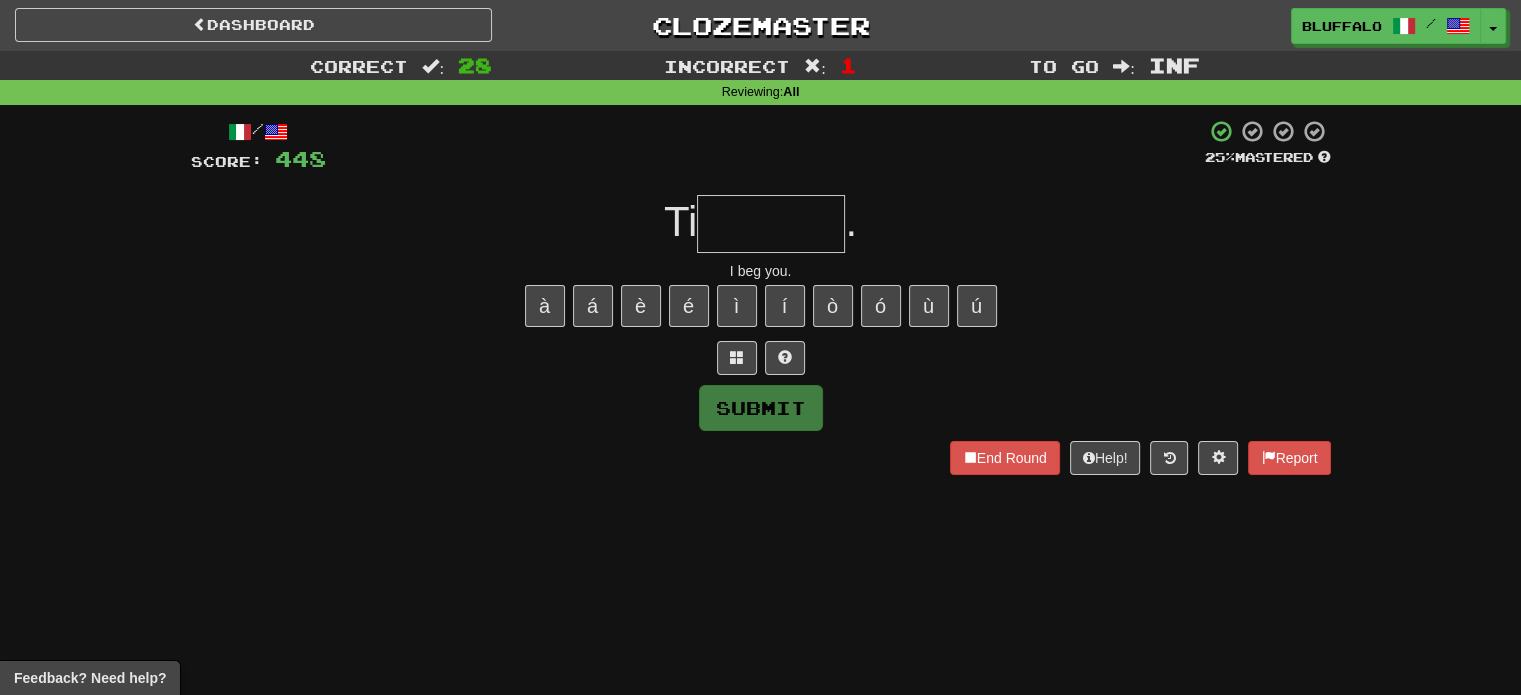type on "*" 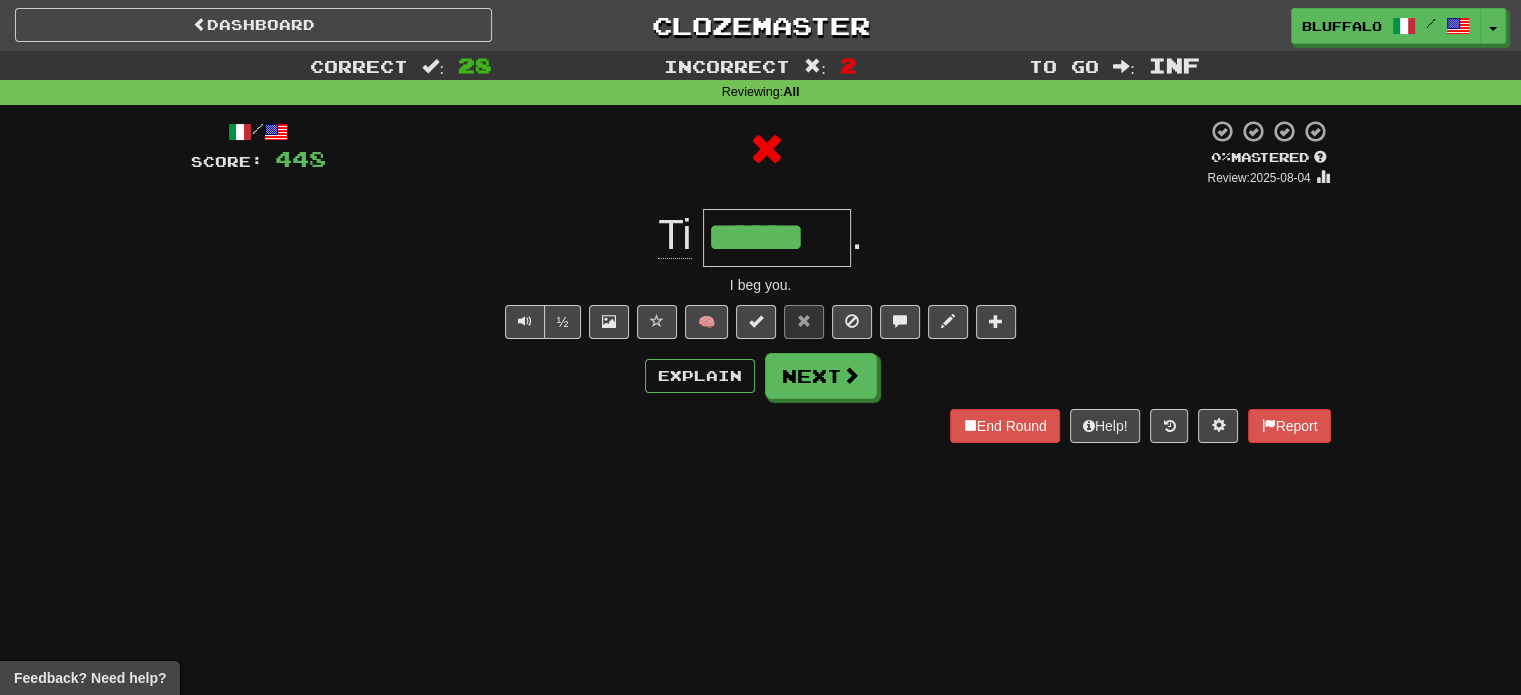 type on "*******" 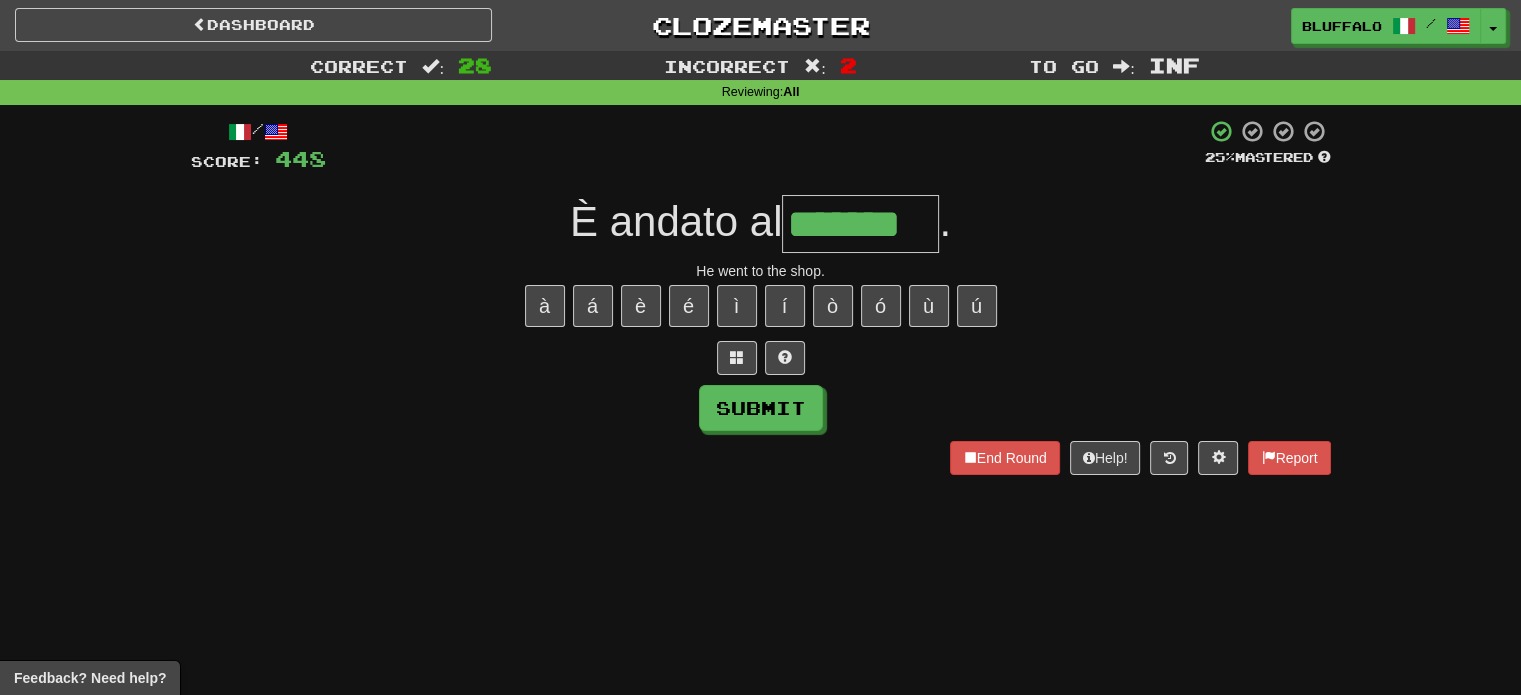 type on "*******" 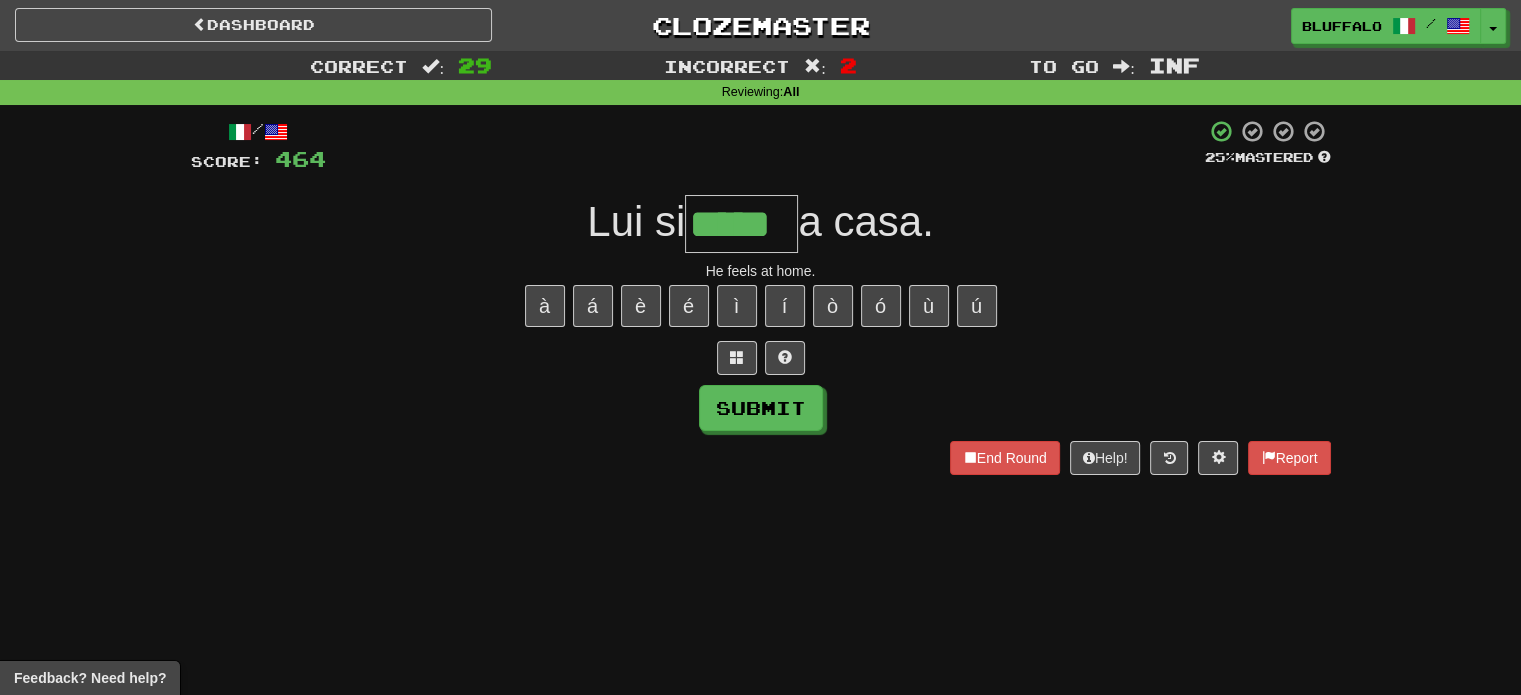 type on "*****" 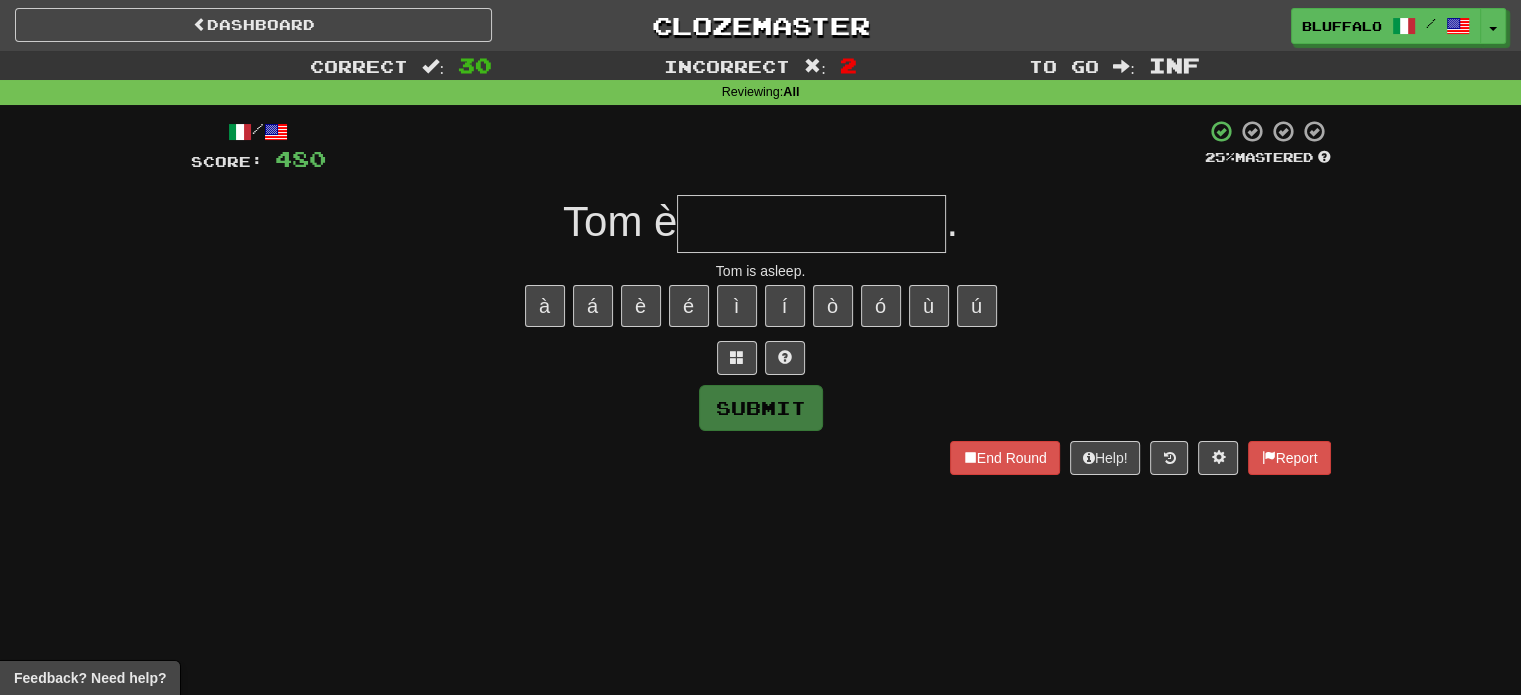 type on "*" 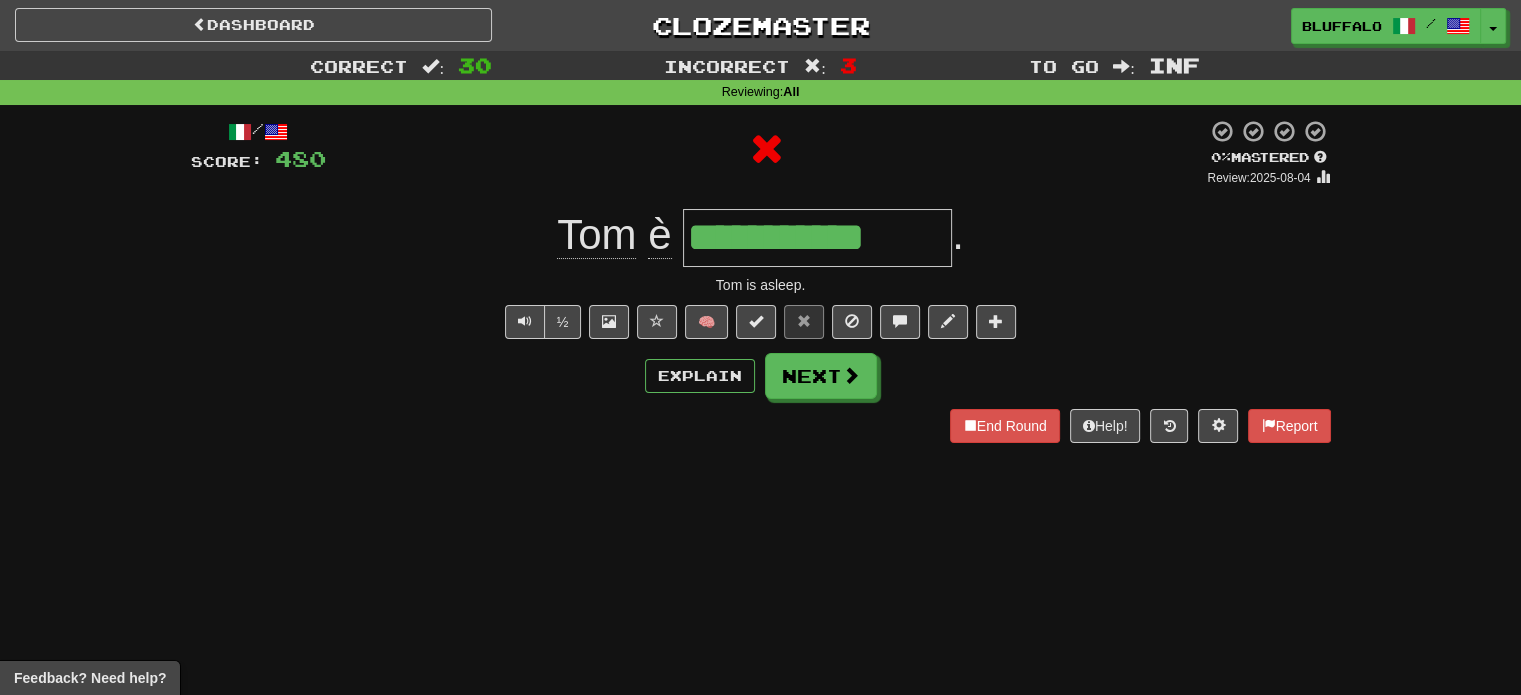 type on "**********" 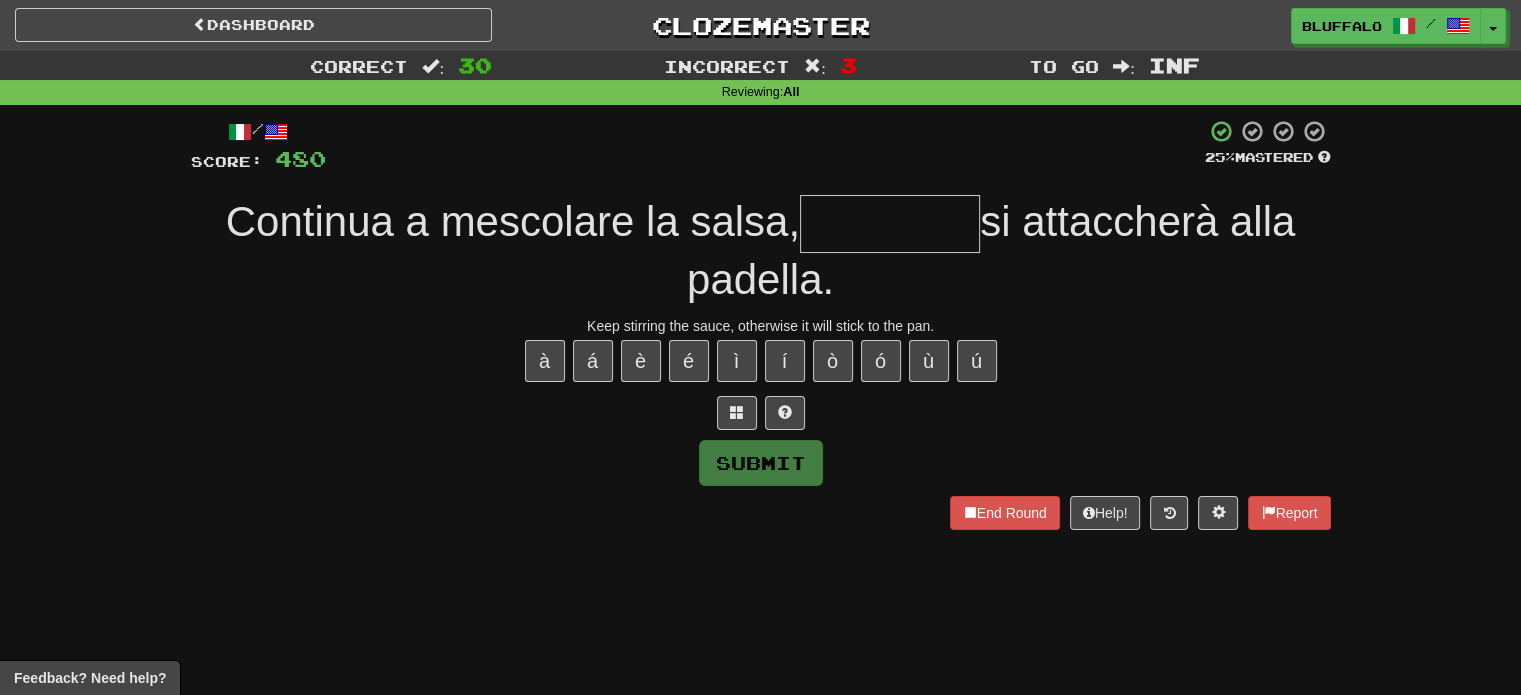 type on "**********" 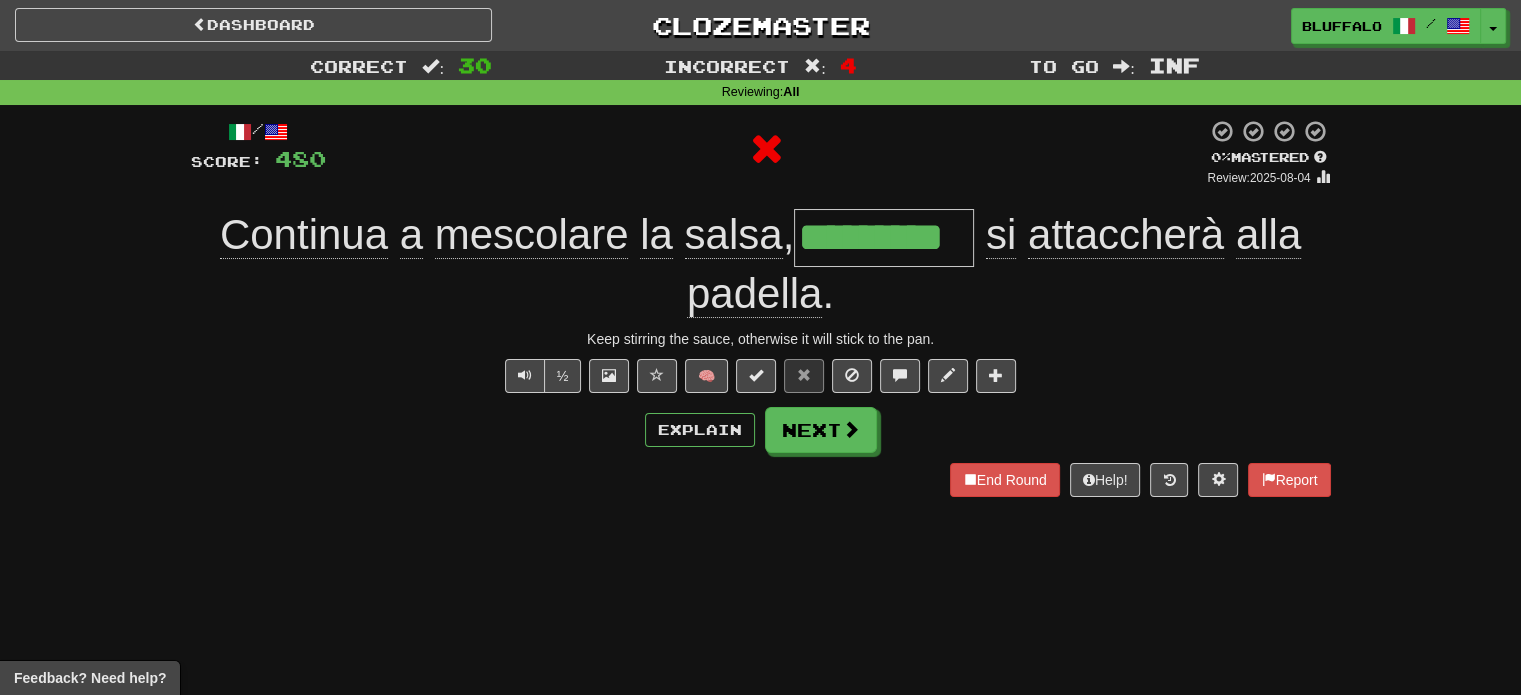 type on "**********" 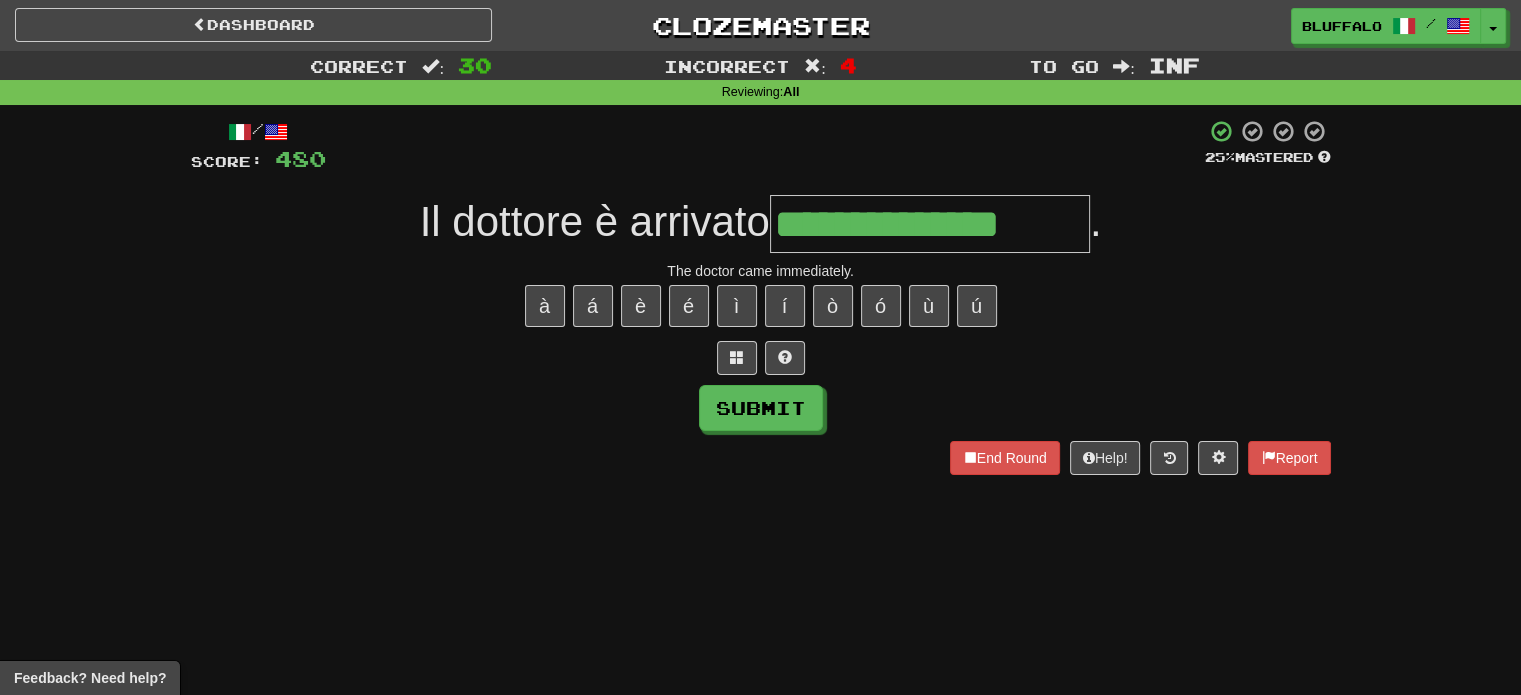 type on "**********" 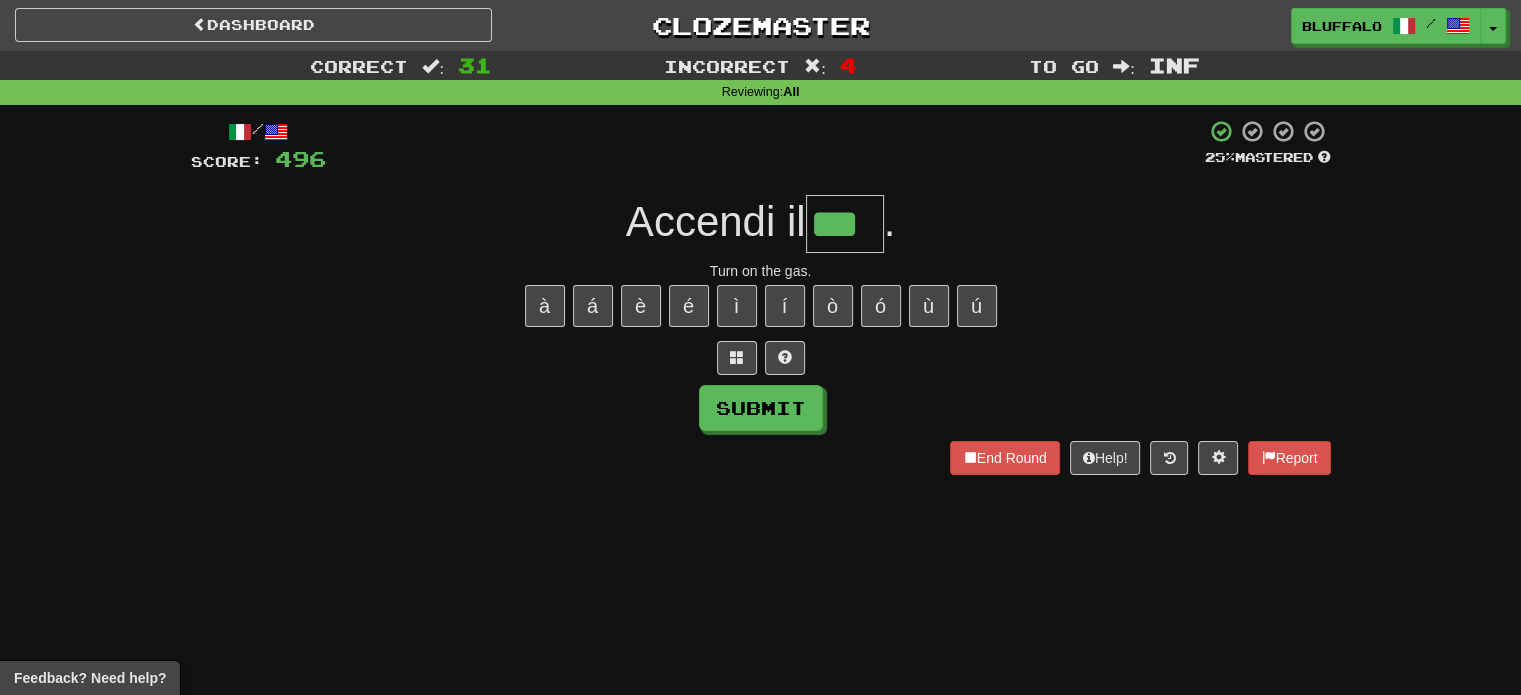 type on "***" 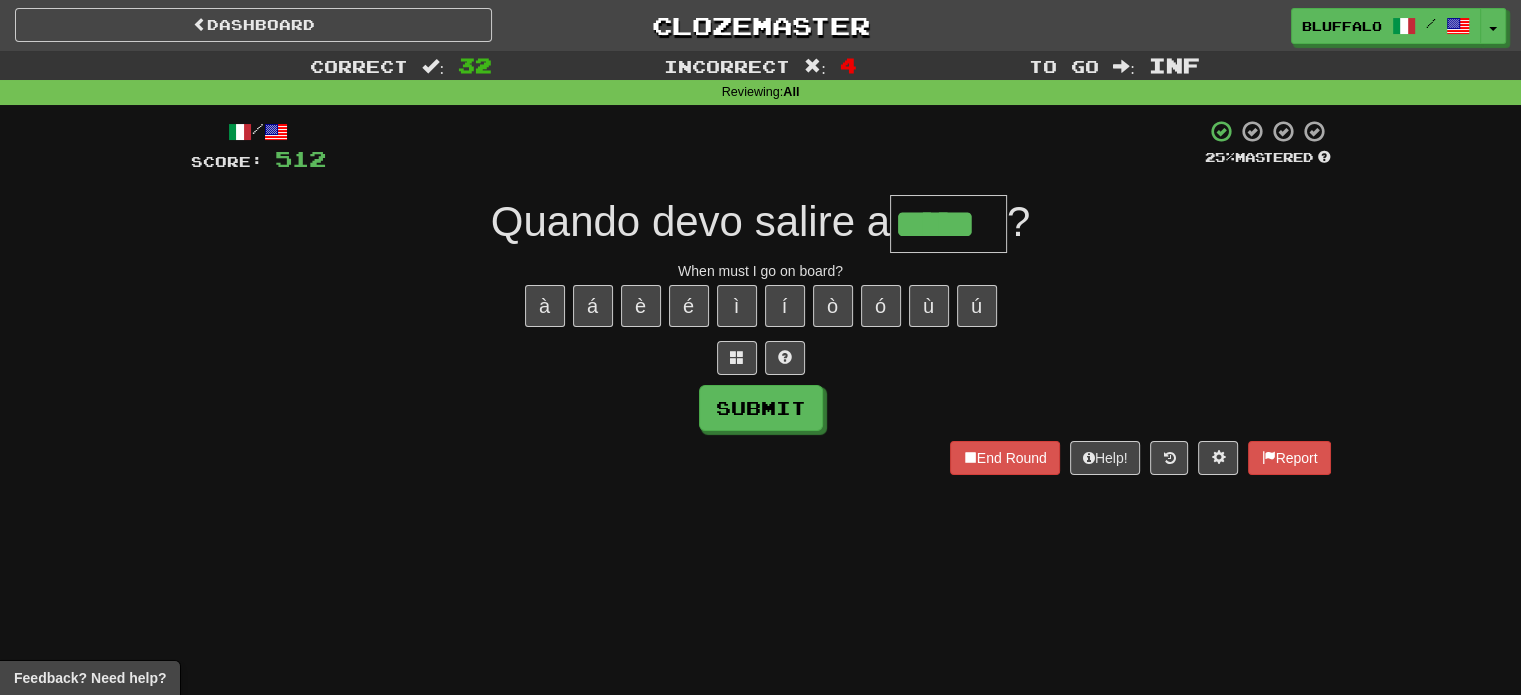 type on "*****" 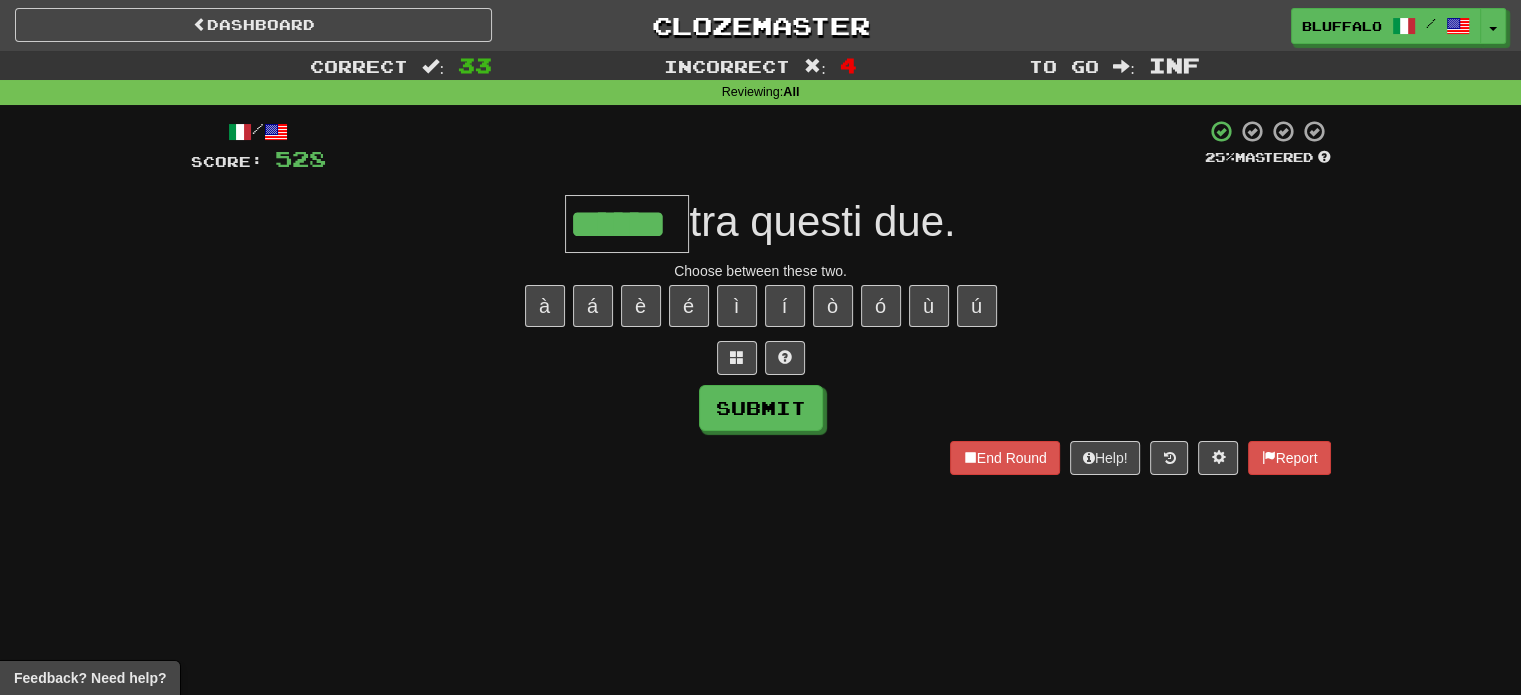 type on "******" 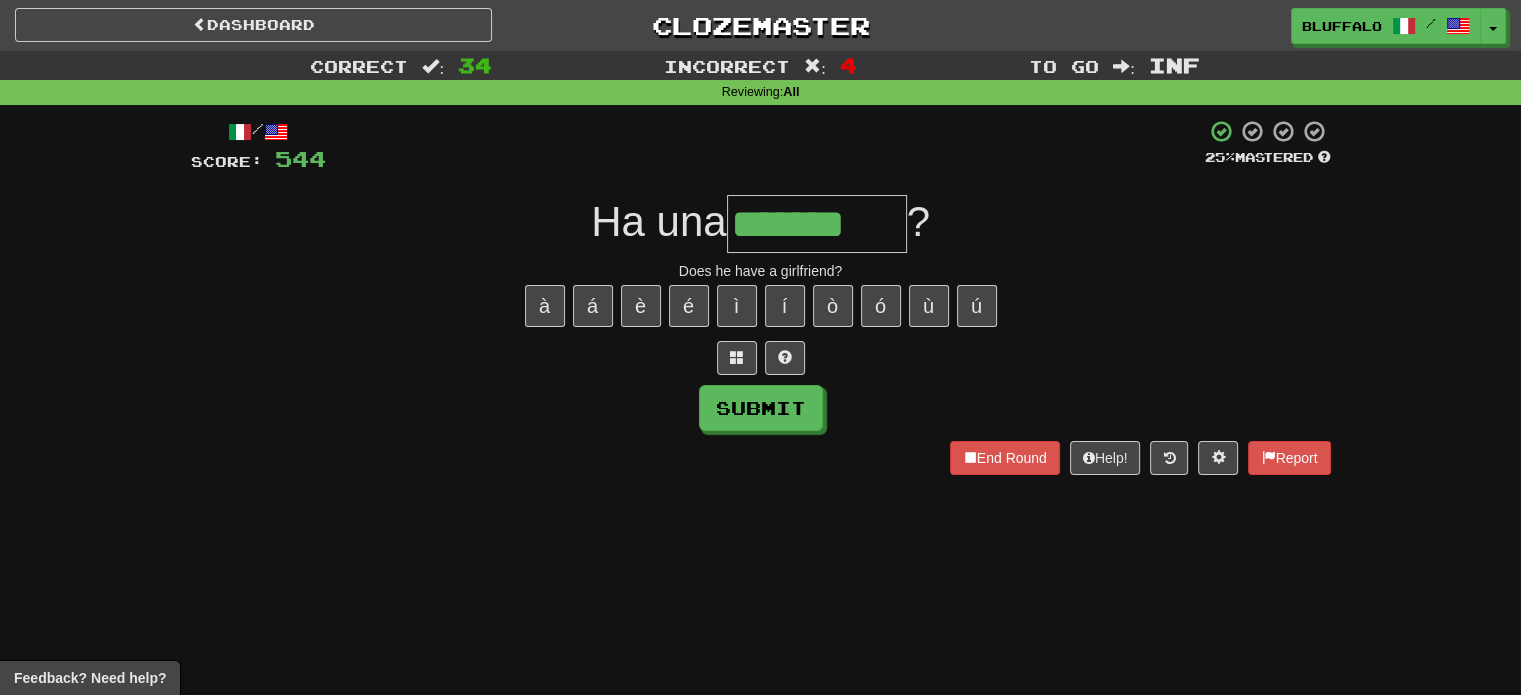 type on "*********" 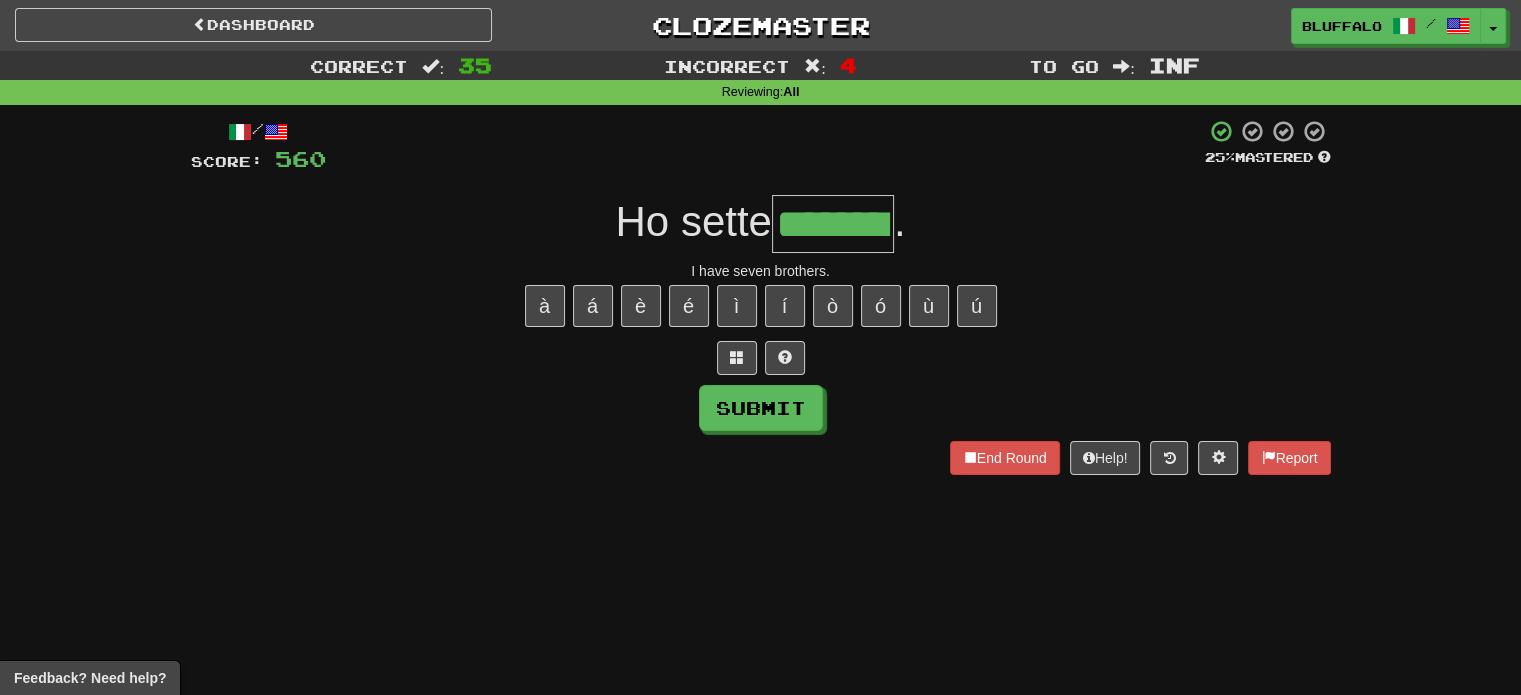 type on "********" 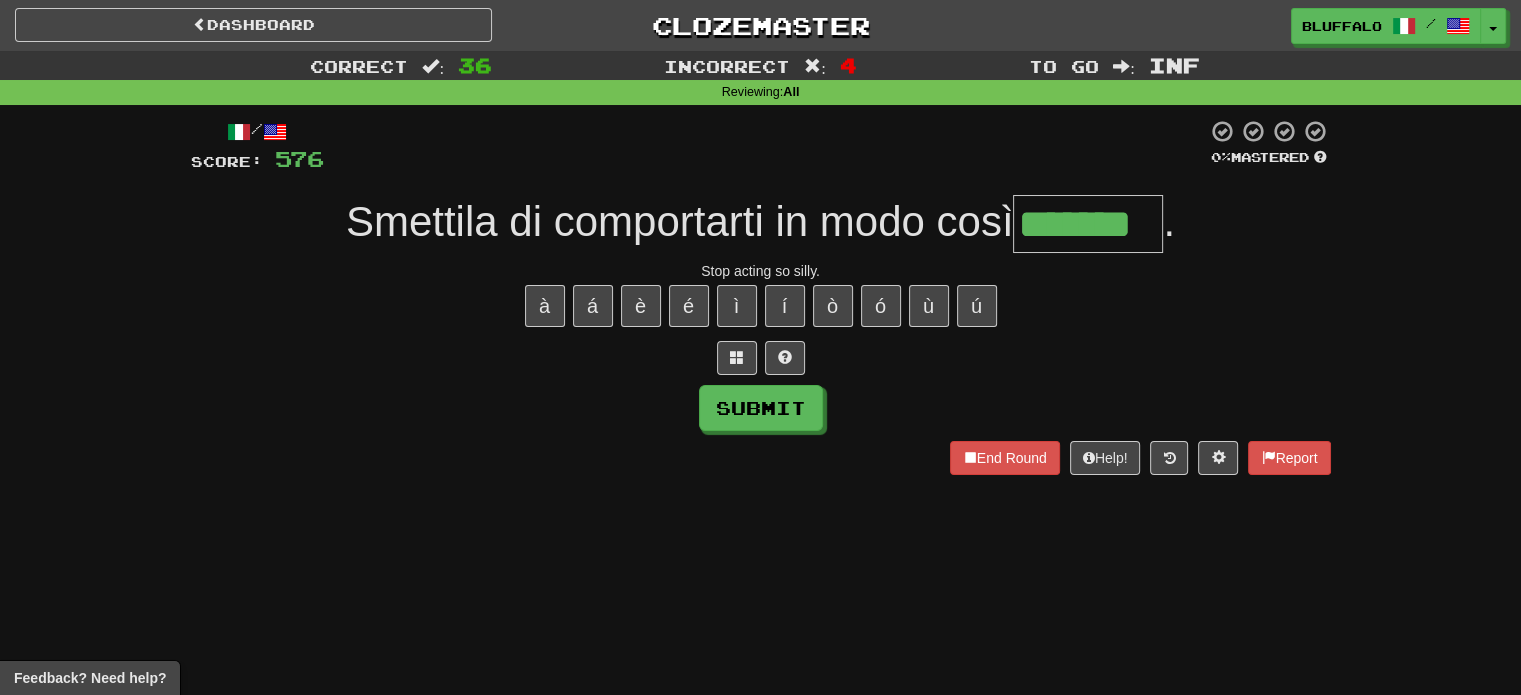 type on "*******" 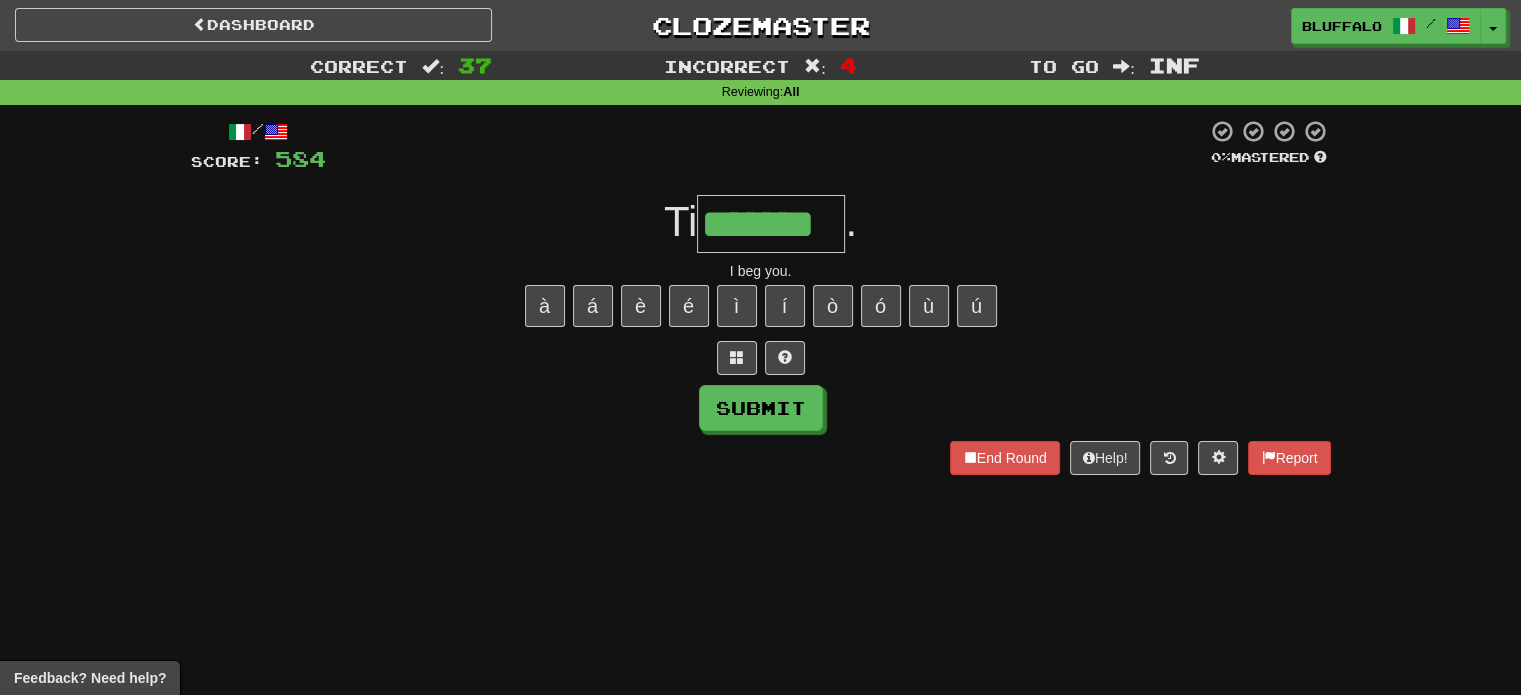 type on "*******" 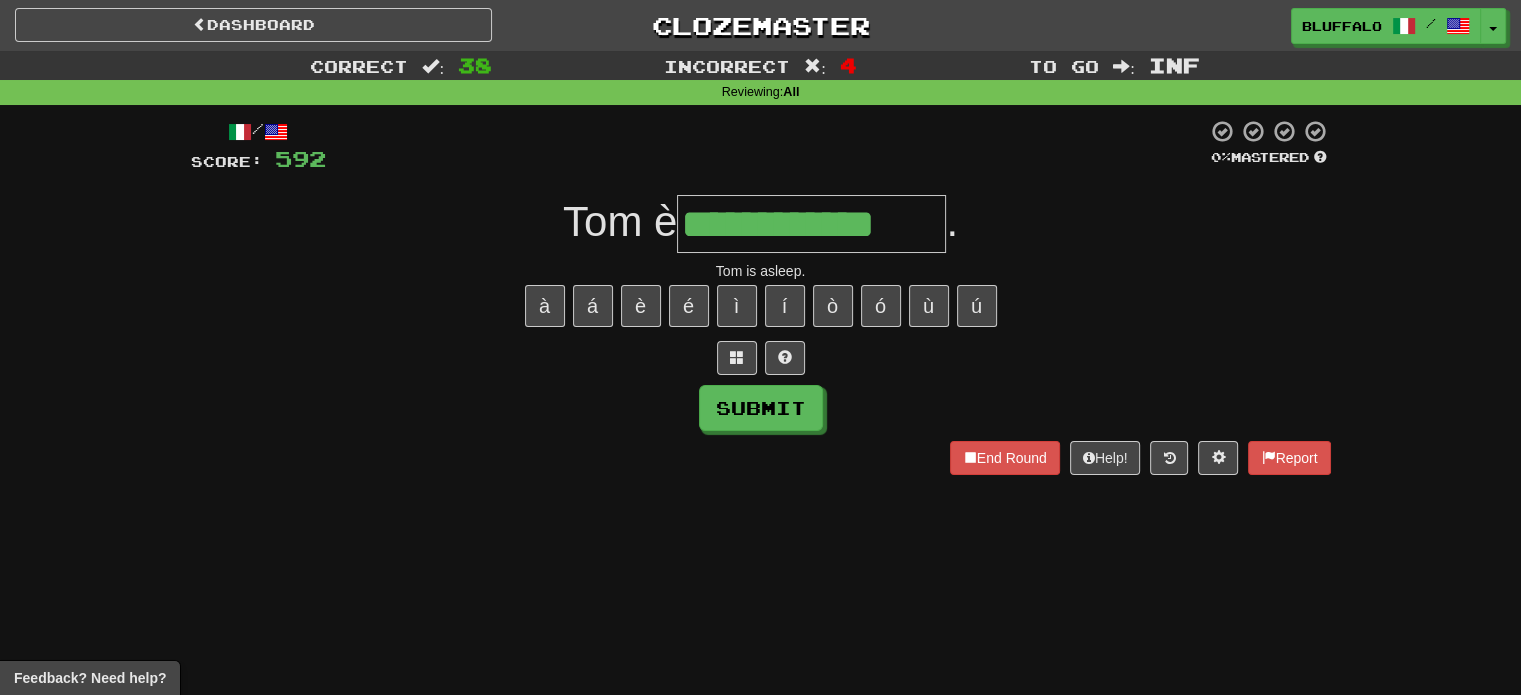 type on "**********" 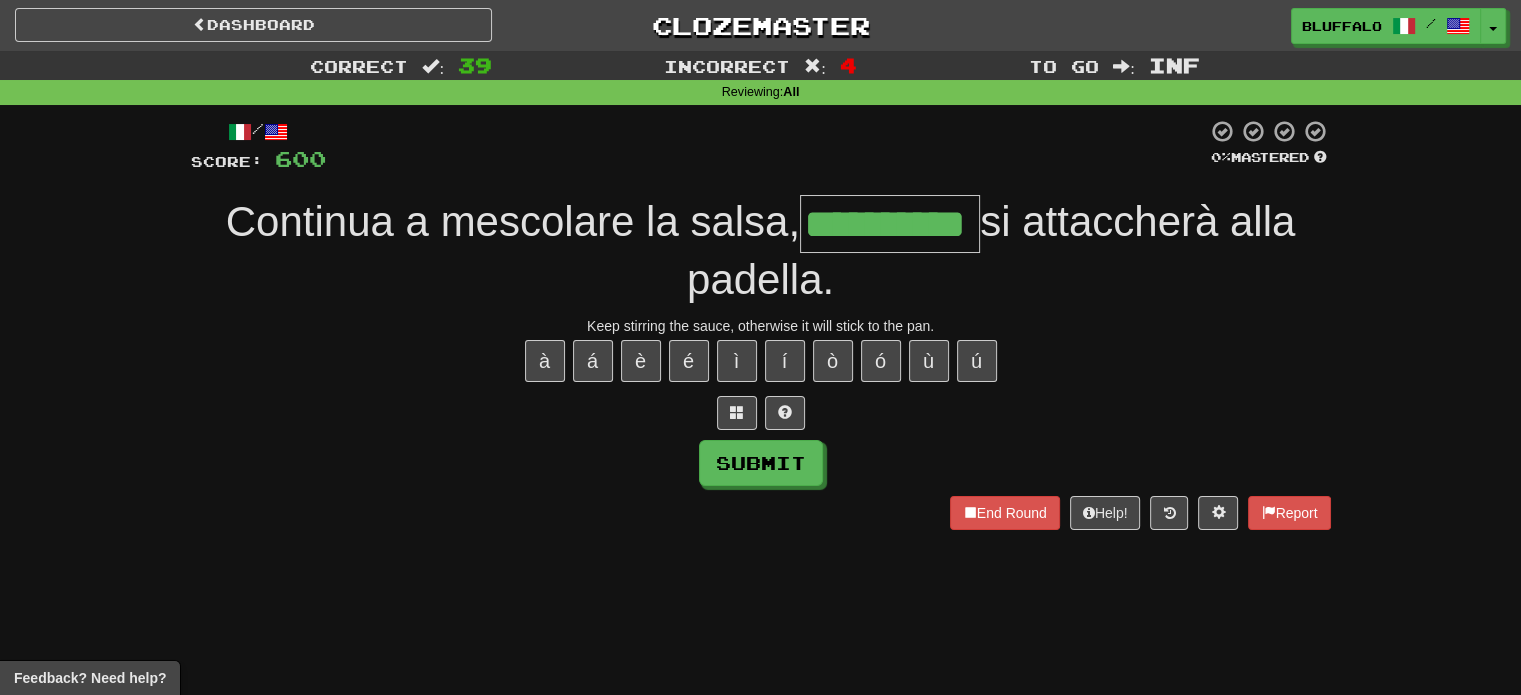 type on "**********" 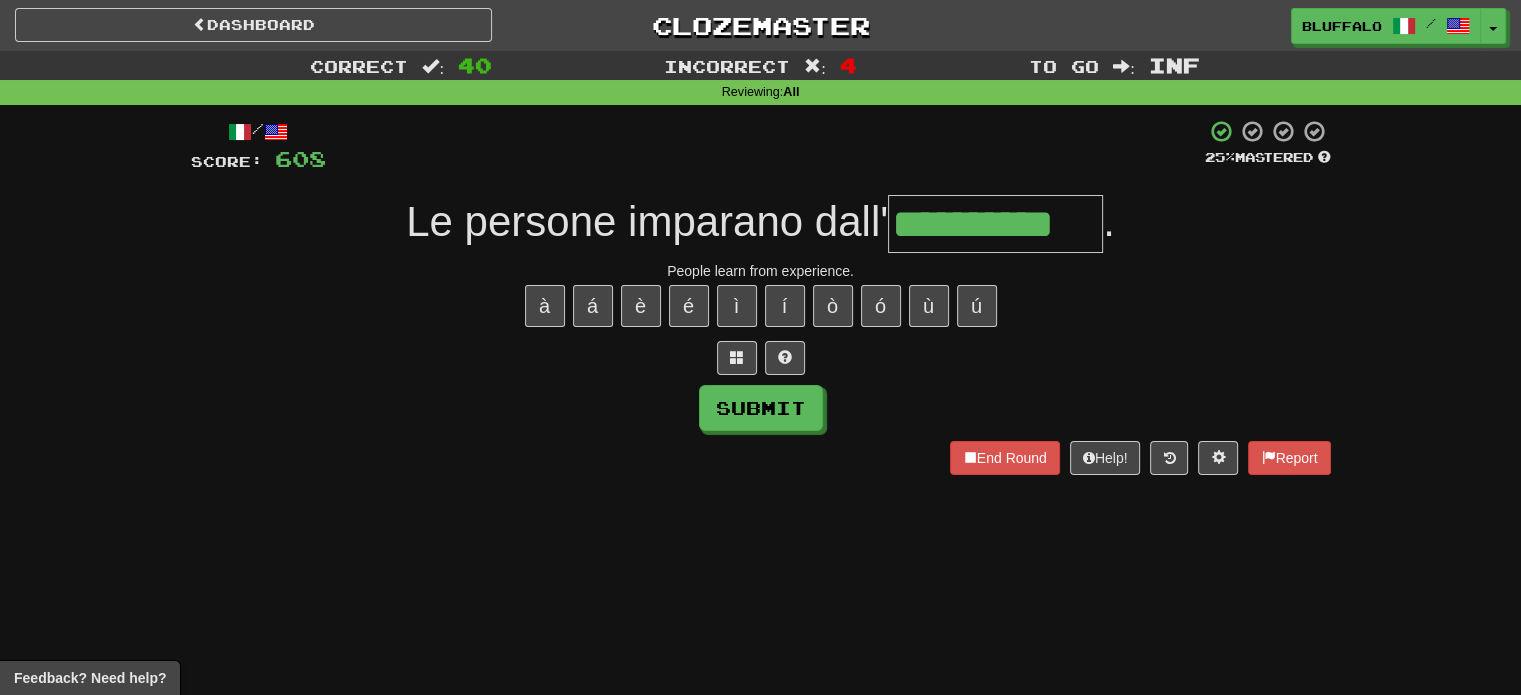 type on "**********" 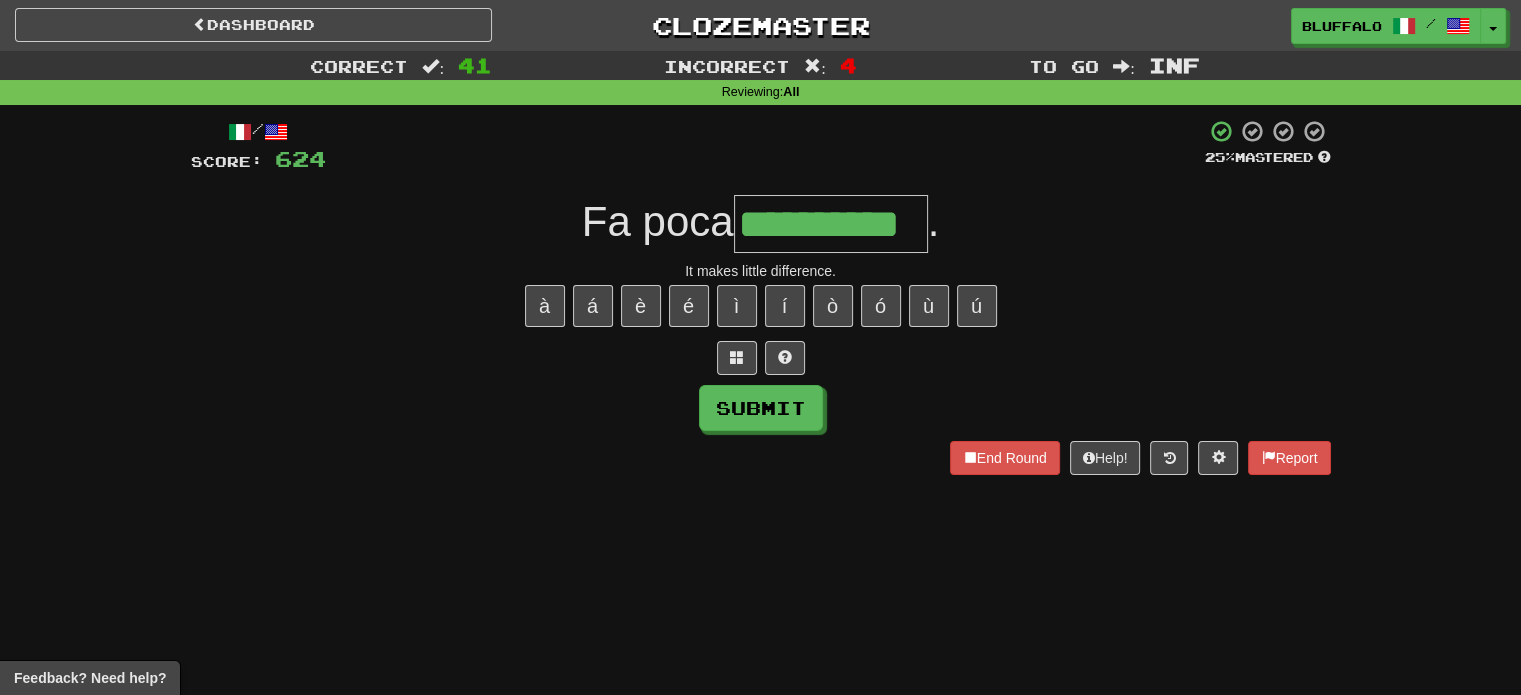 type on "**********" 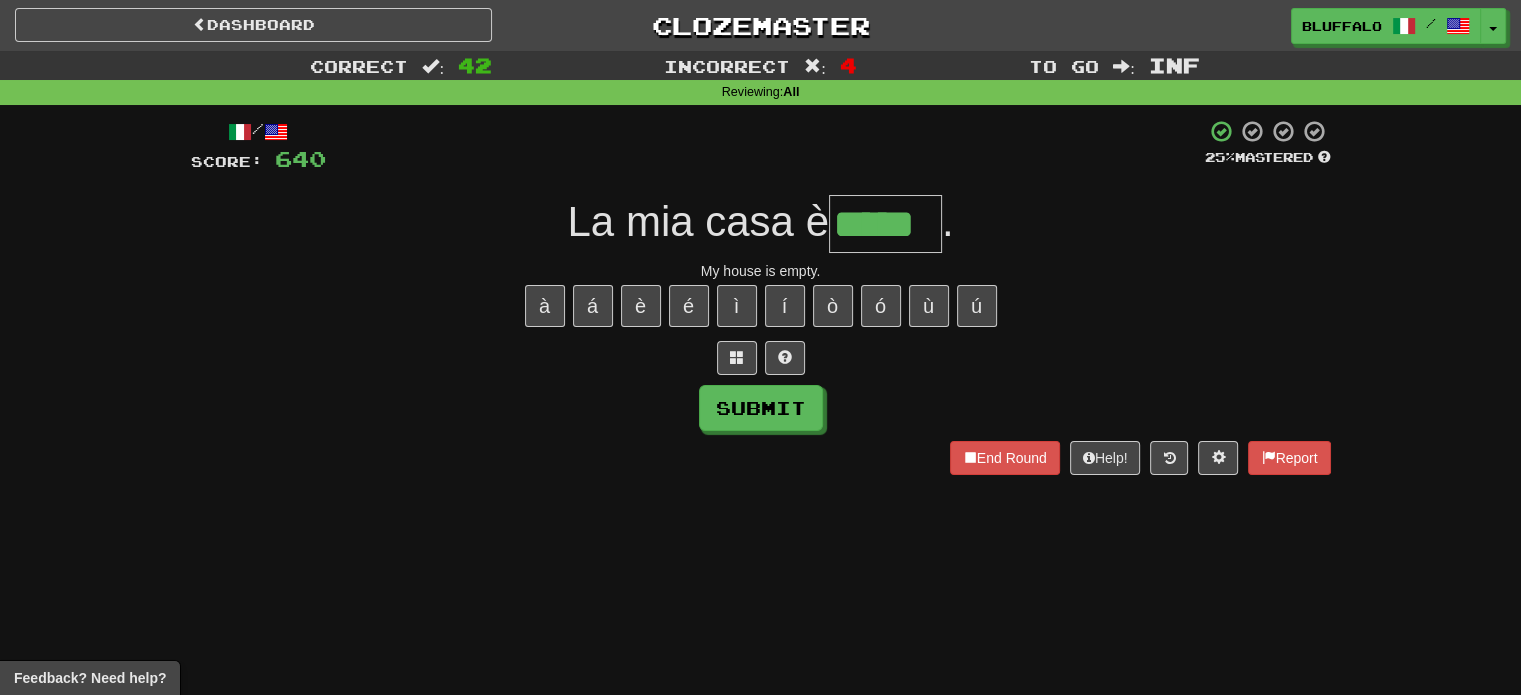 type on "*****" 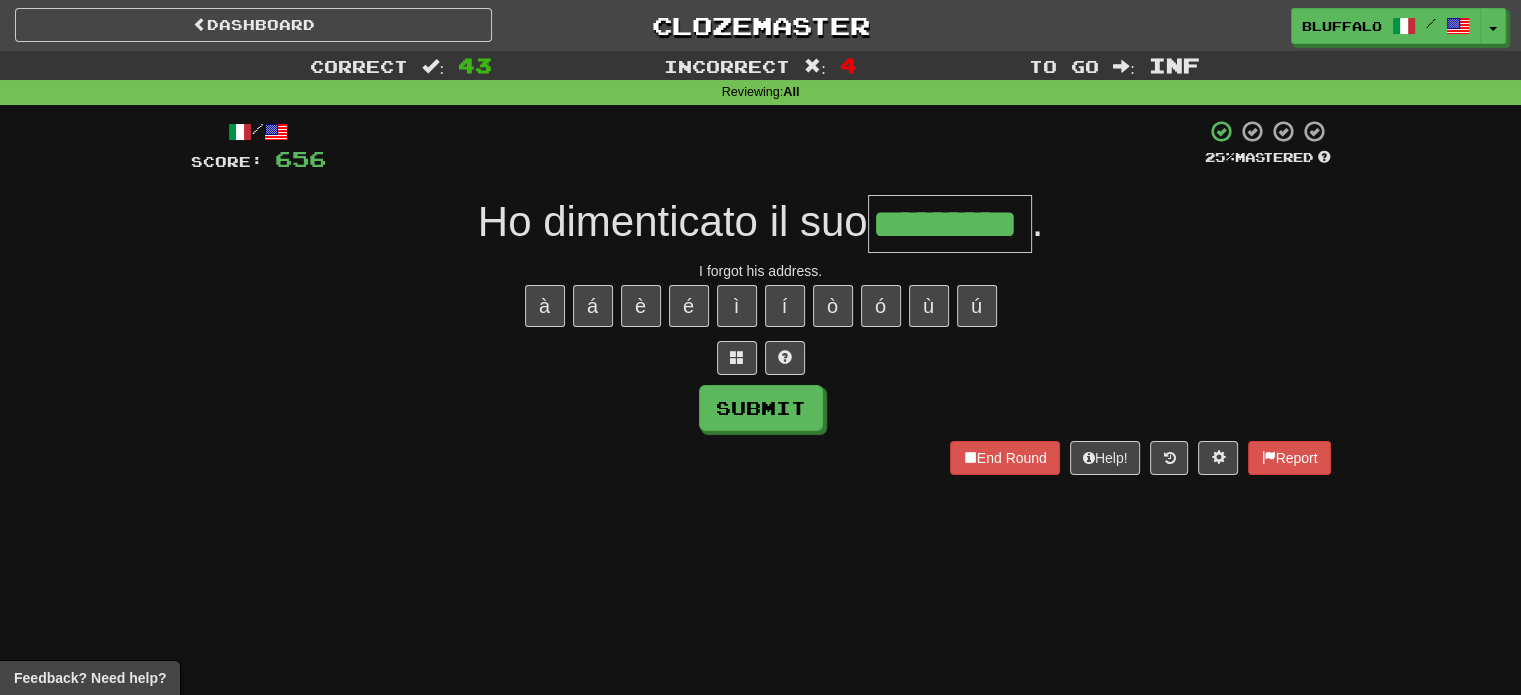 type on "*********" 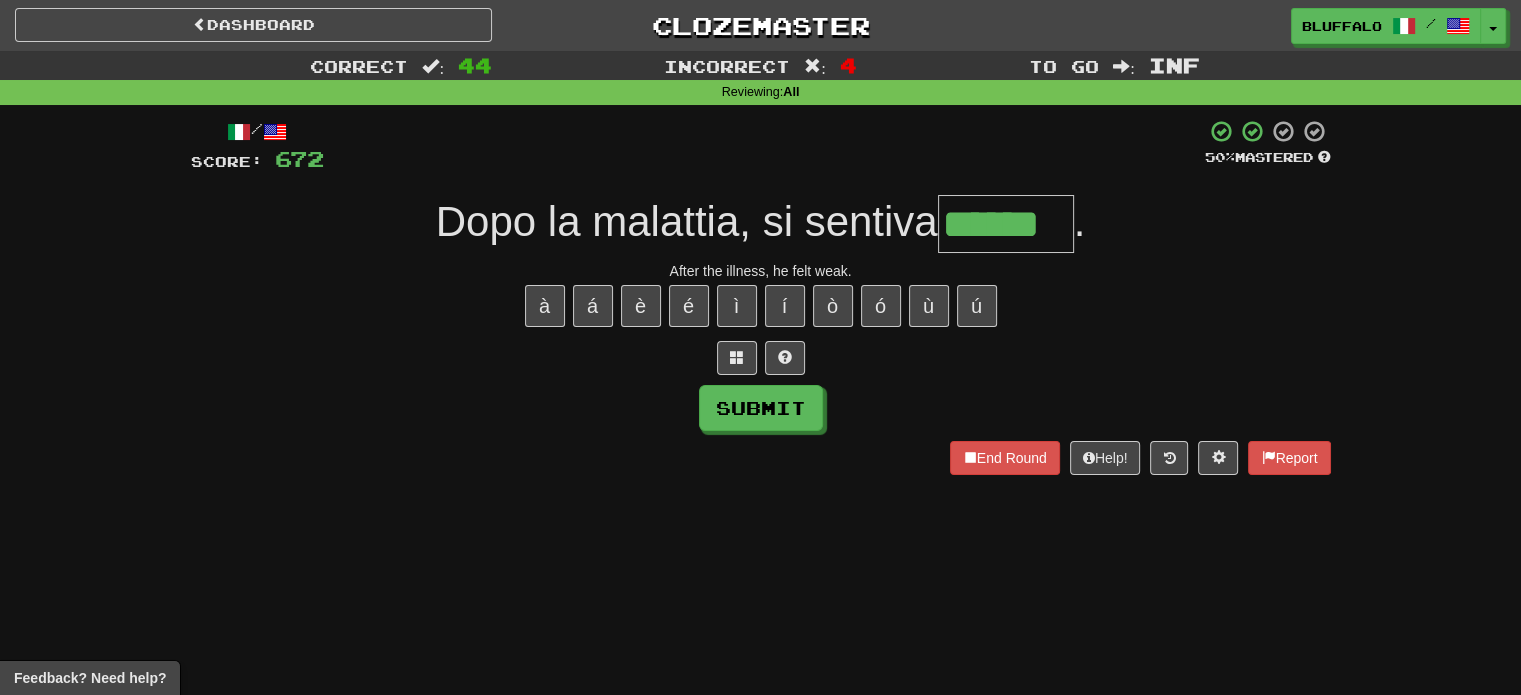 type on "******" 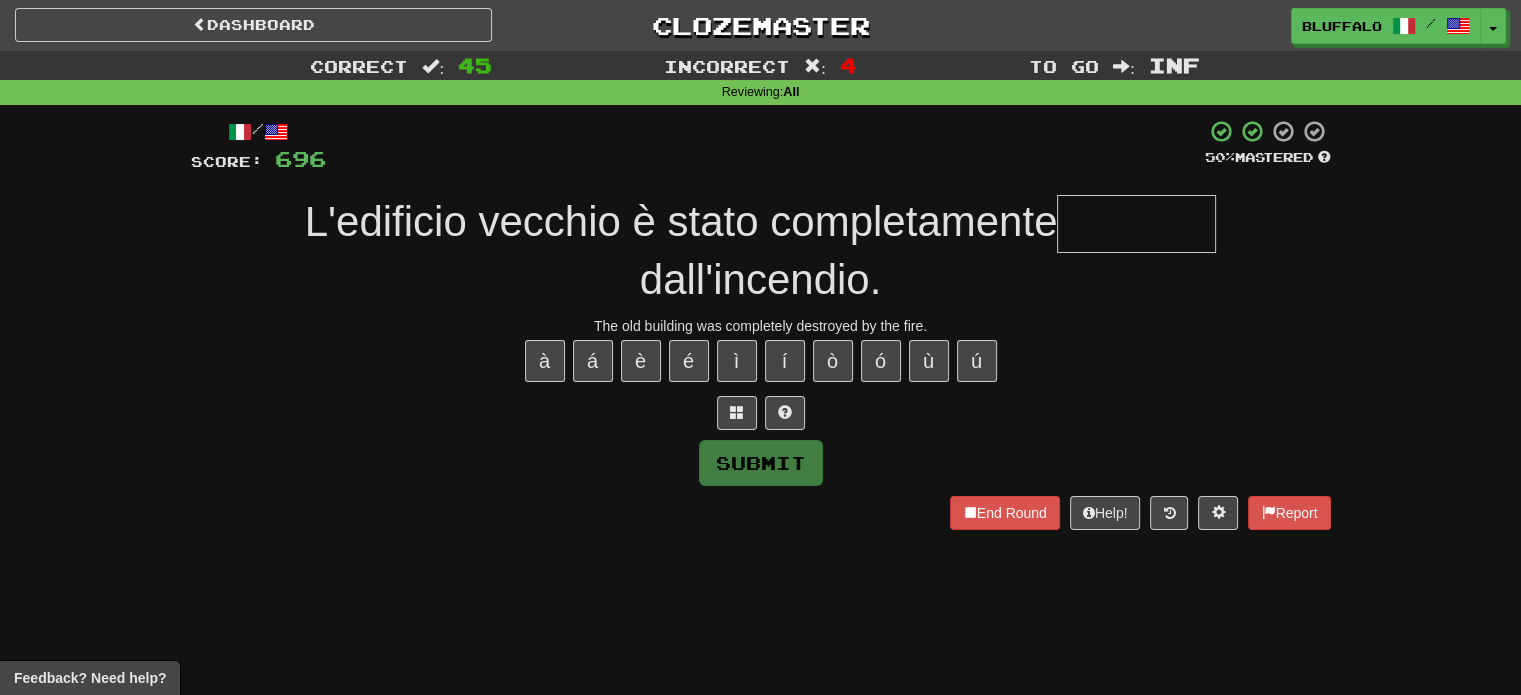 type on "*" 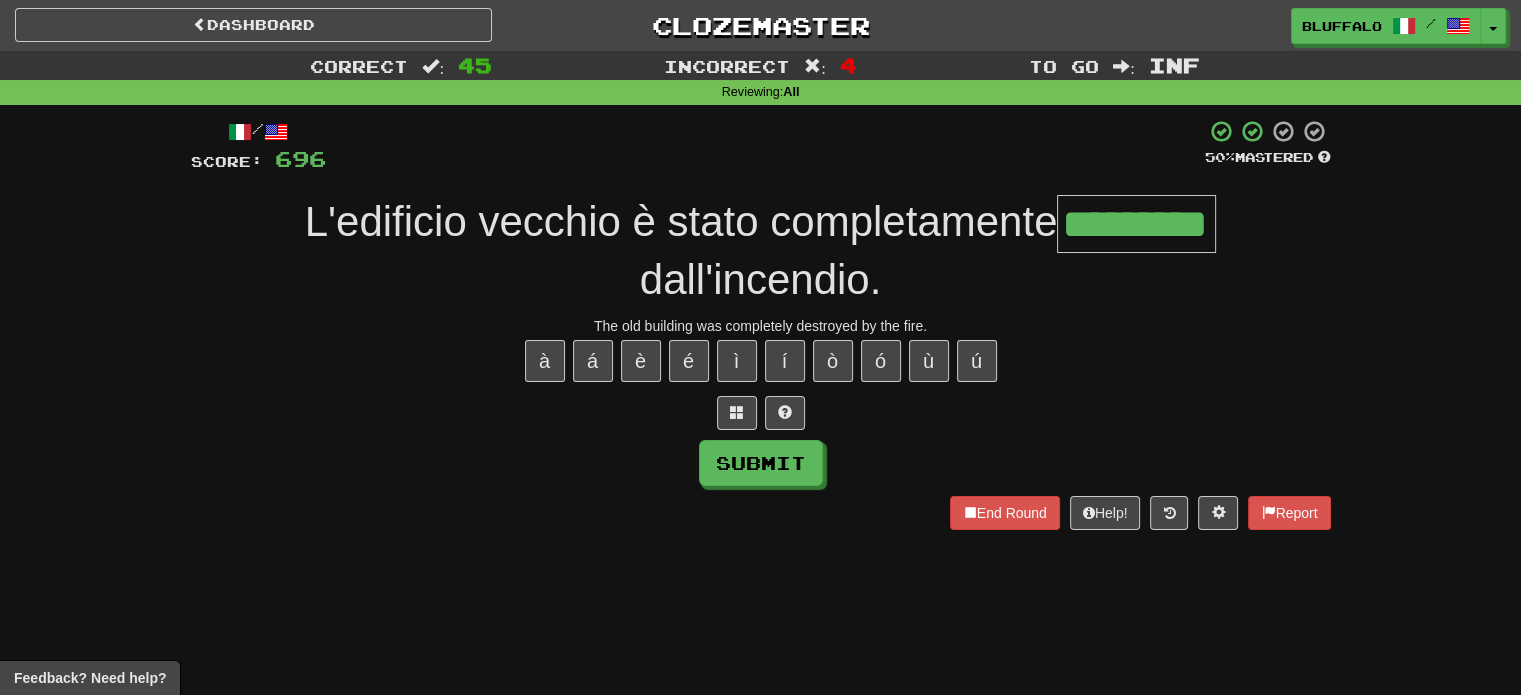 type on "*********" 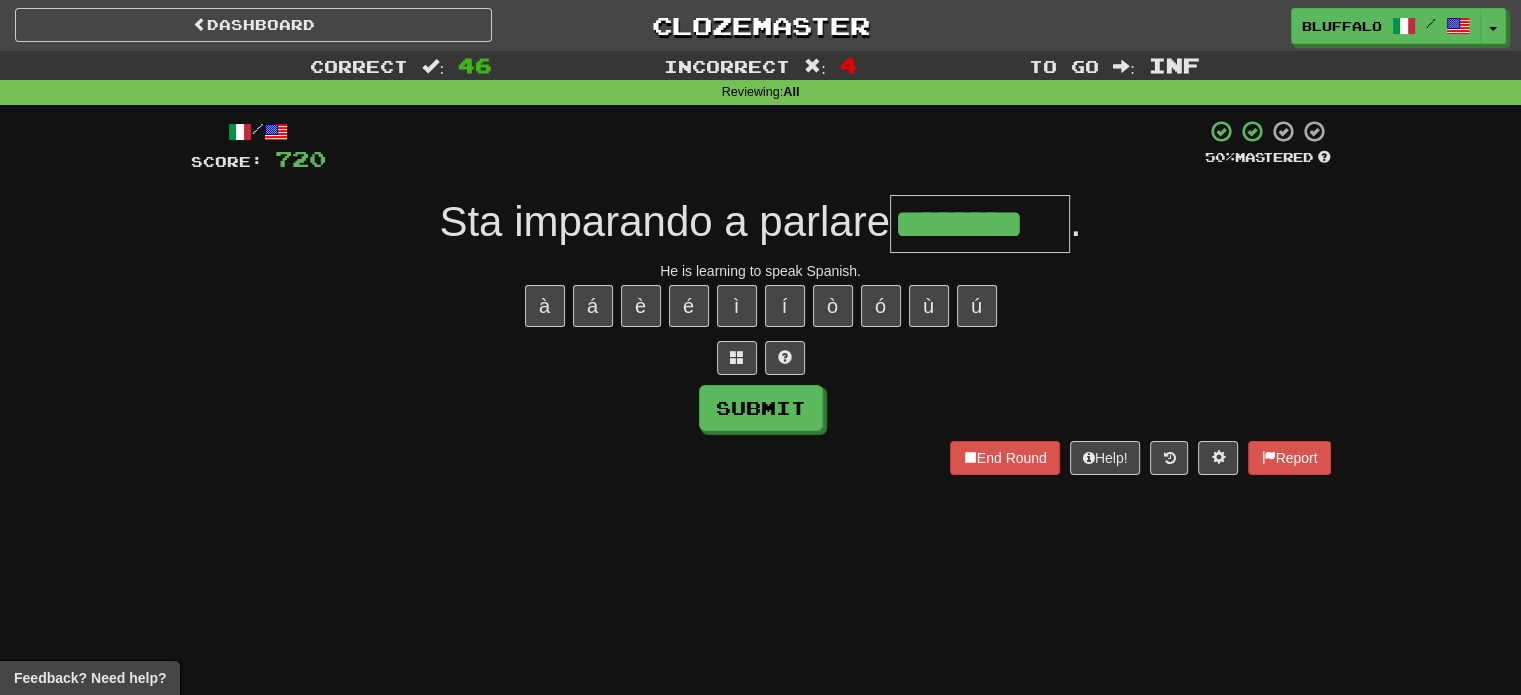 type on "********" 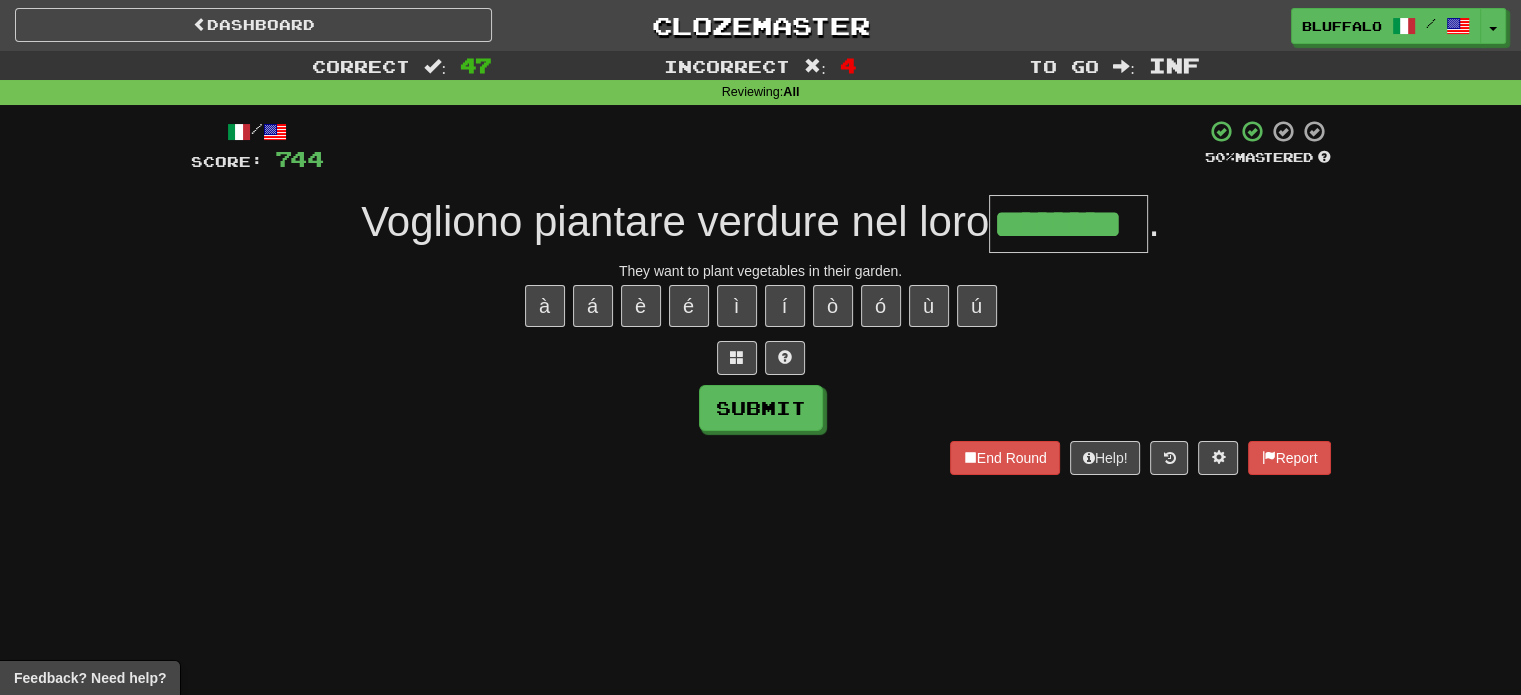 type on "********" 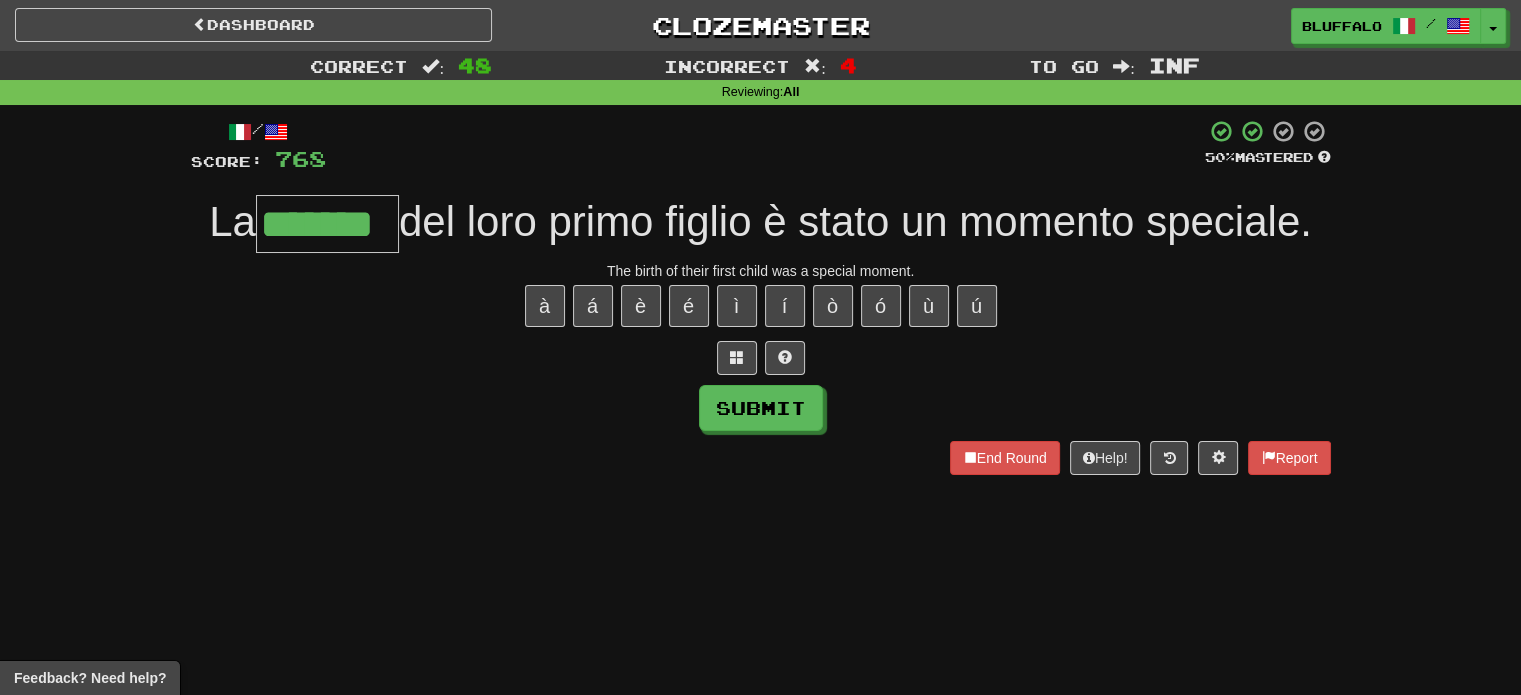 type on "*******" 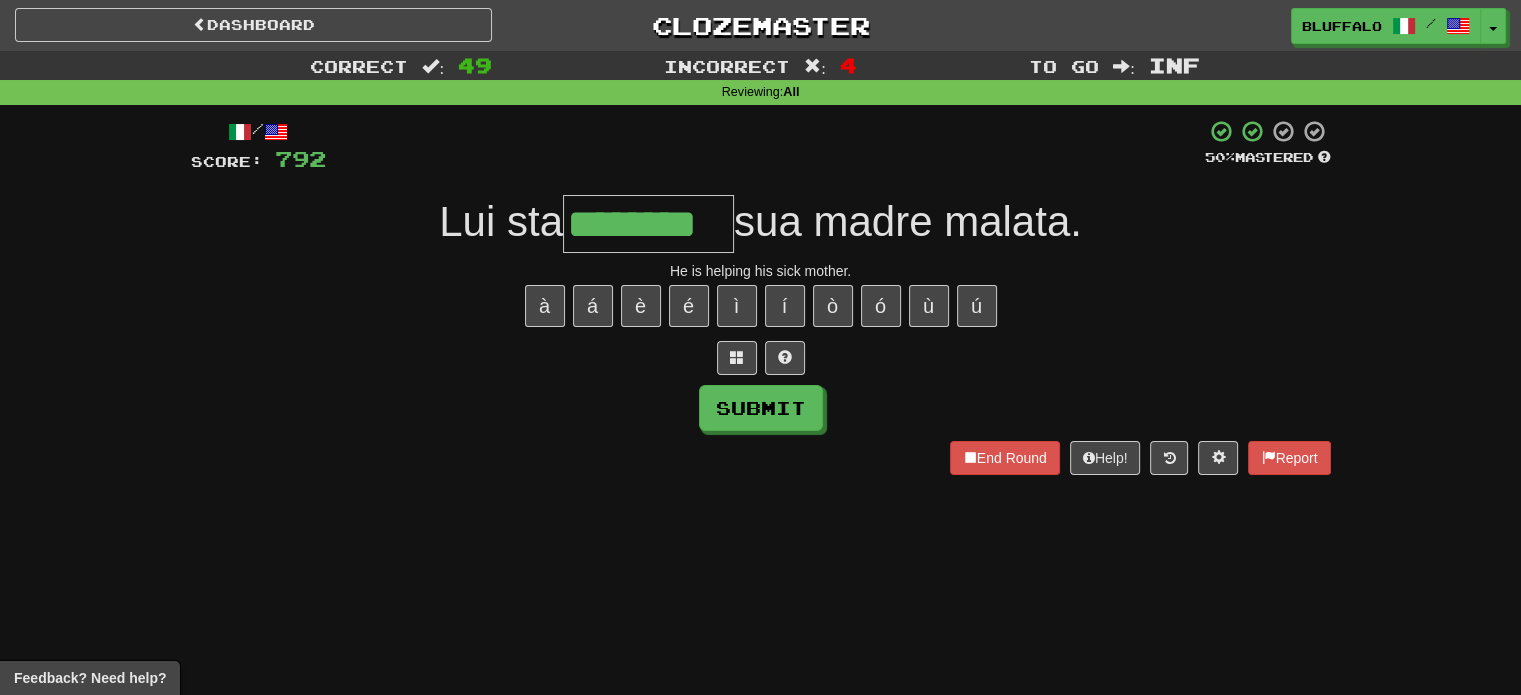 type on "********" 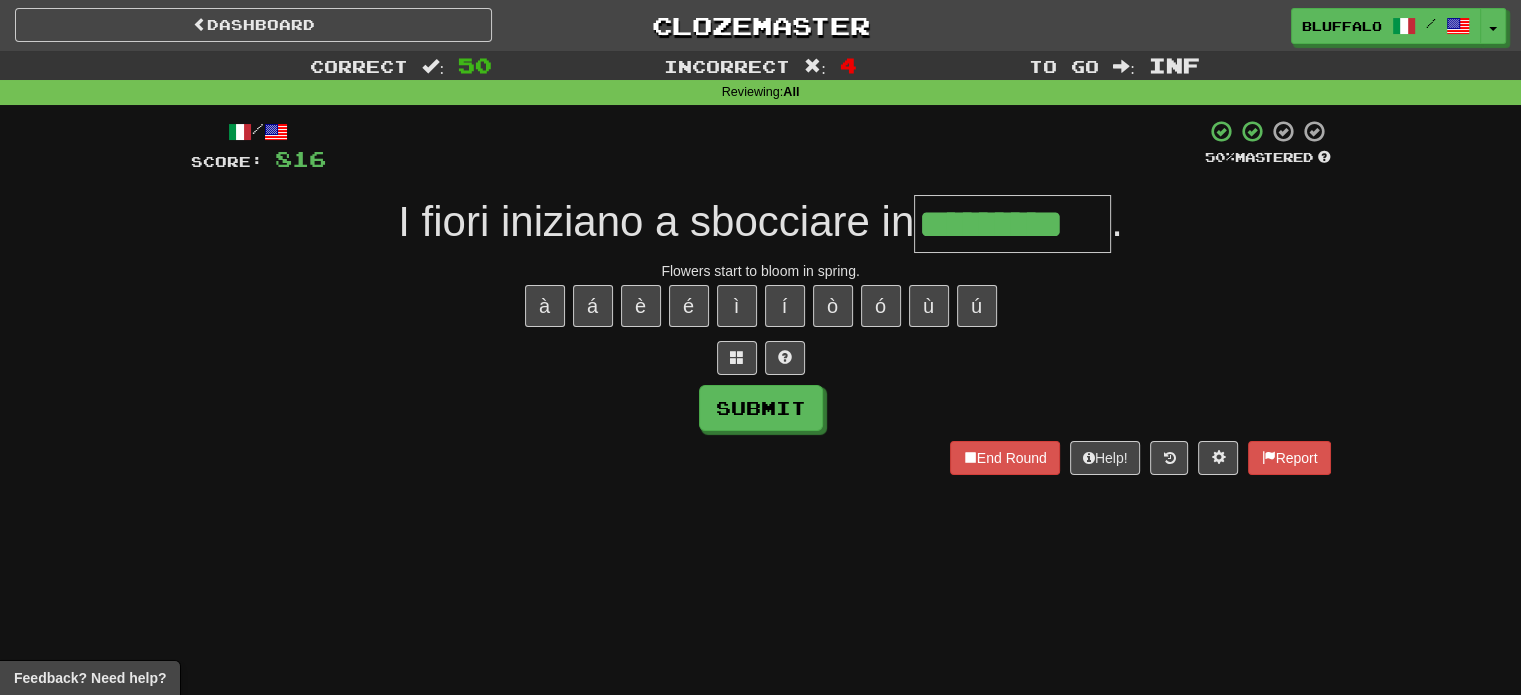type on "*********" 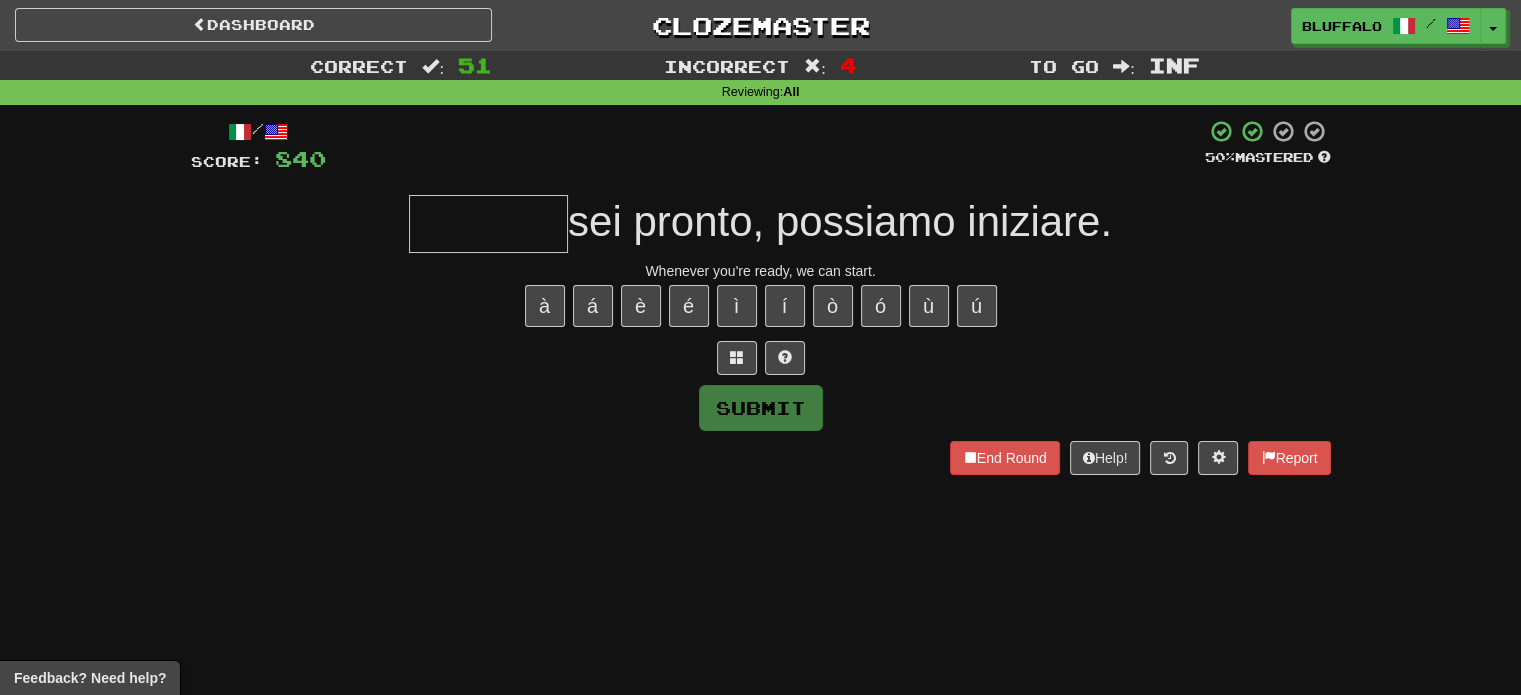 type on "*" 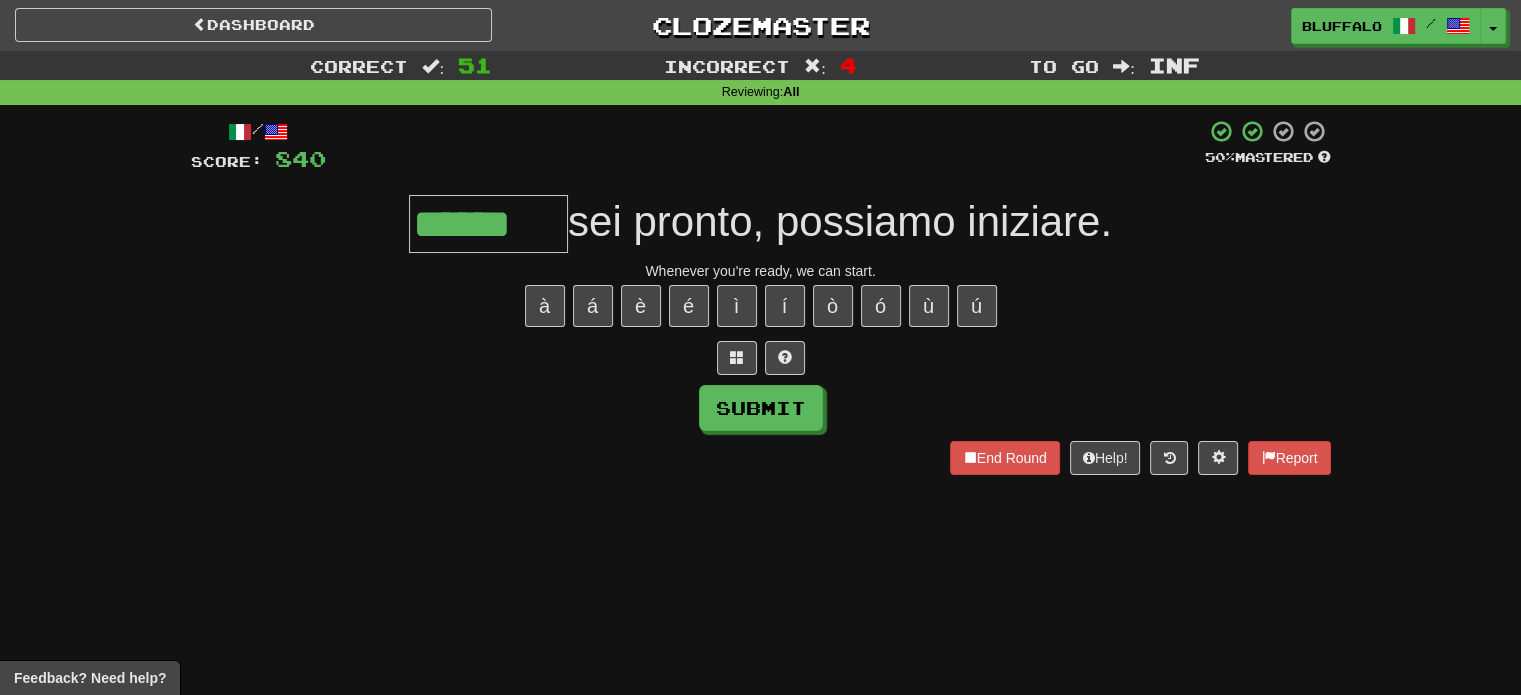 type on "******" 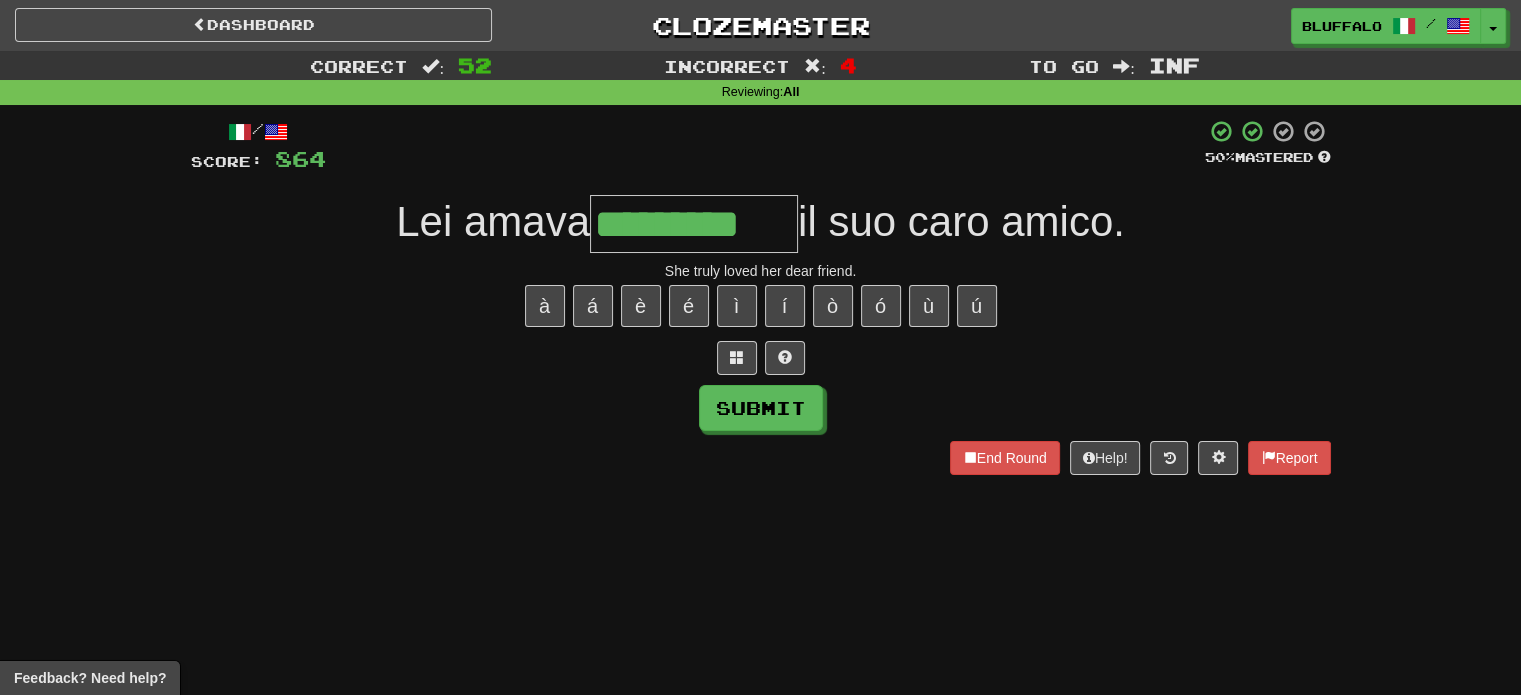 type on "*********" 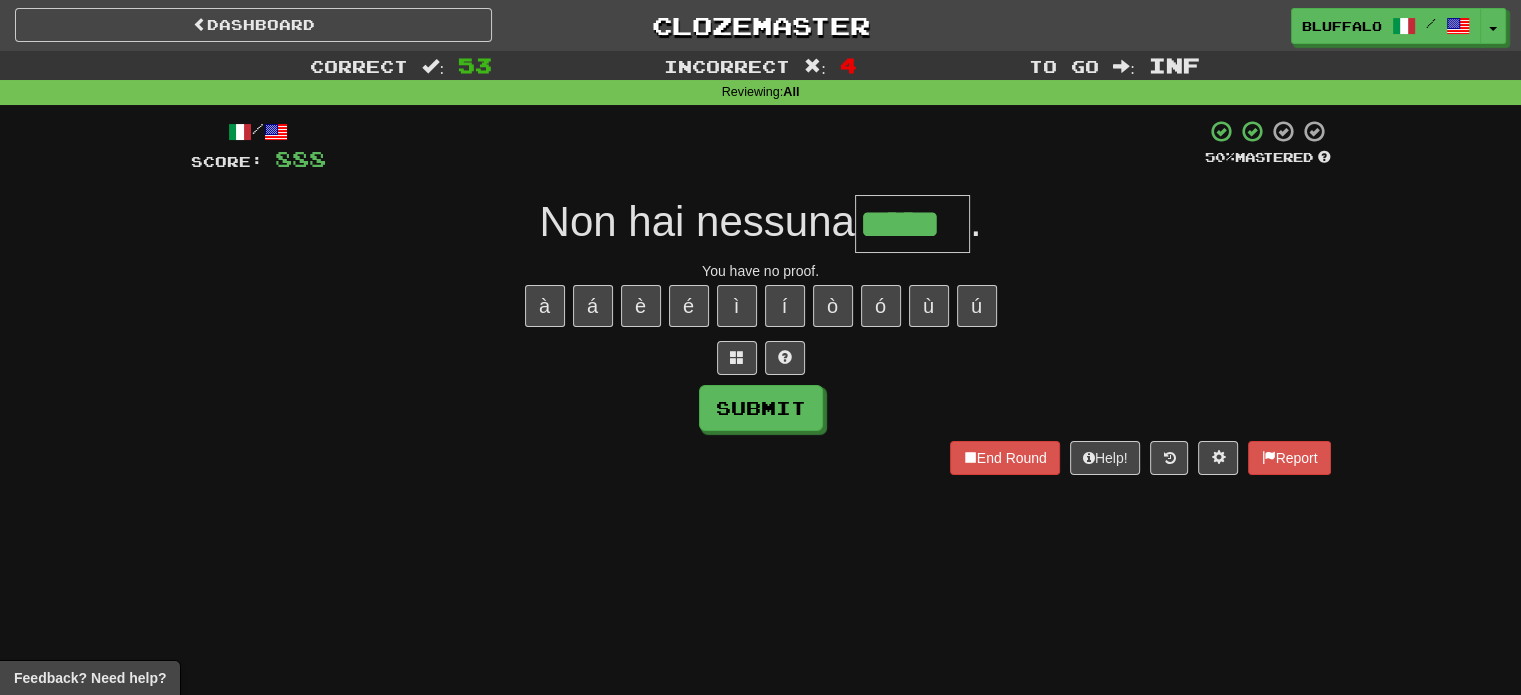 type on "*****" 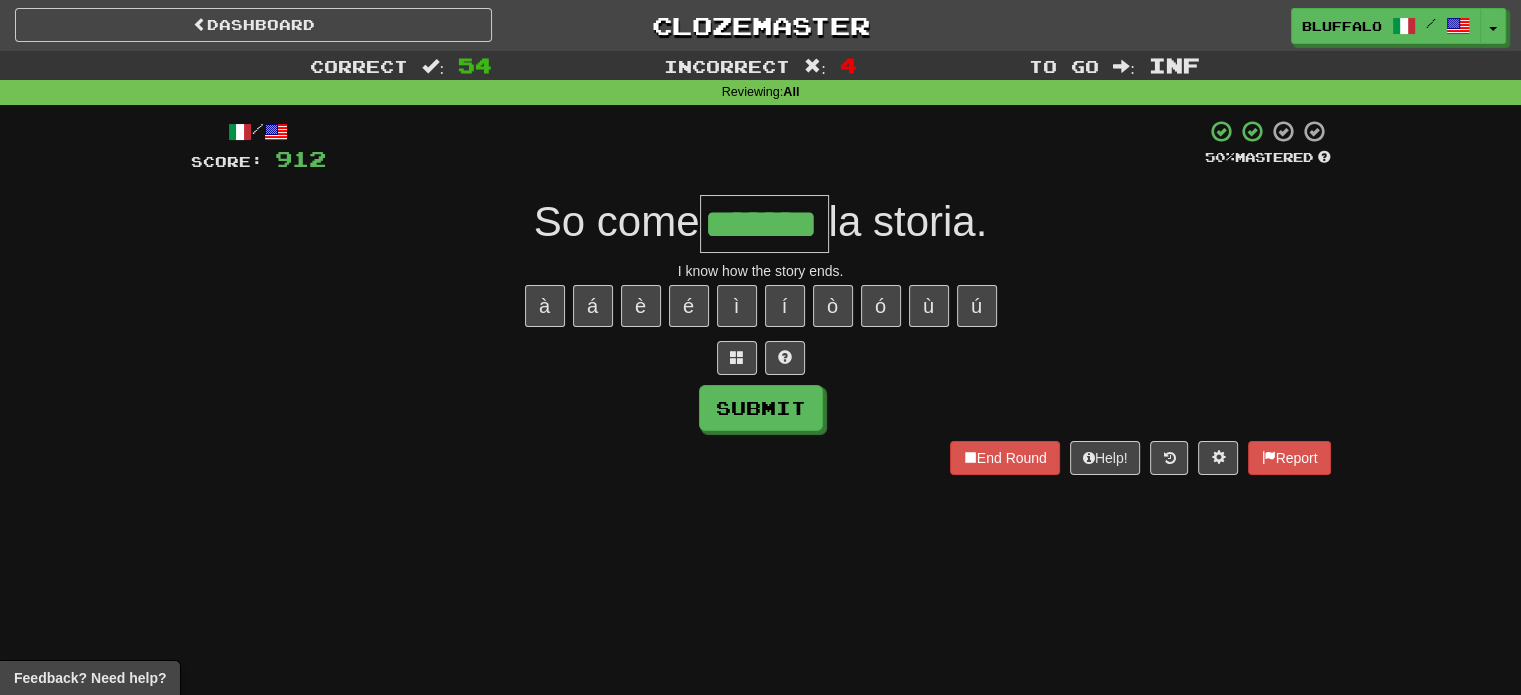 type on "*******" 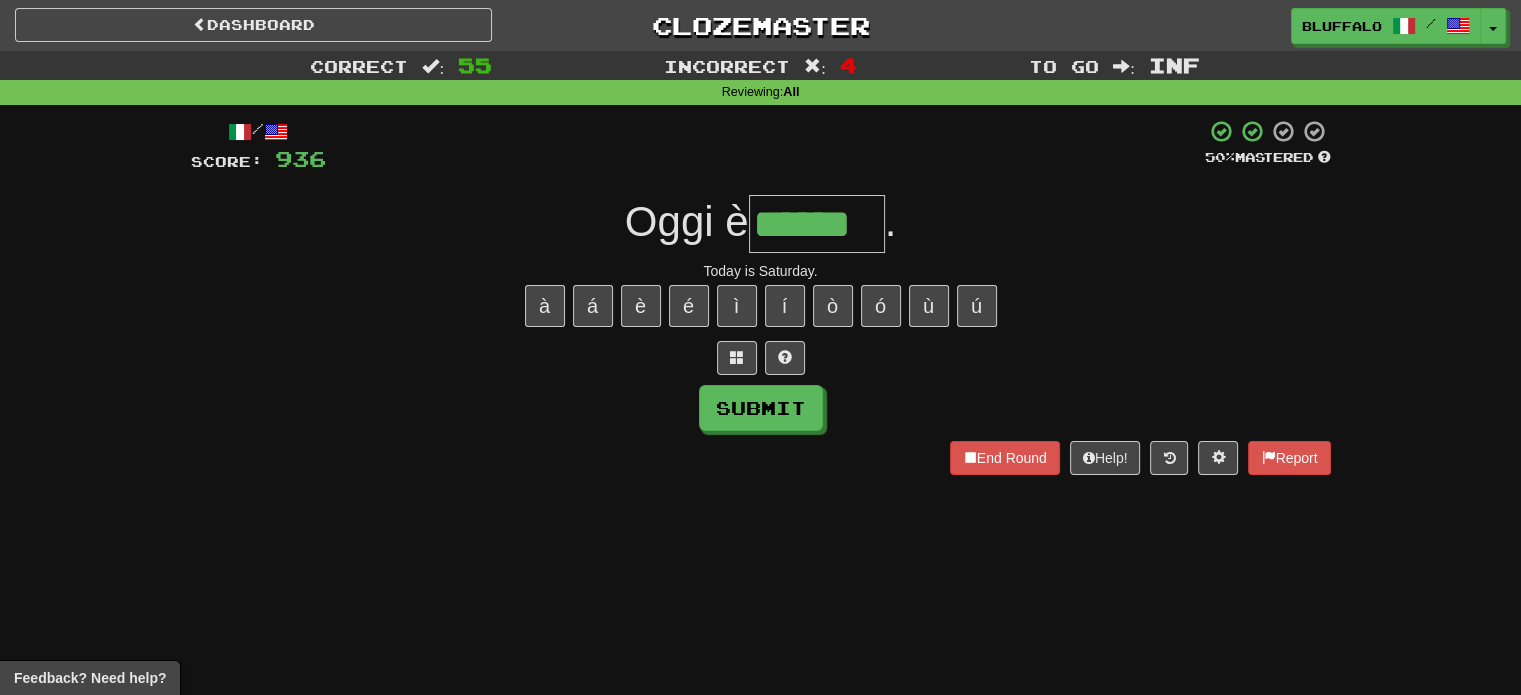 type on "******" 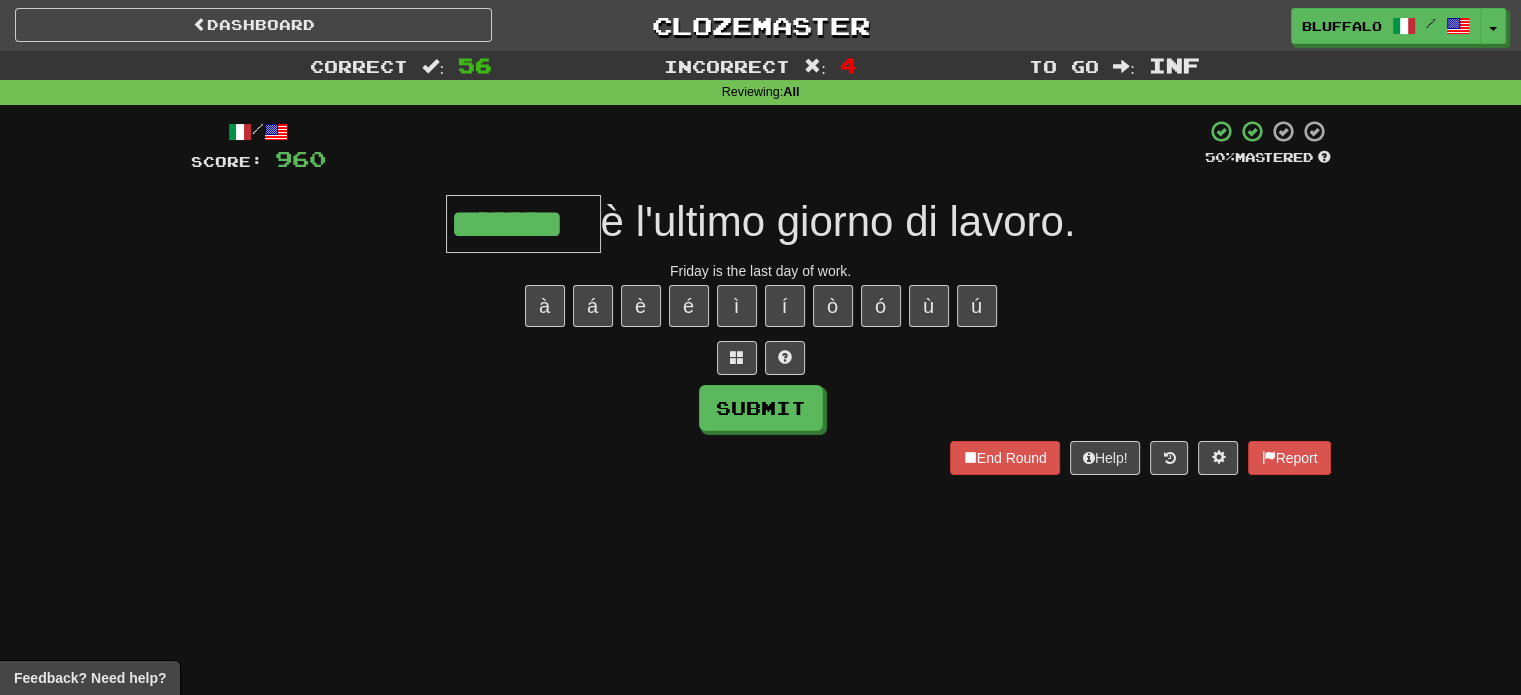 type on "*******" 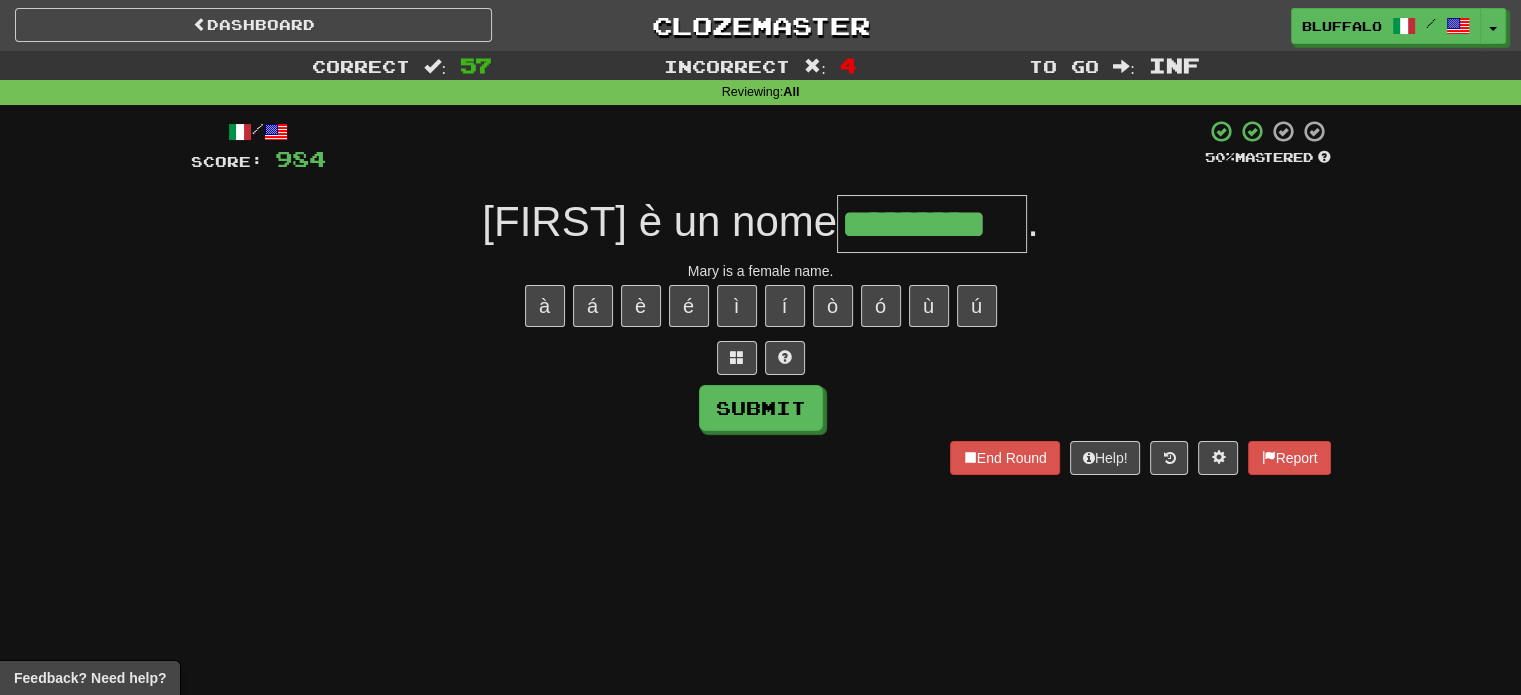 type on "*********" 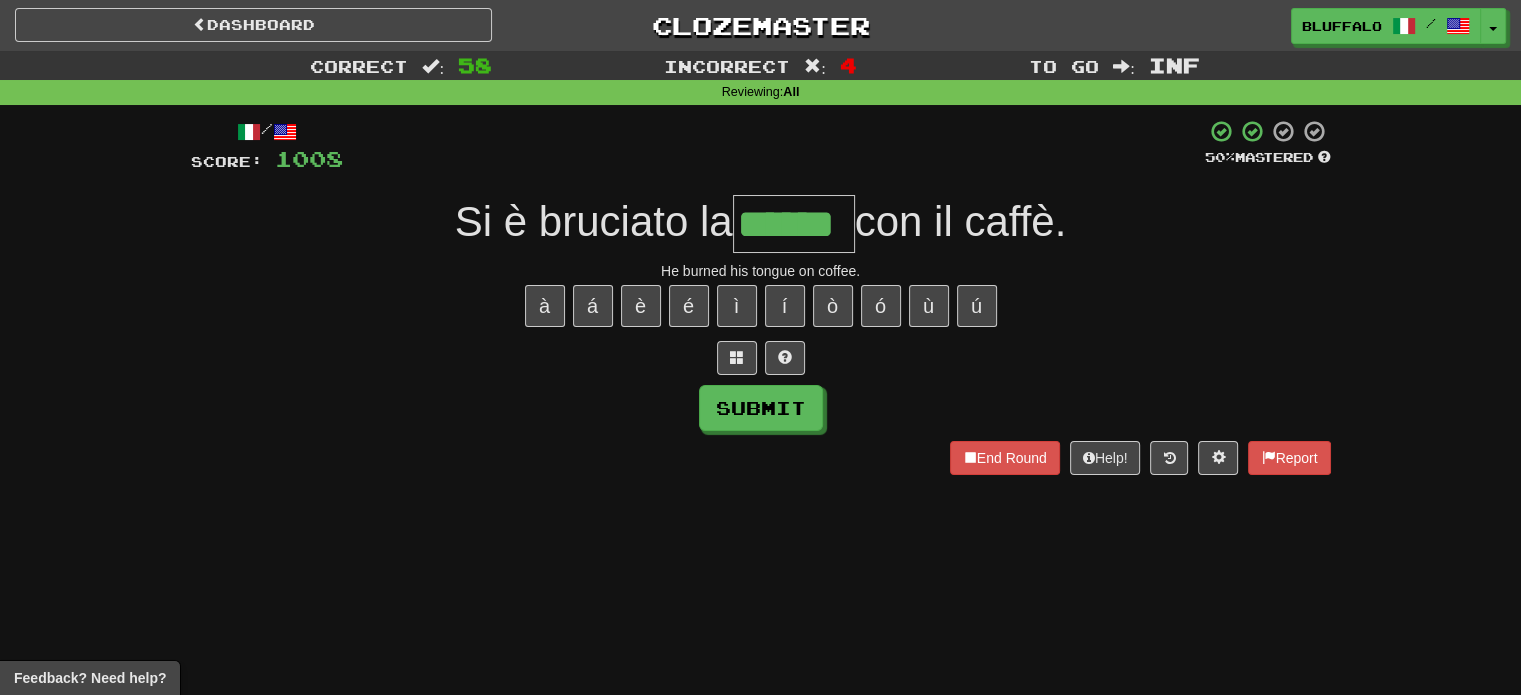 type on "******" 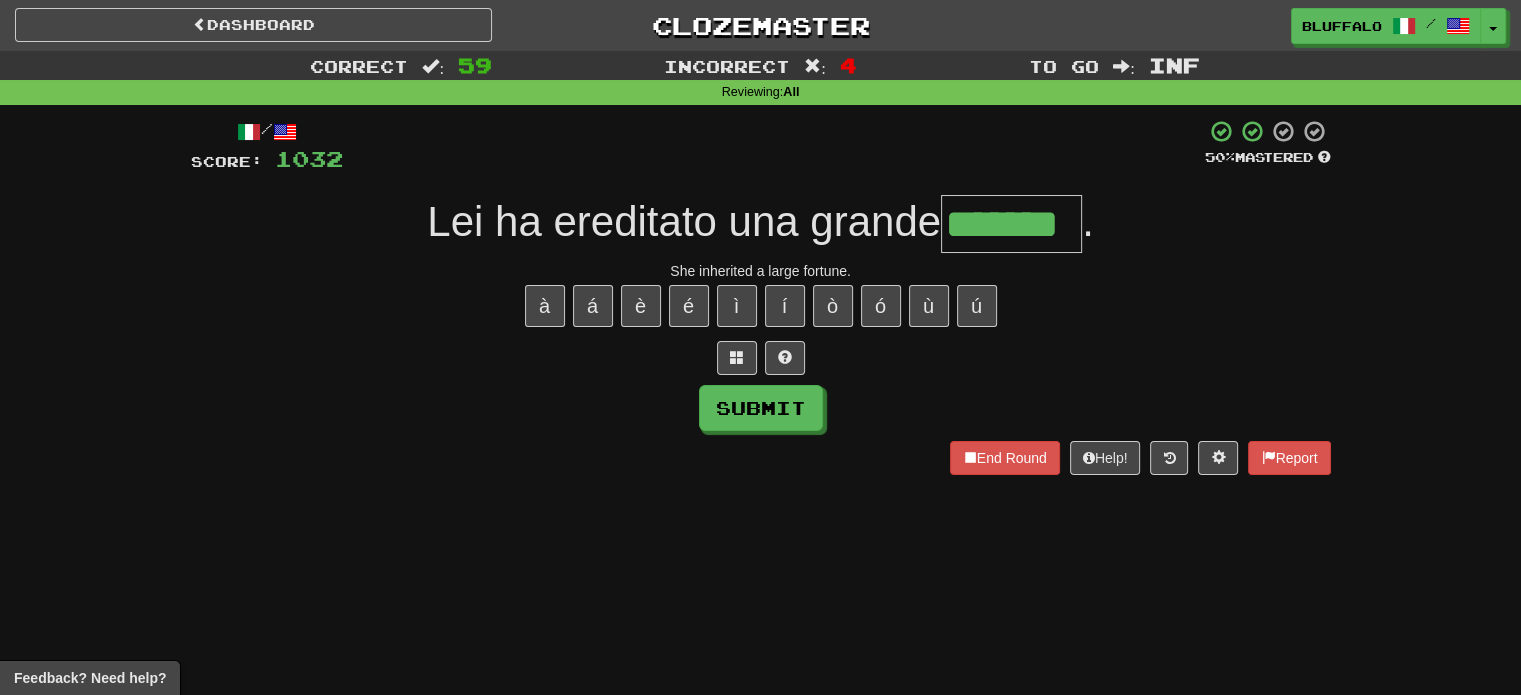 type on "*******" 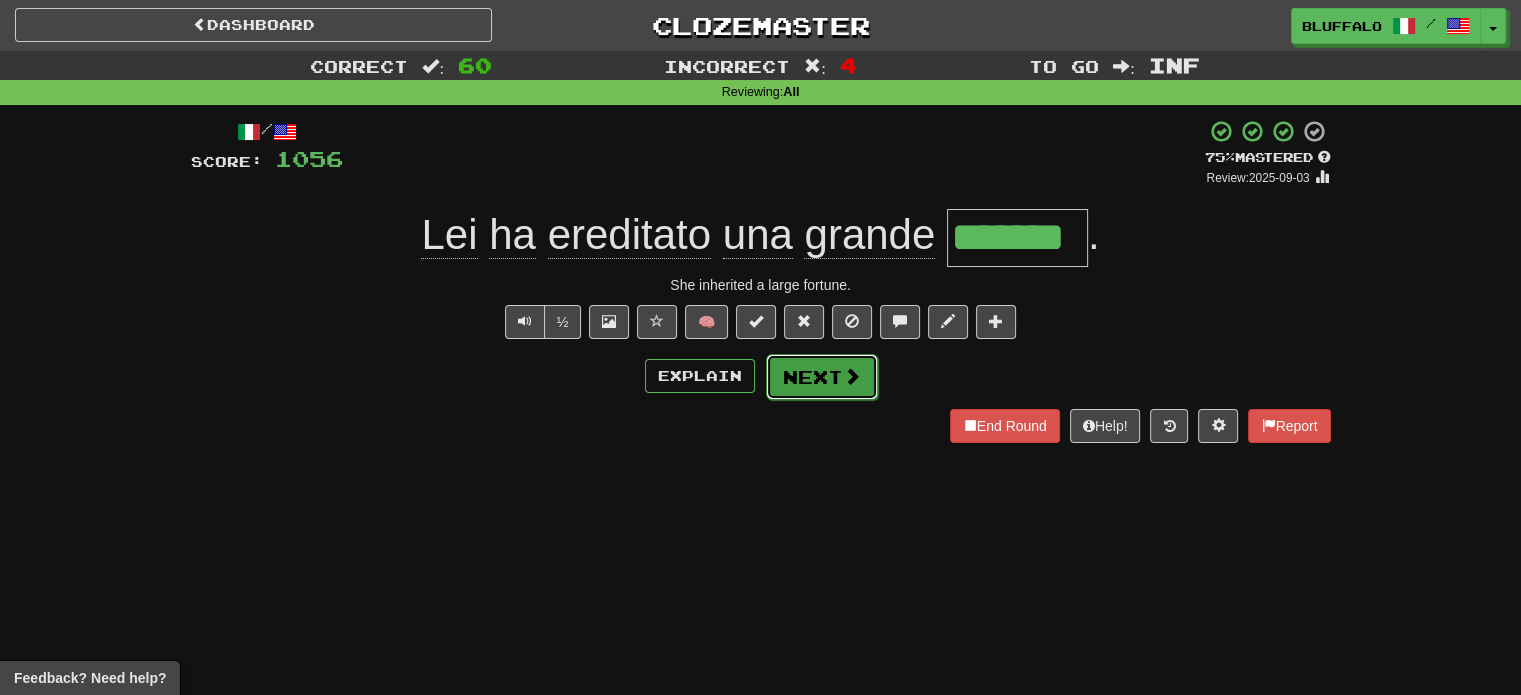 click on "Next" at bounding box center [822, 377] 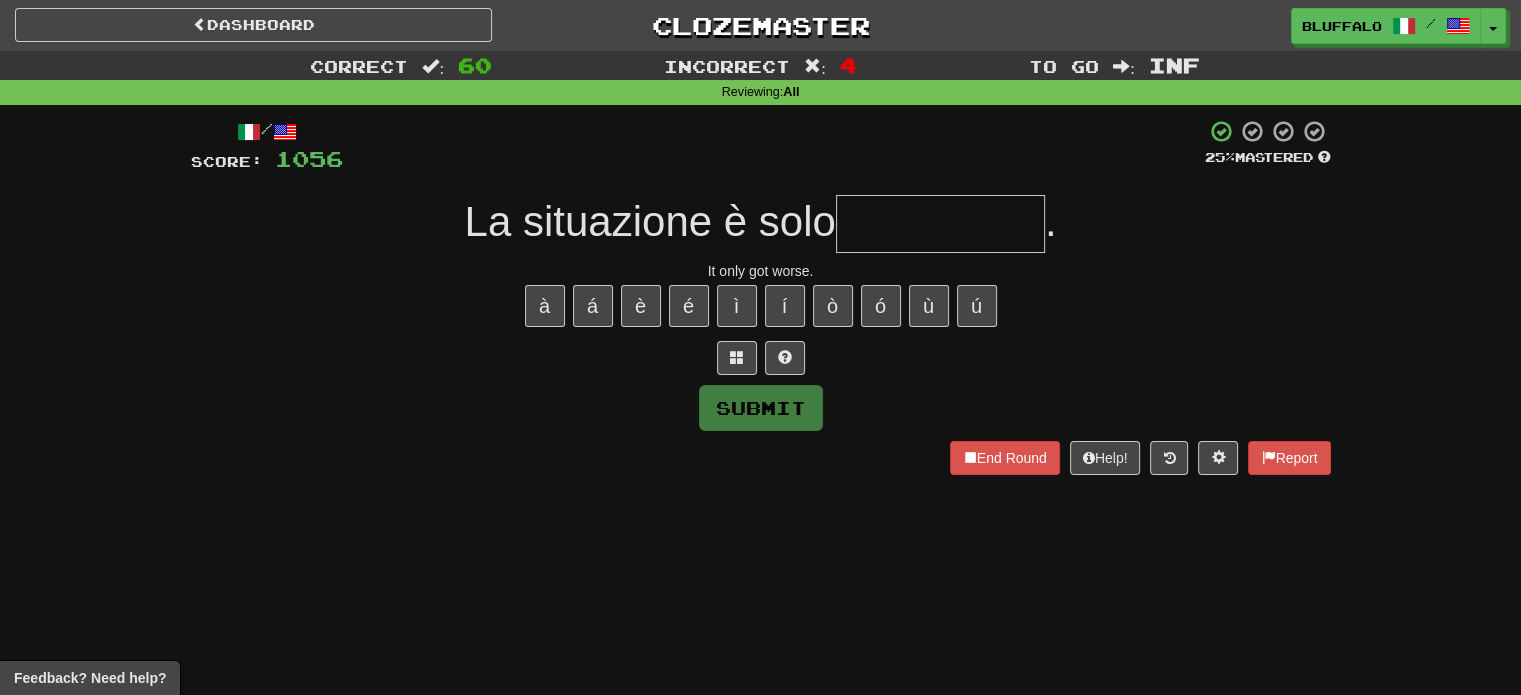 click at bounding box center [940, 224] 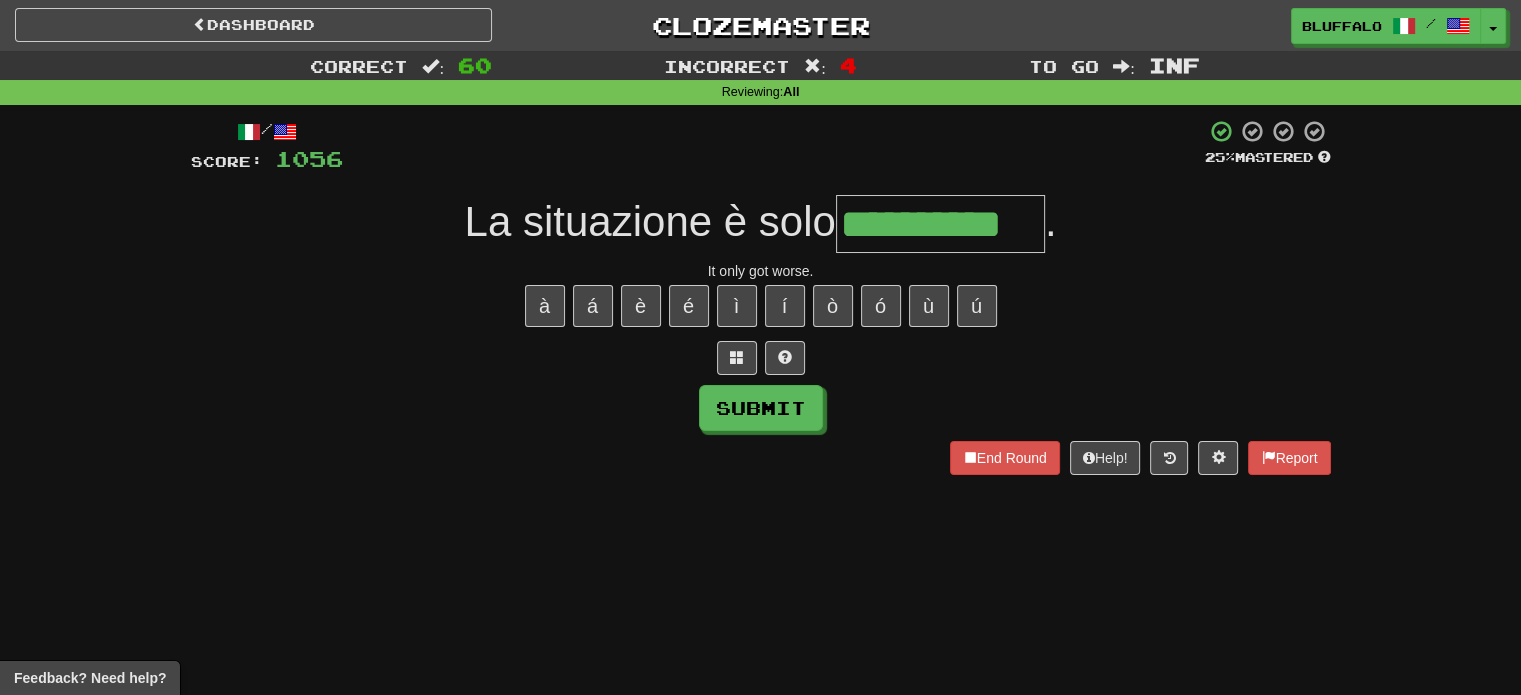 type on "**********" 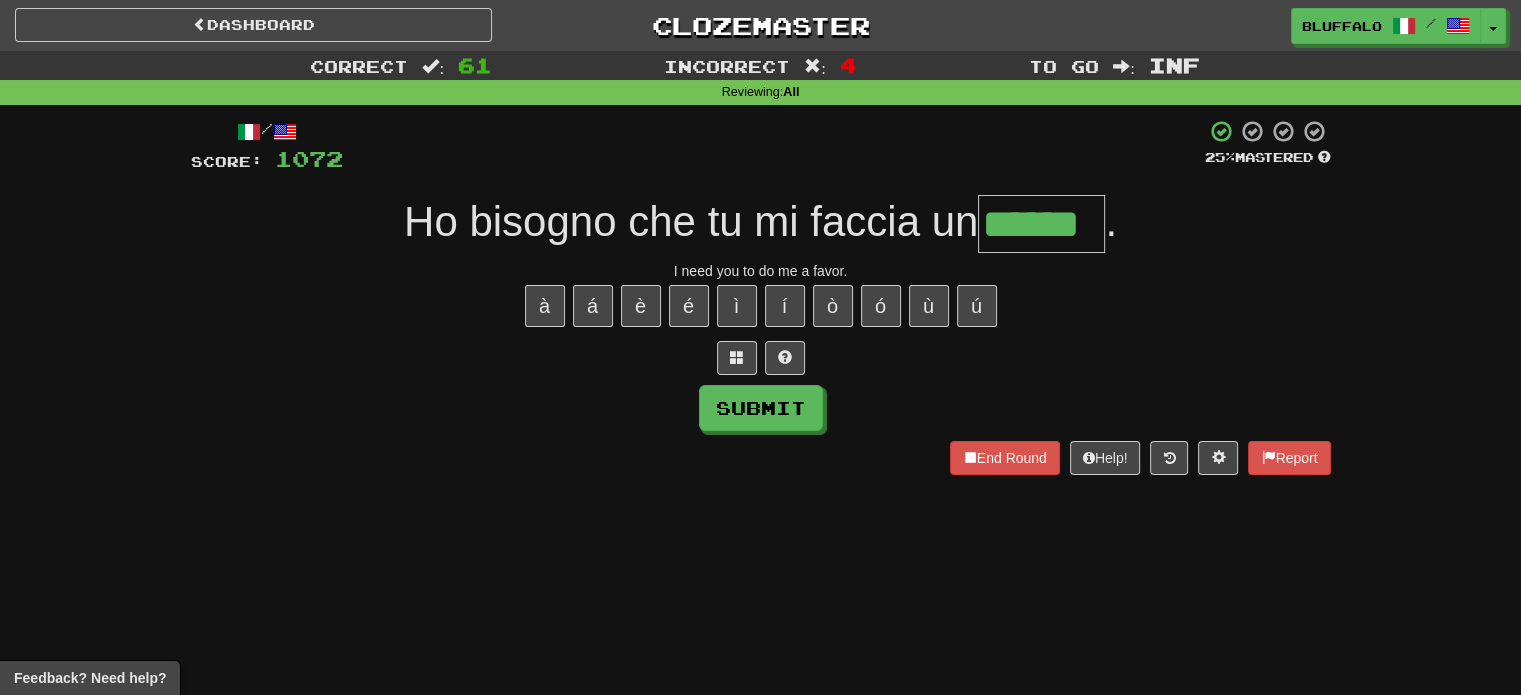 type on "******" 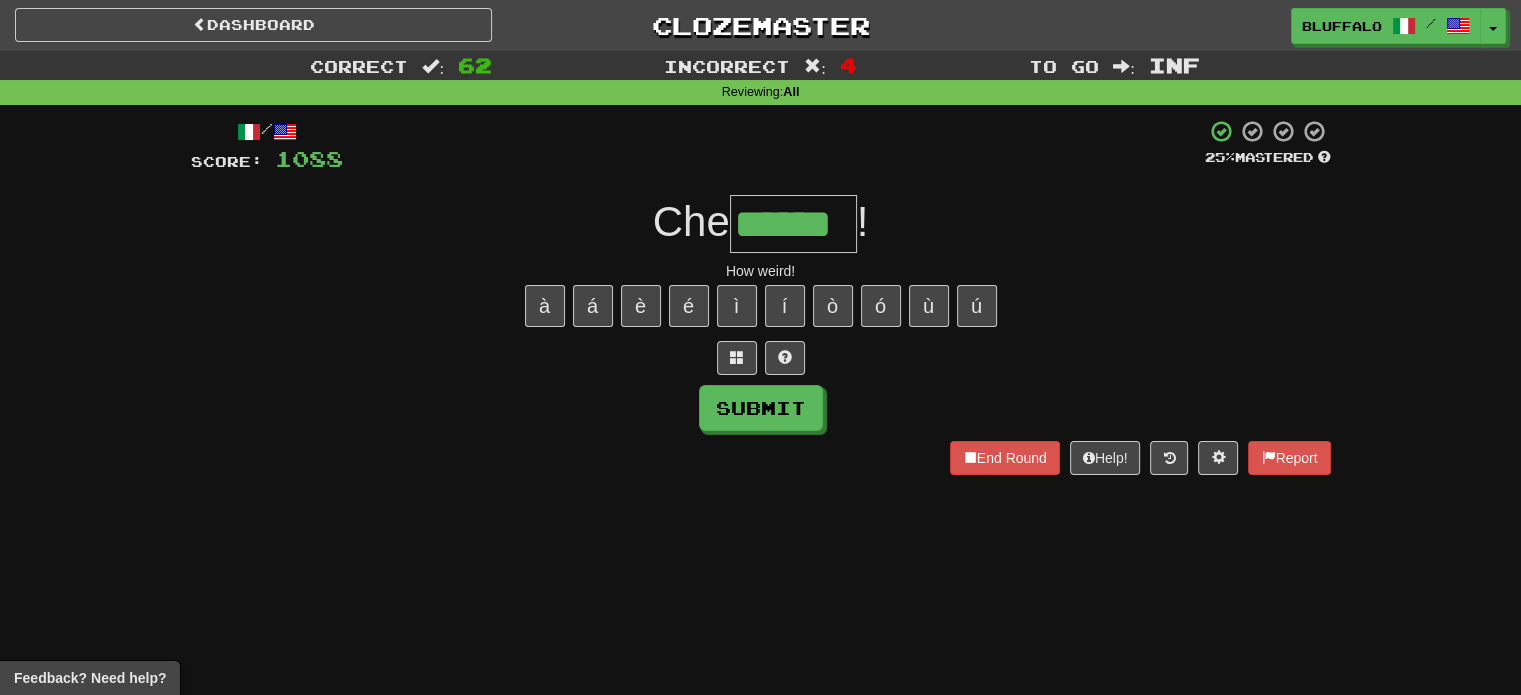 type on "******" 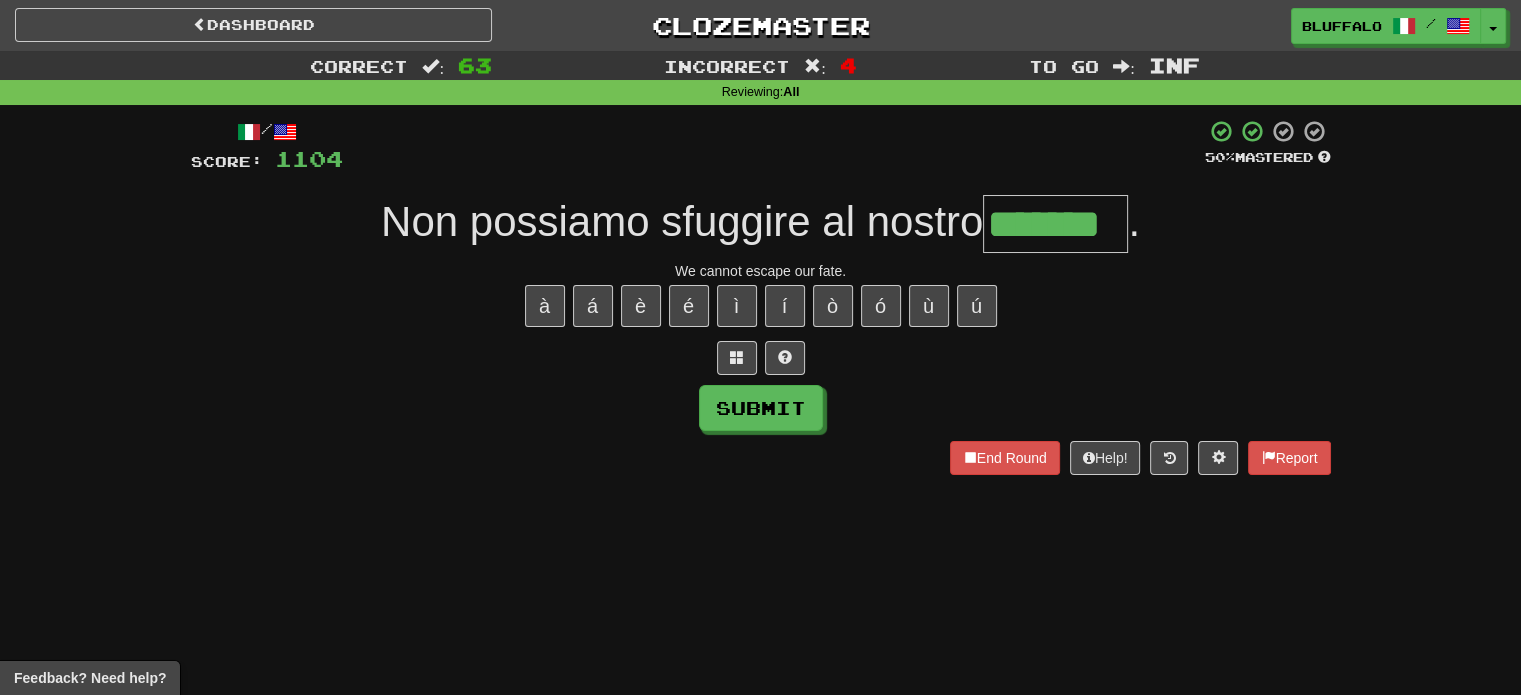 type on "*******" 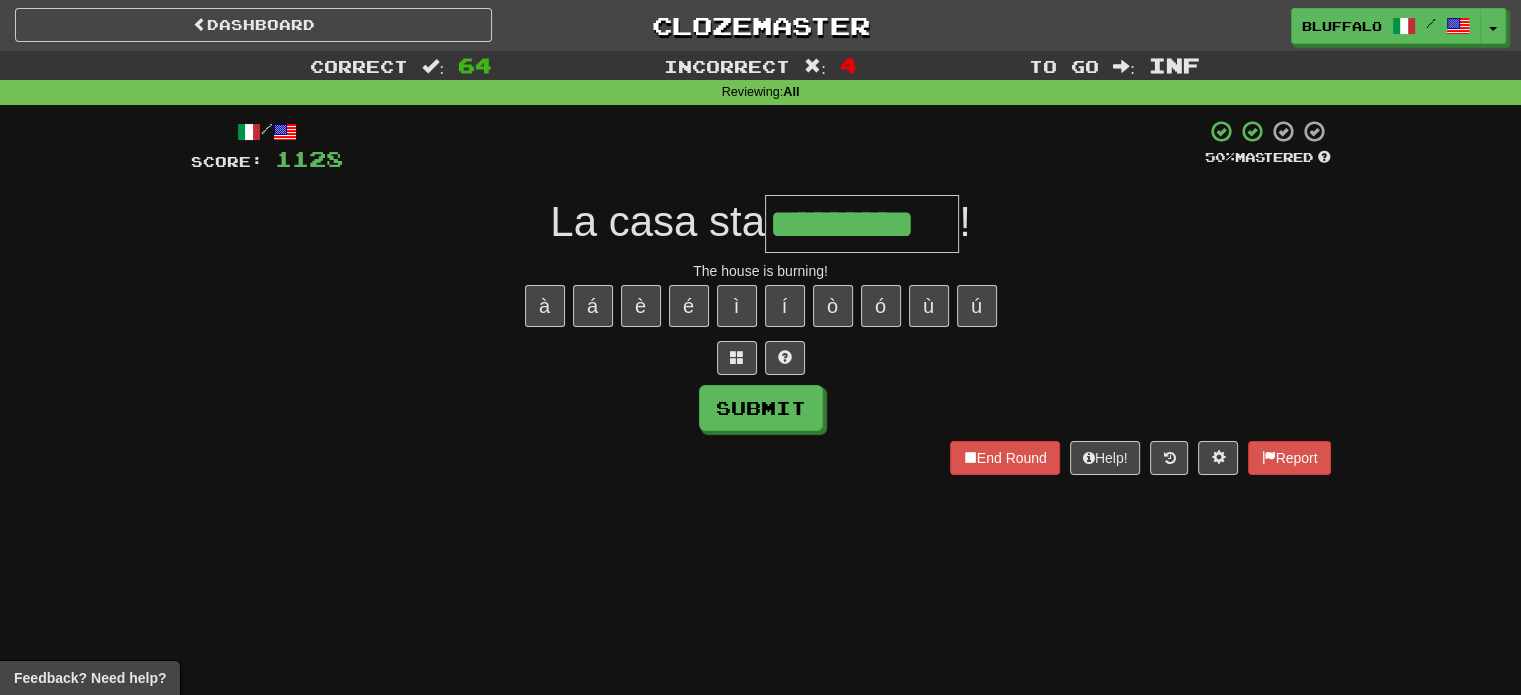 type on "*********" 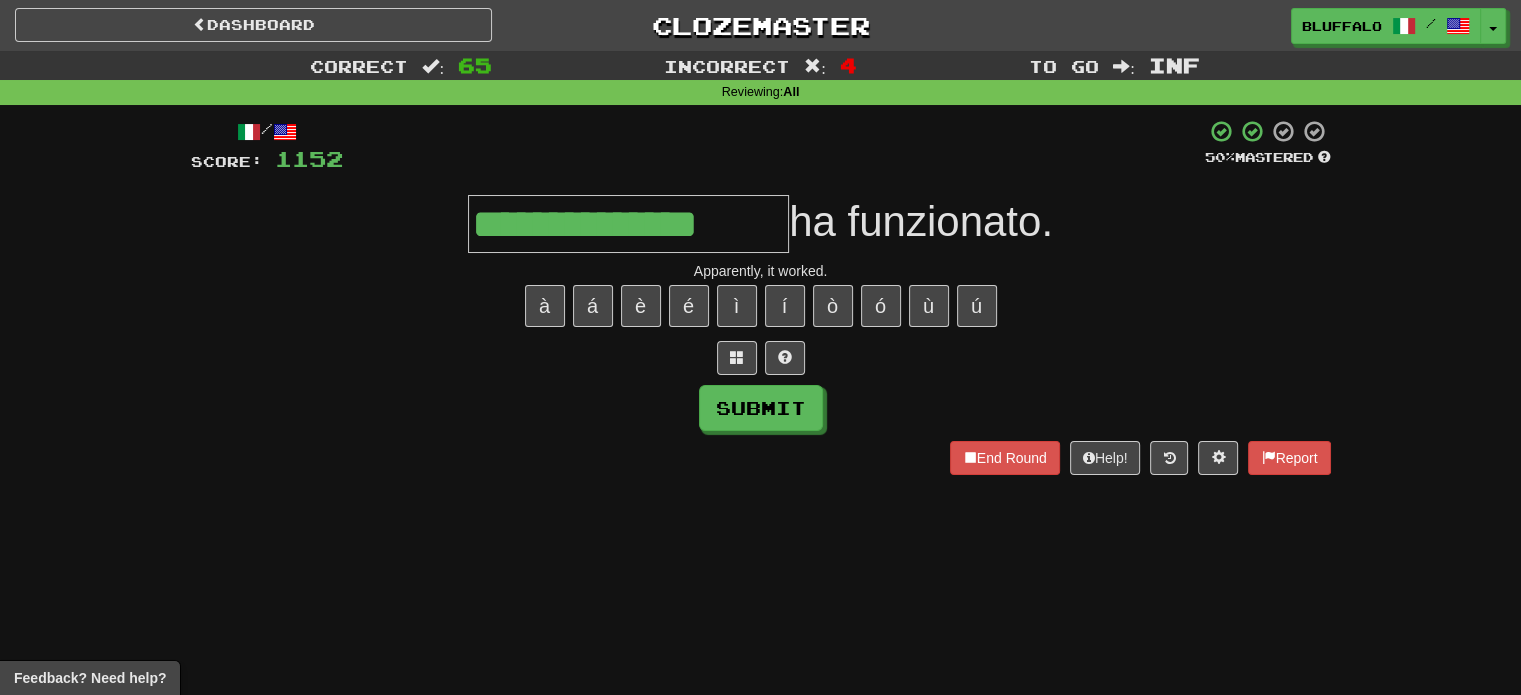 type on "**********" 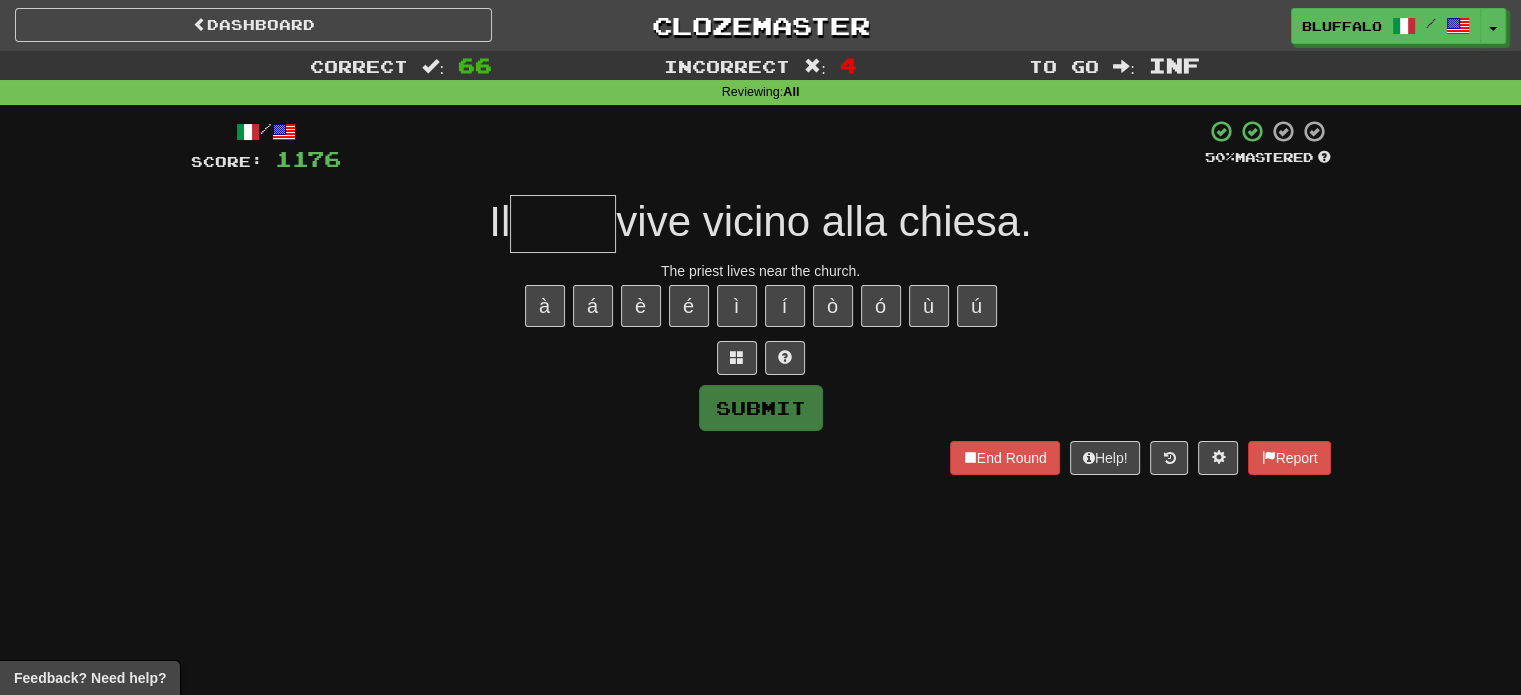 type on "*" 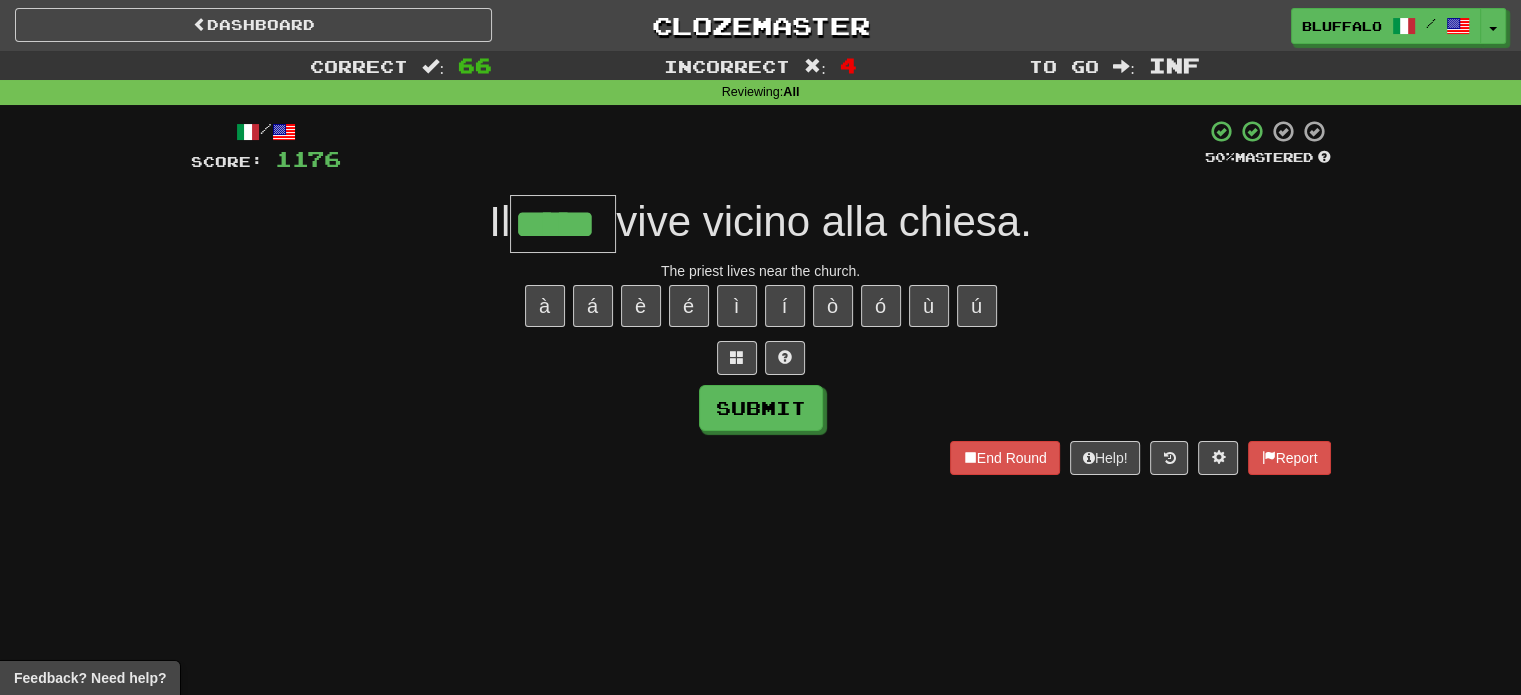 type on "*****" 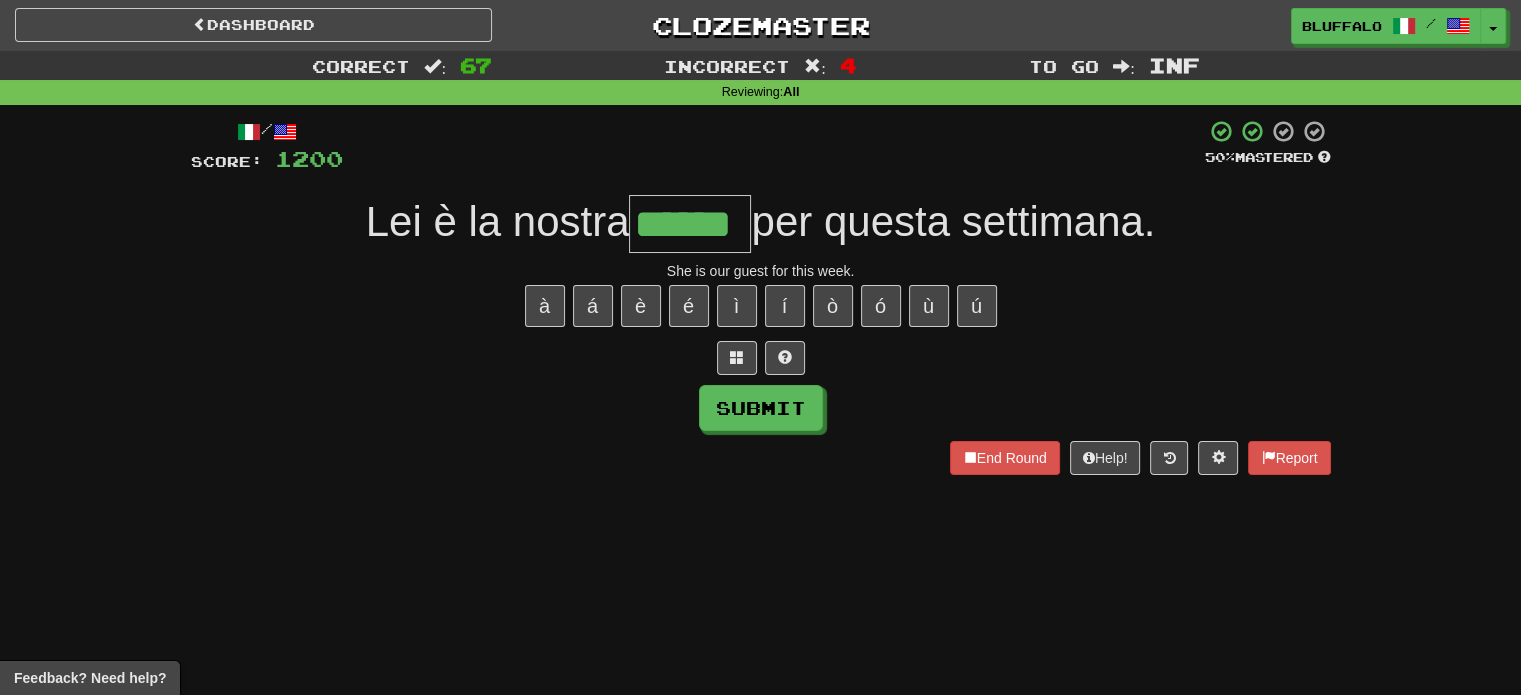 type on "******" 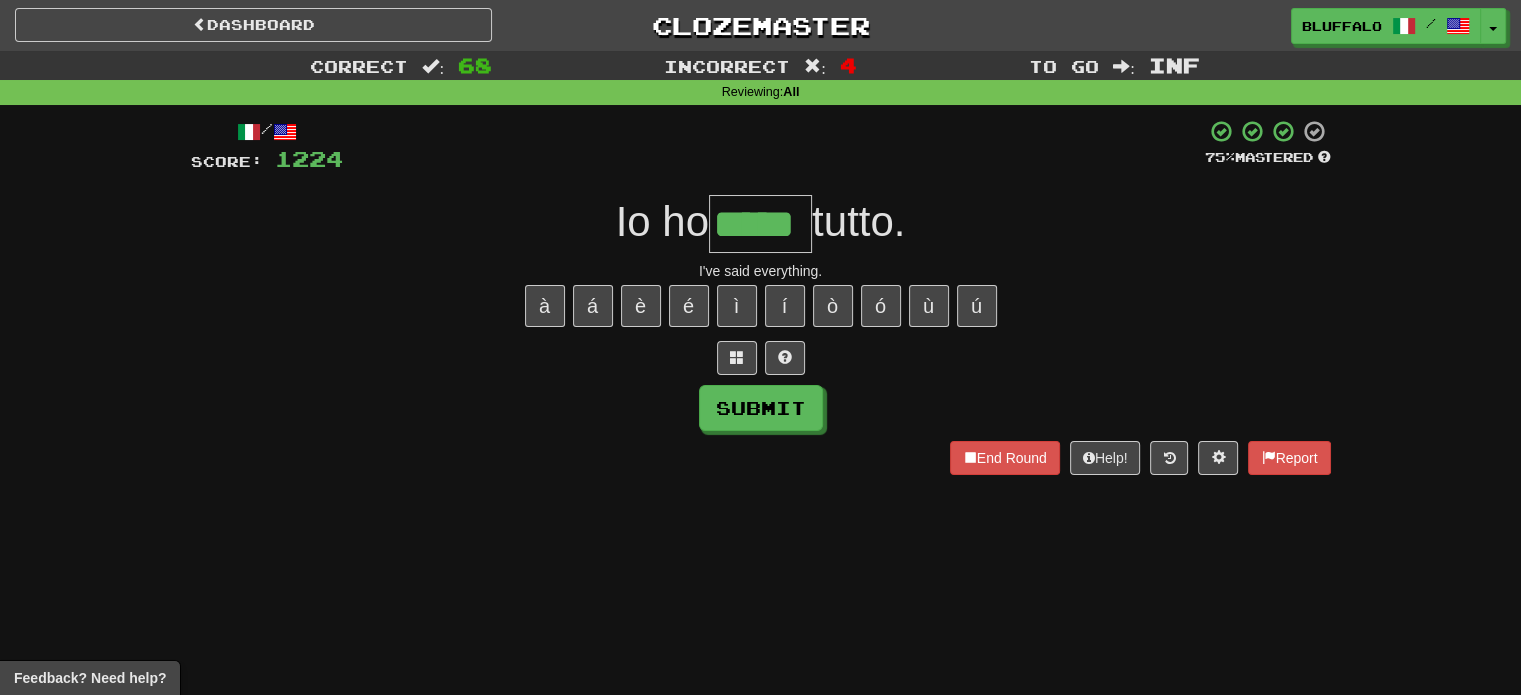 type on "*****" 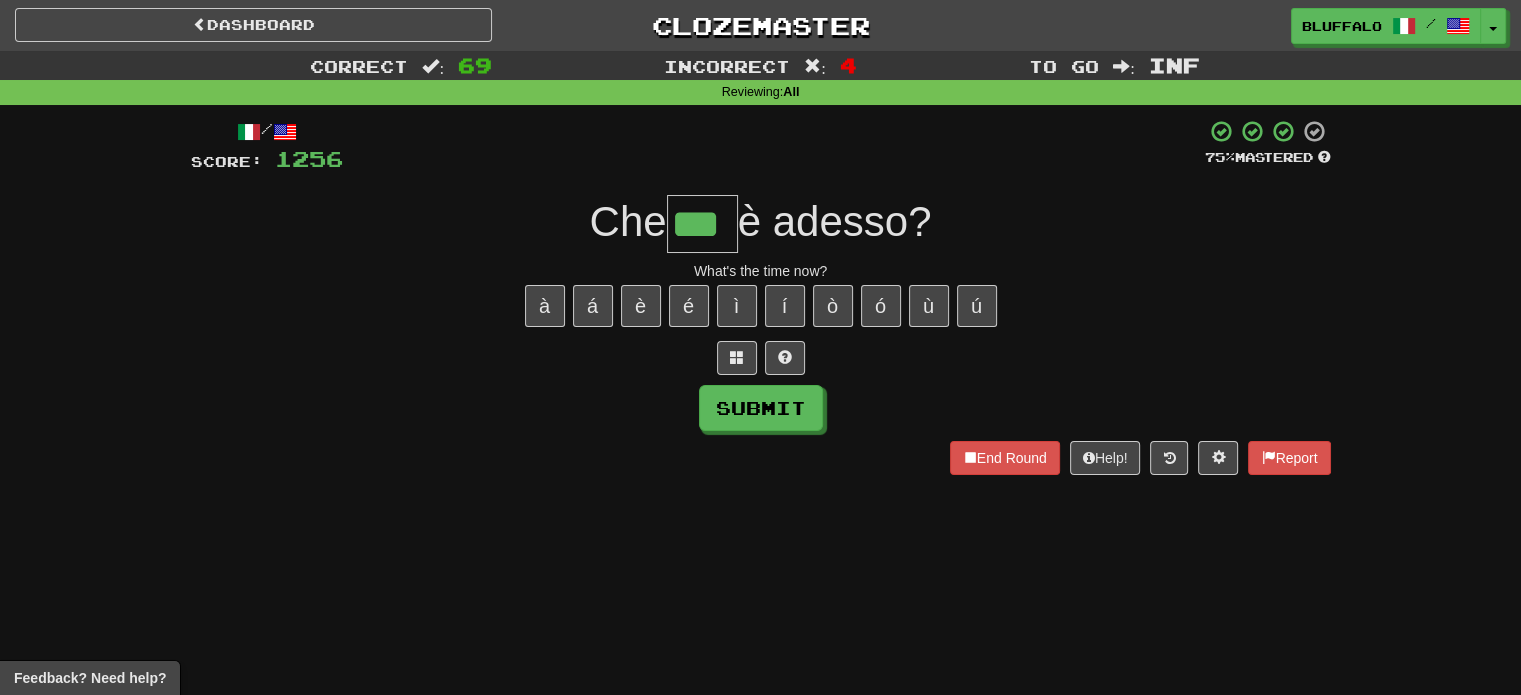 type on "***" 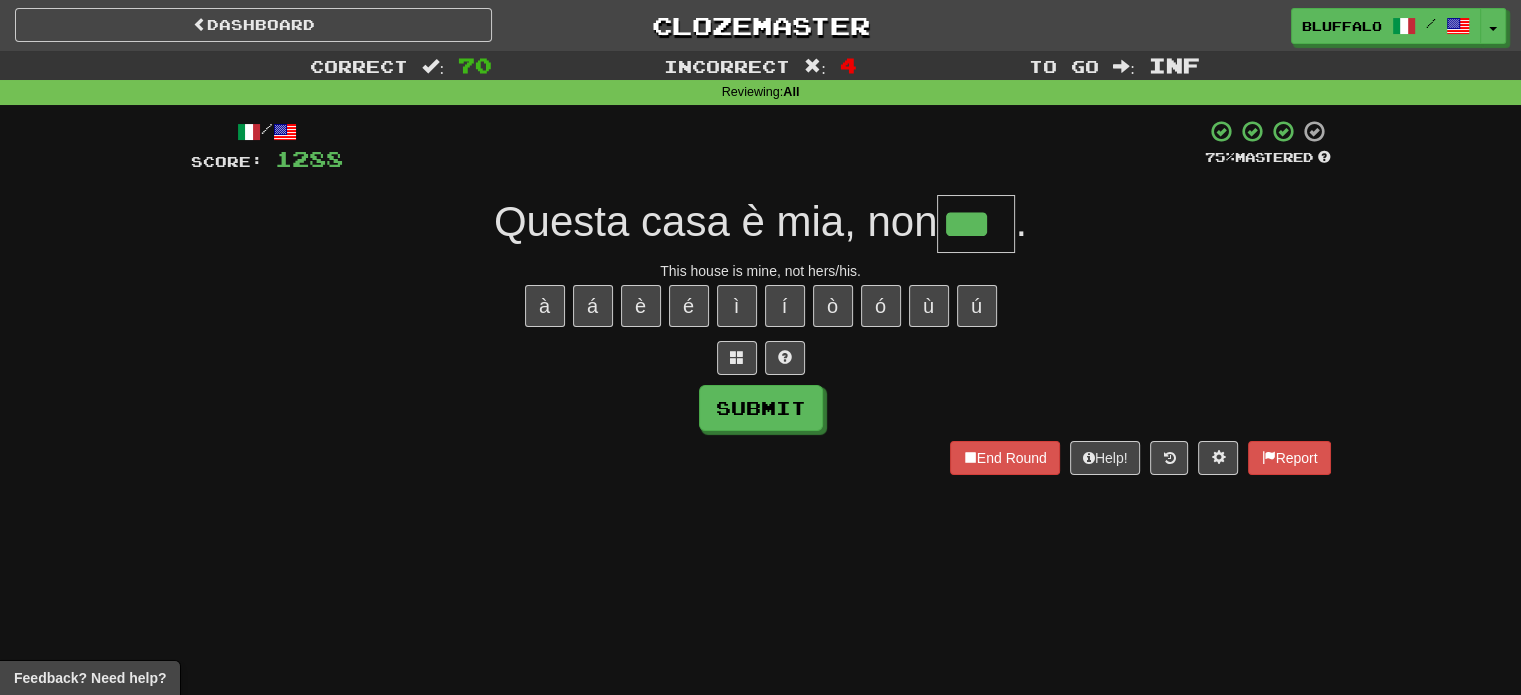 type on "***" 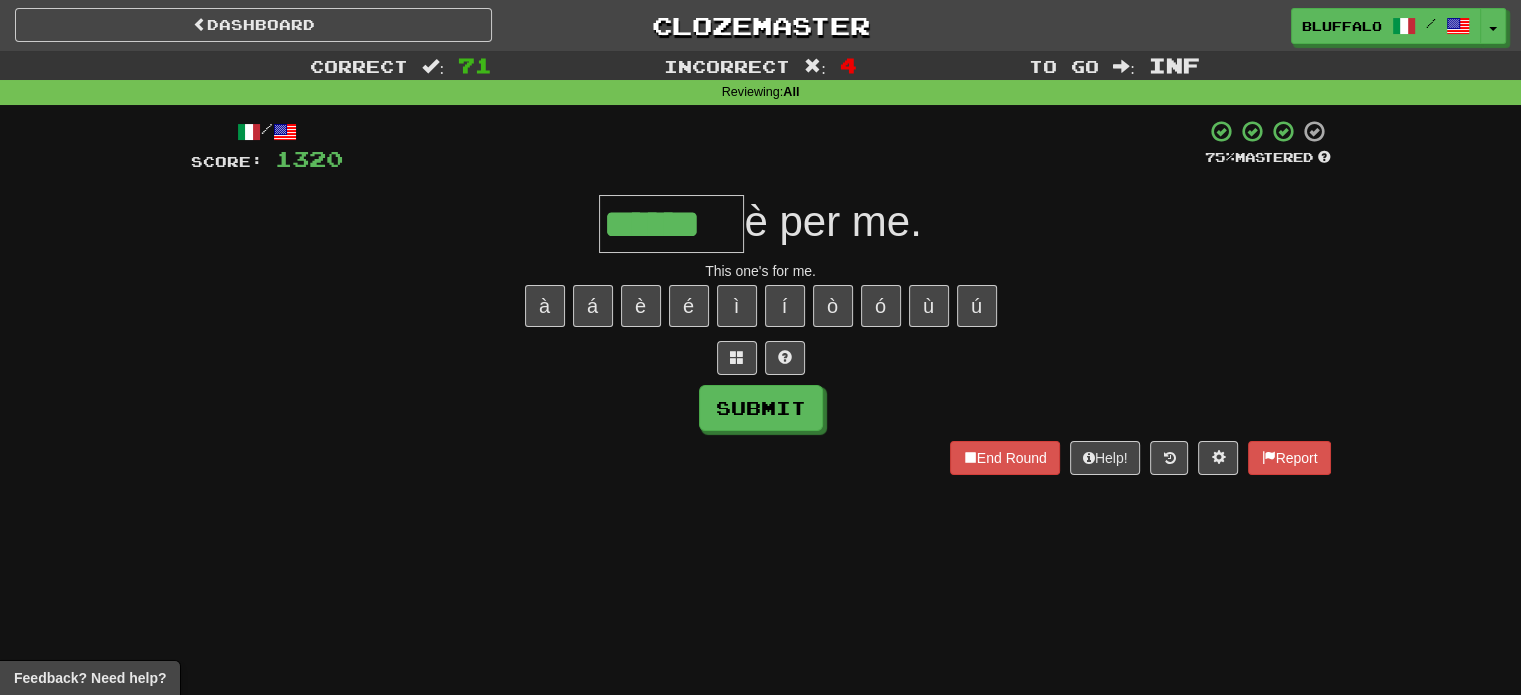 type on "******" 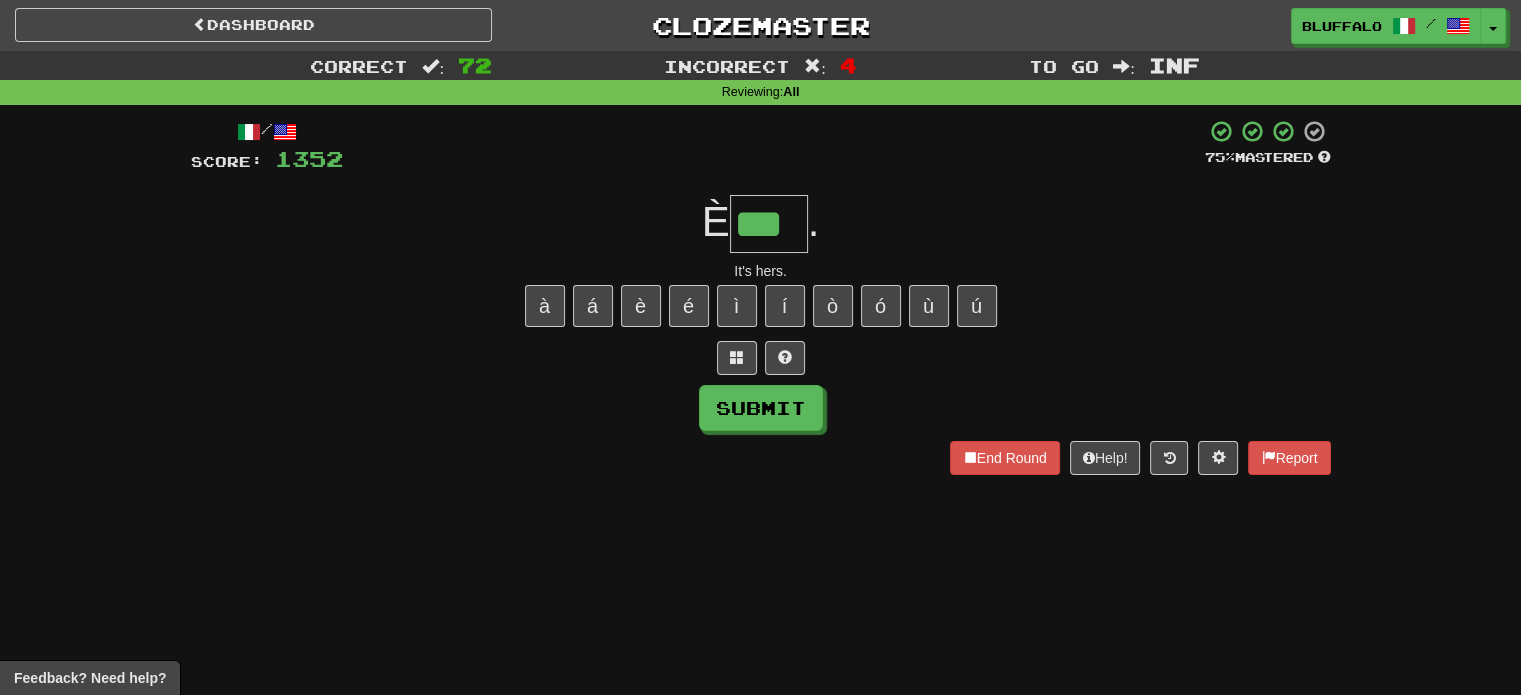 type on "***" 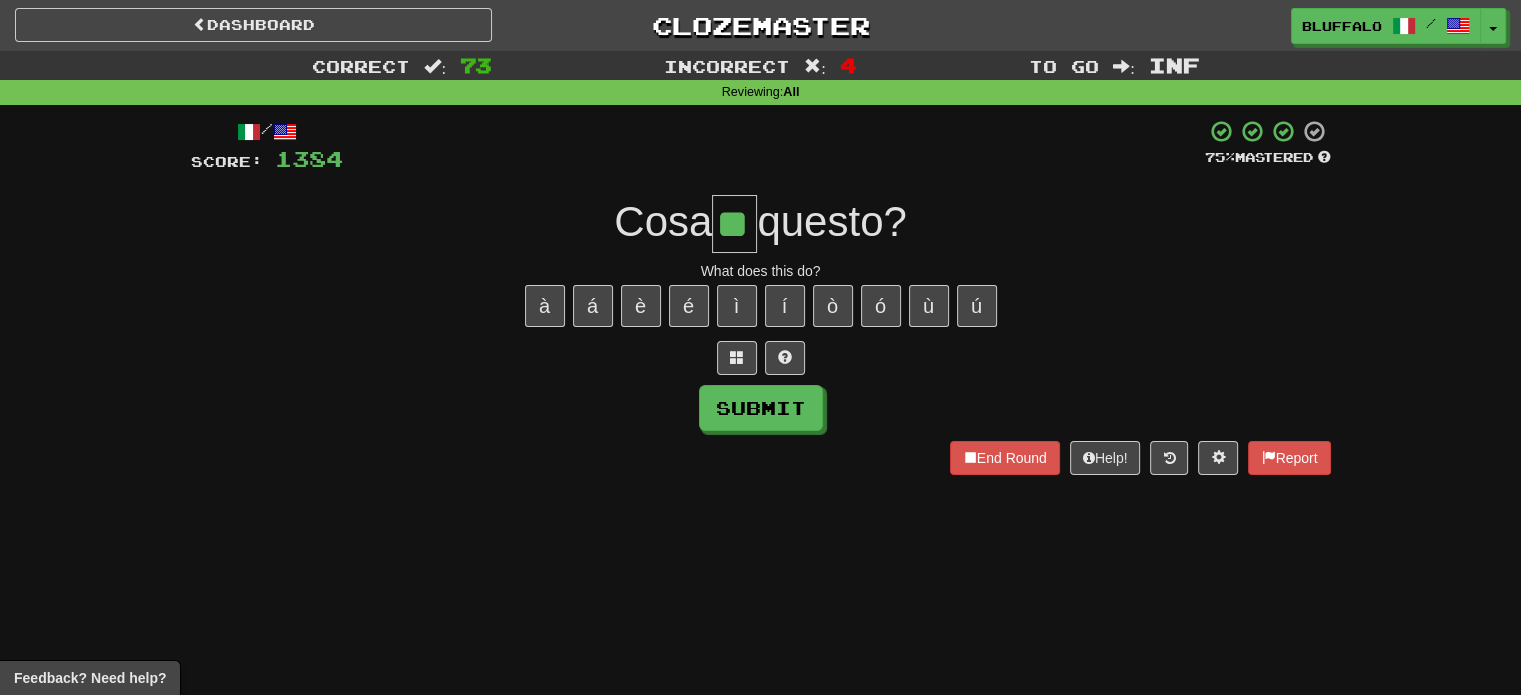 type on "**" 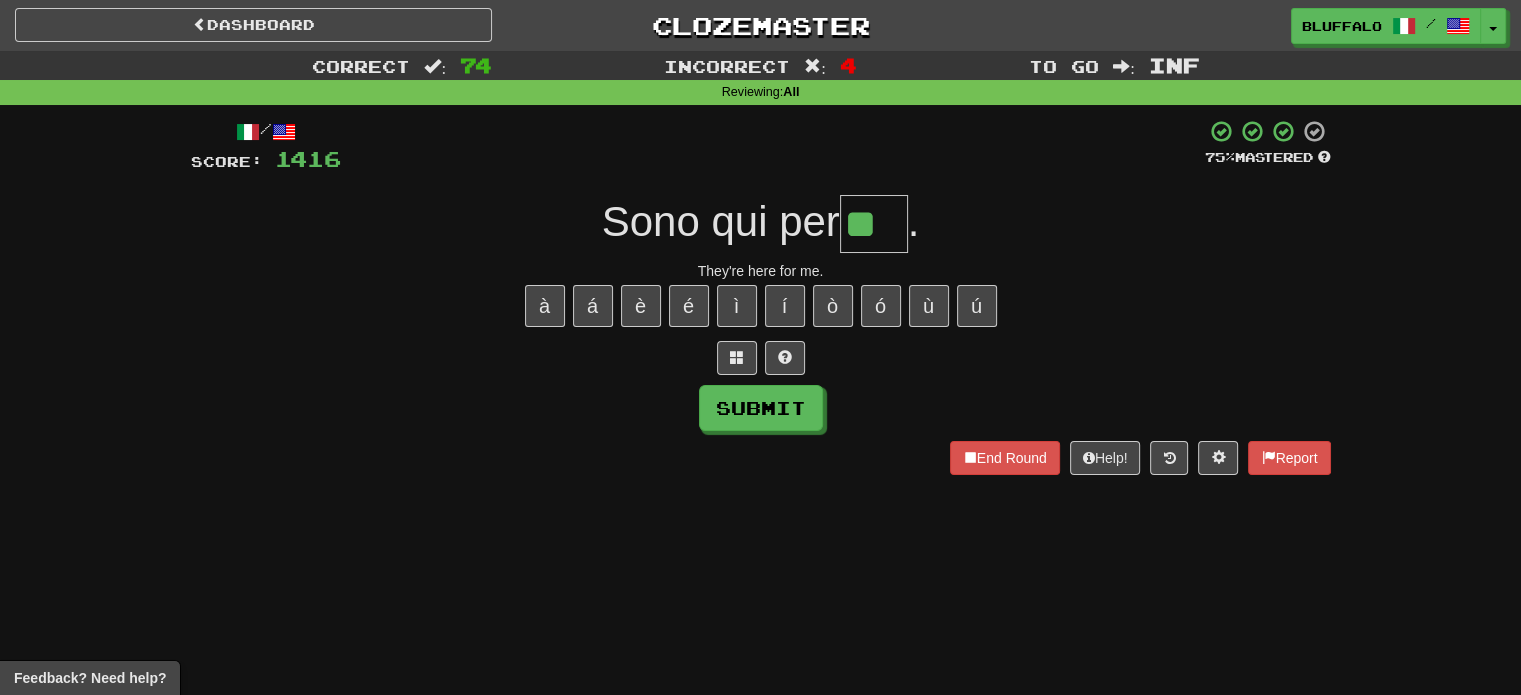 type on "**" 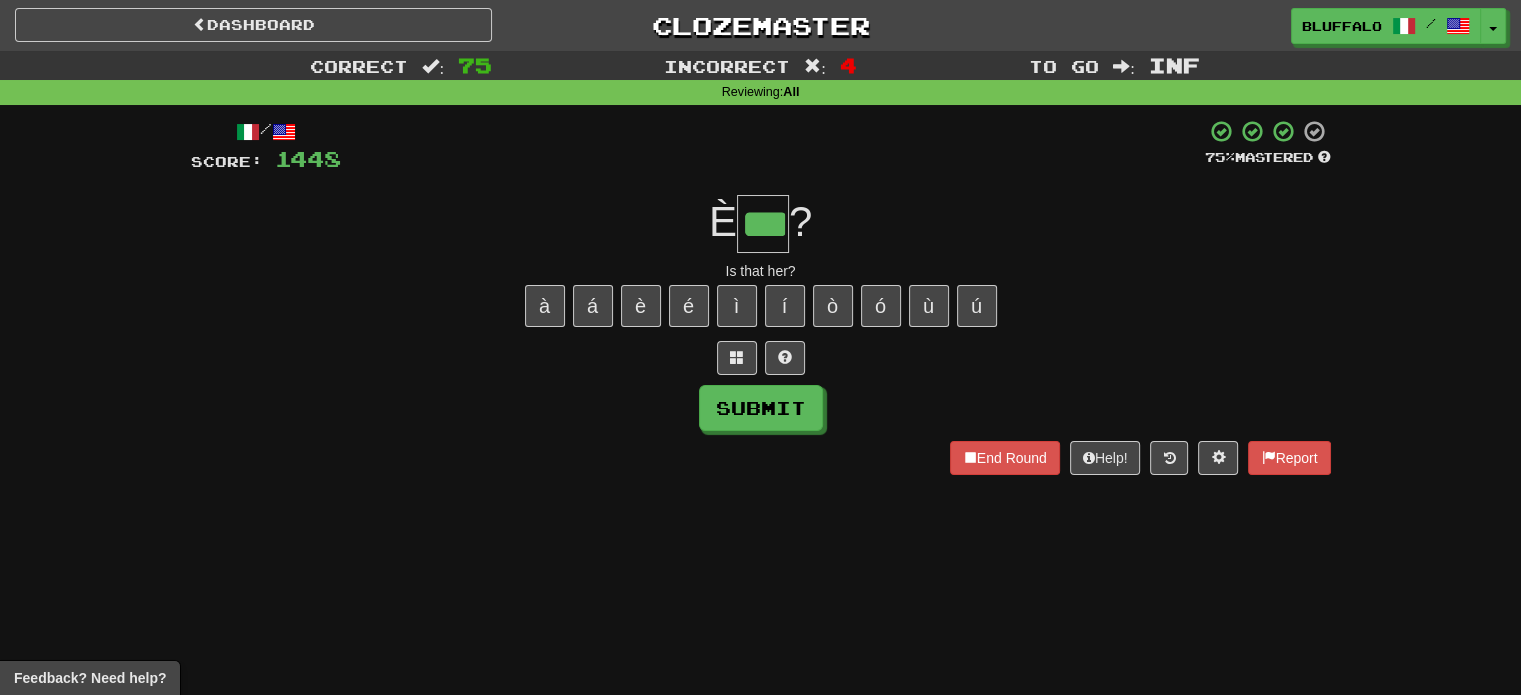 type on "***" 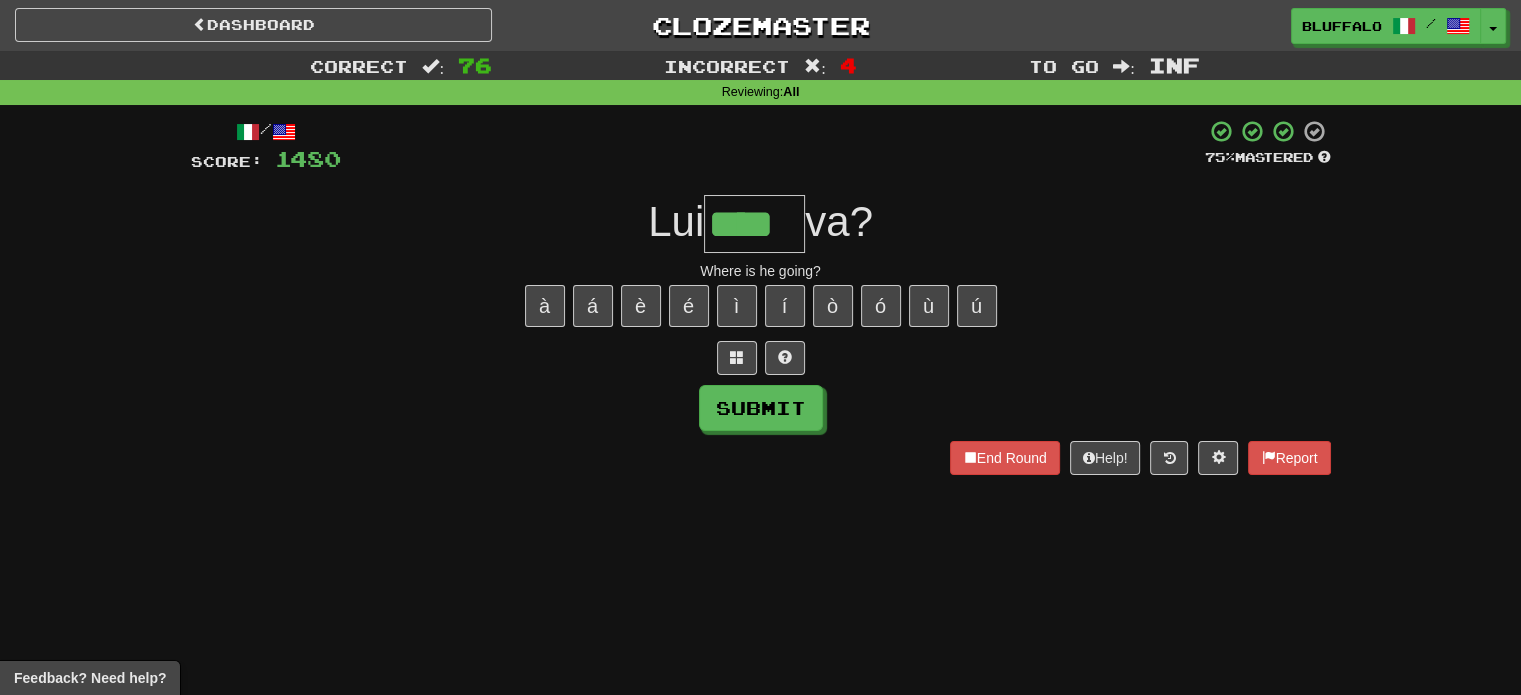 type on "****" 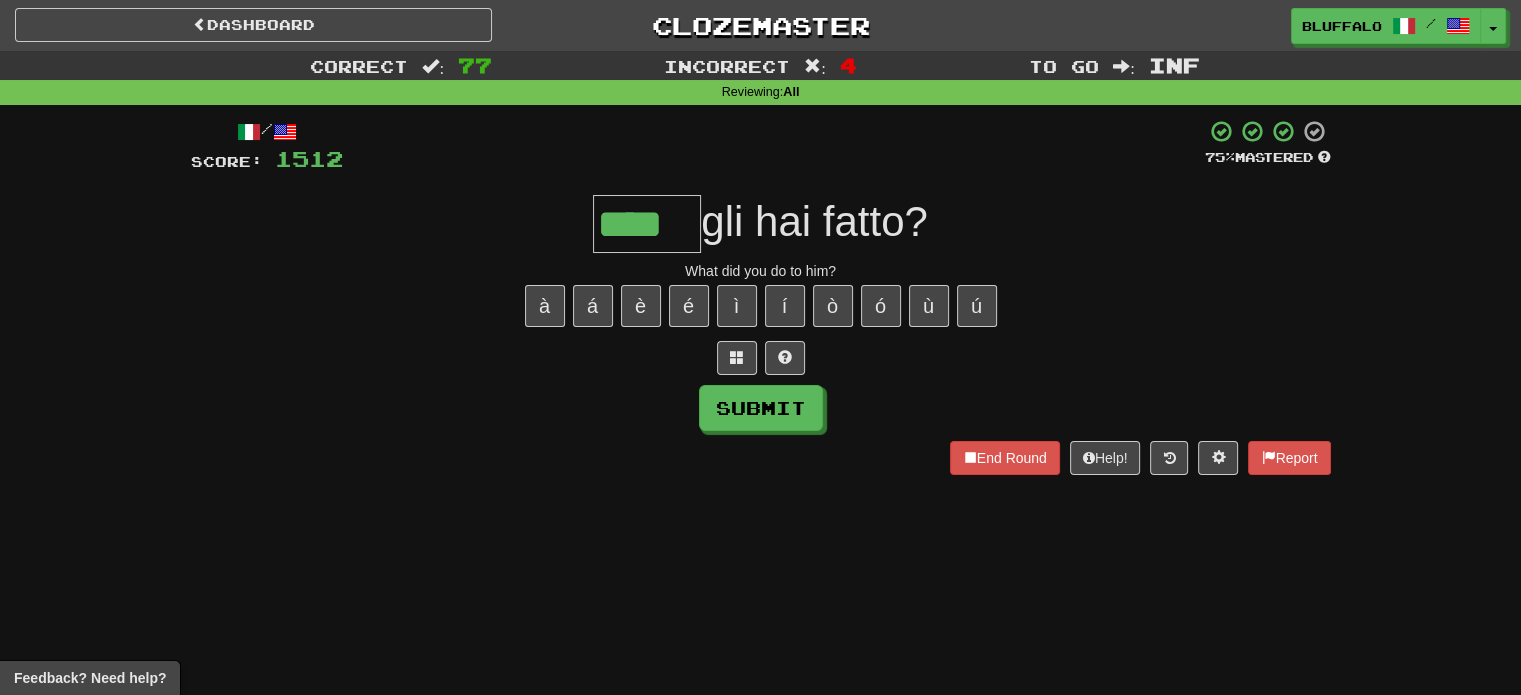 type on "****" 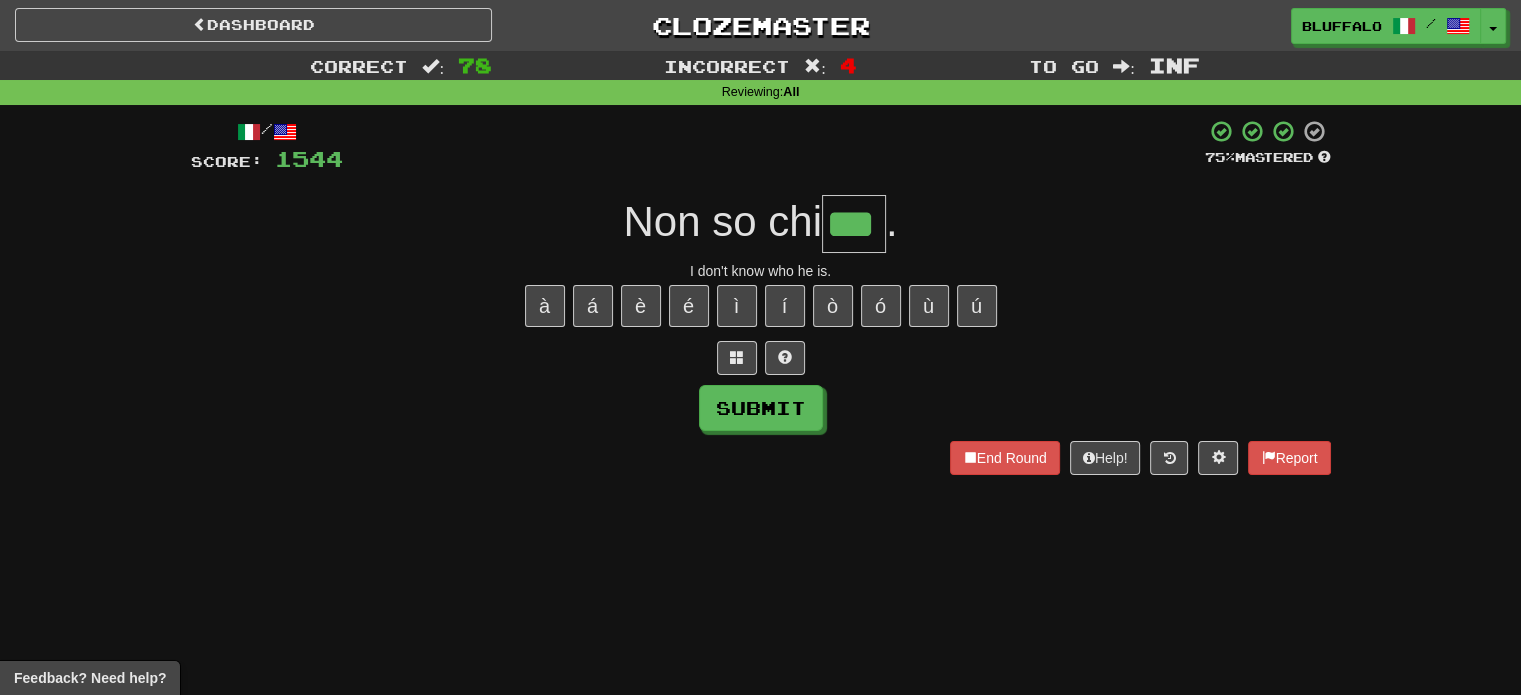 type on "***" 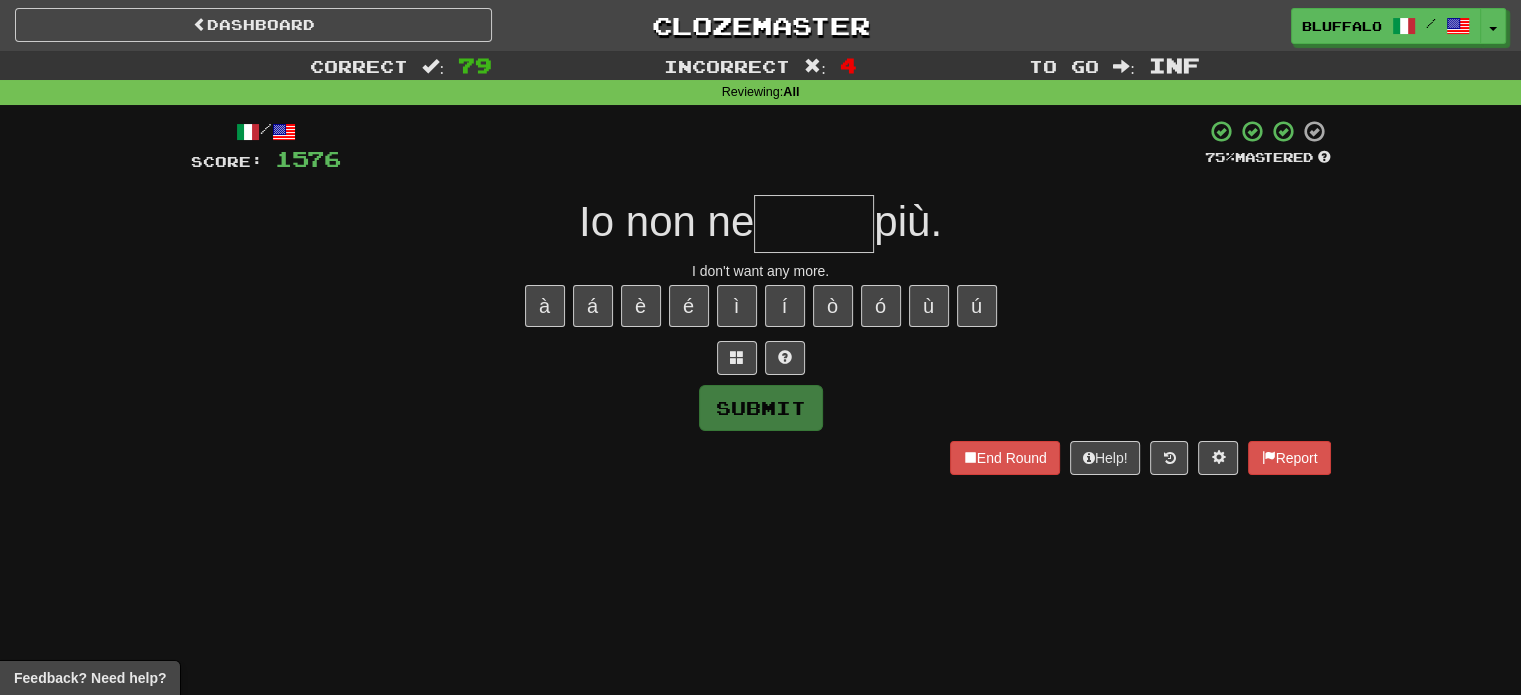 type on "*" 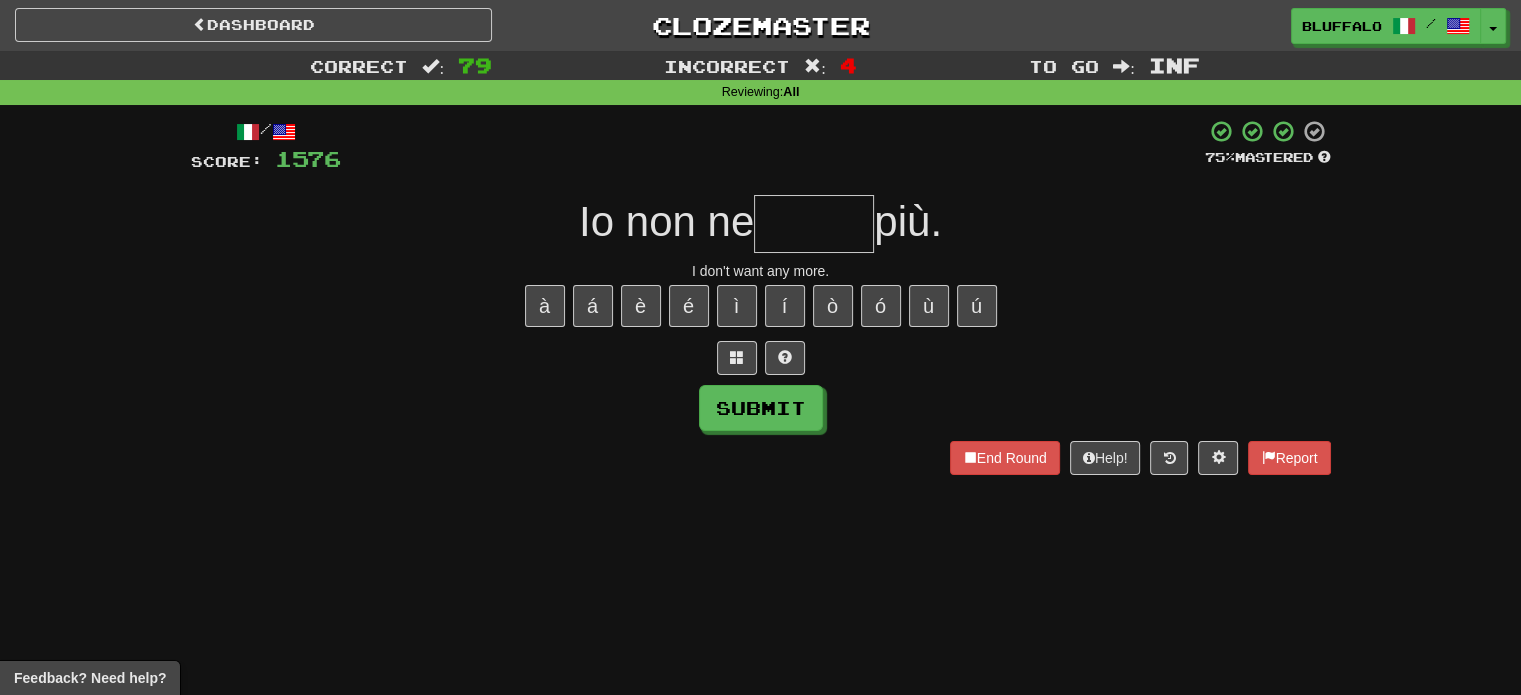 type on "*" 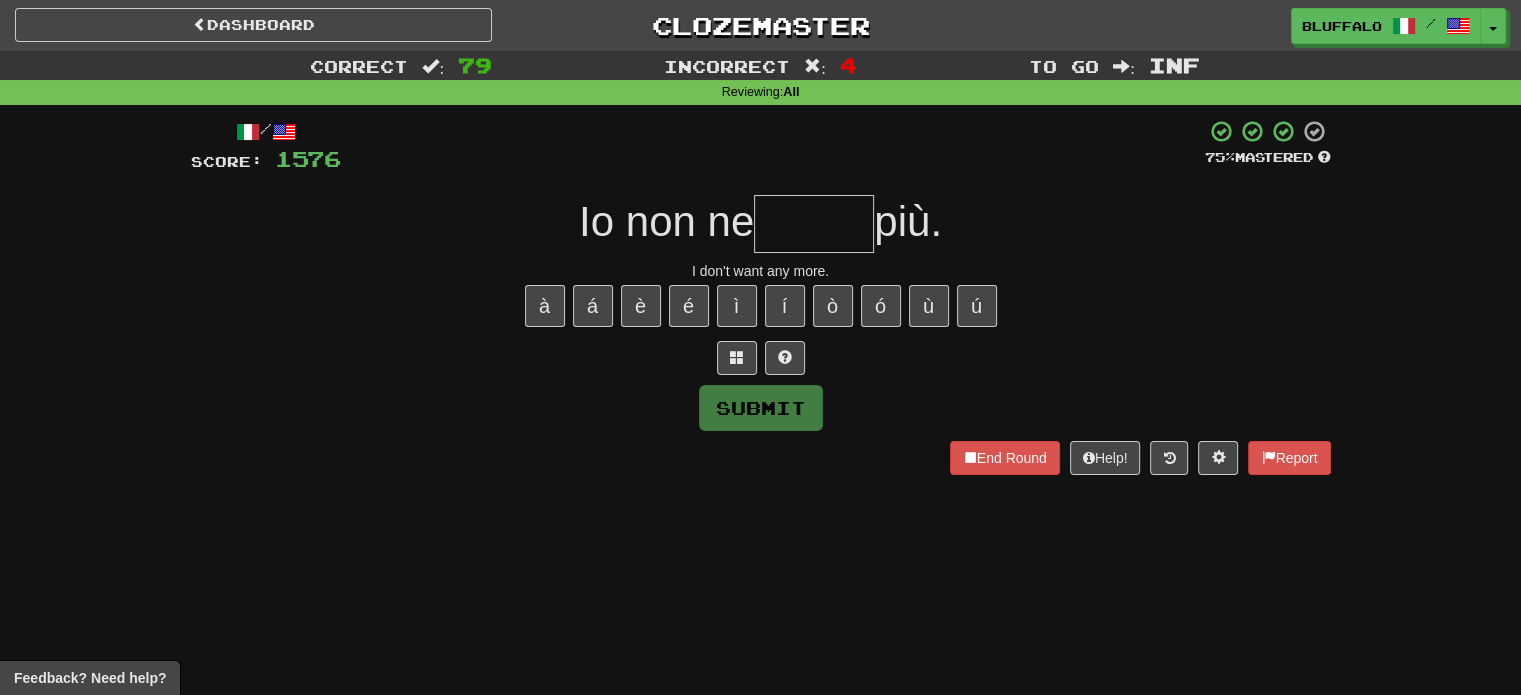 type on "*" 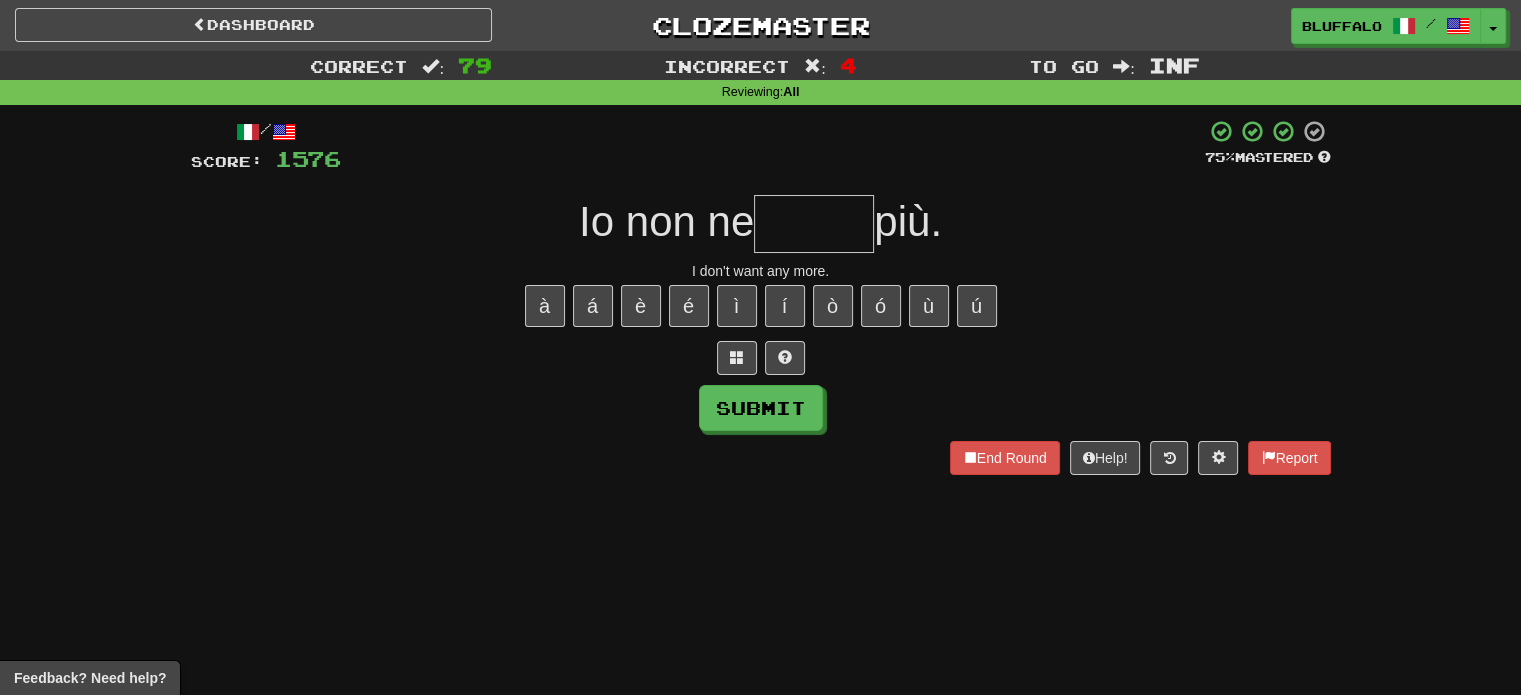 type on "*" 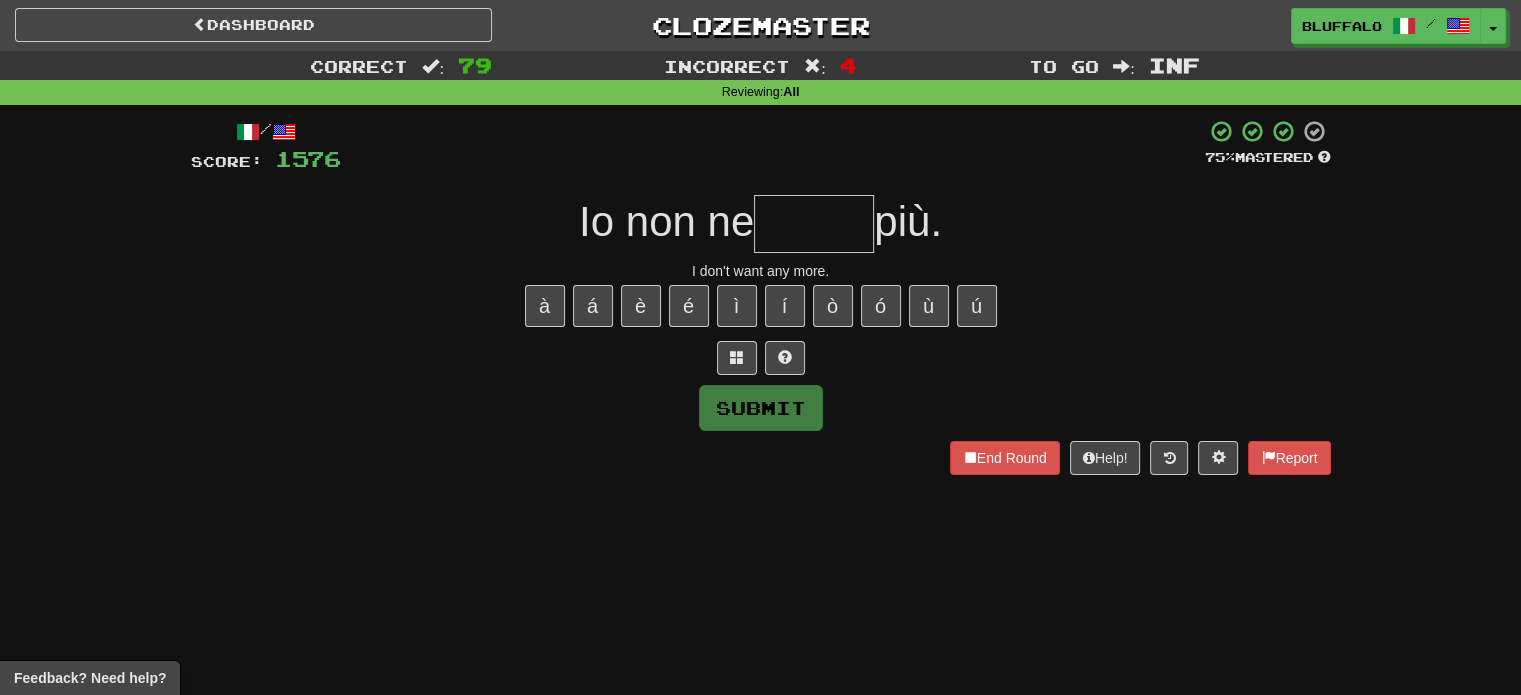 type on "*" 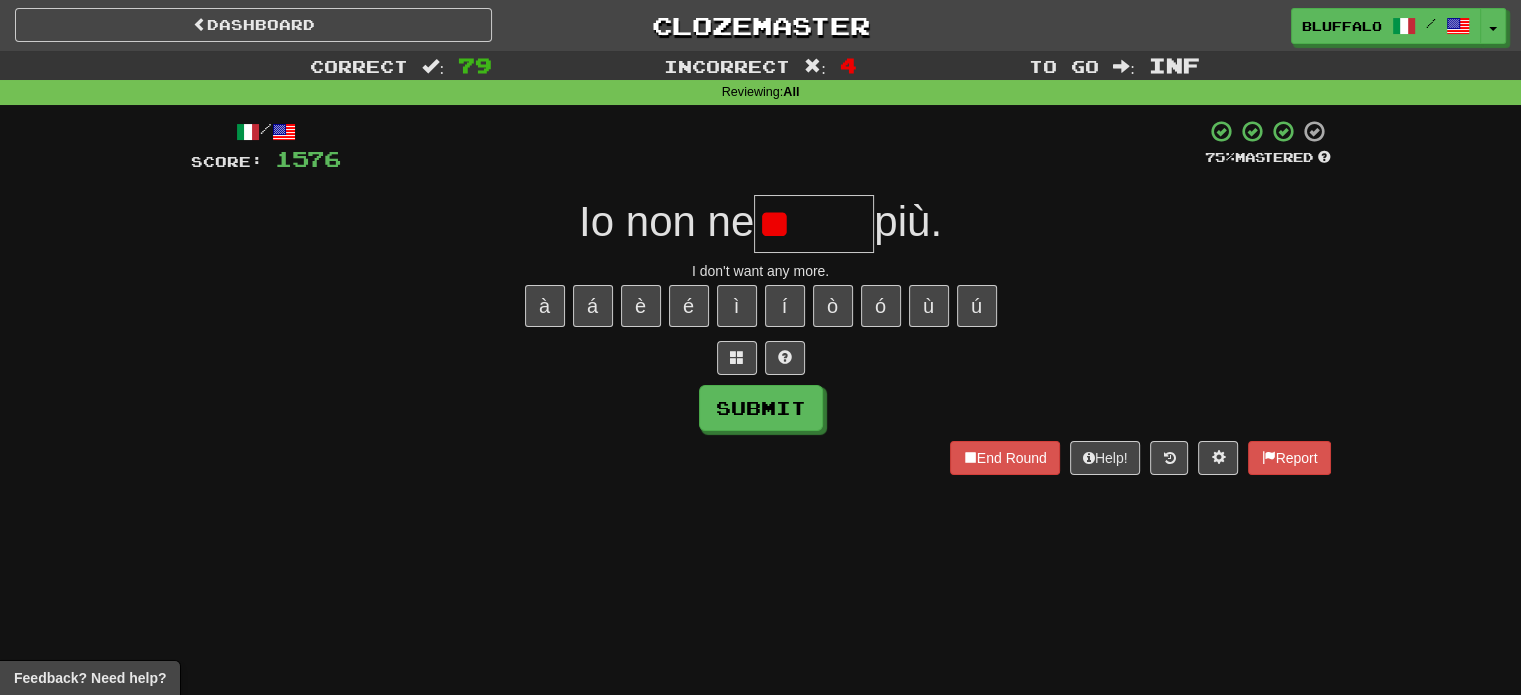 type on "*" 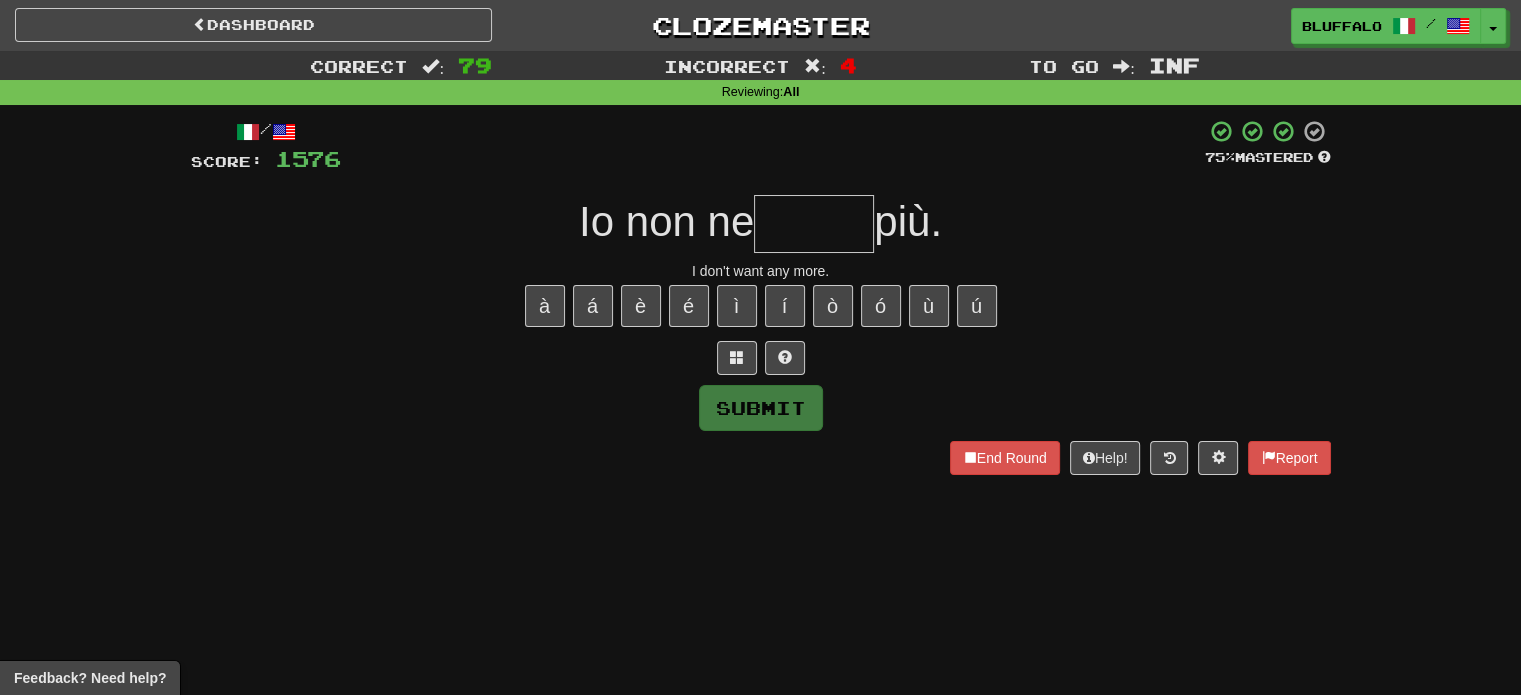 type on "*" 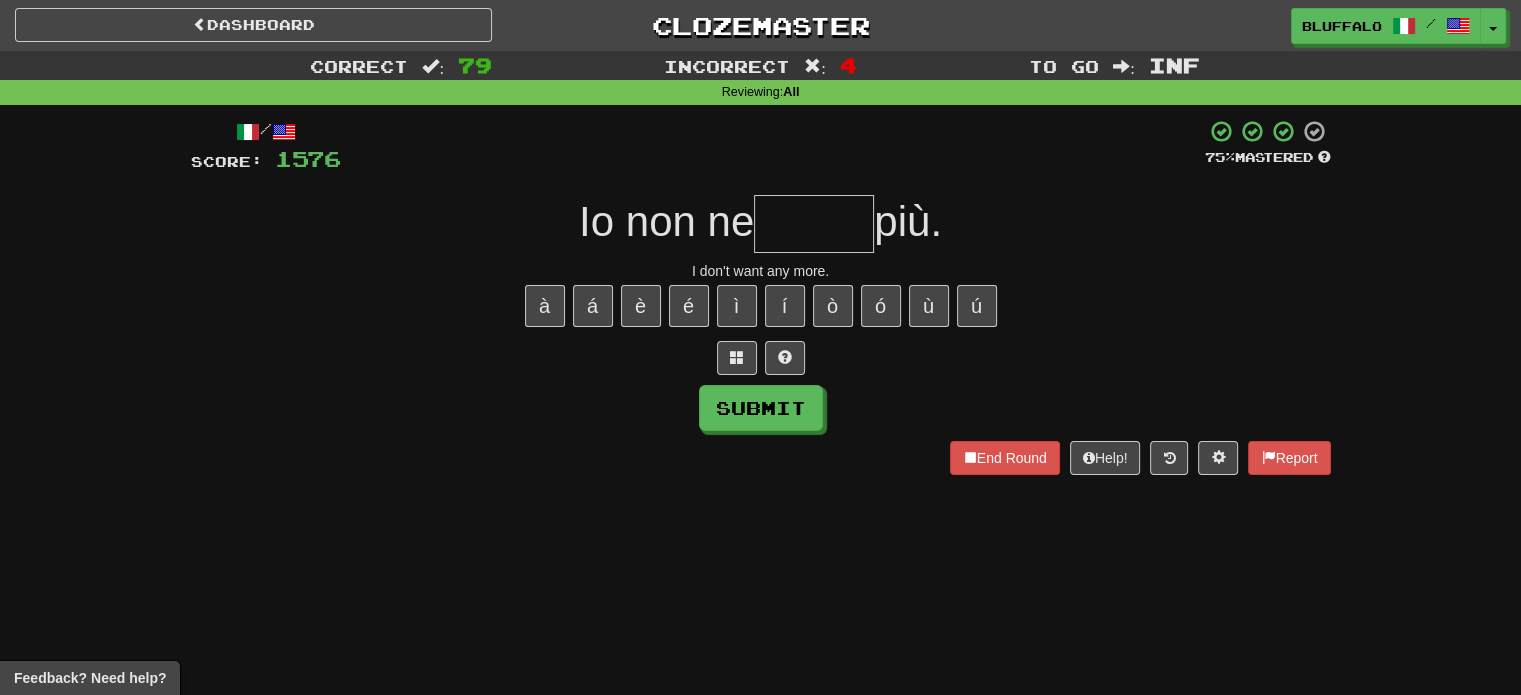 type on "*" 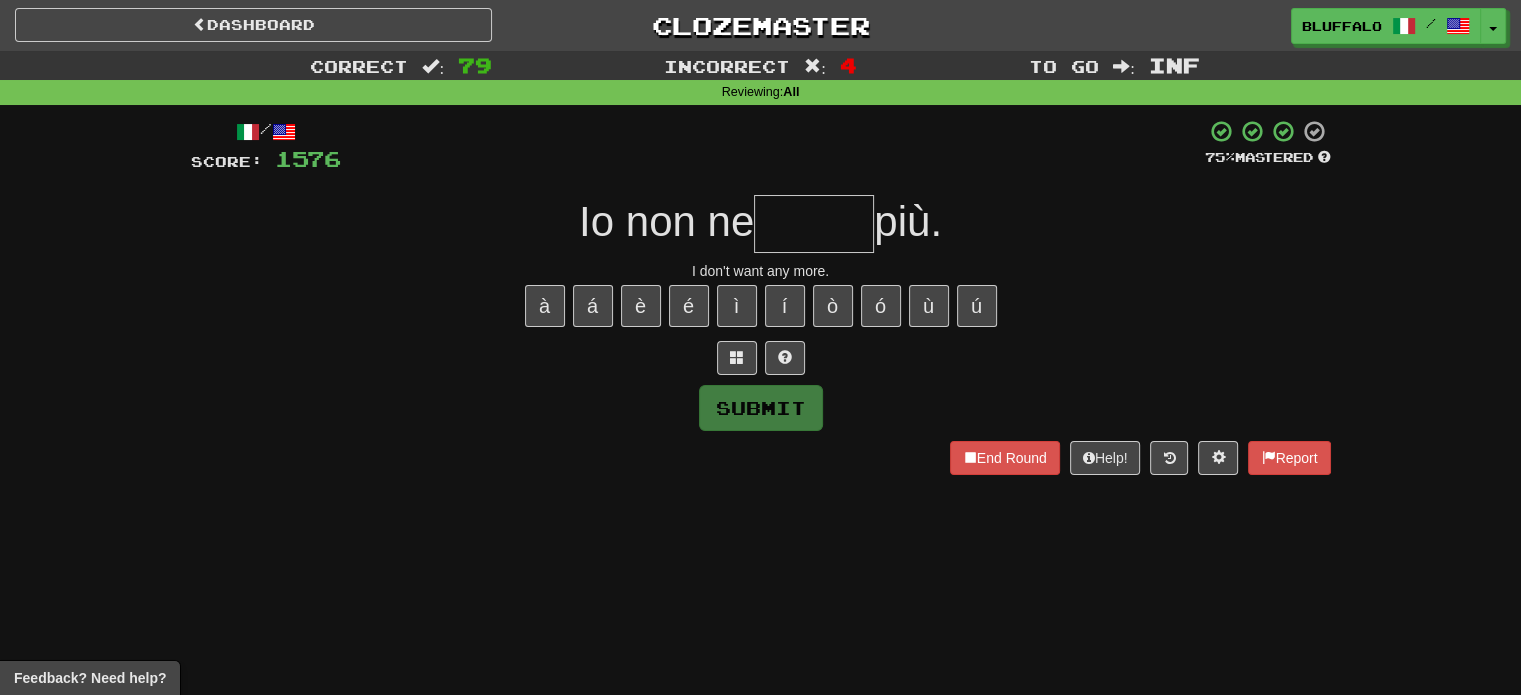 type on "*" 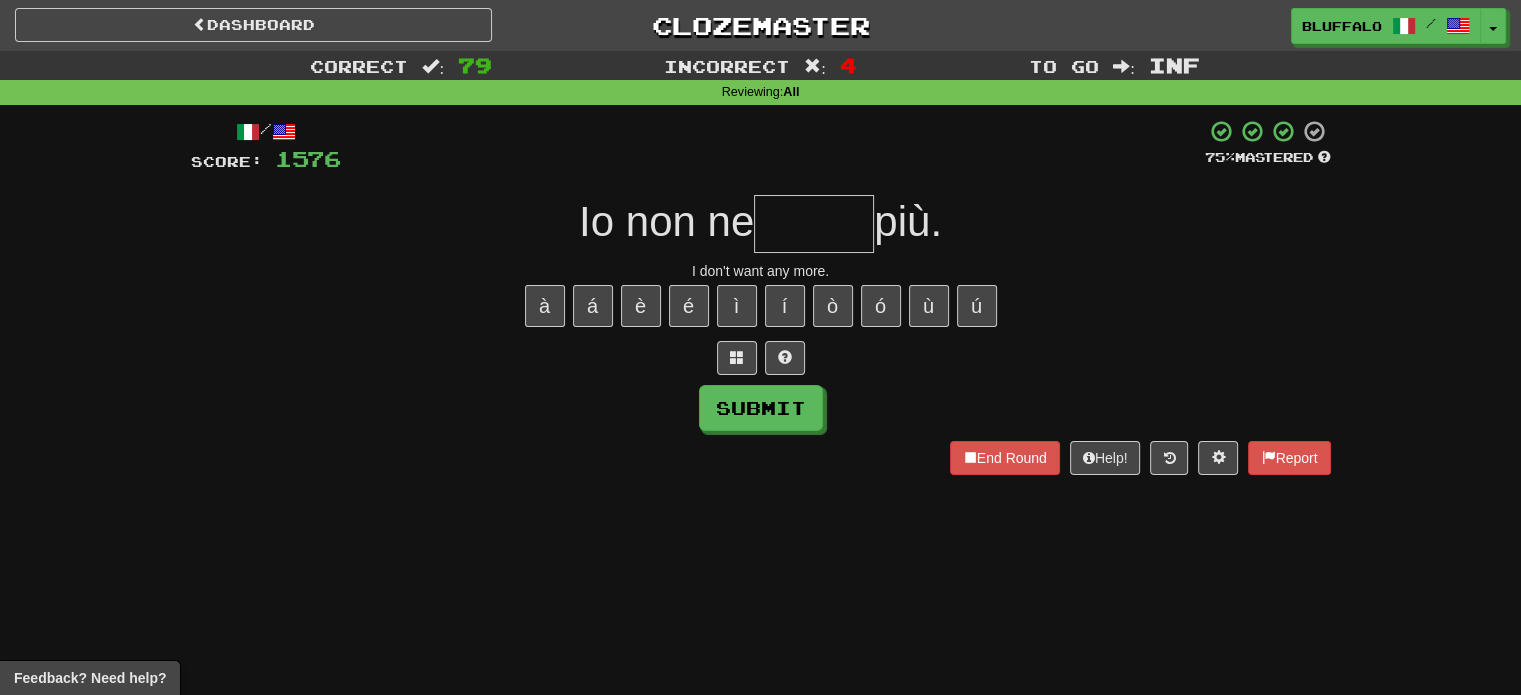 type on "*" 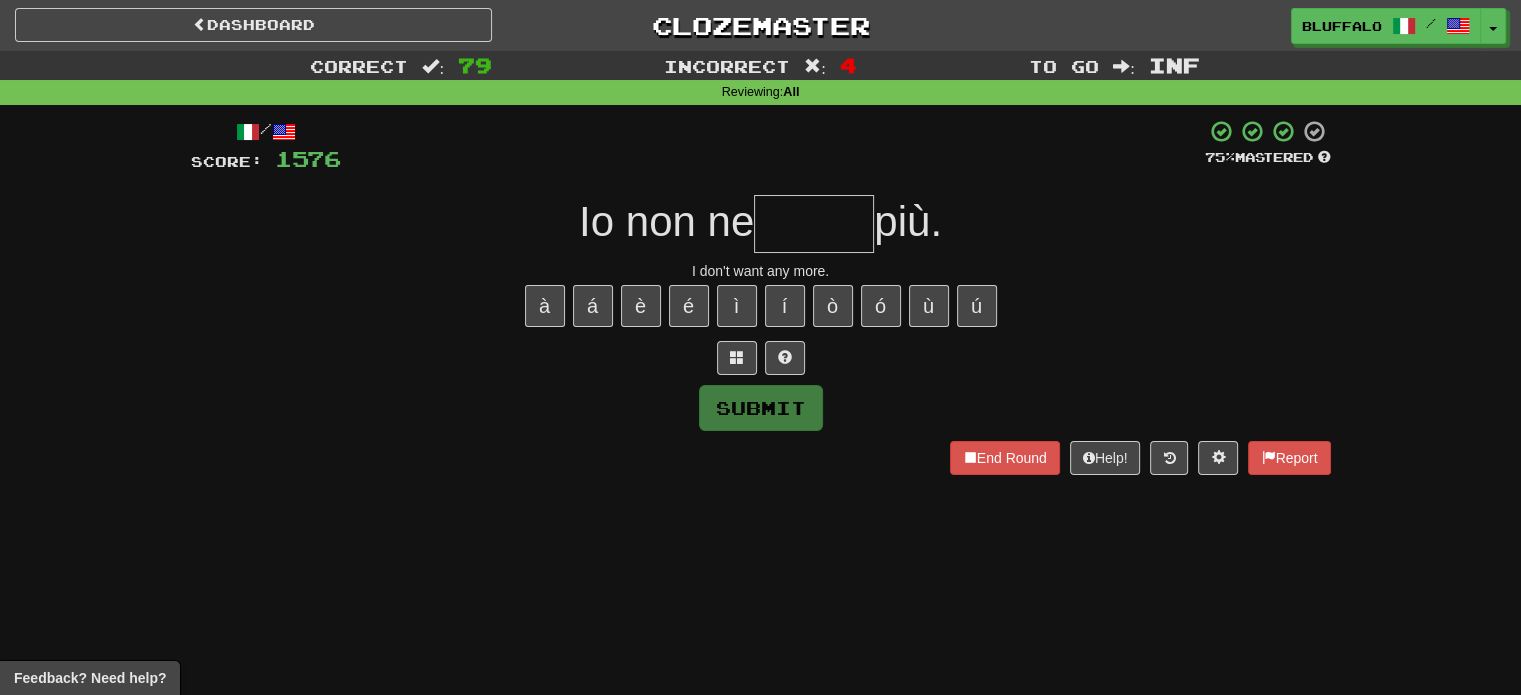 type on "*" 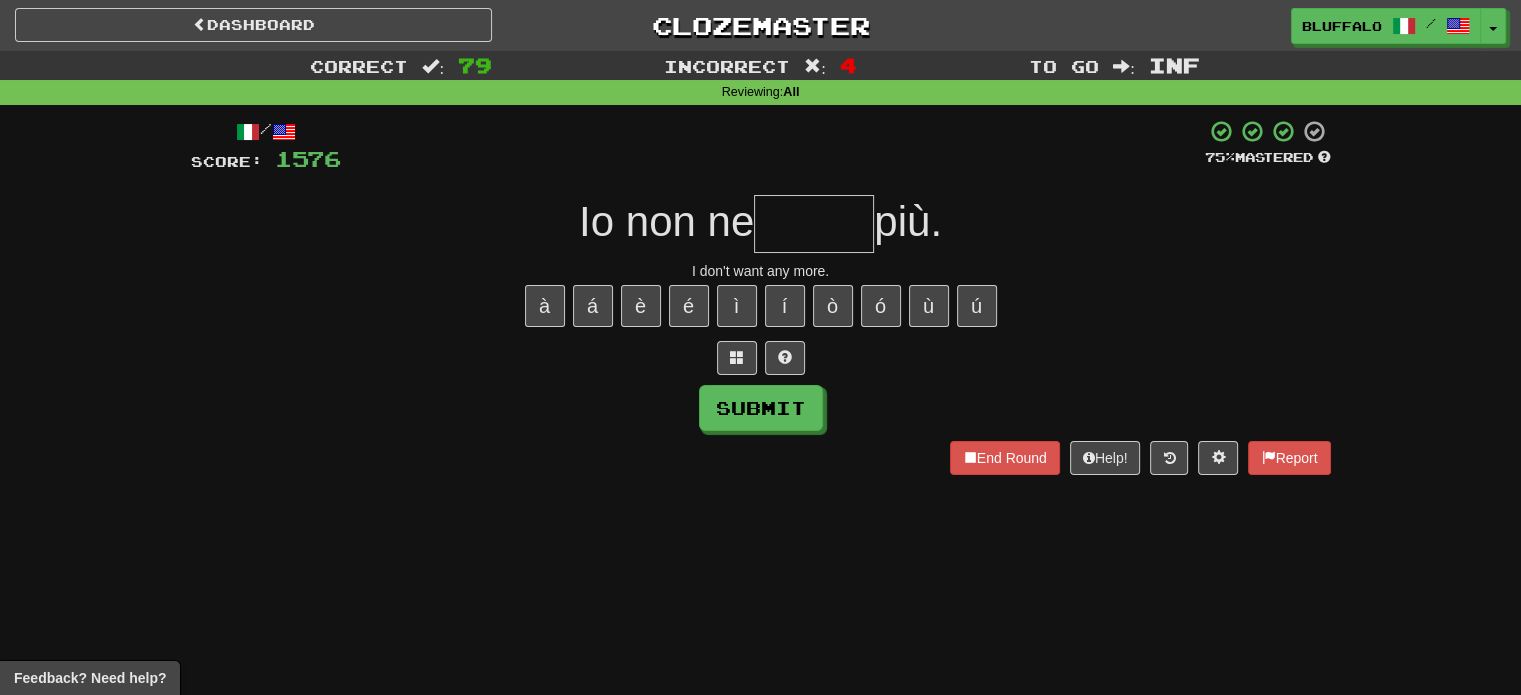 type on "*" 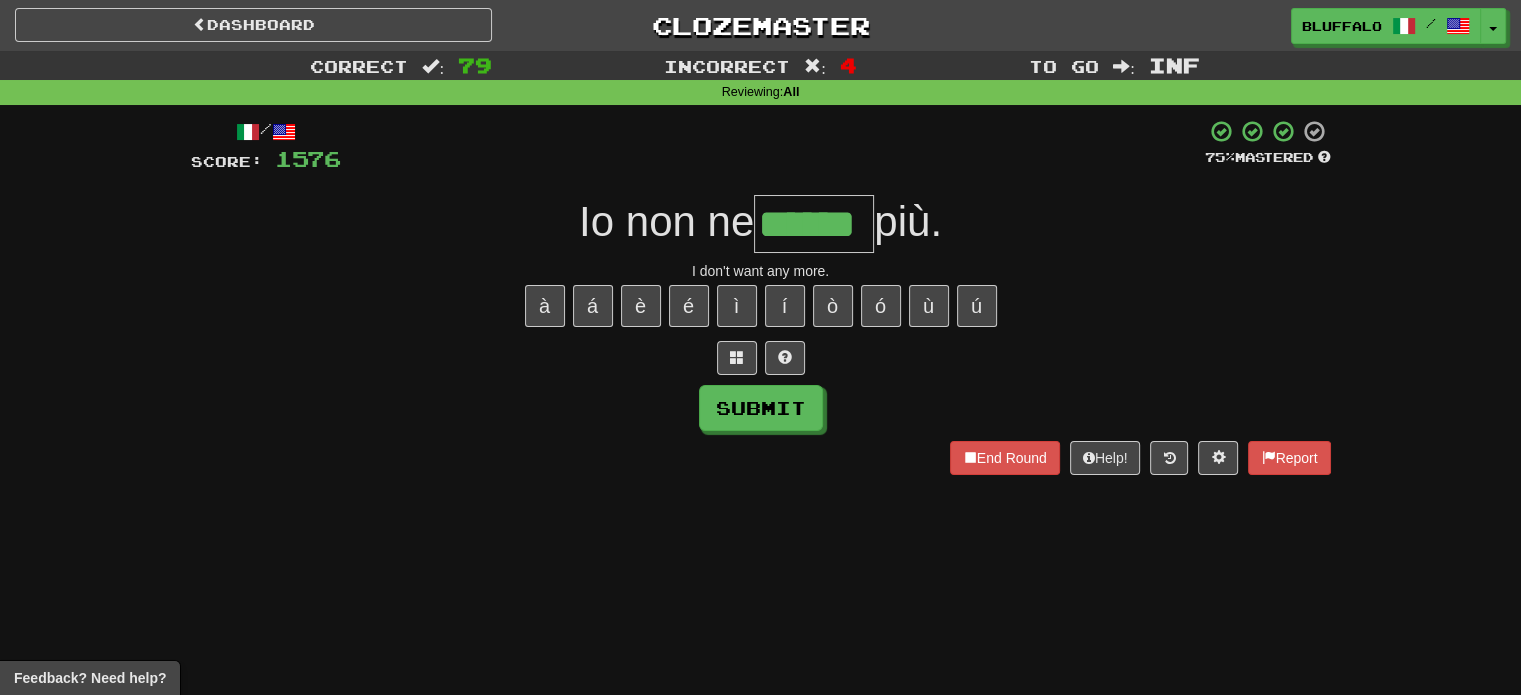 type on "******" 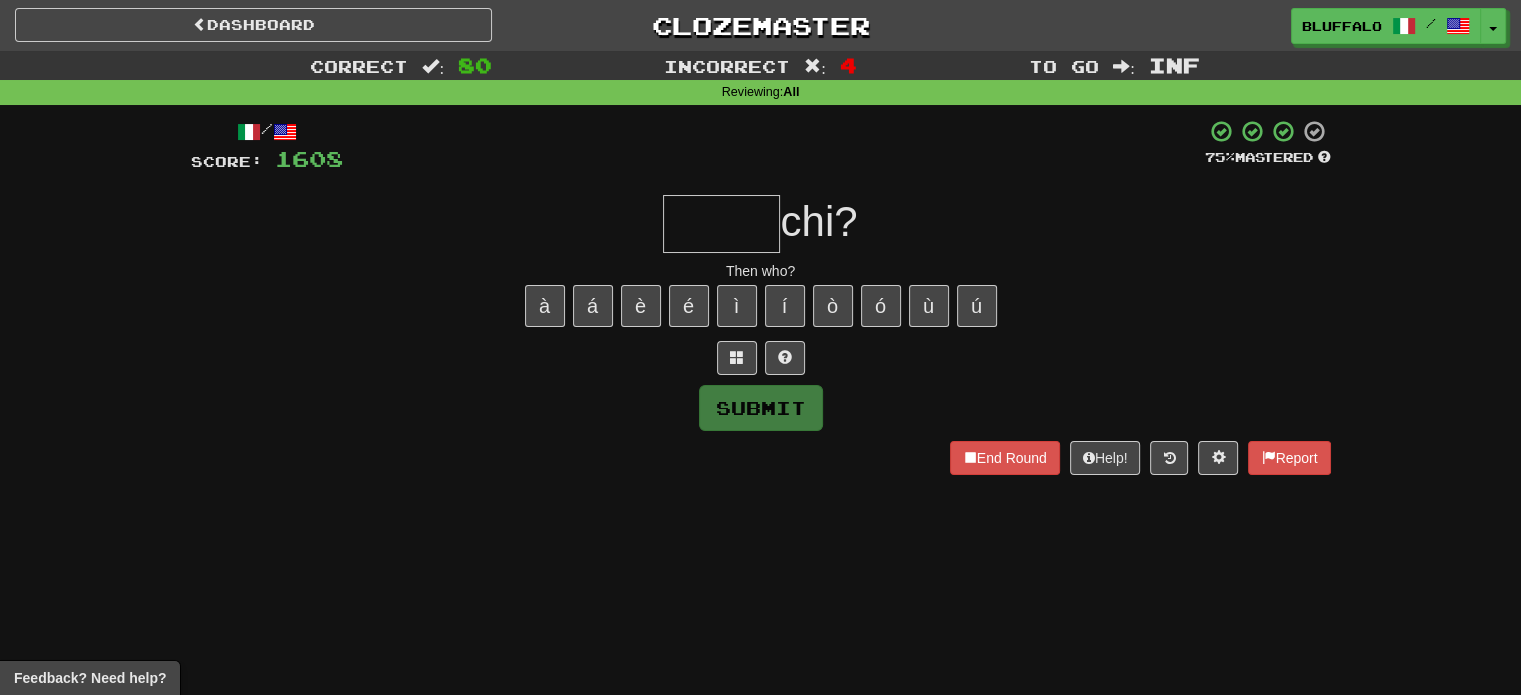 type on "*" 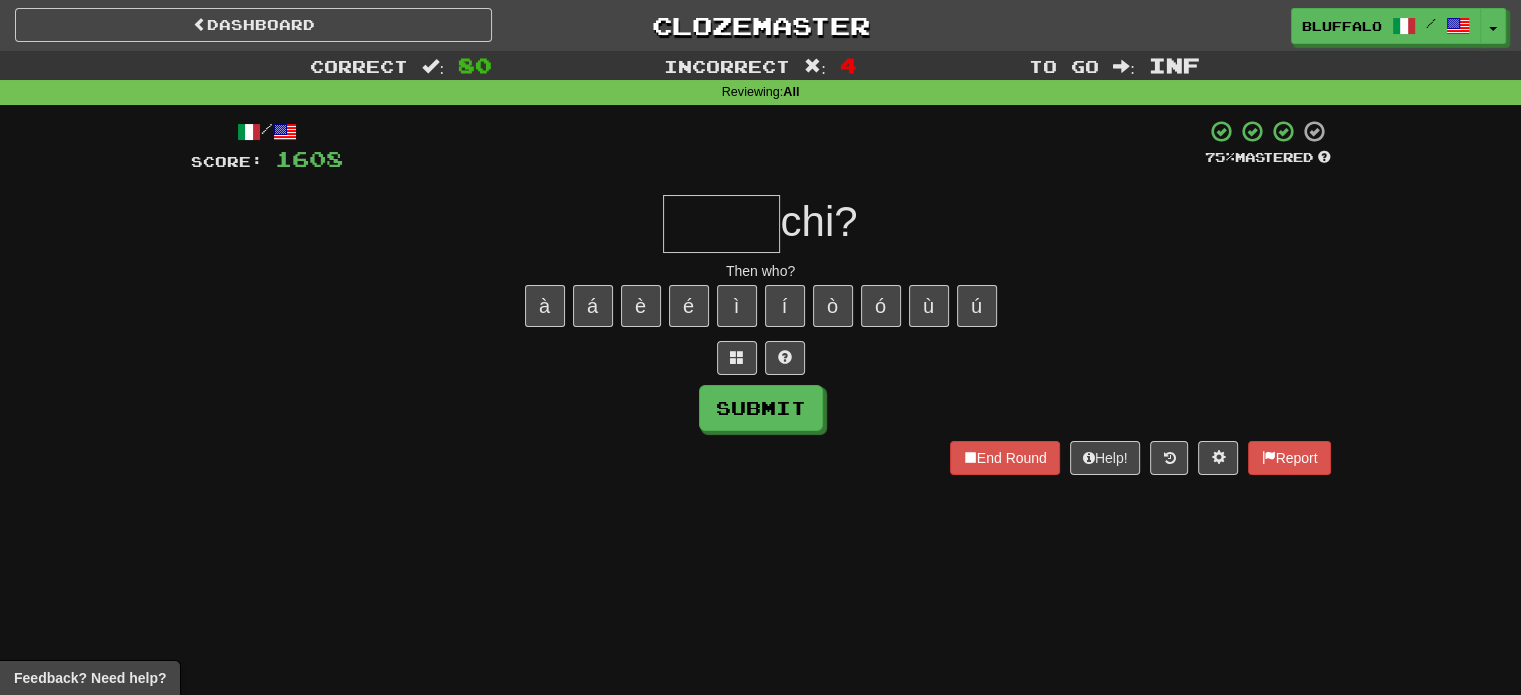 type on "*" 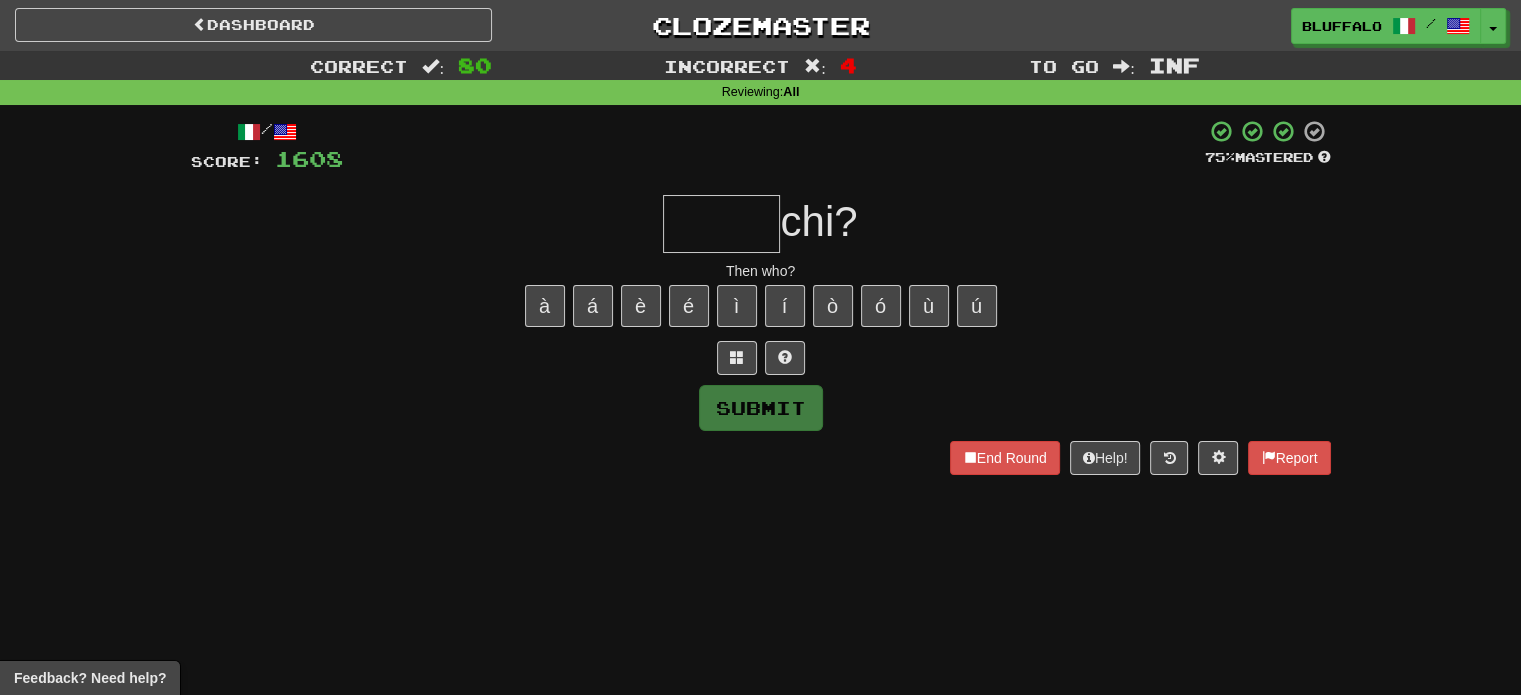 type on "*" 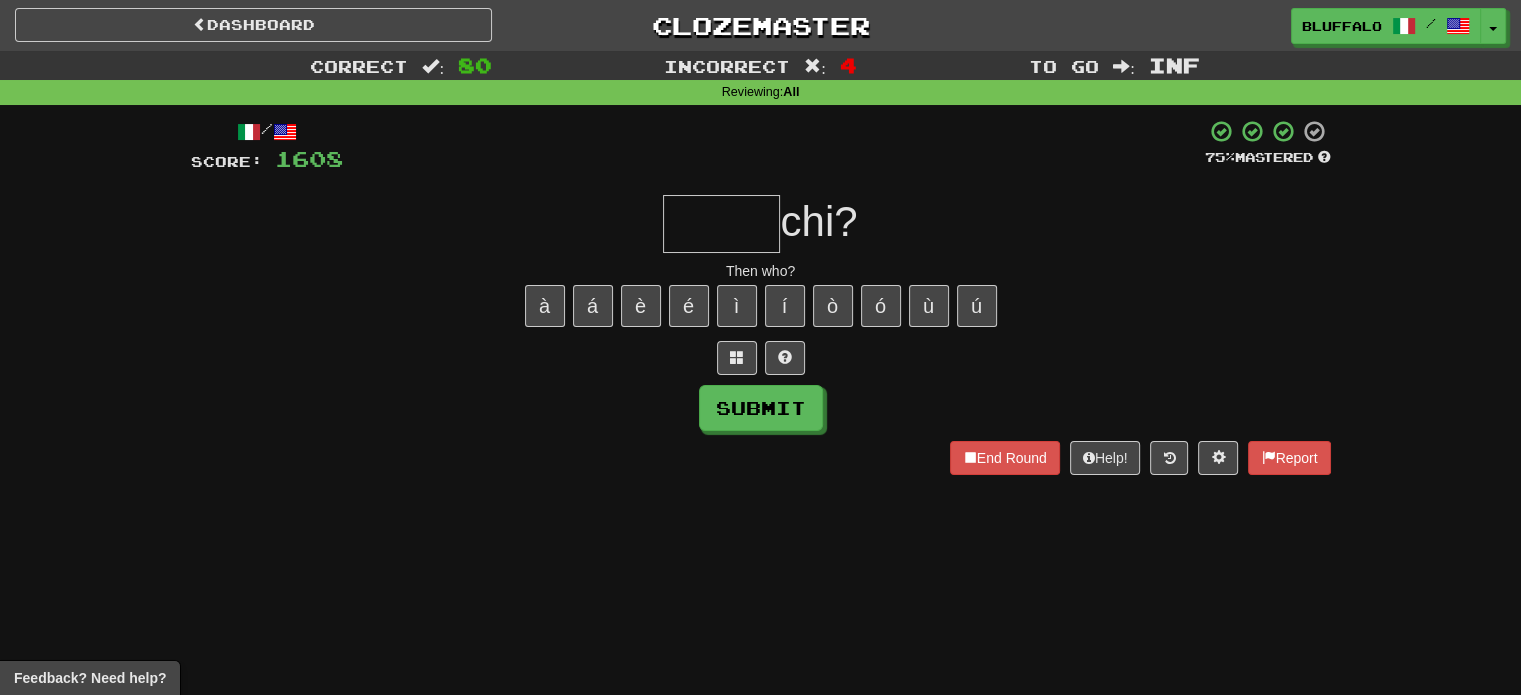 type on "*" 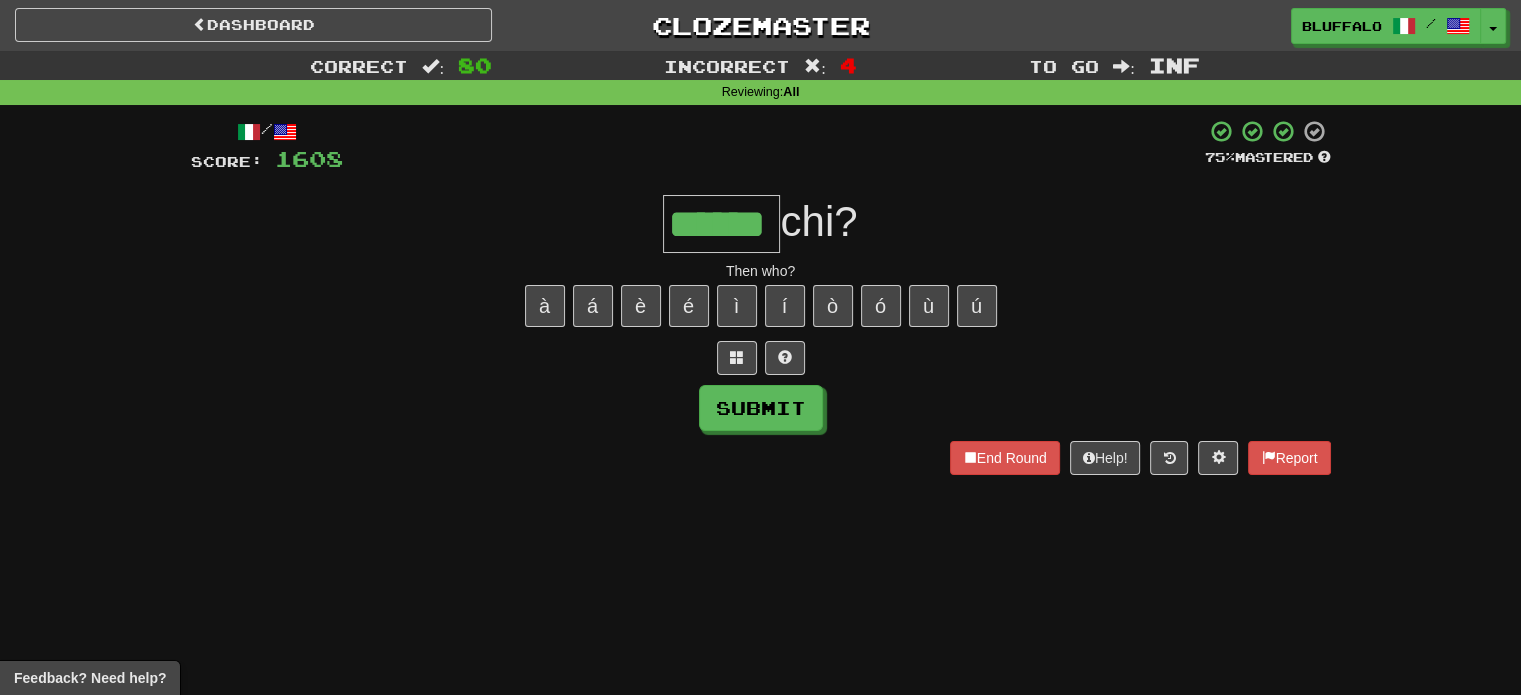 type on "******" 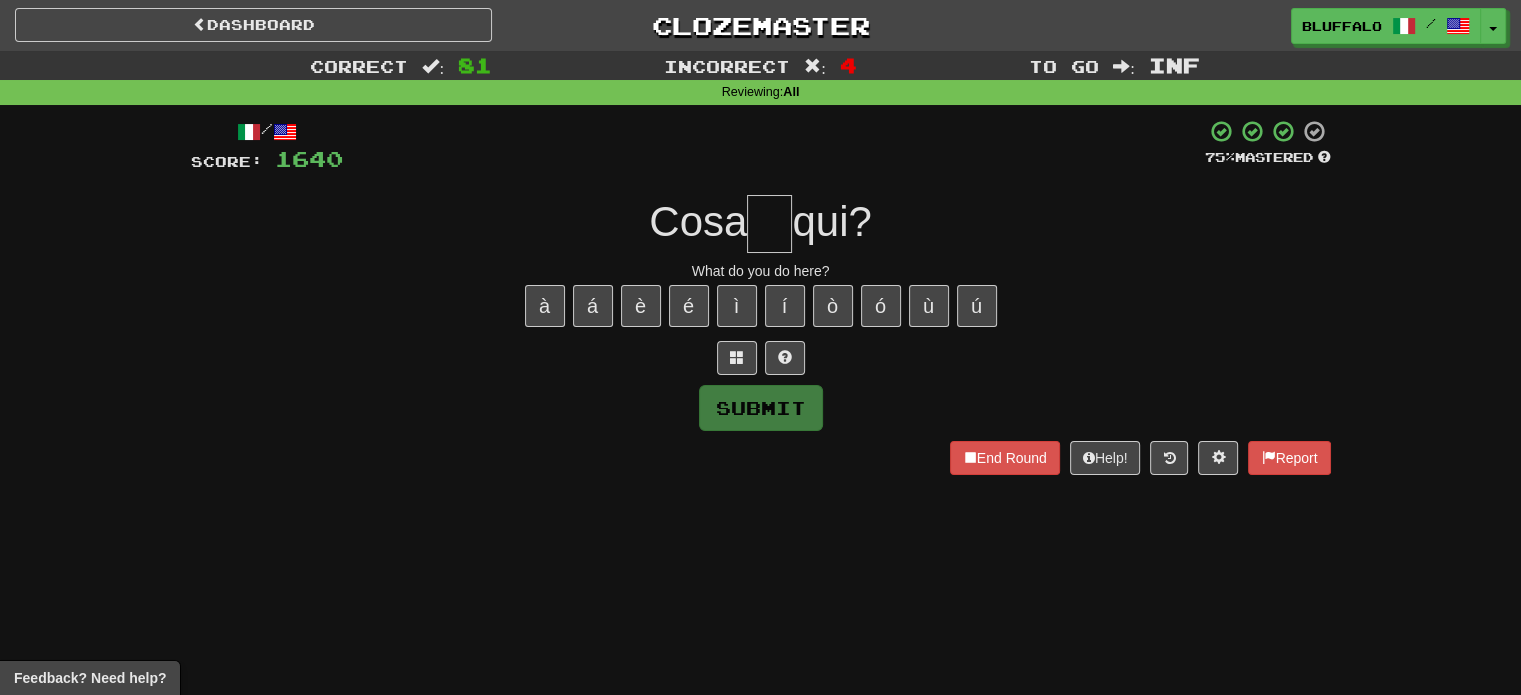 type on "*" 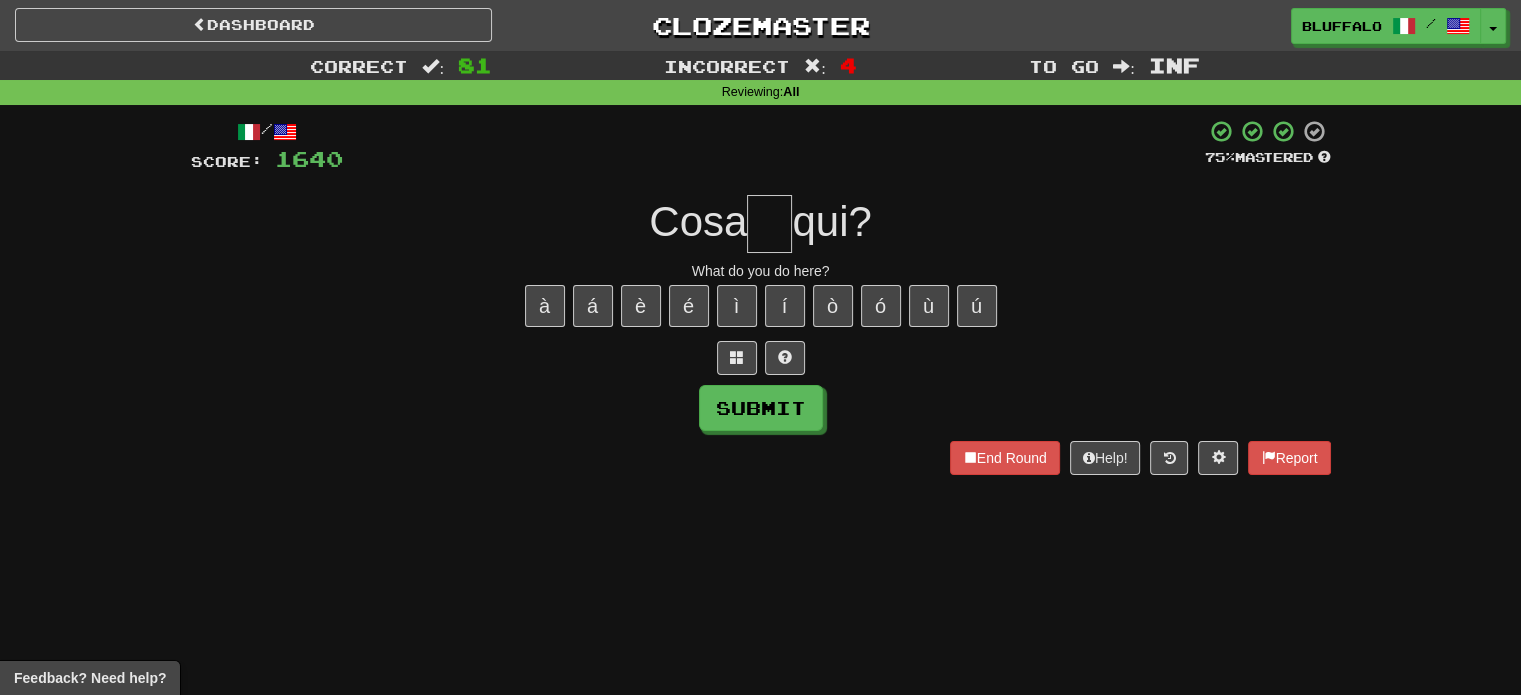 type on "*" 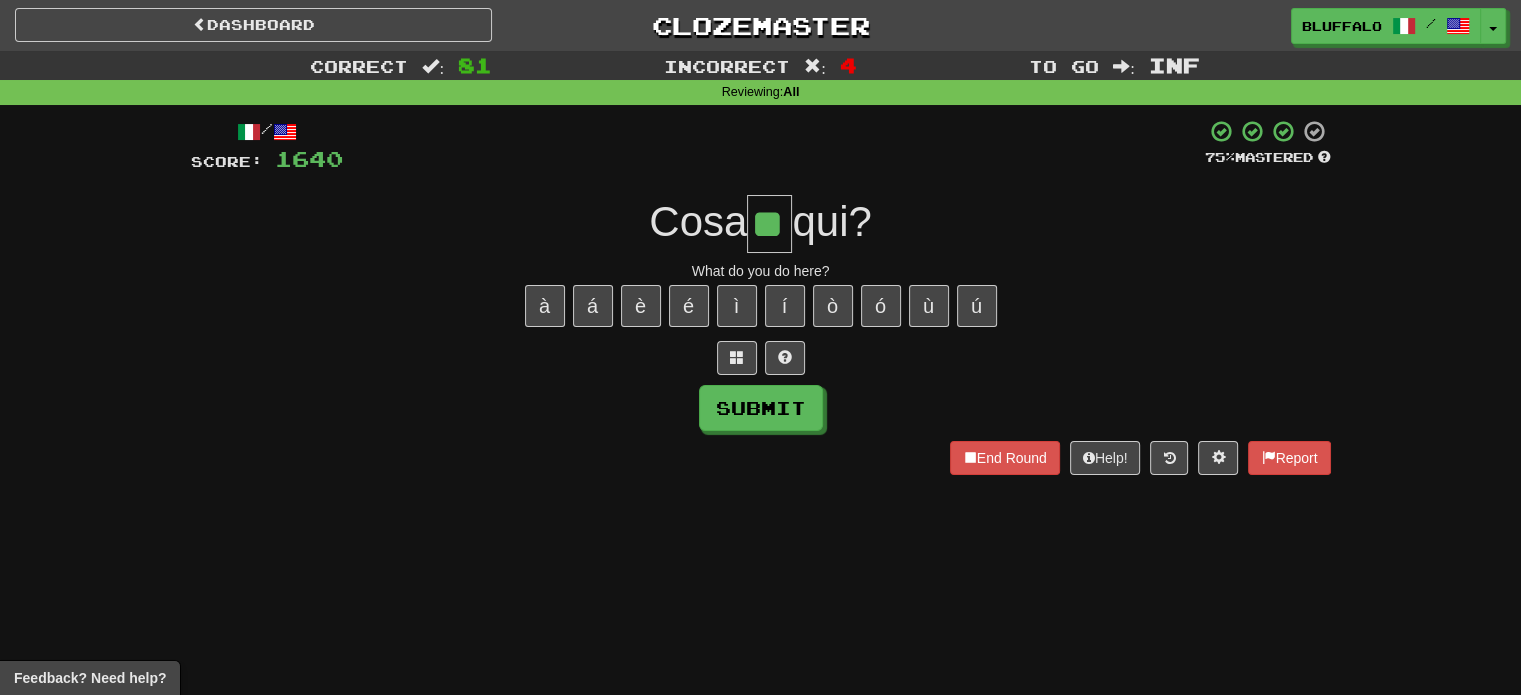 type on "**" 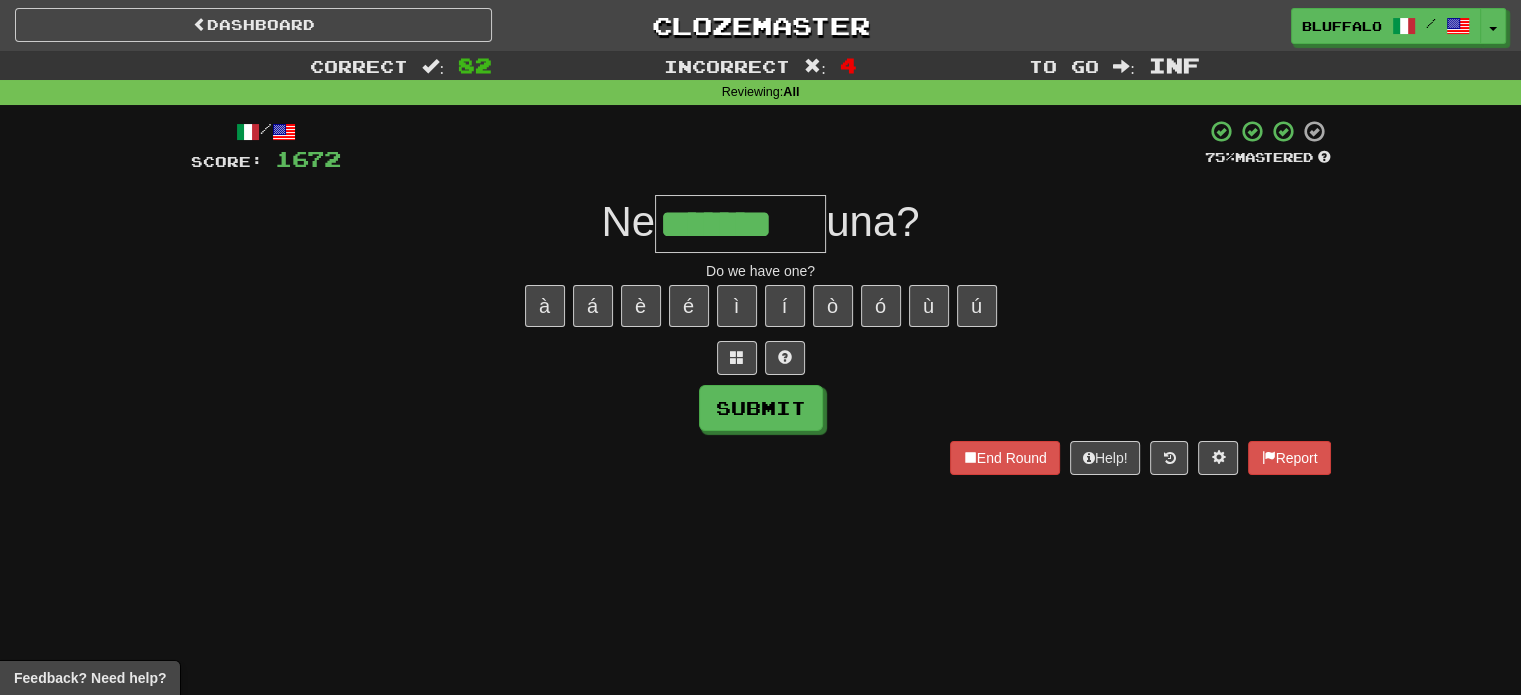 type on "*******" 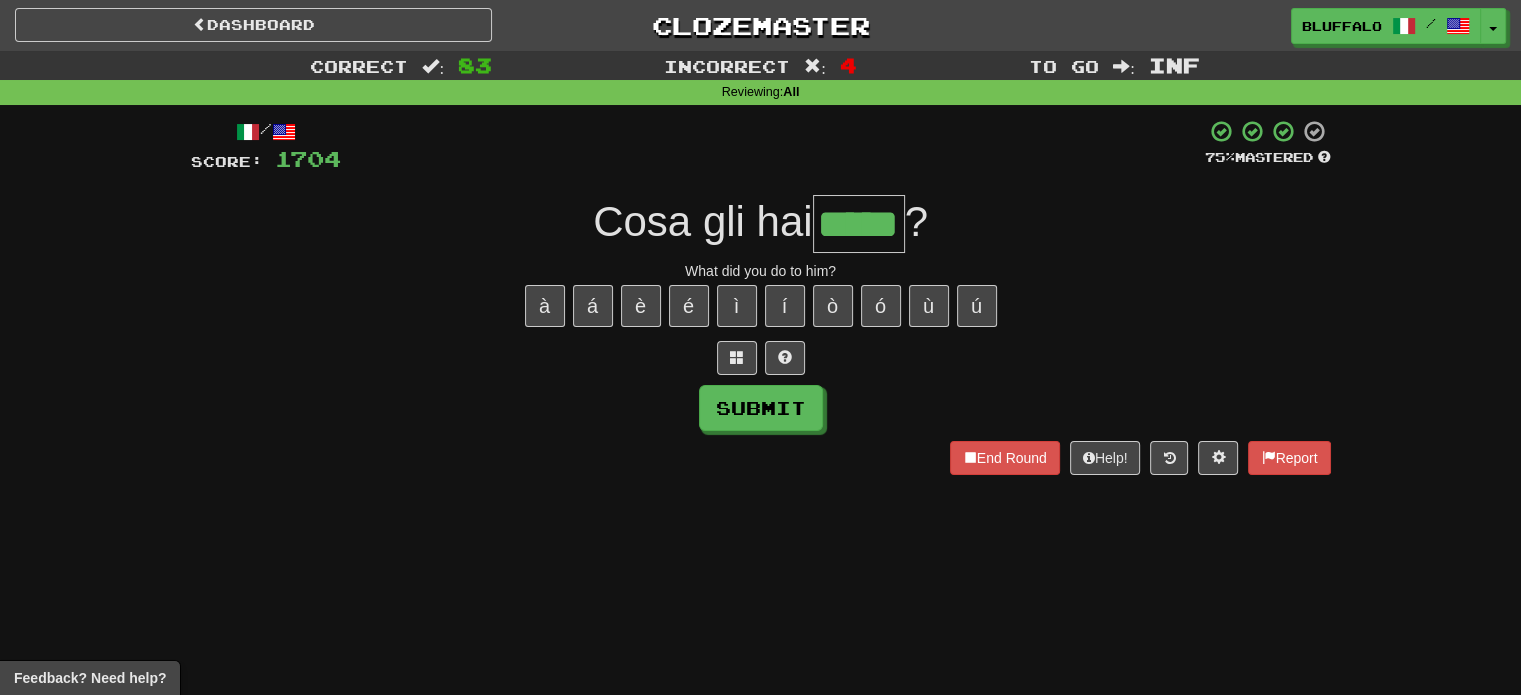 type on "*****" 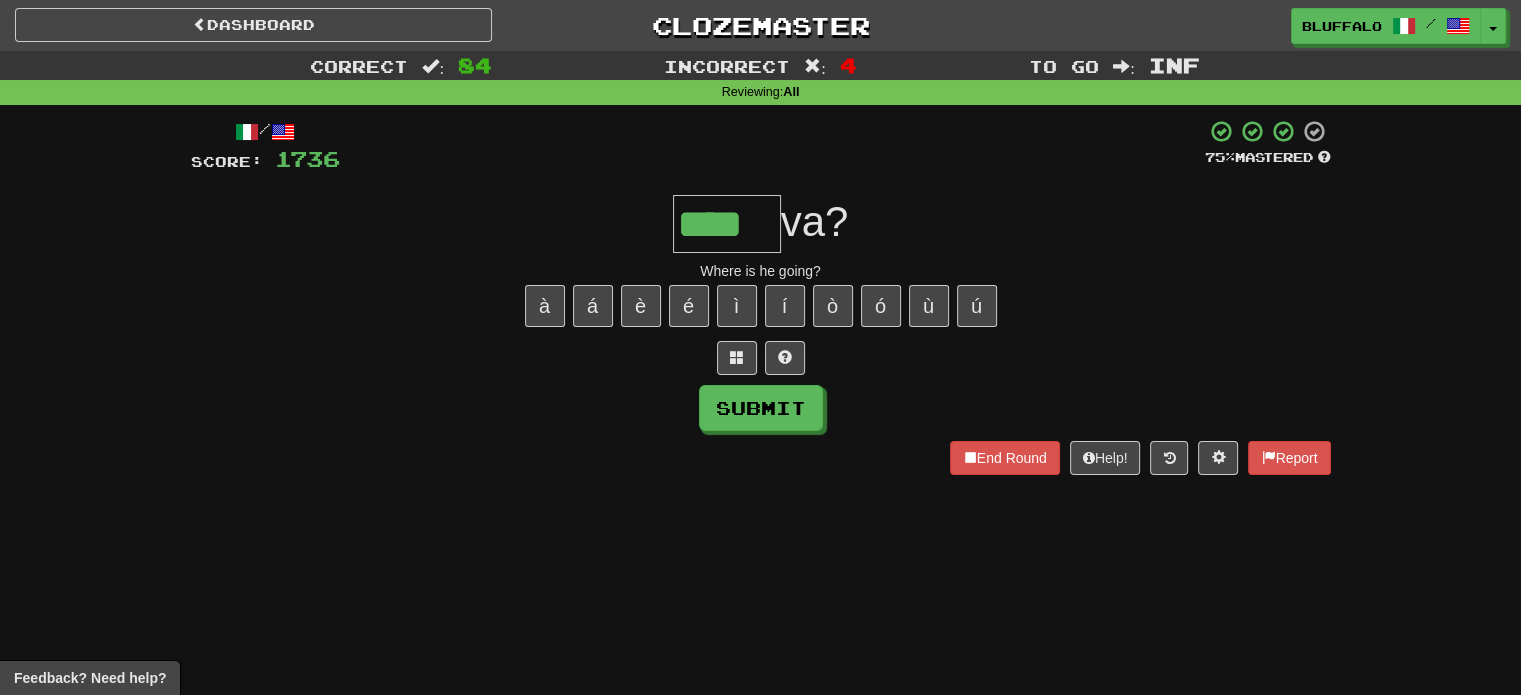 type on "****" 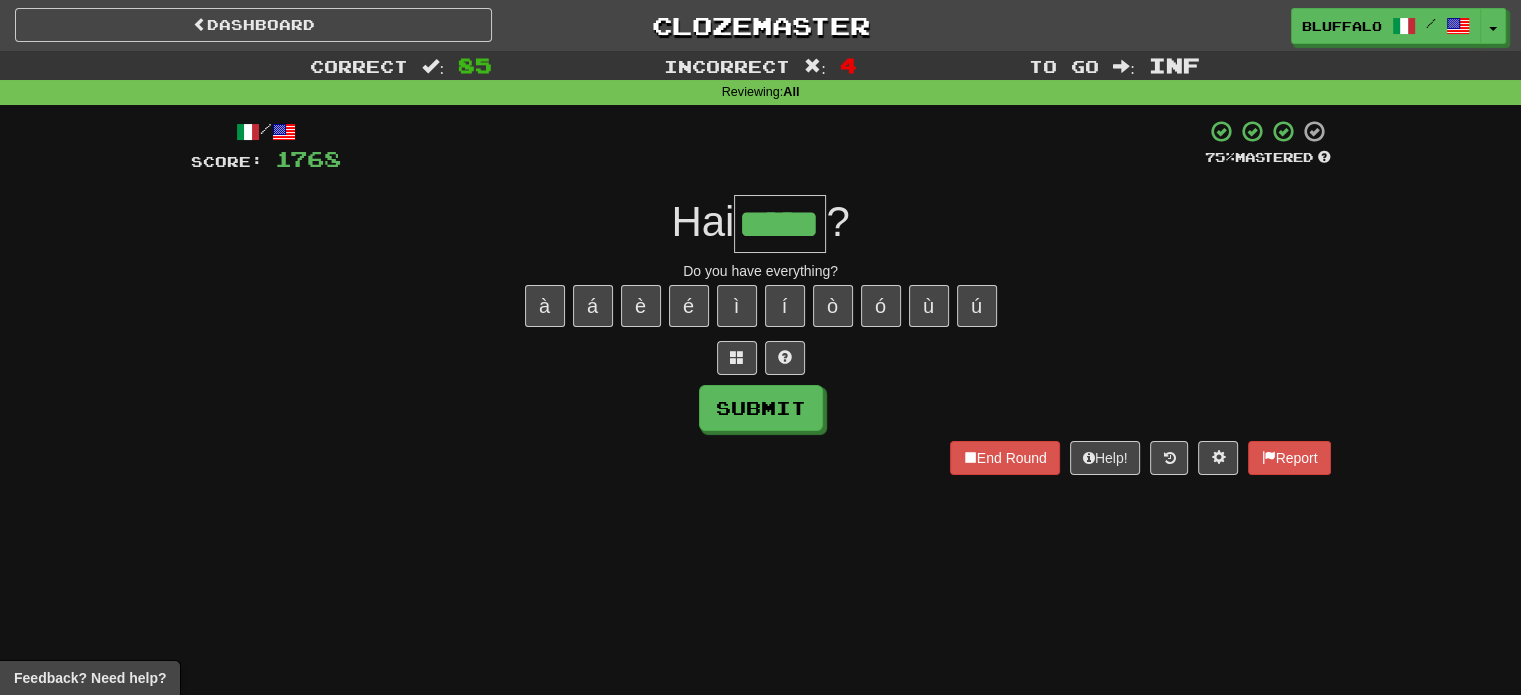 type on "*****" 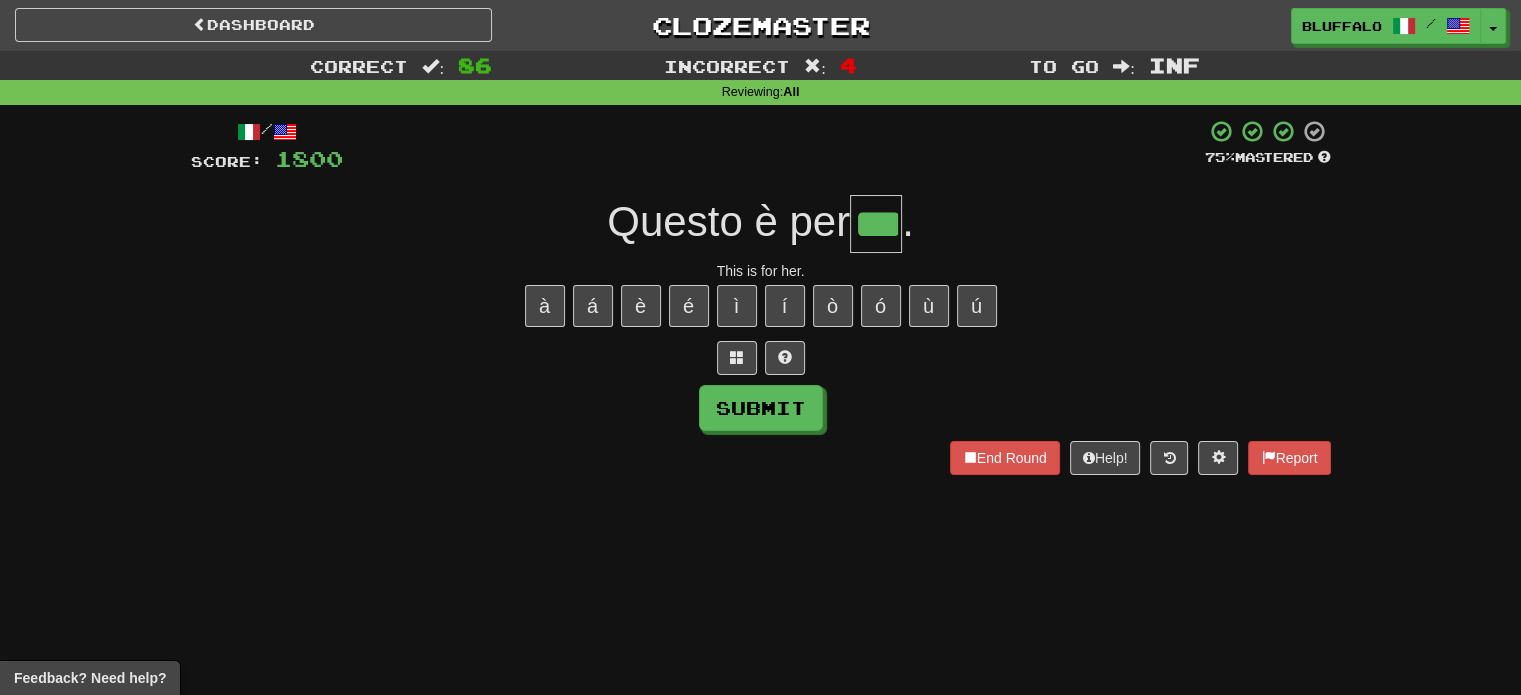 type on "***" 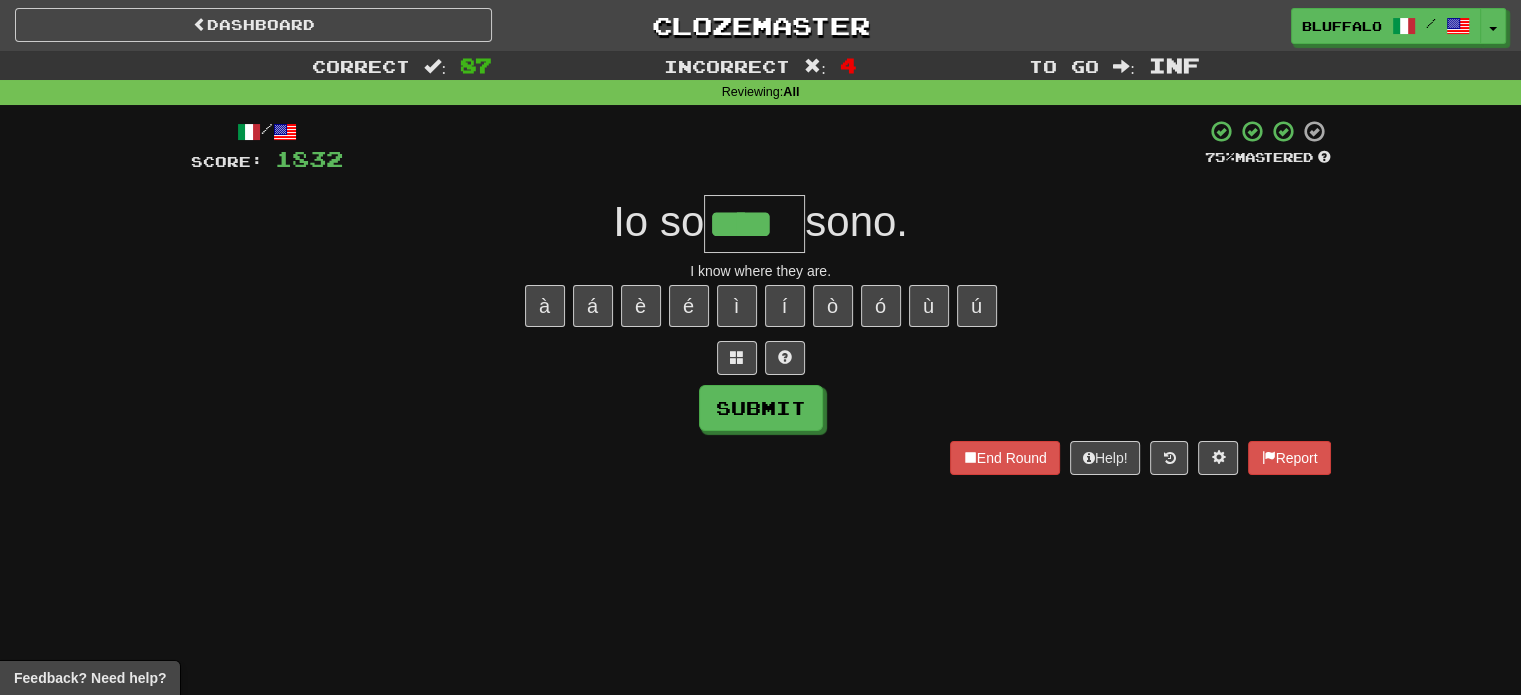 type on "****" 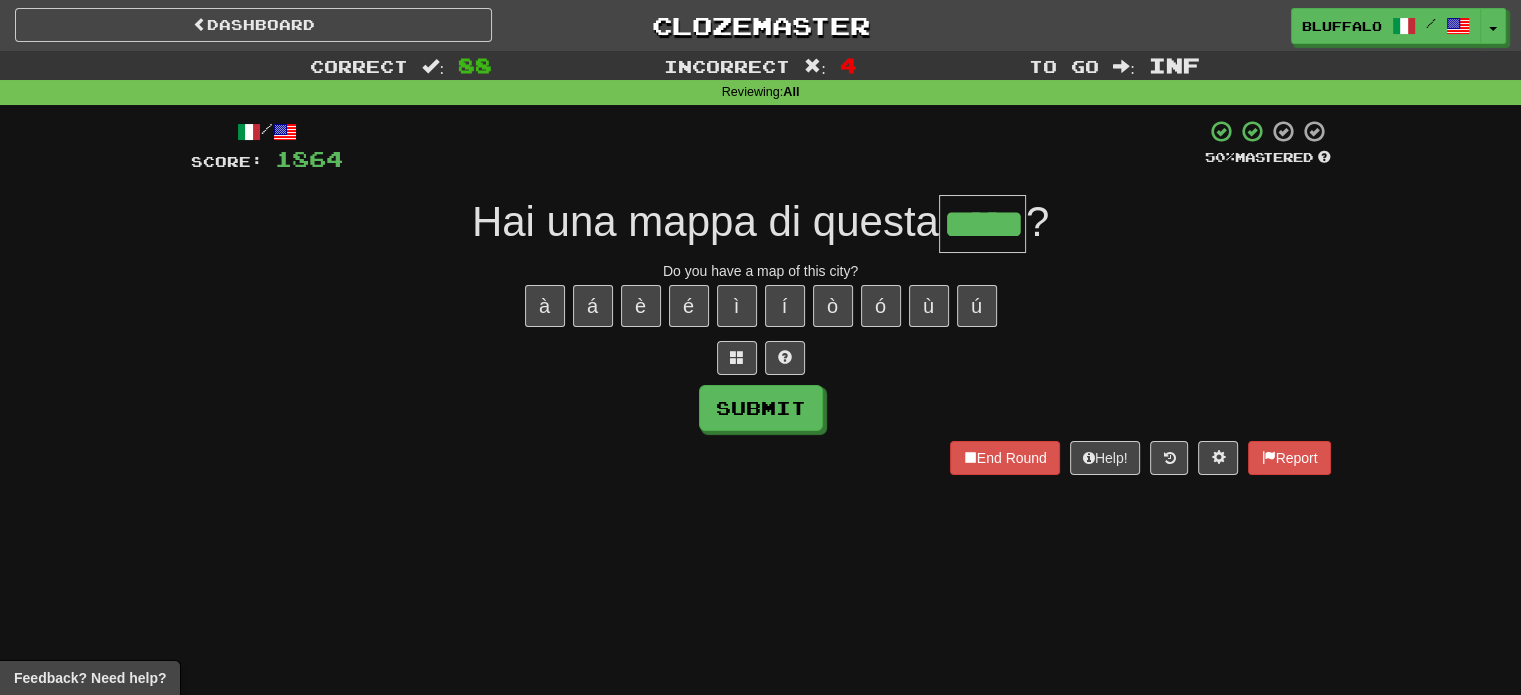 type on "*****" 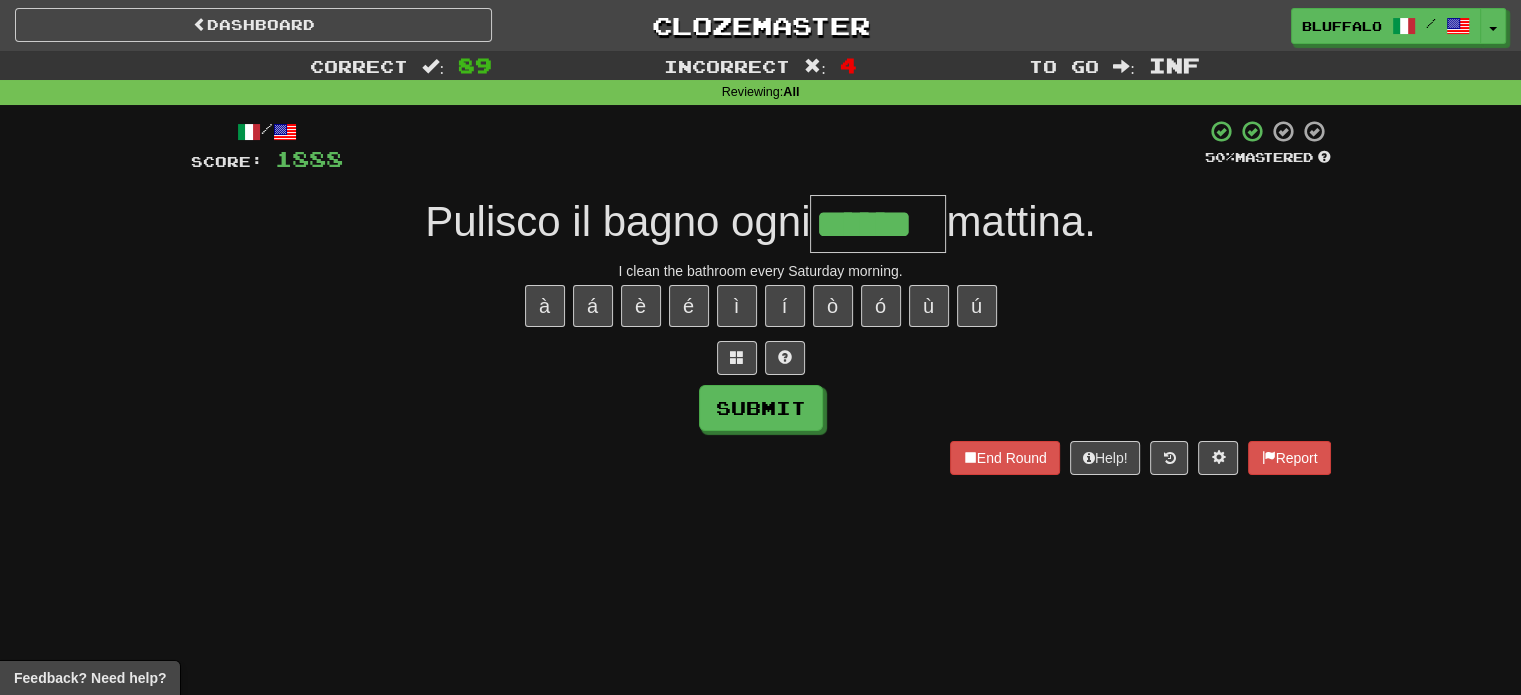 type on "******" 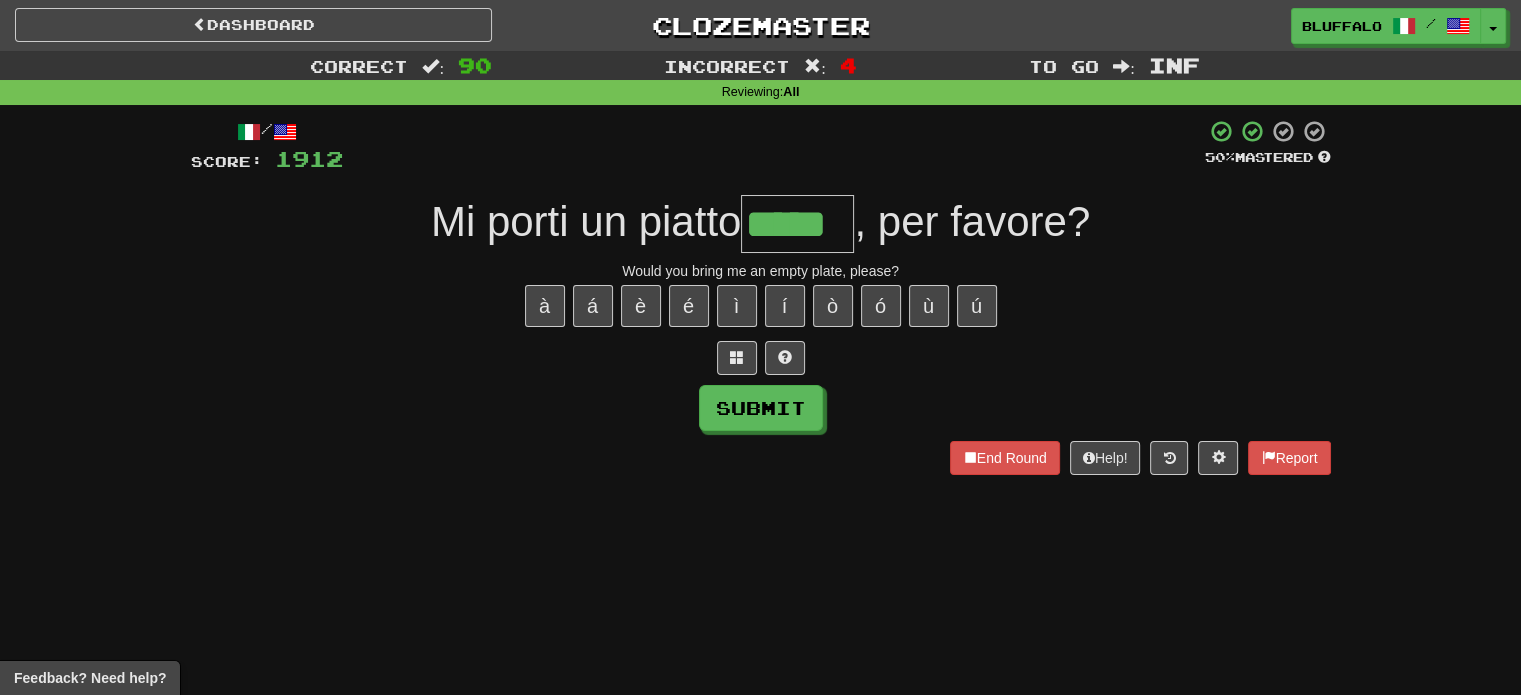 type on "*****" 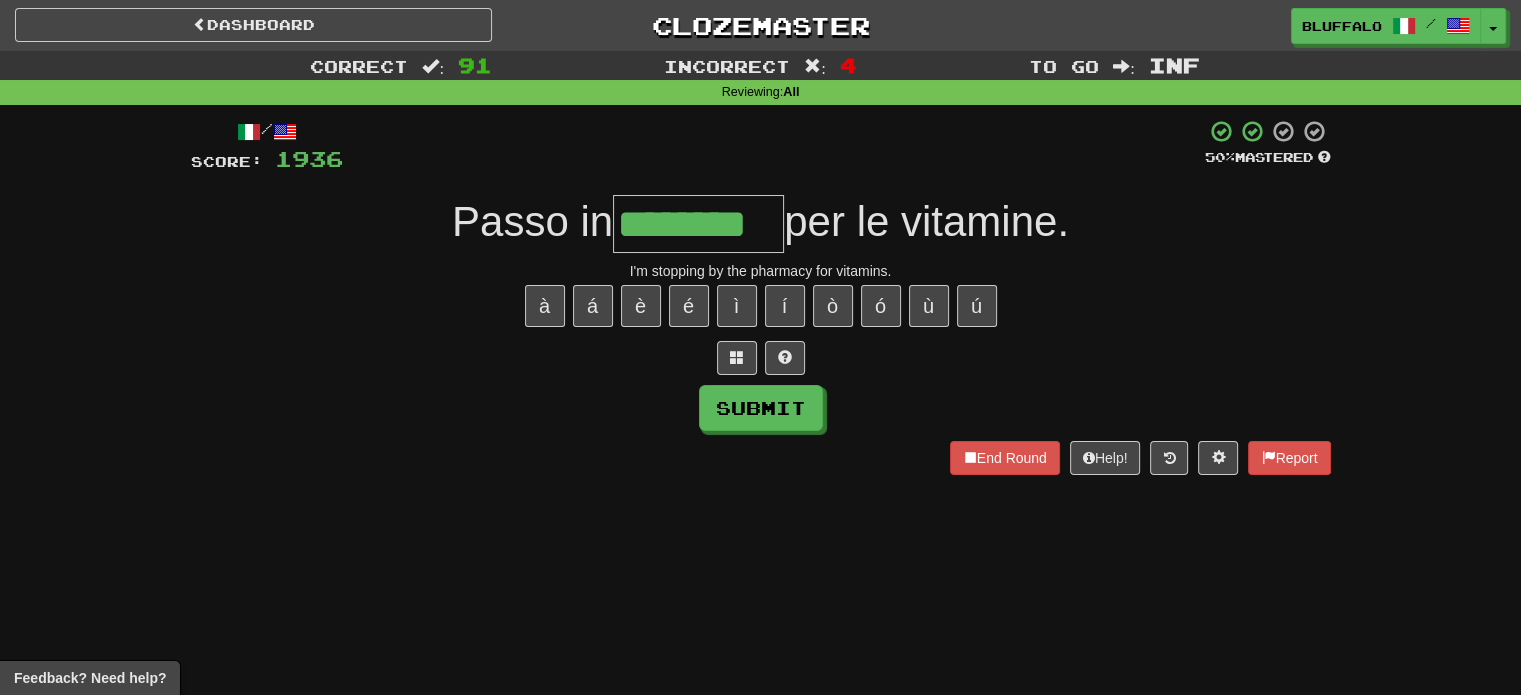 type on "********" 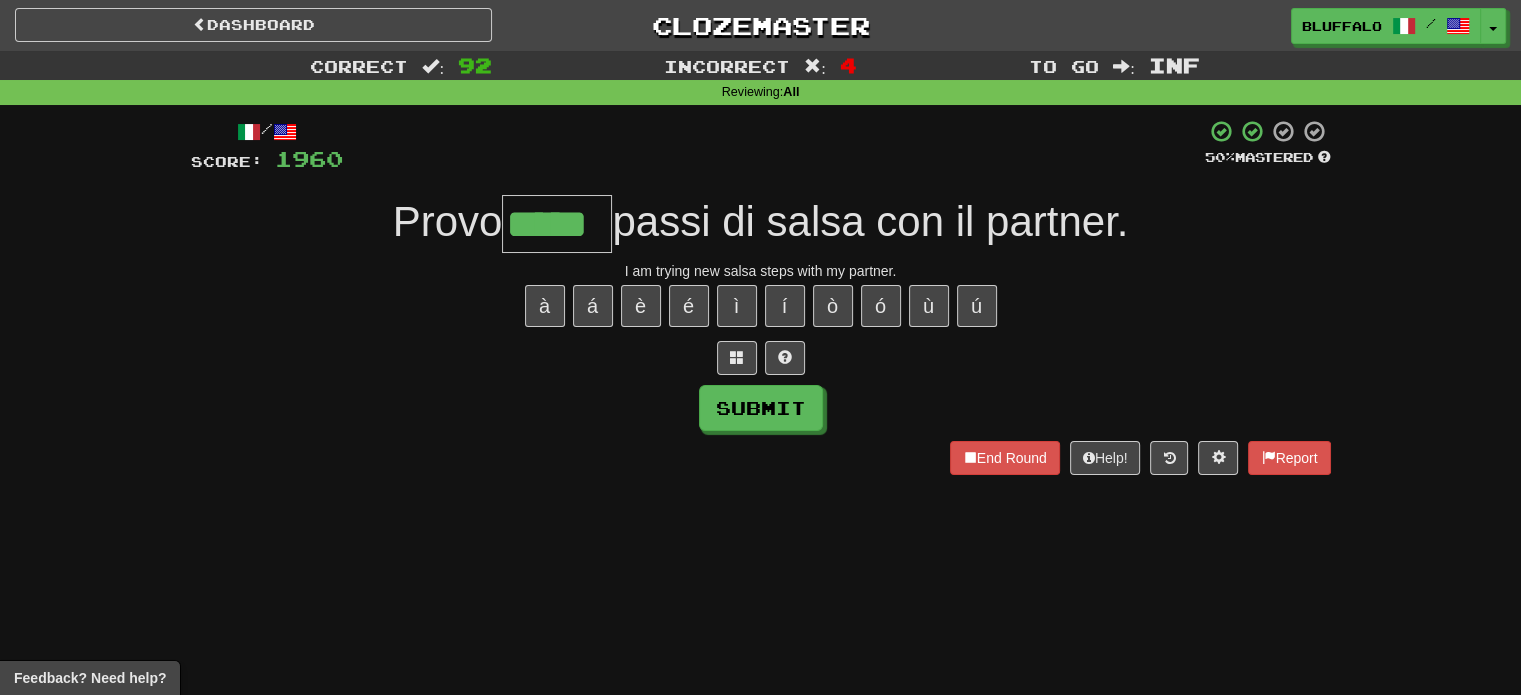 type on "*****" 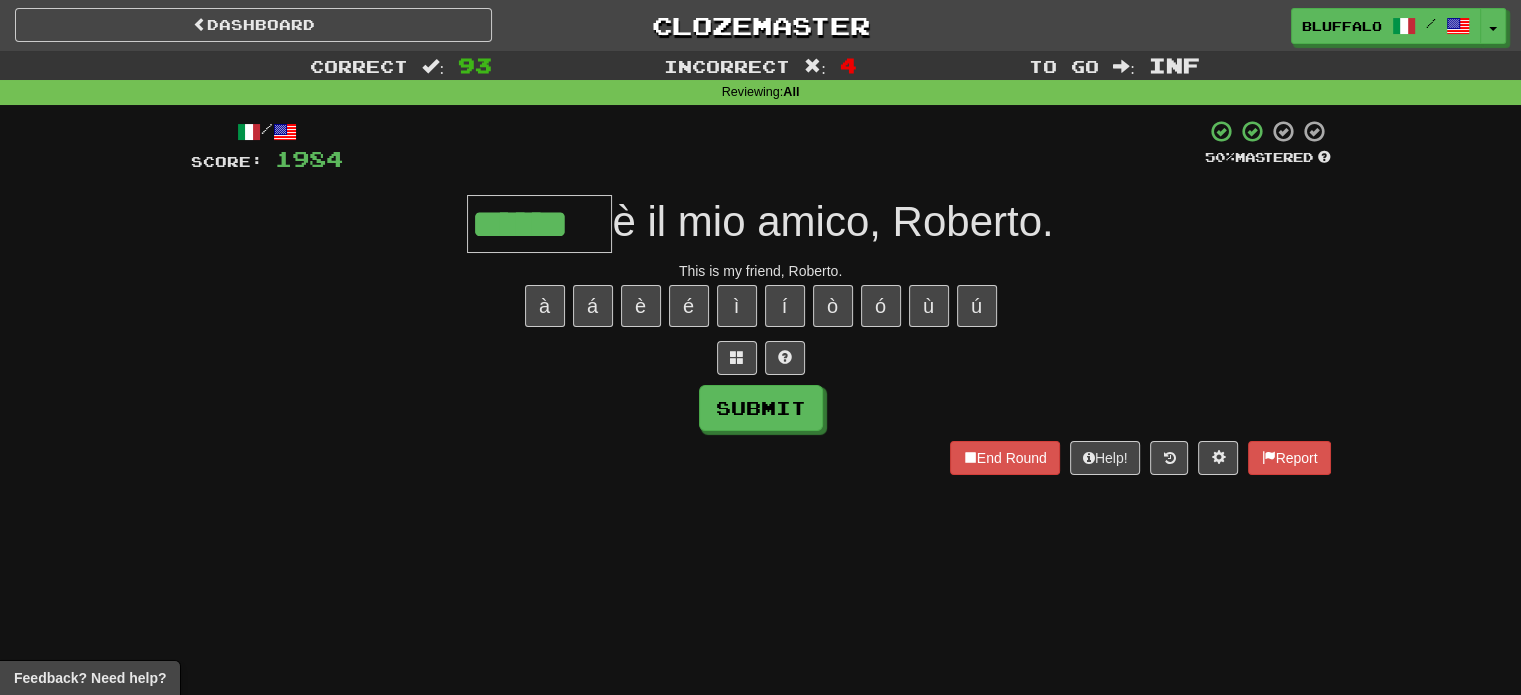 type on "******" 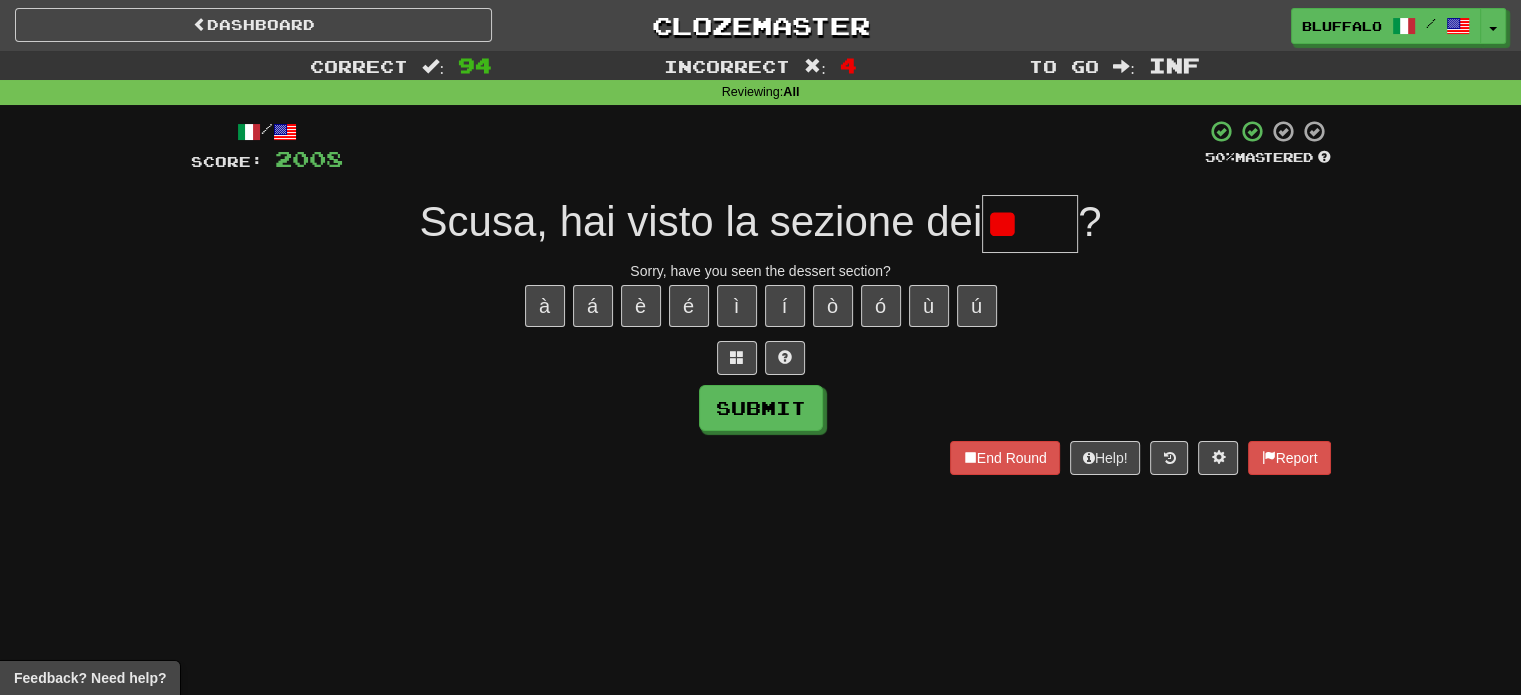type on "*" 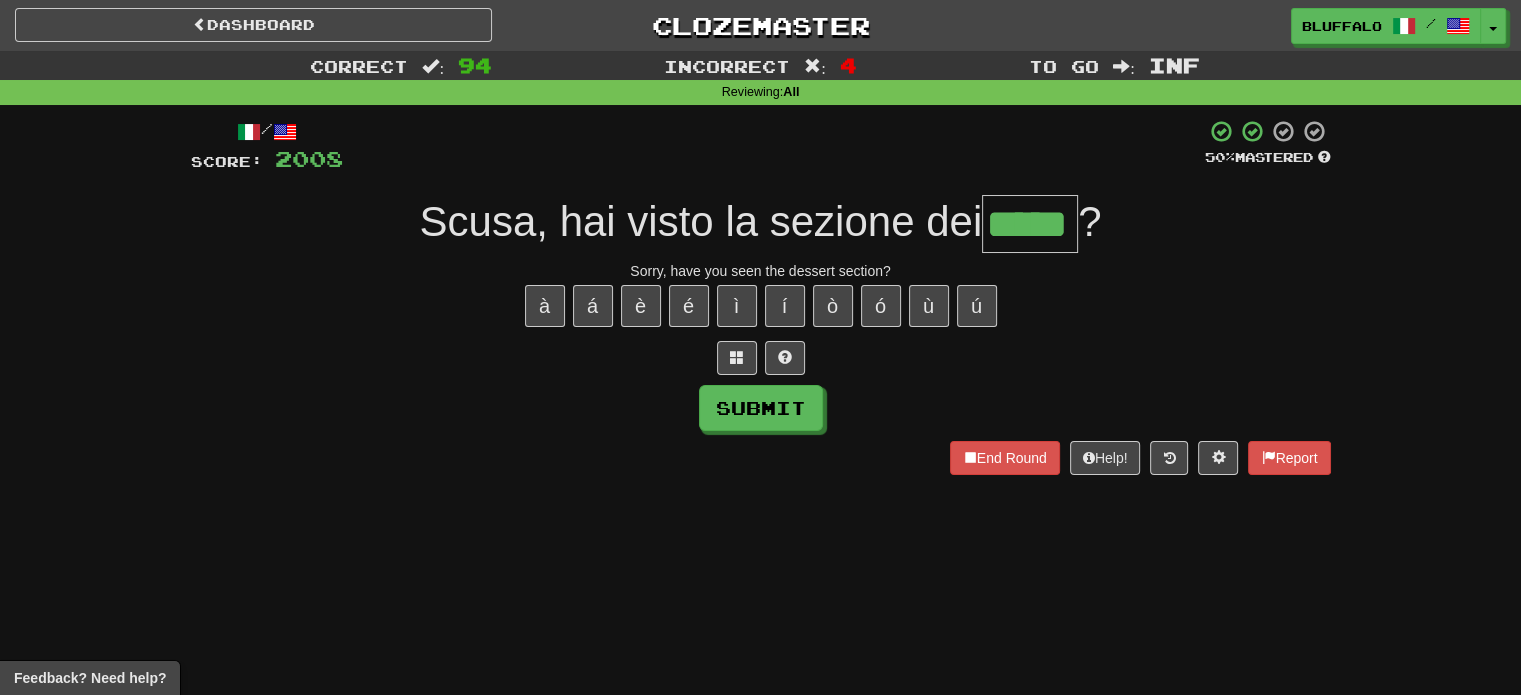 type on "*****" 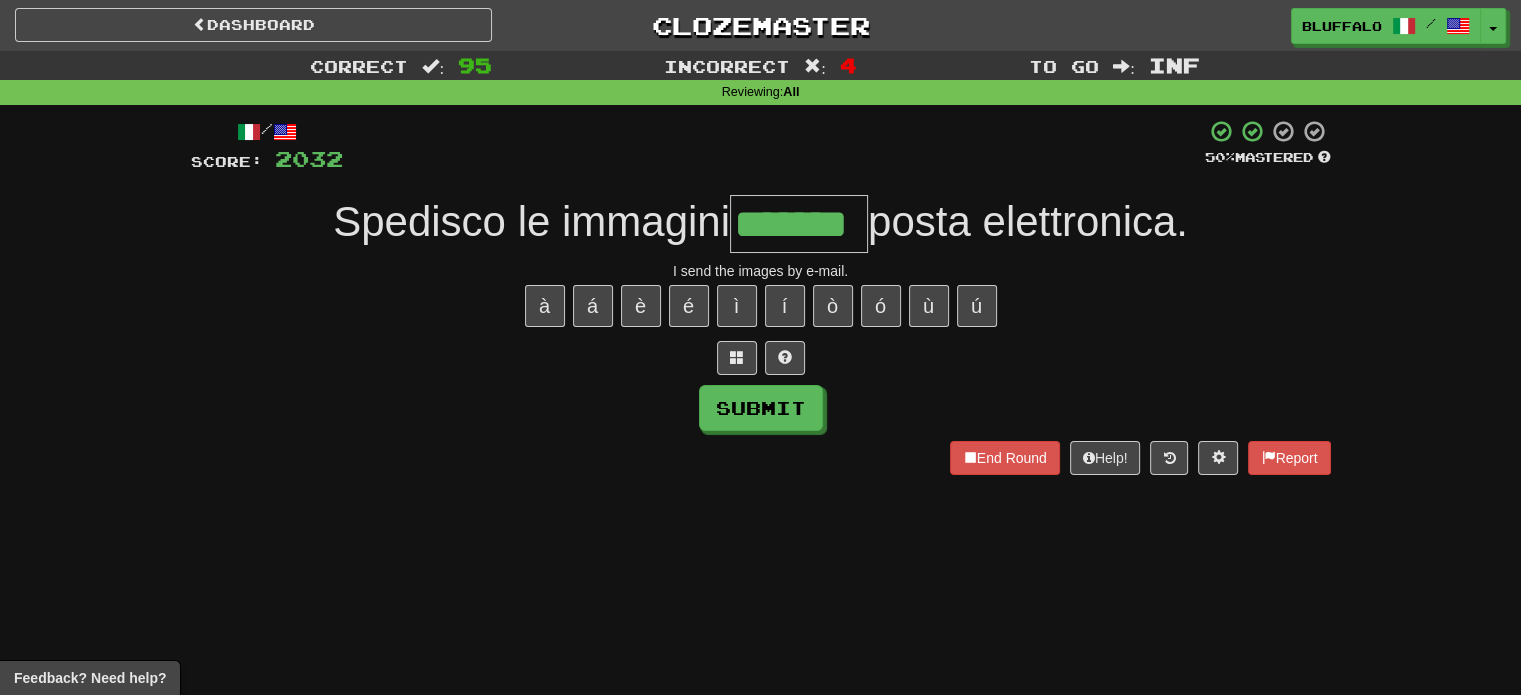 type on "*******" 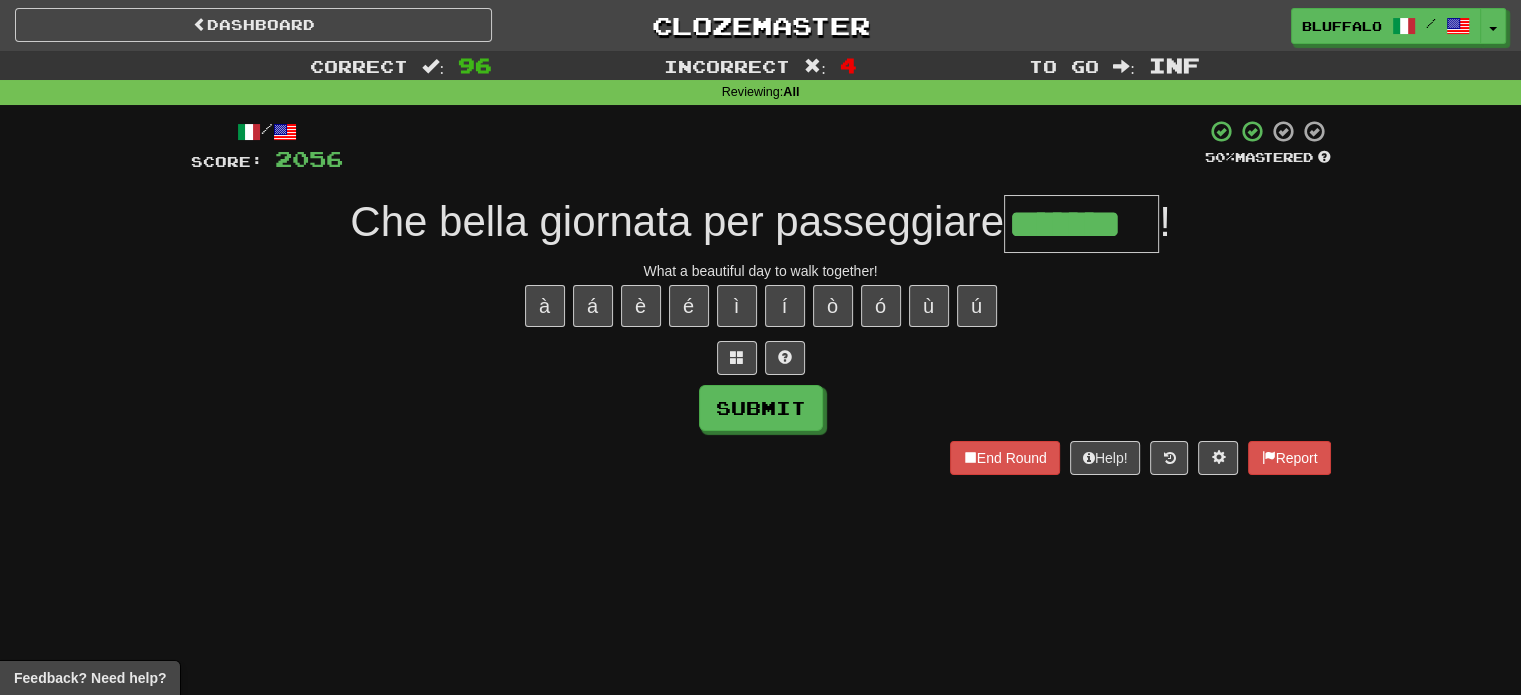 type on "*******" 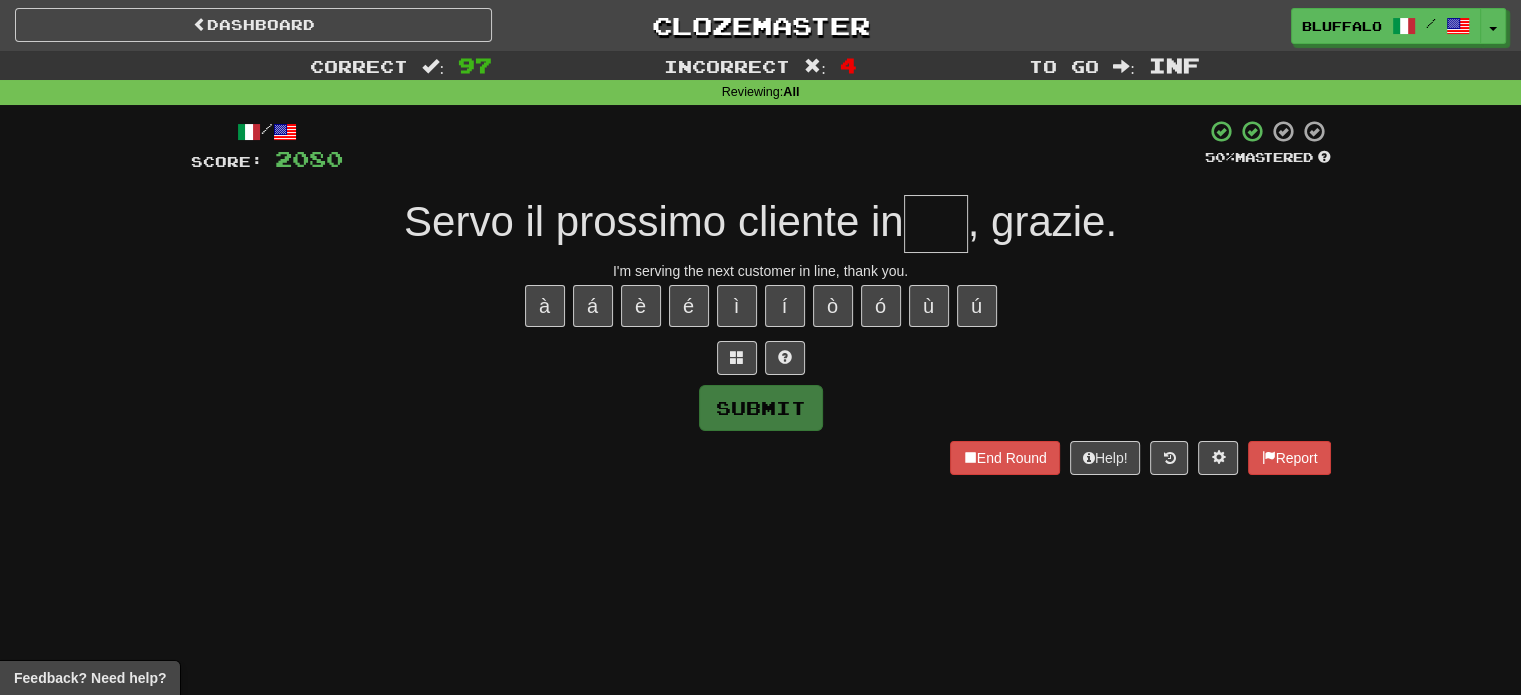 type on "*" 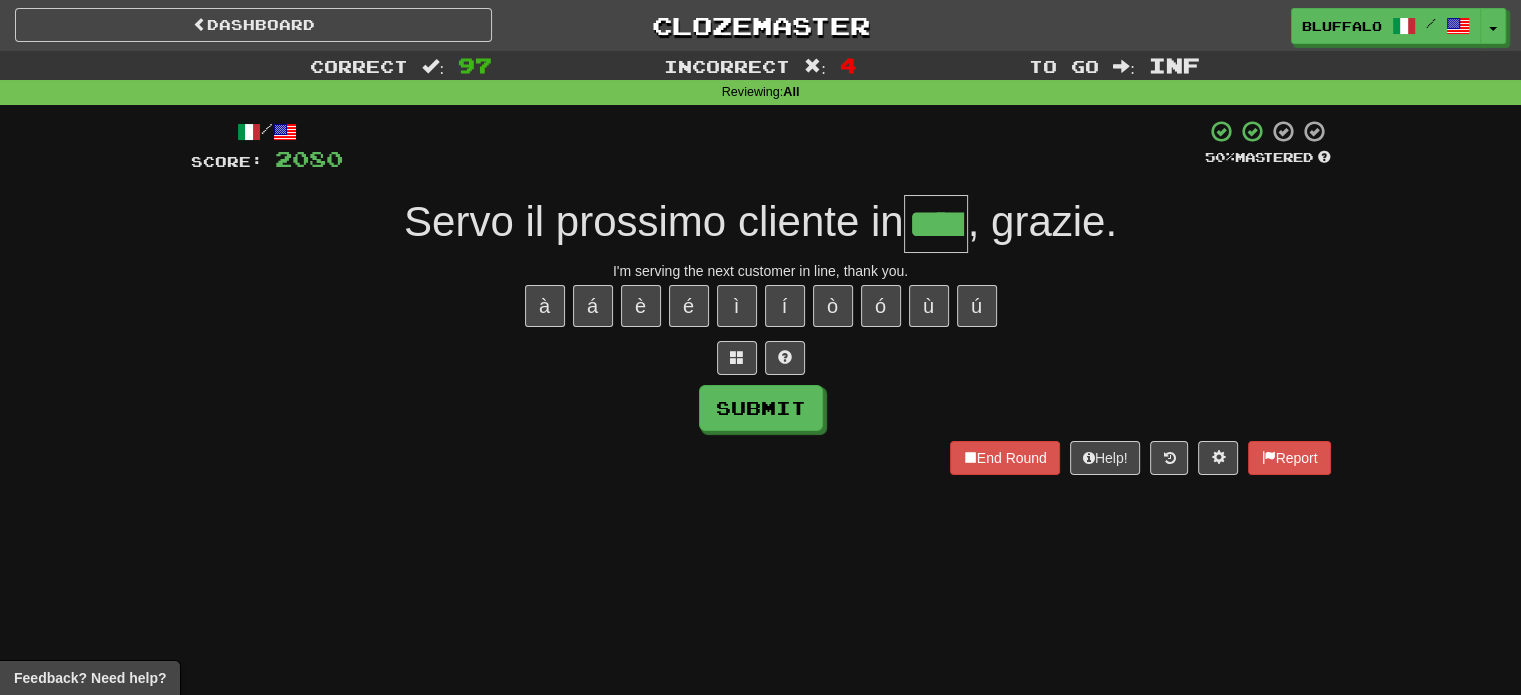 type on "****" 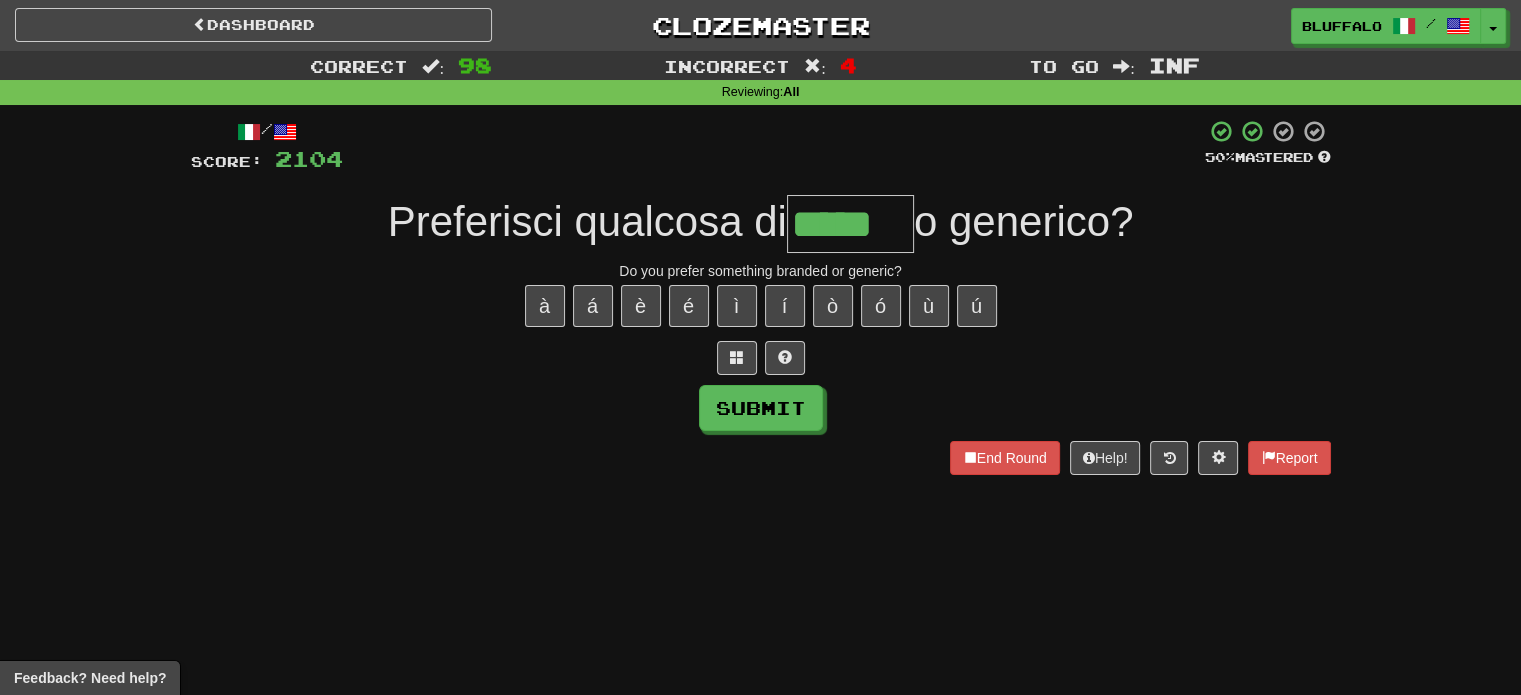 type on "*****" 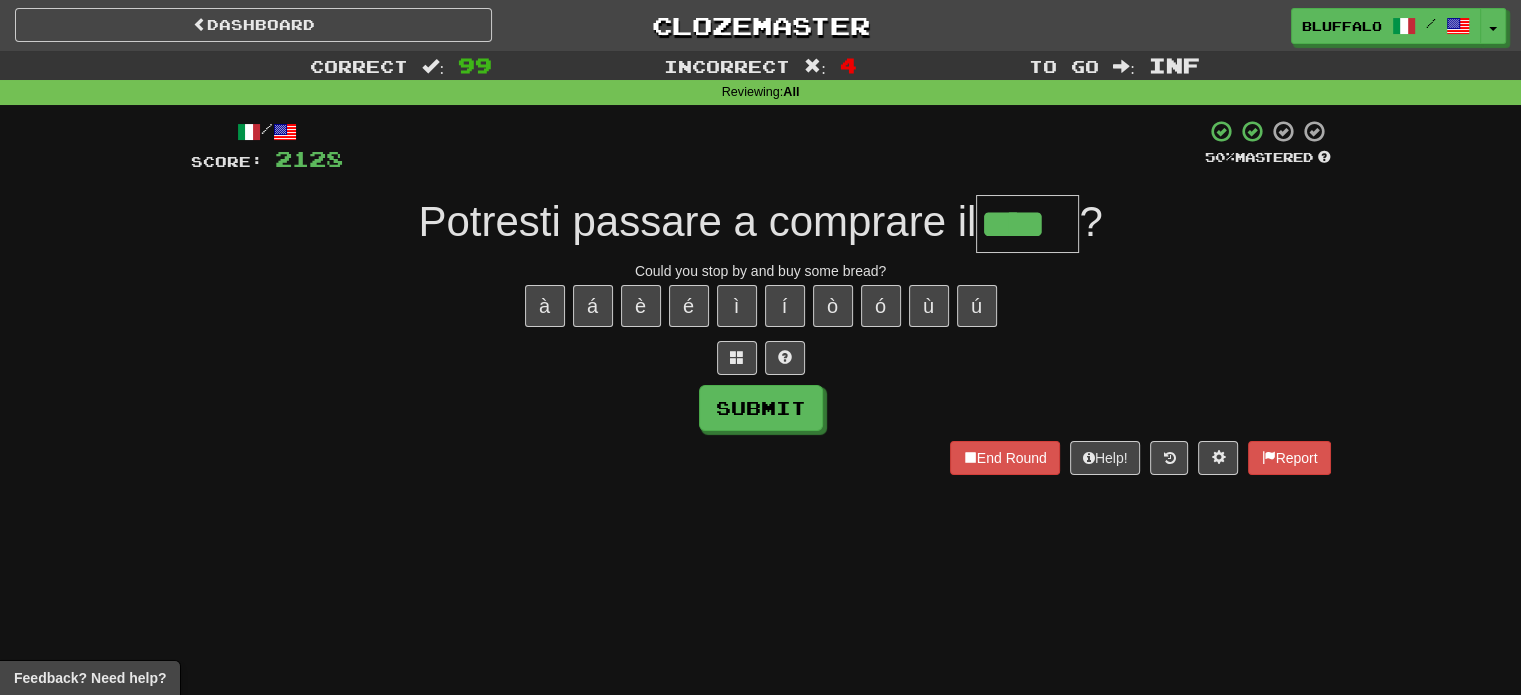 type on "****" 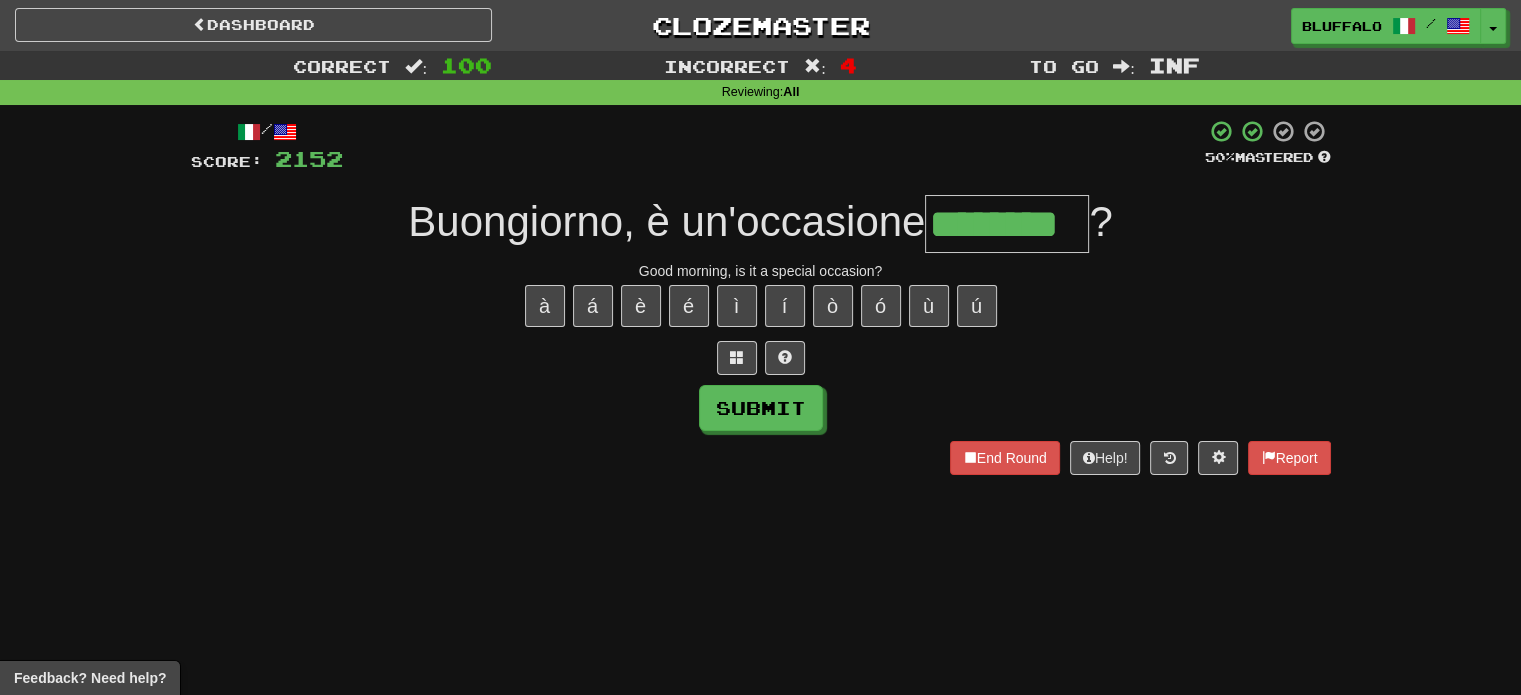type on "********" 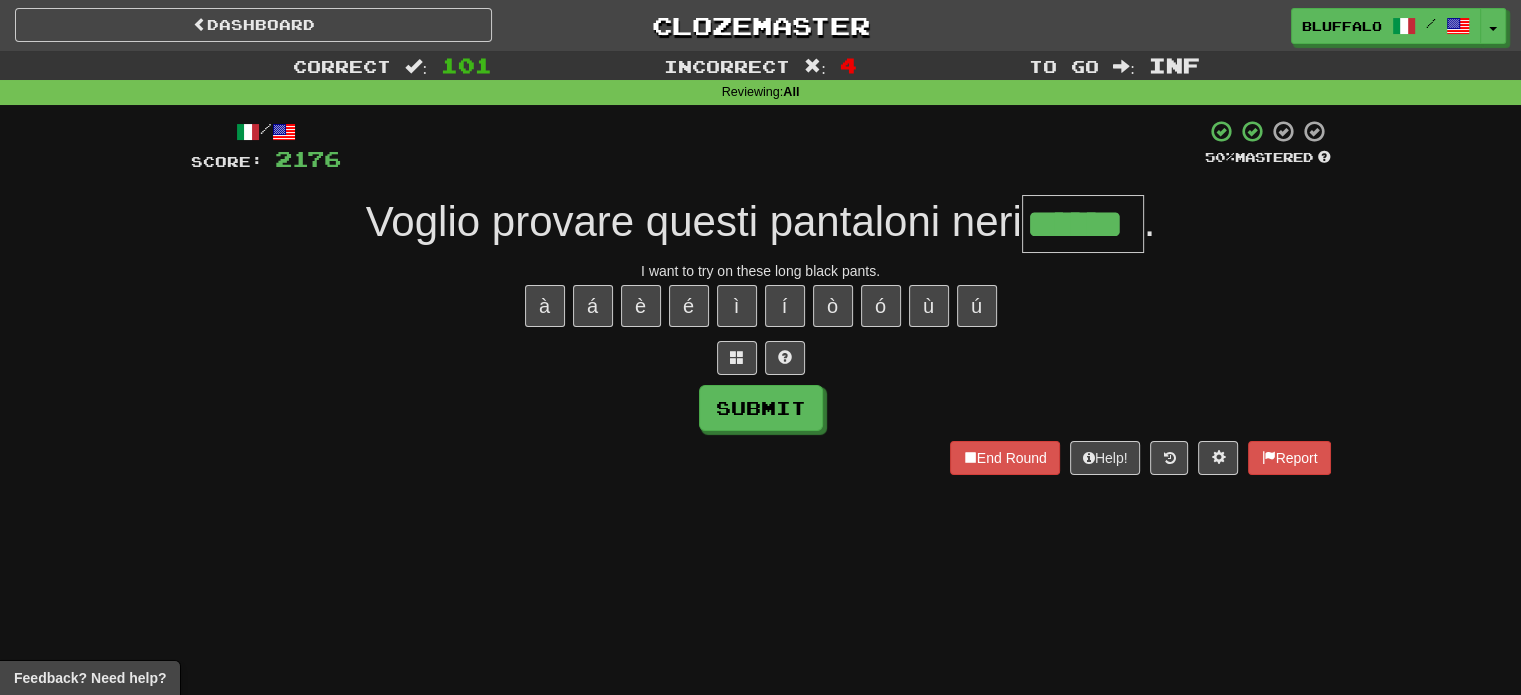 type on "******" 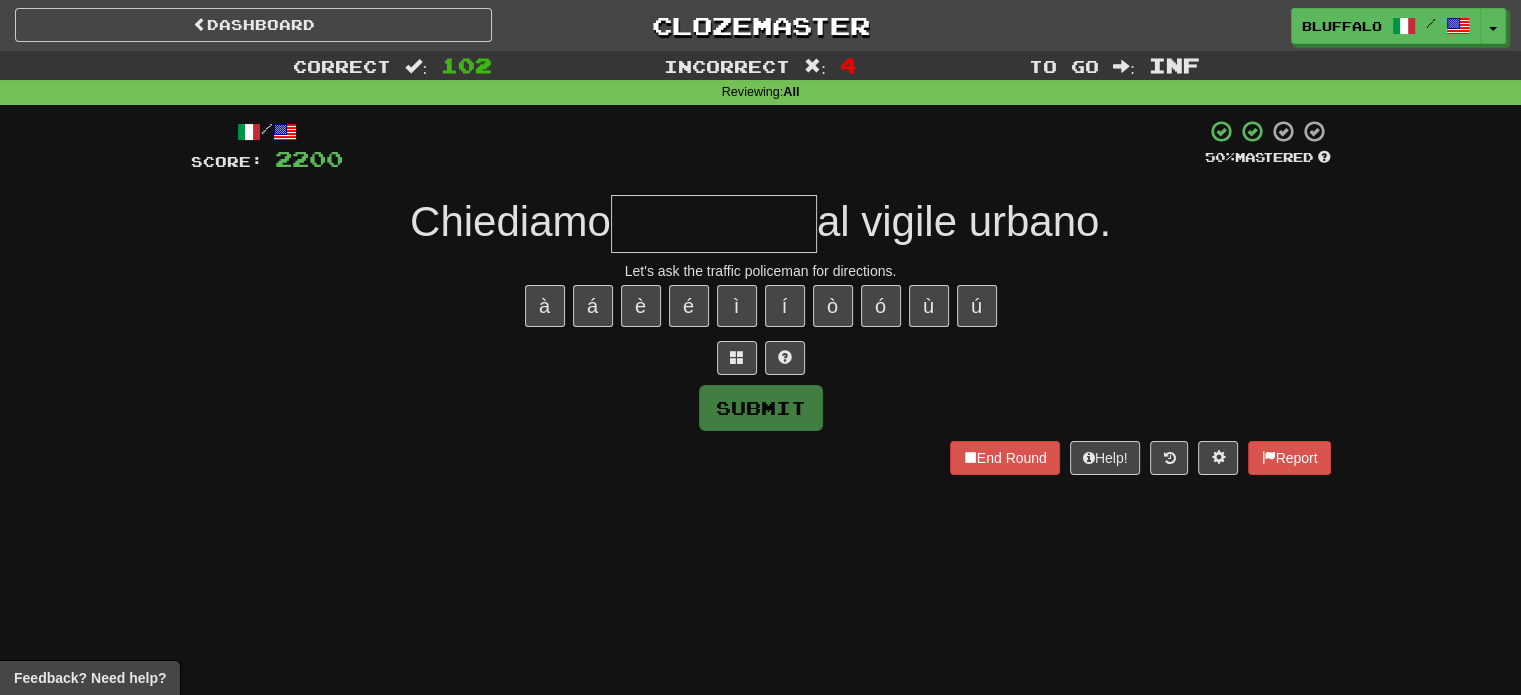 type on "*" 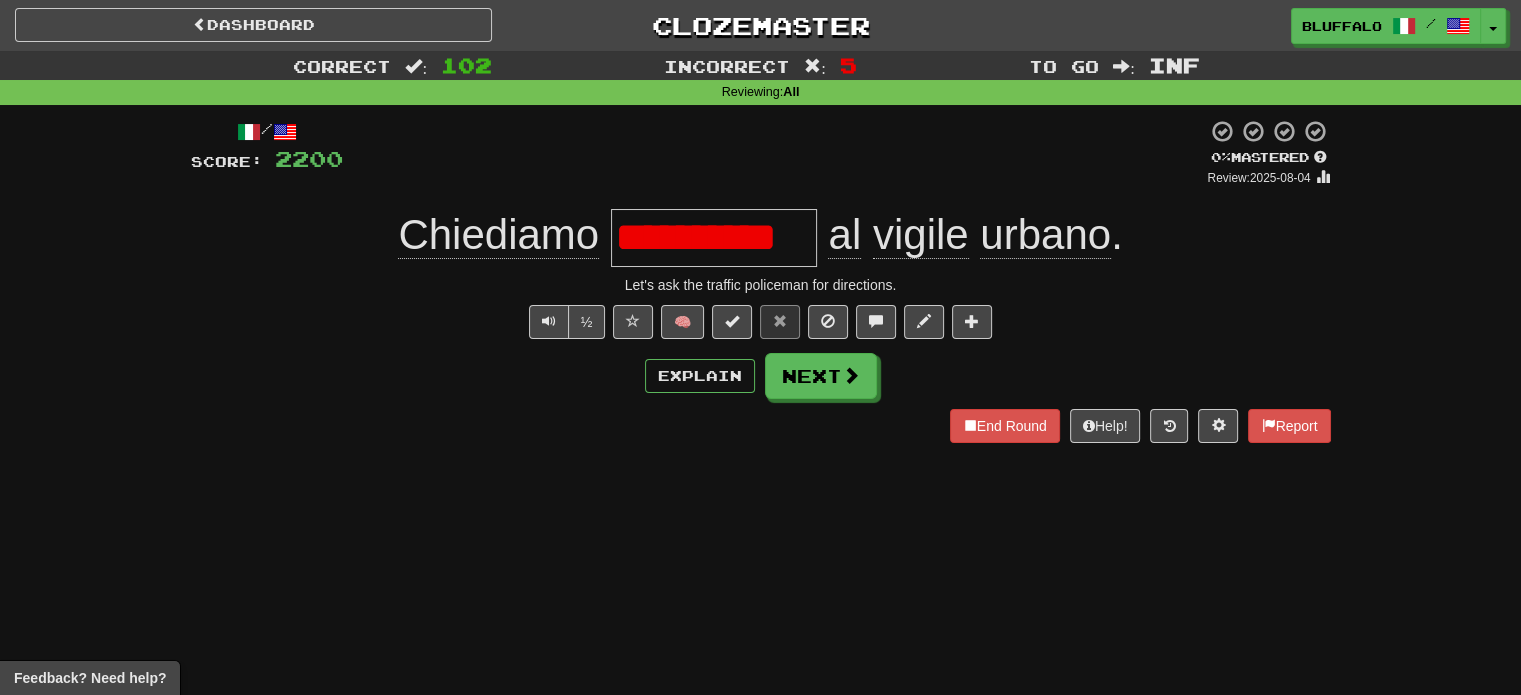 scroll, scrollTop: 0, scrollLeft: 0, axis: both 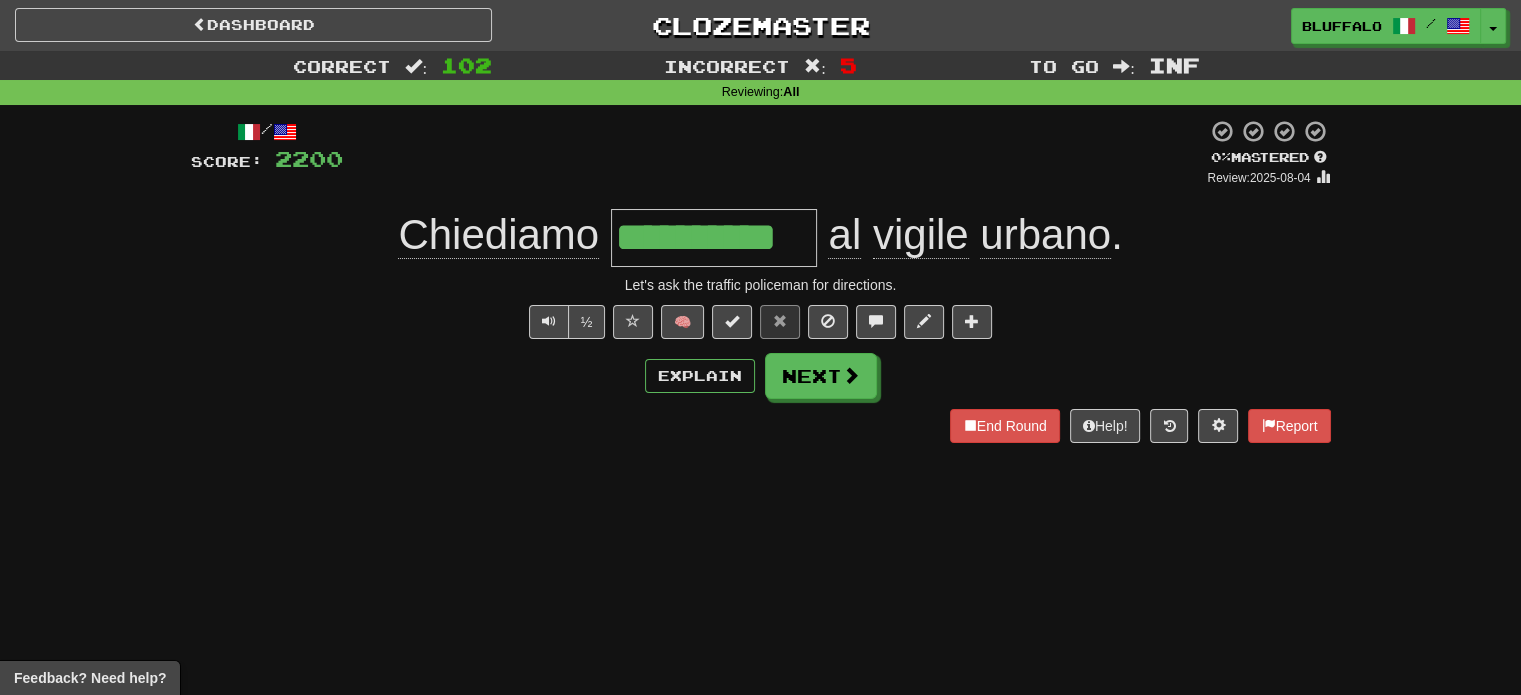 type on "**********" 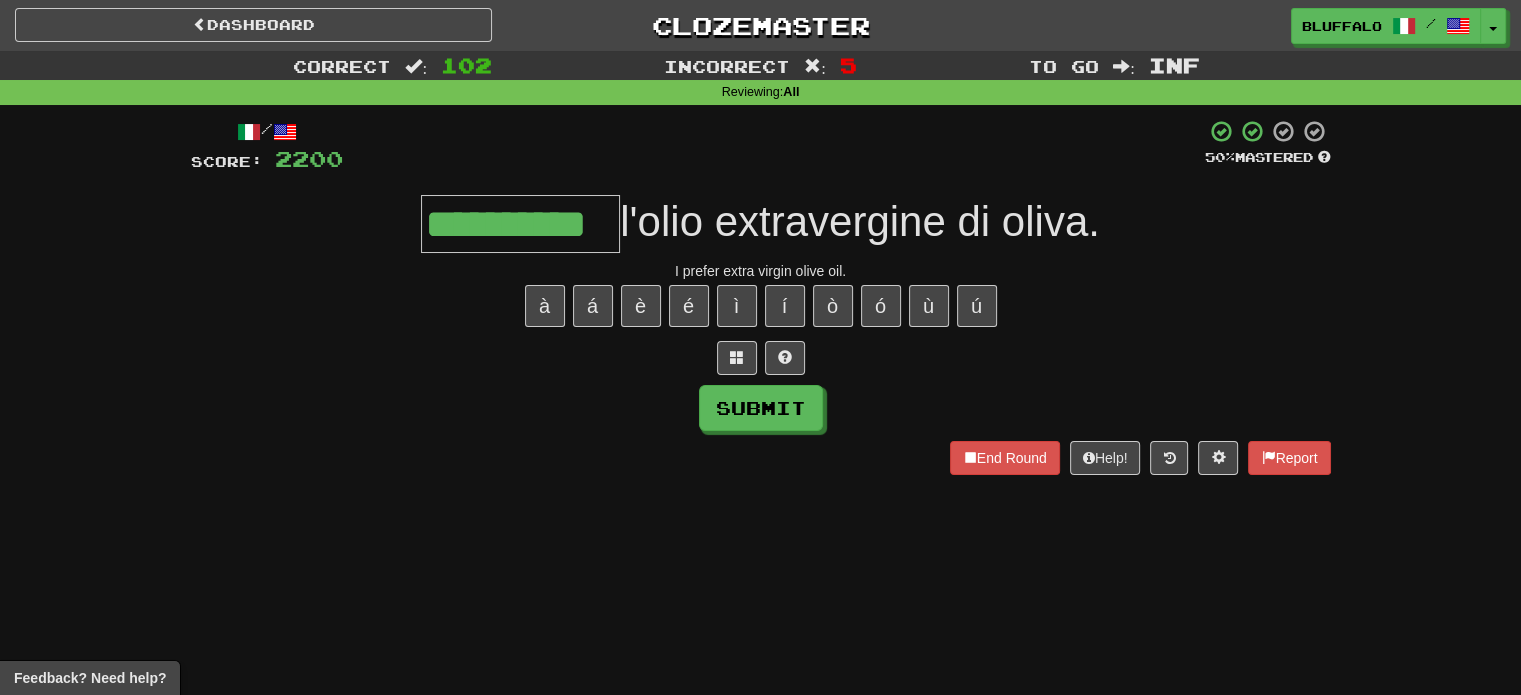 type on "**********" 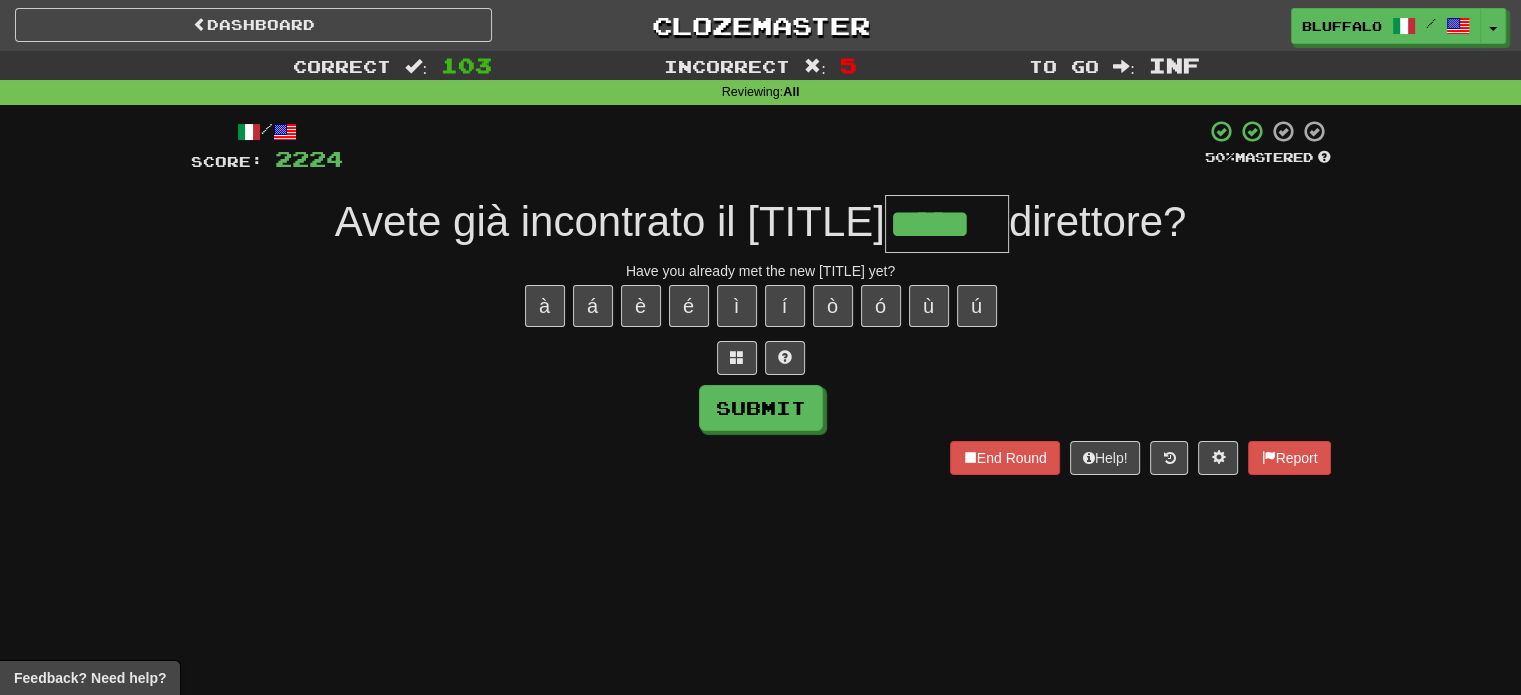 type on "*****" 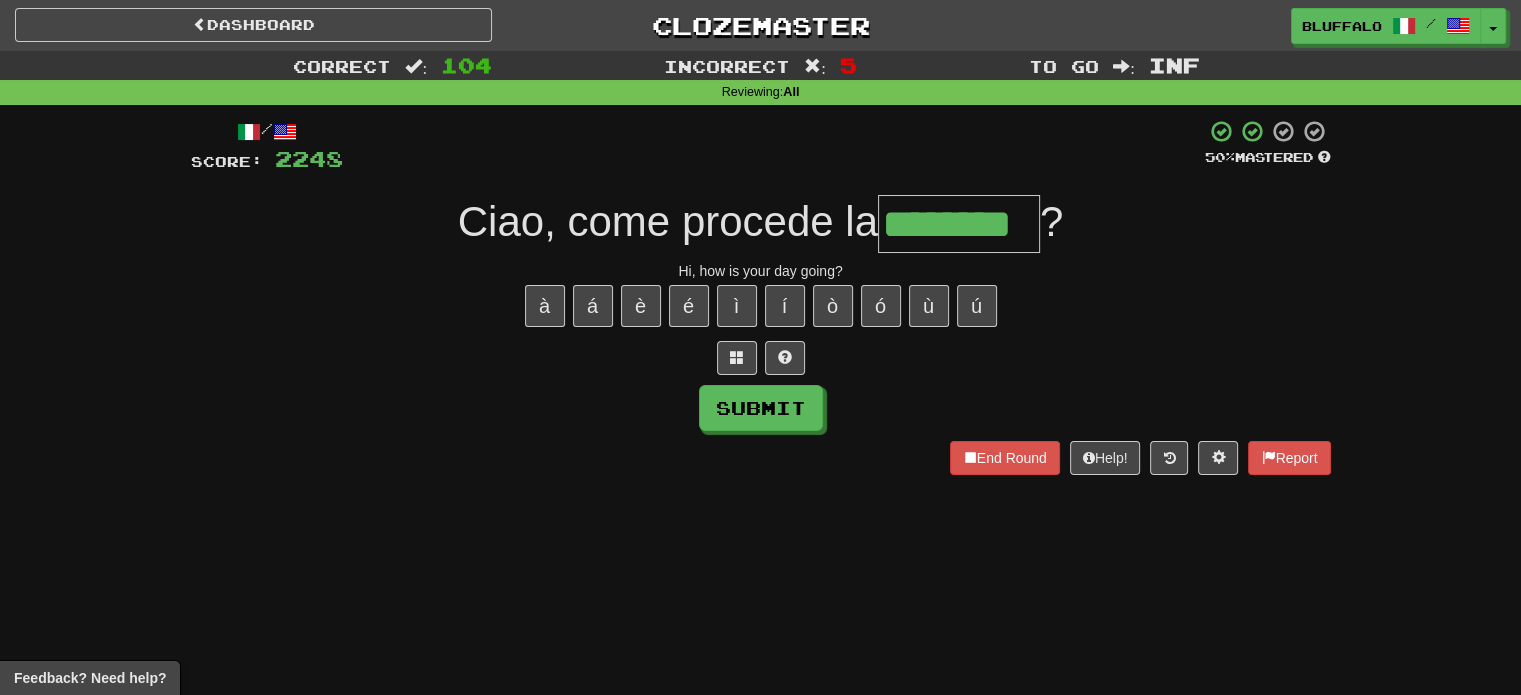 type on "********" 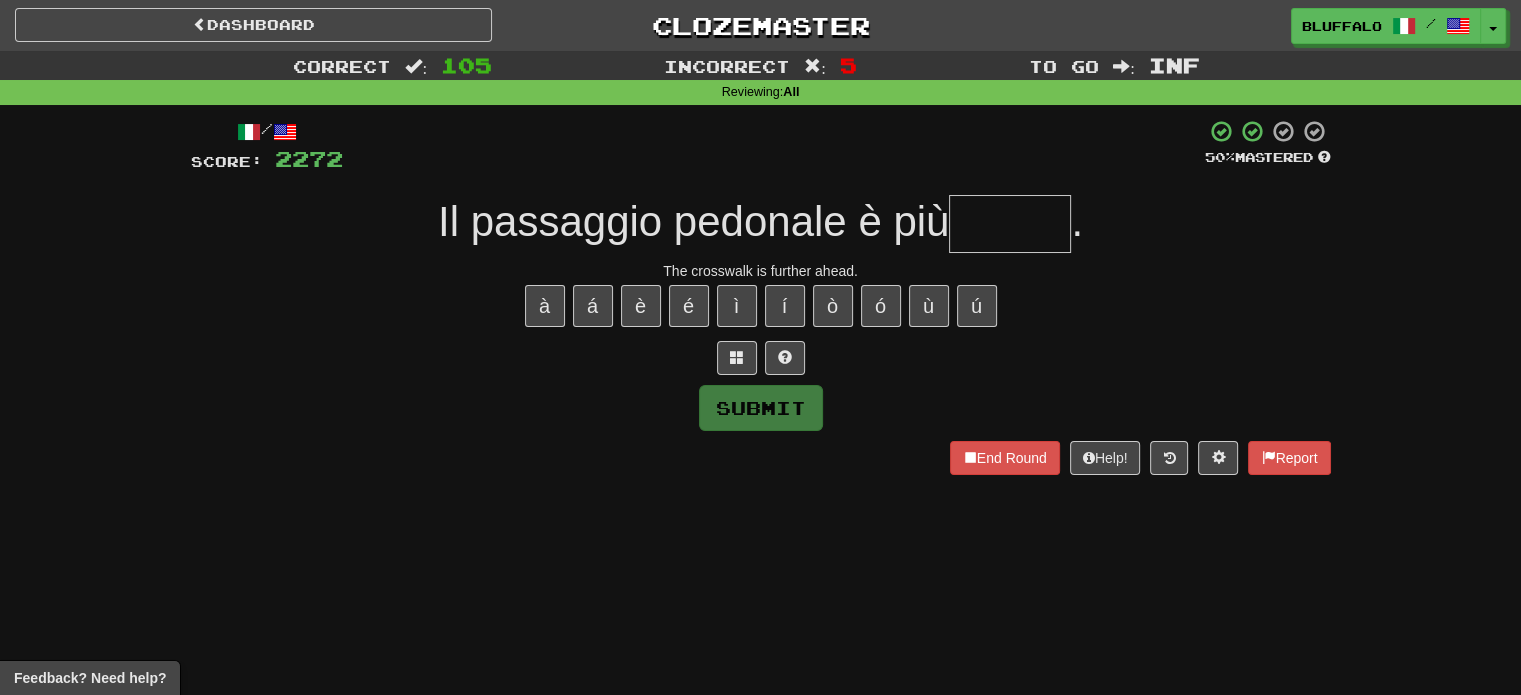 type on "*" 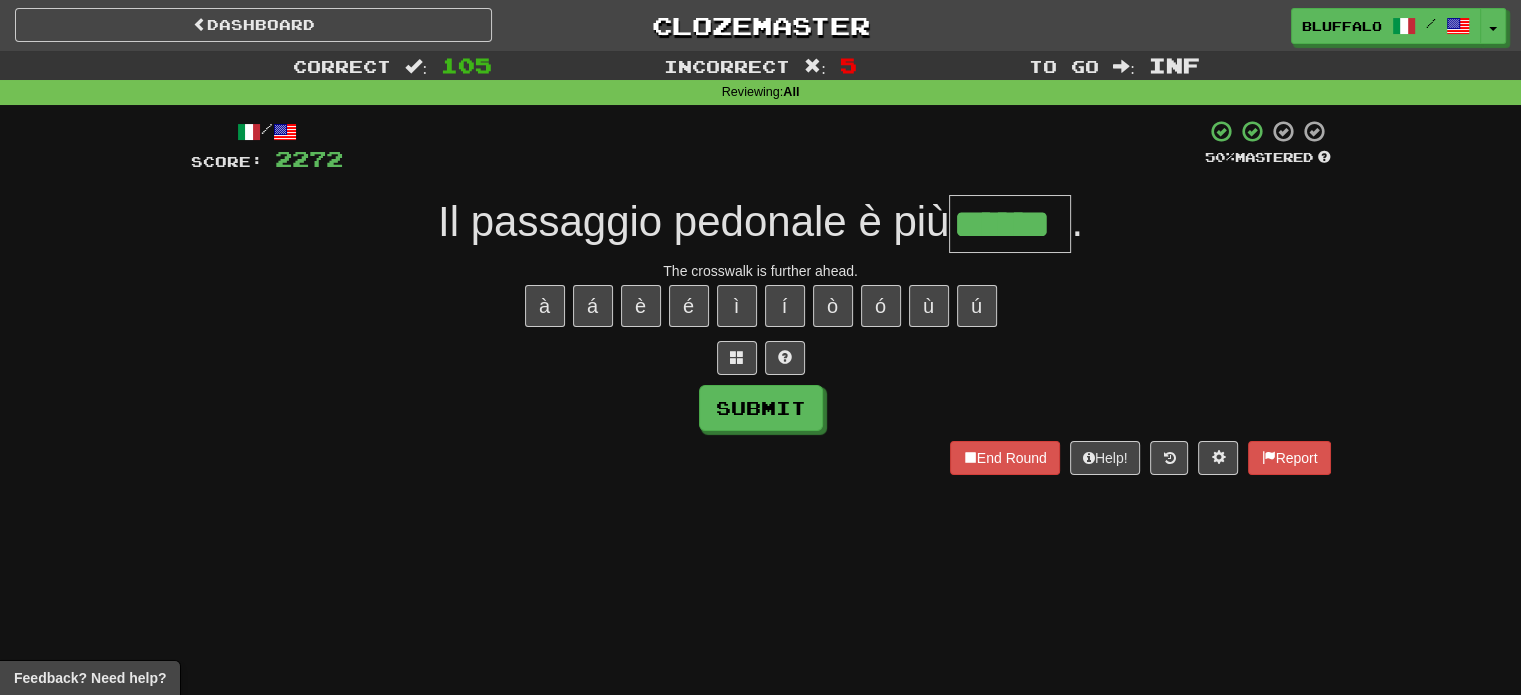 type on "******" 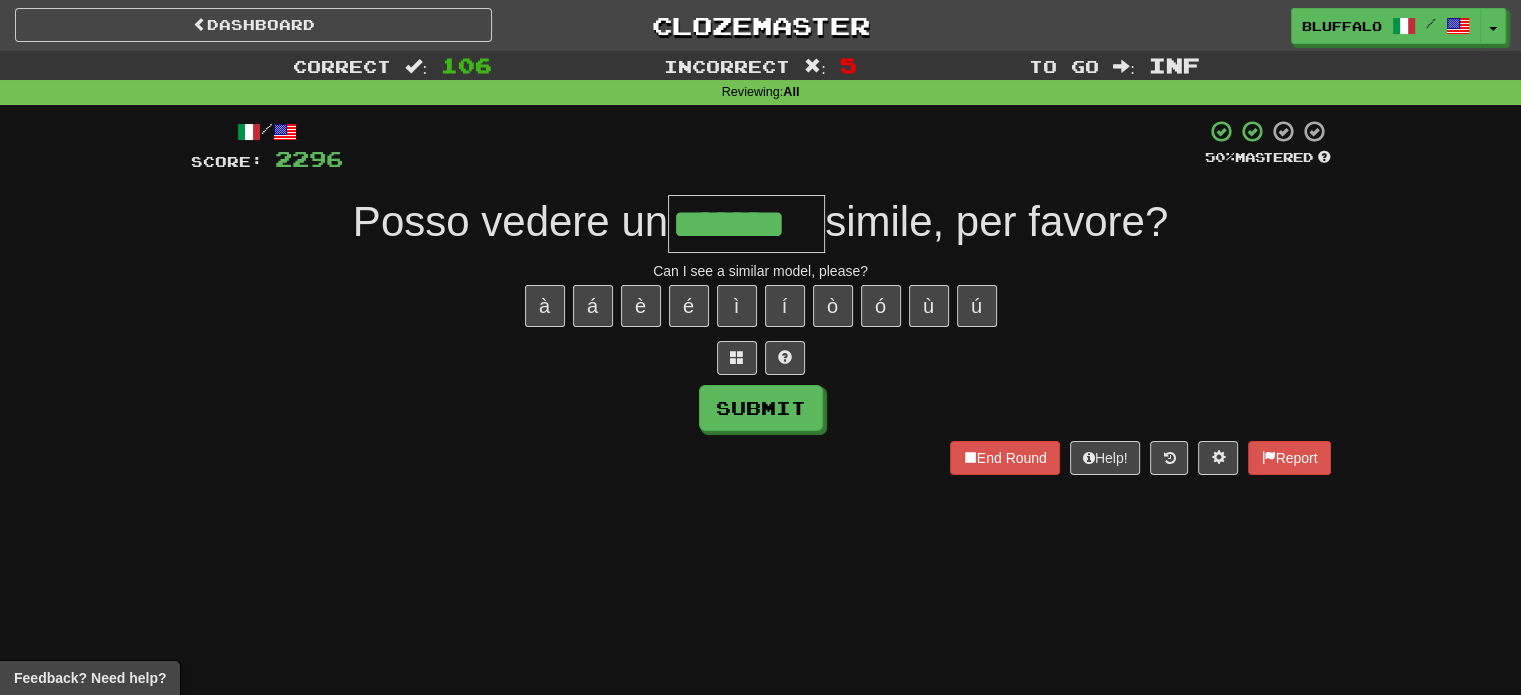 type on "*******" 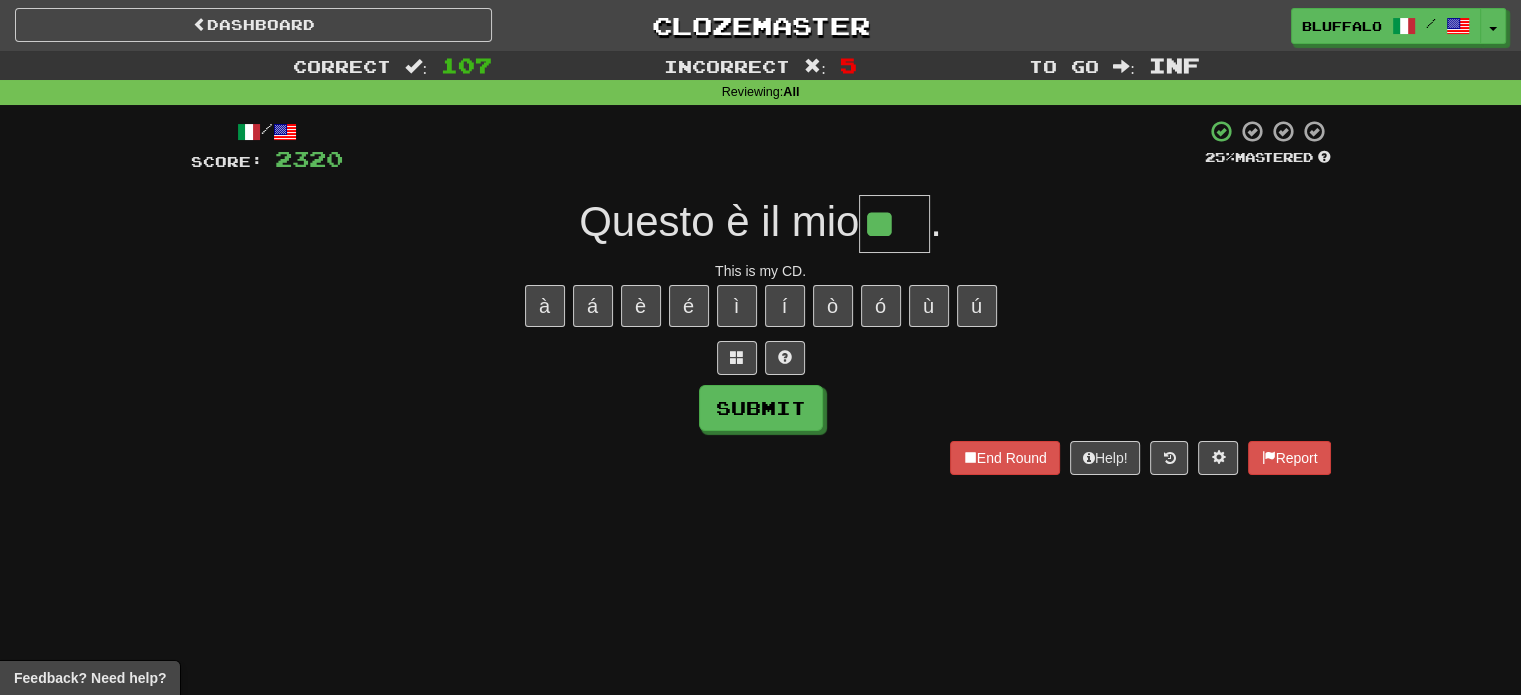 type on "**" 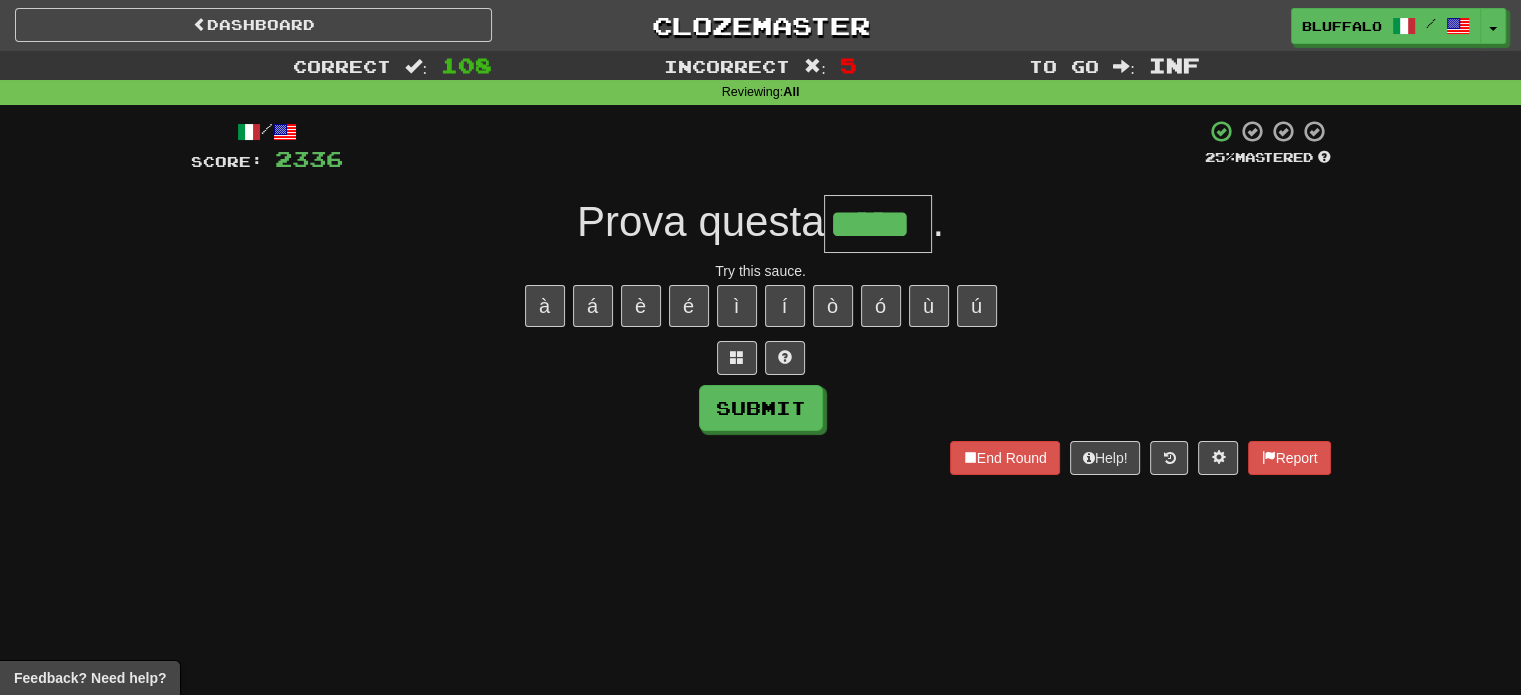 type on "*****" 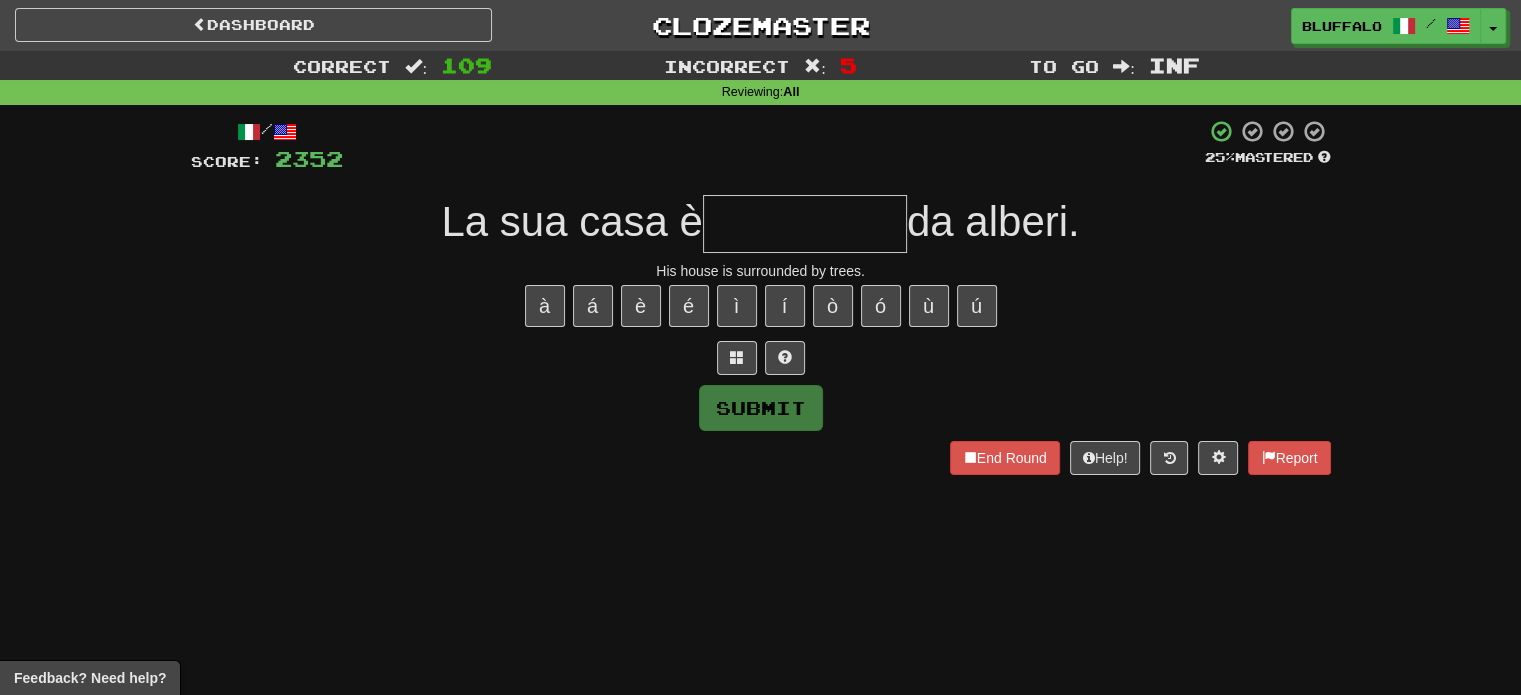type on "*" 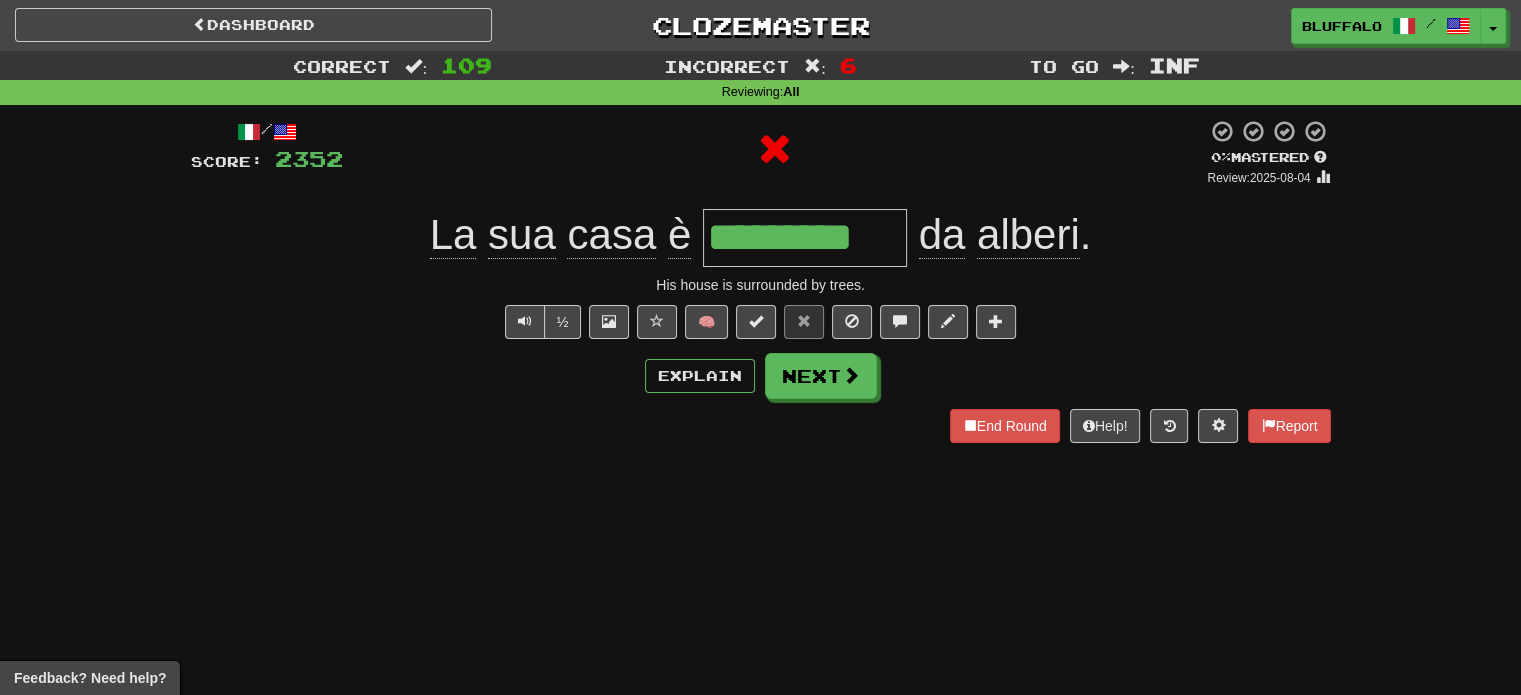 type on "**********" 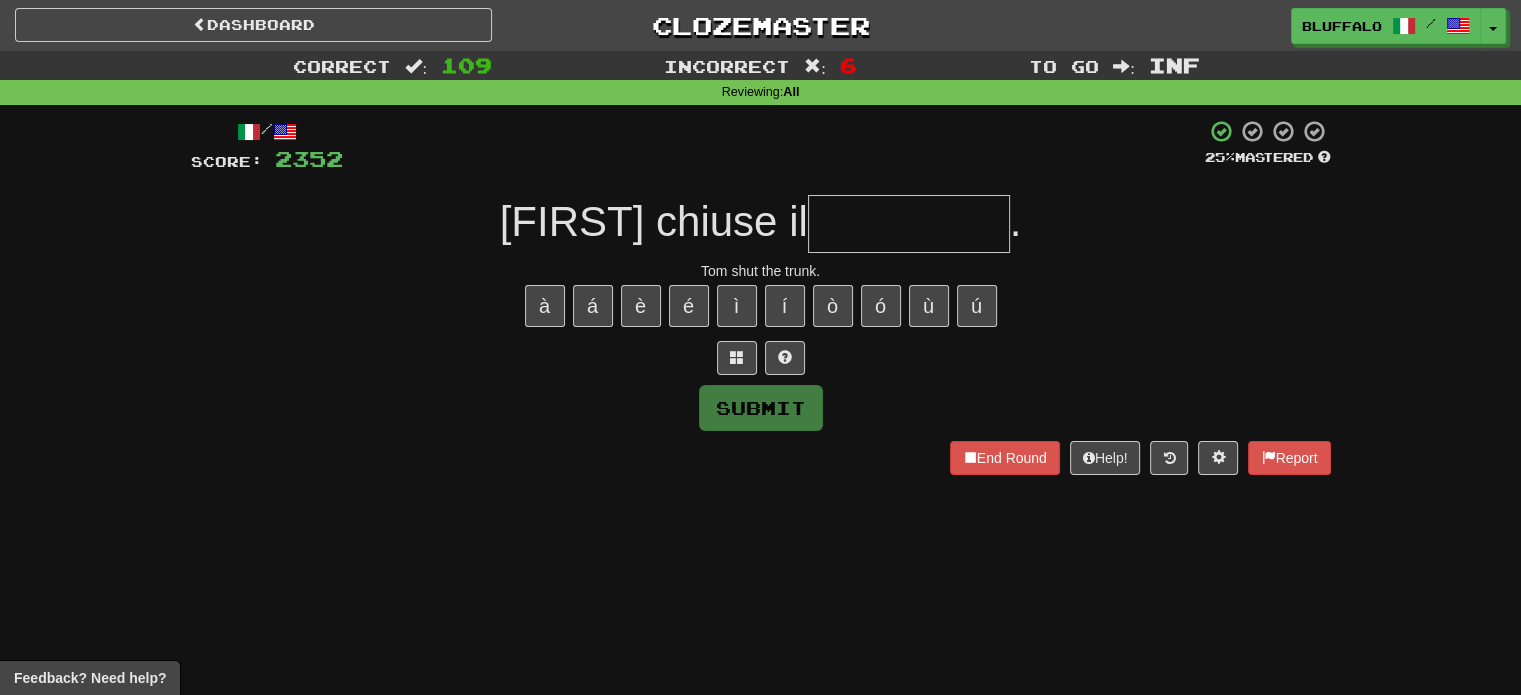 type on "**********" 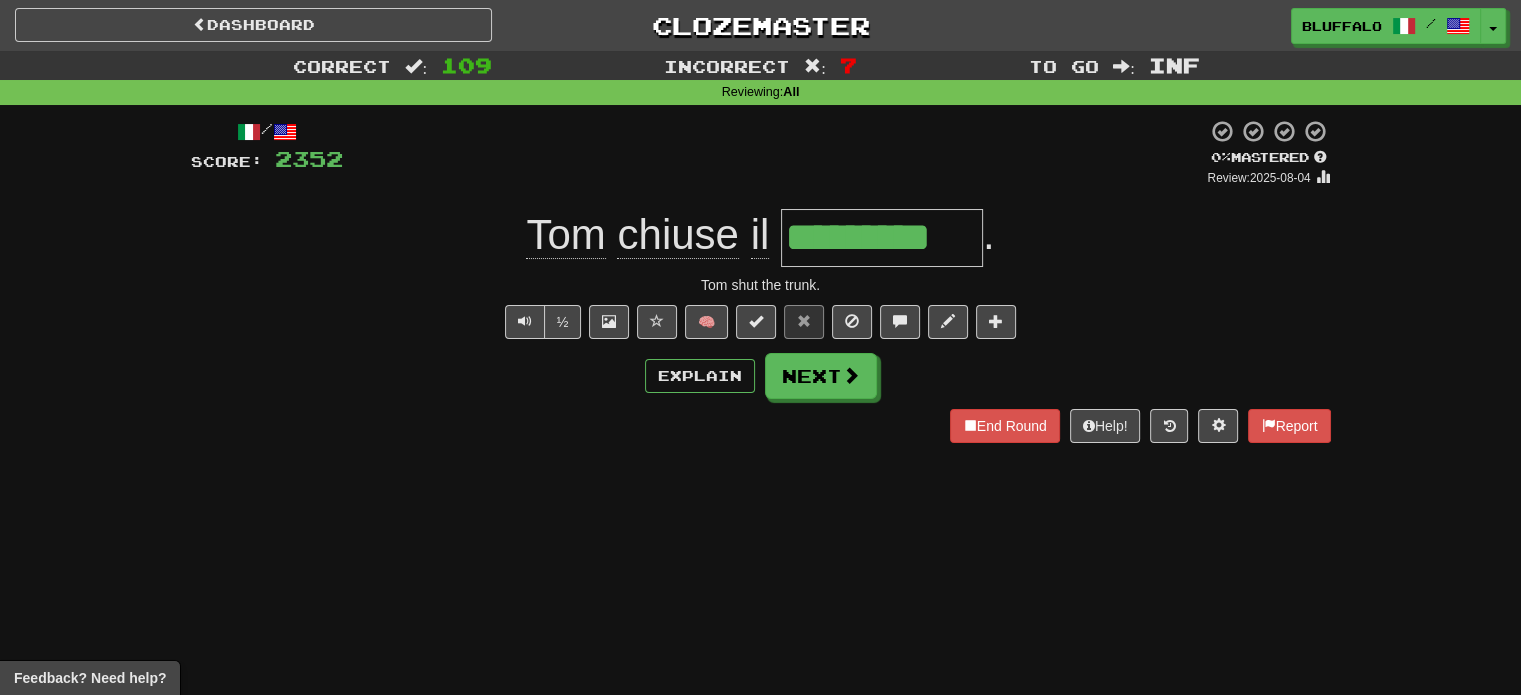 type on "**********" 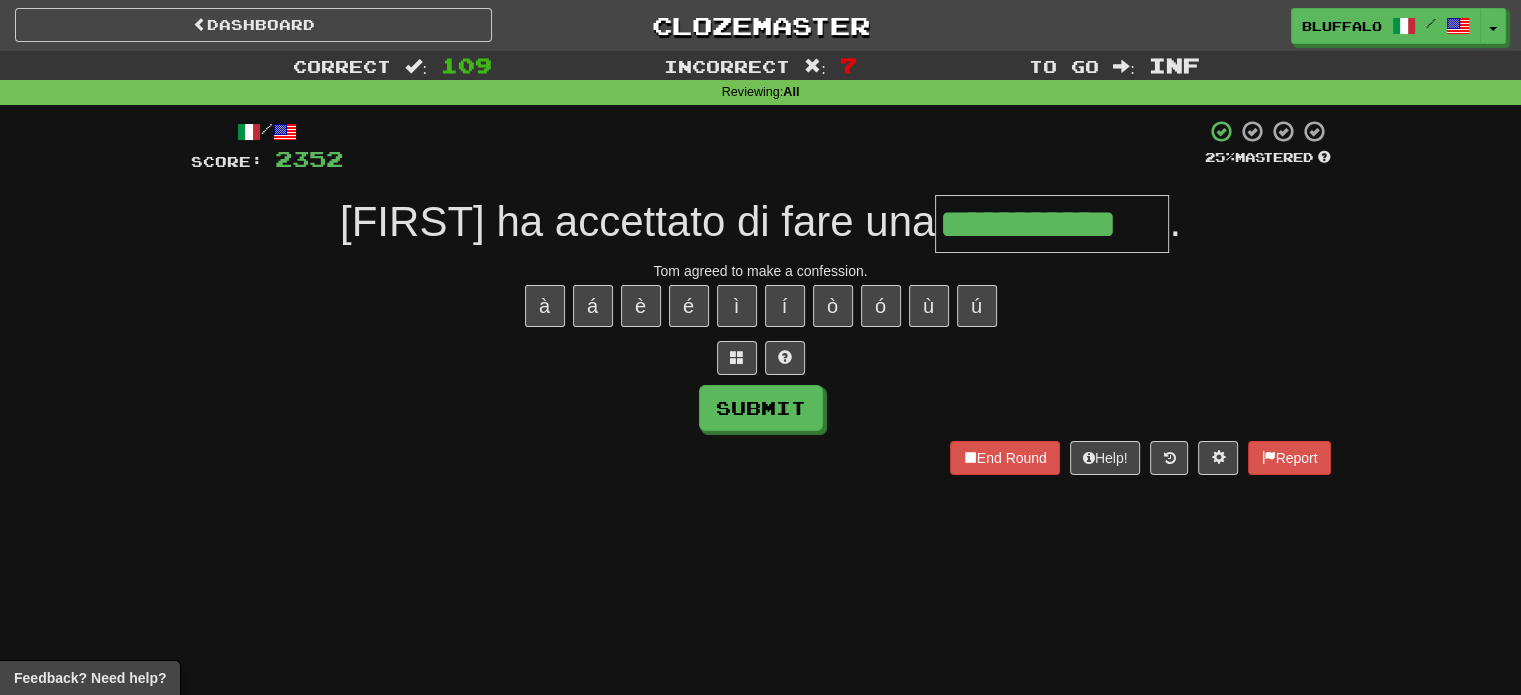 type on "**********" 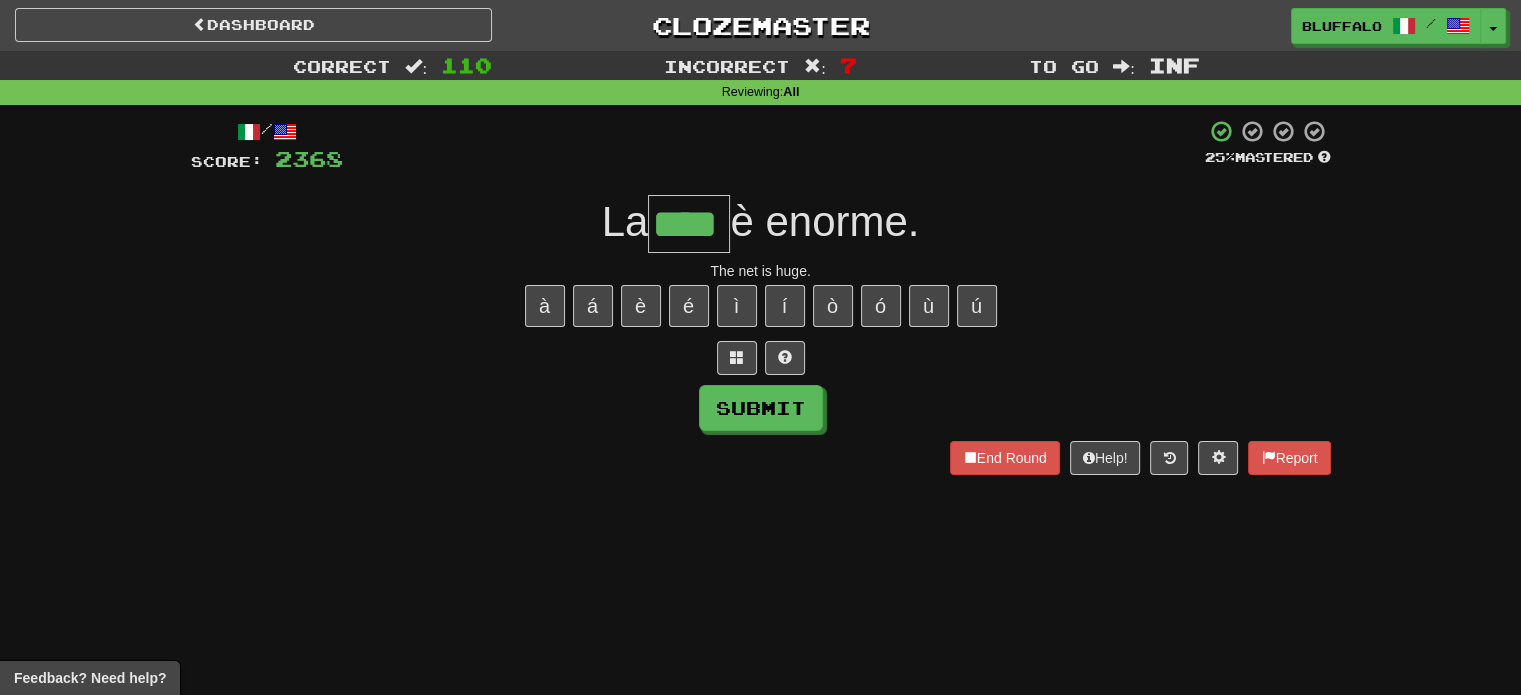 type on "****" 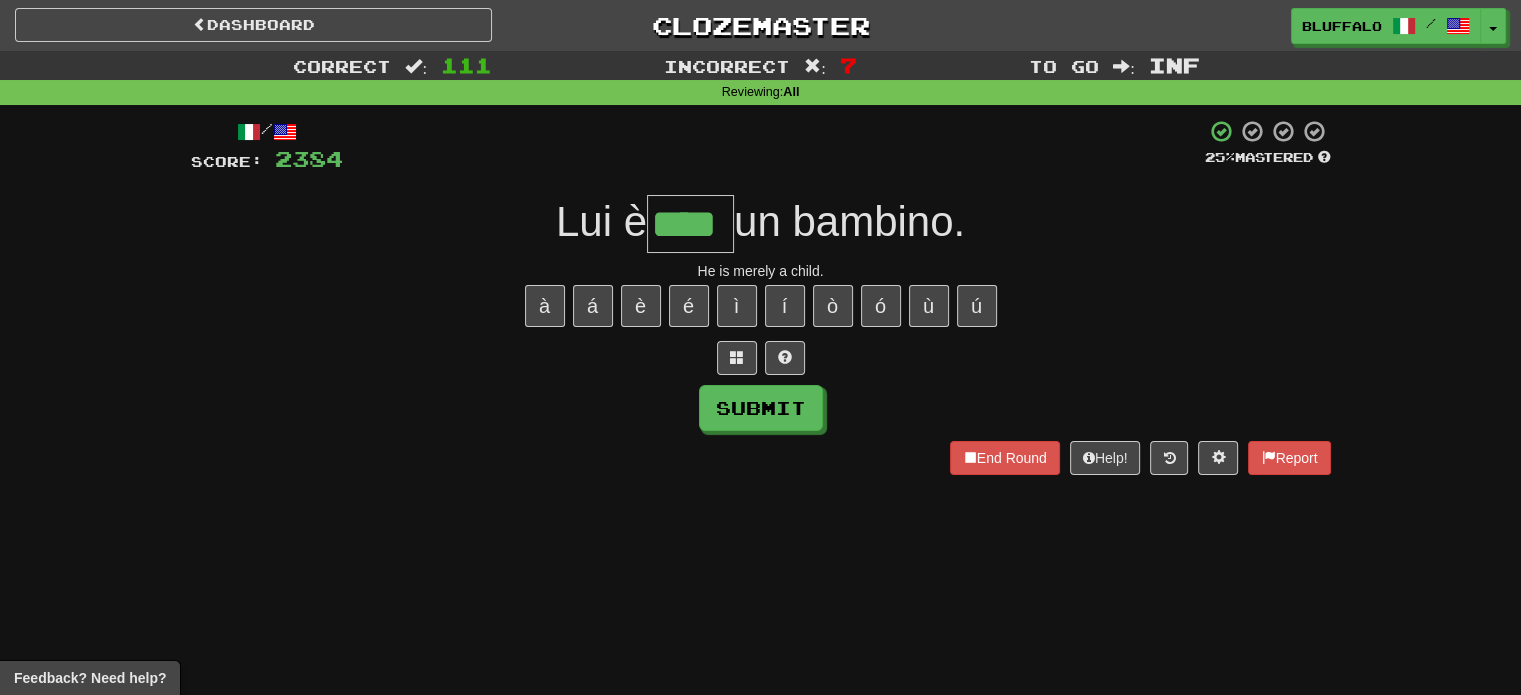 type on "****" 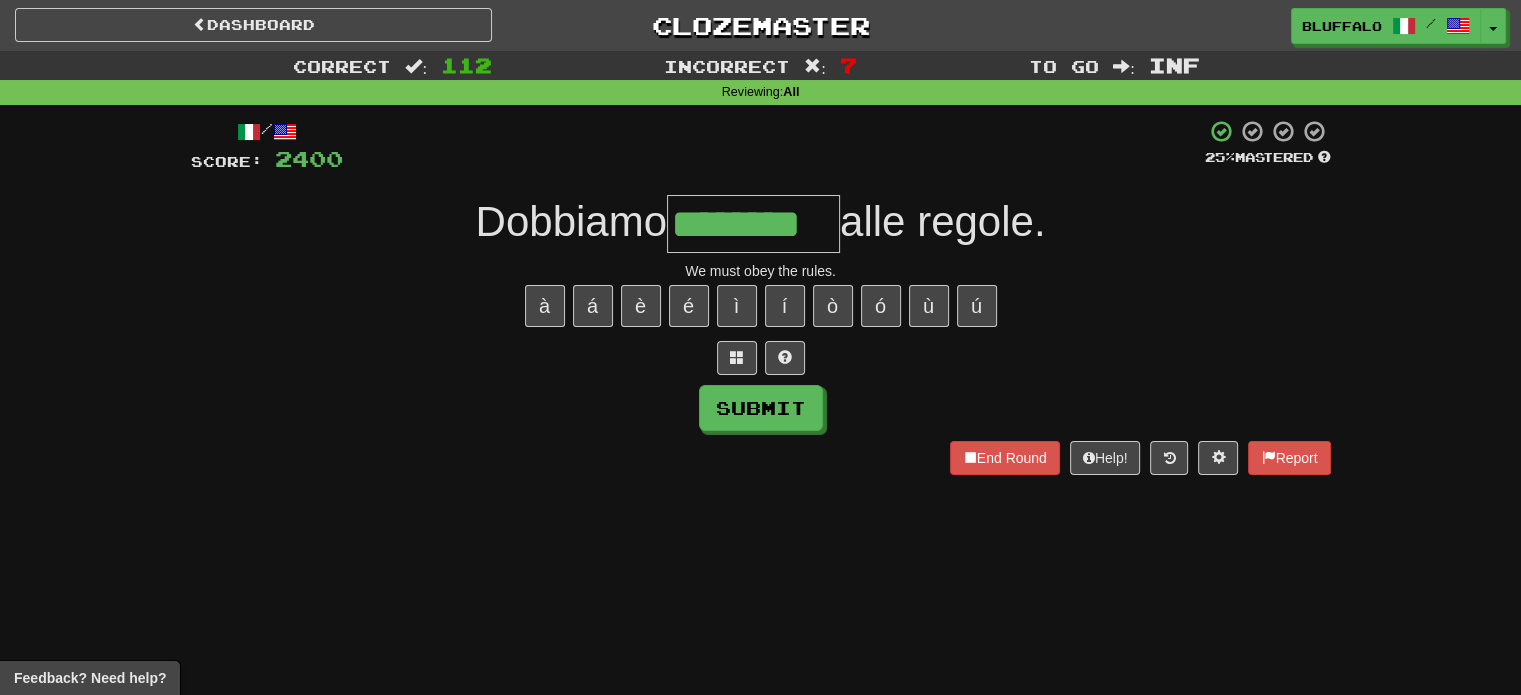 type on "********" 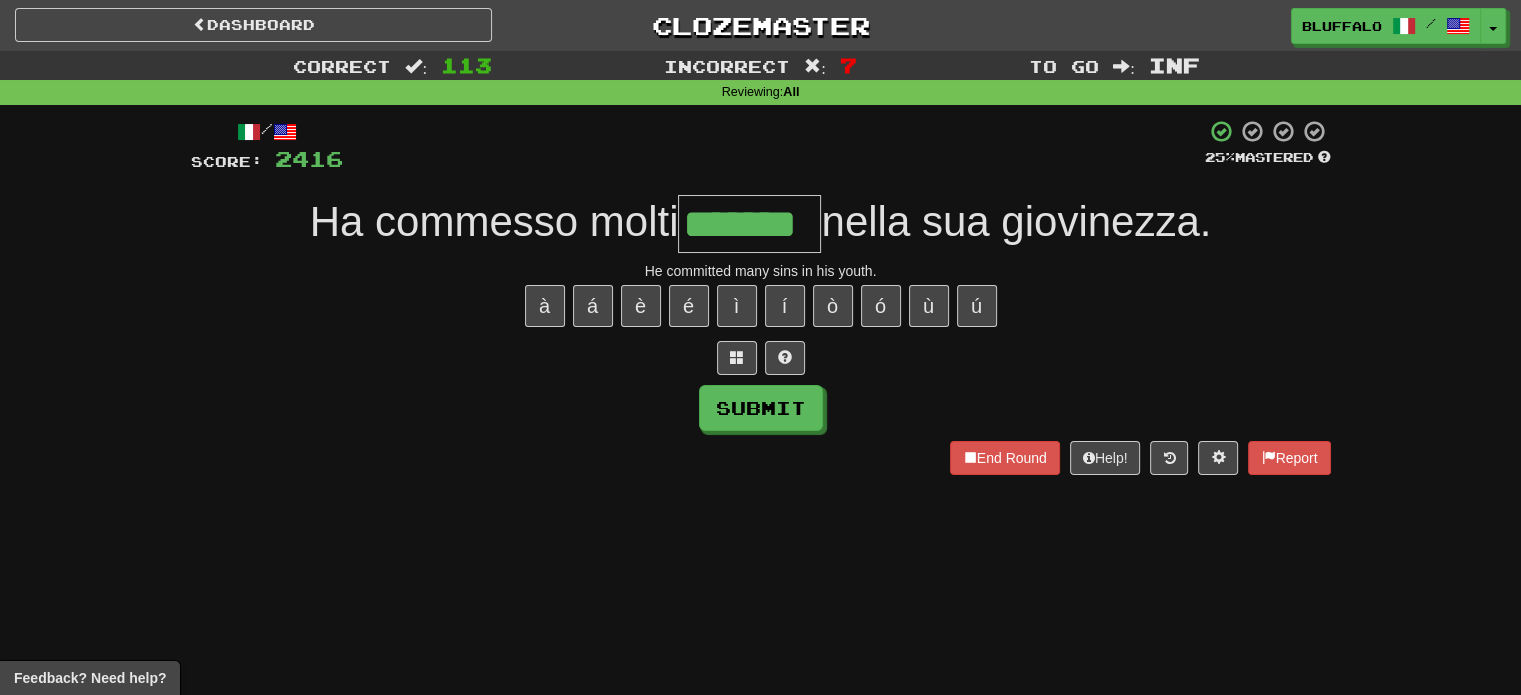 type on "*******" 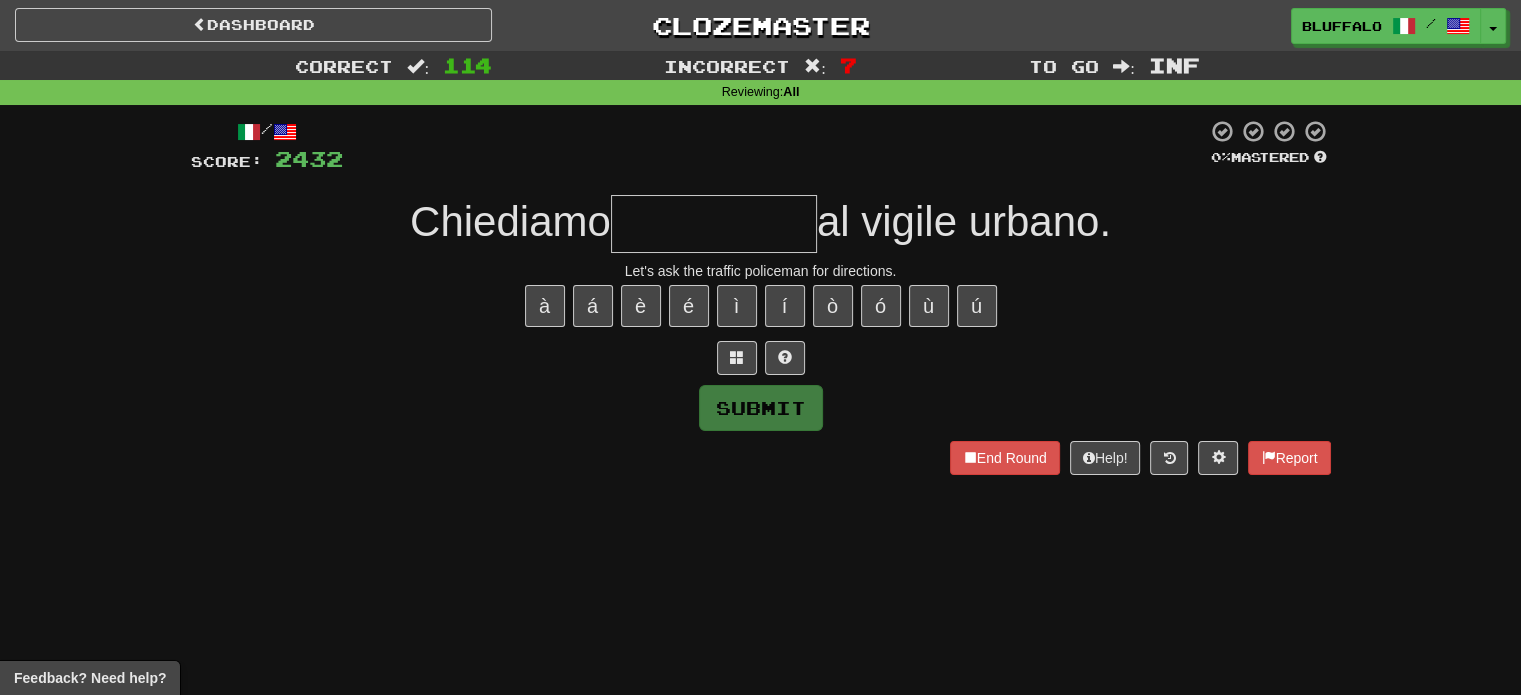 type on "**********" 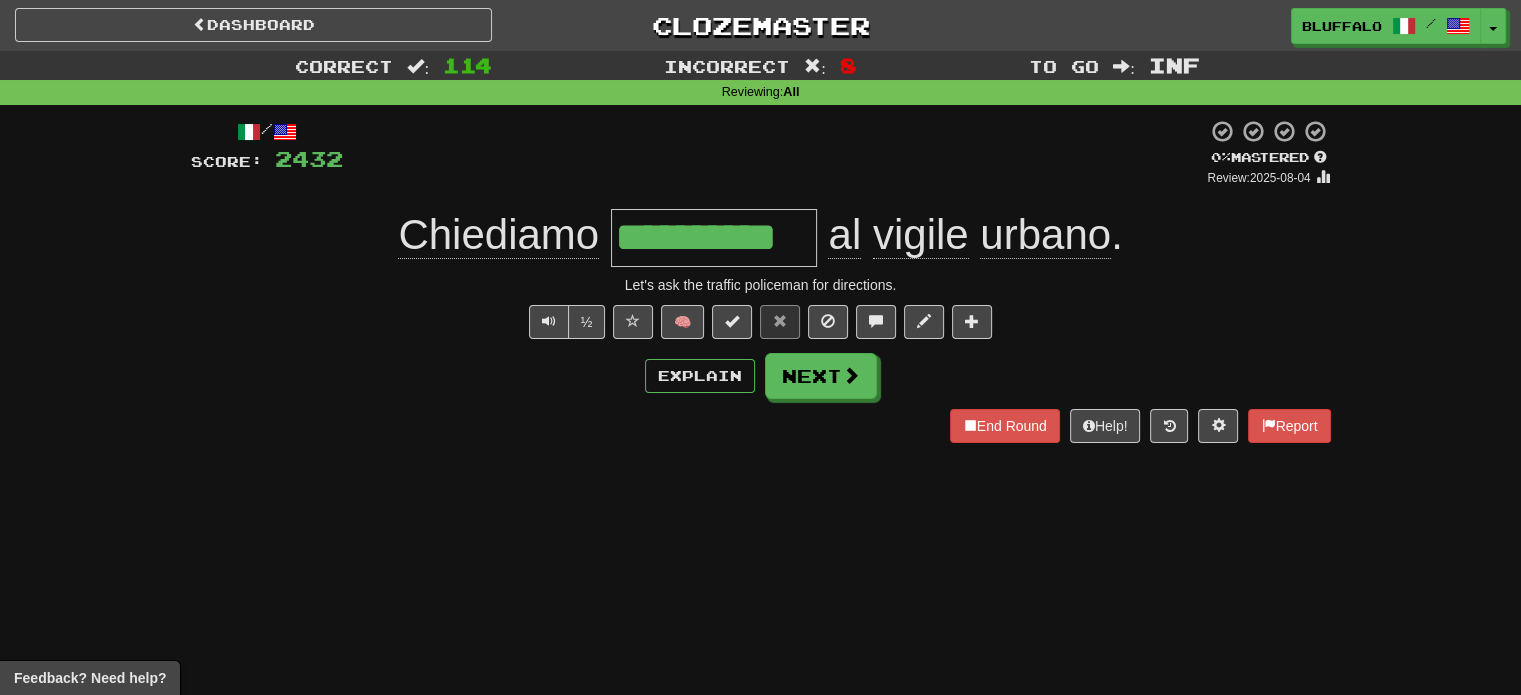 type on "**********" 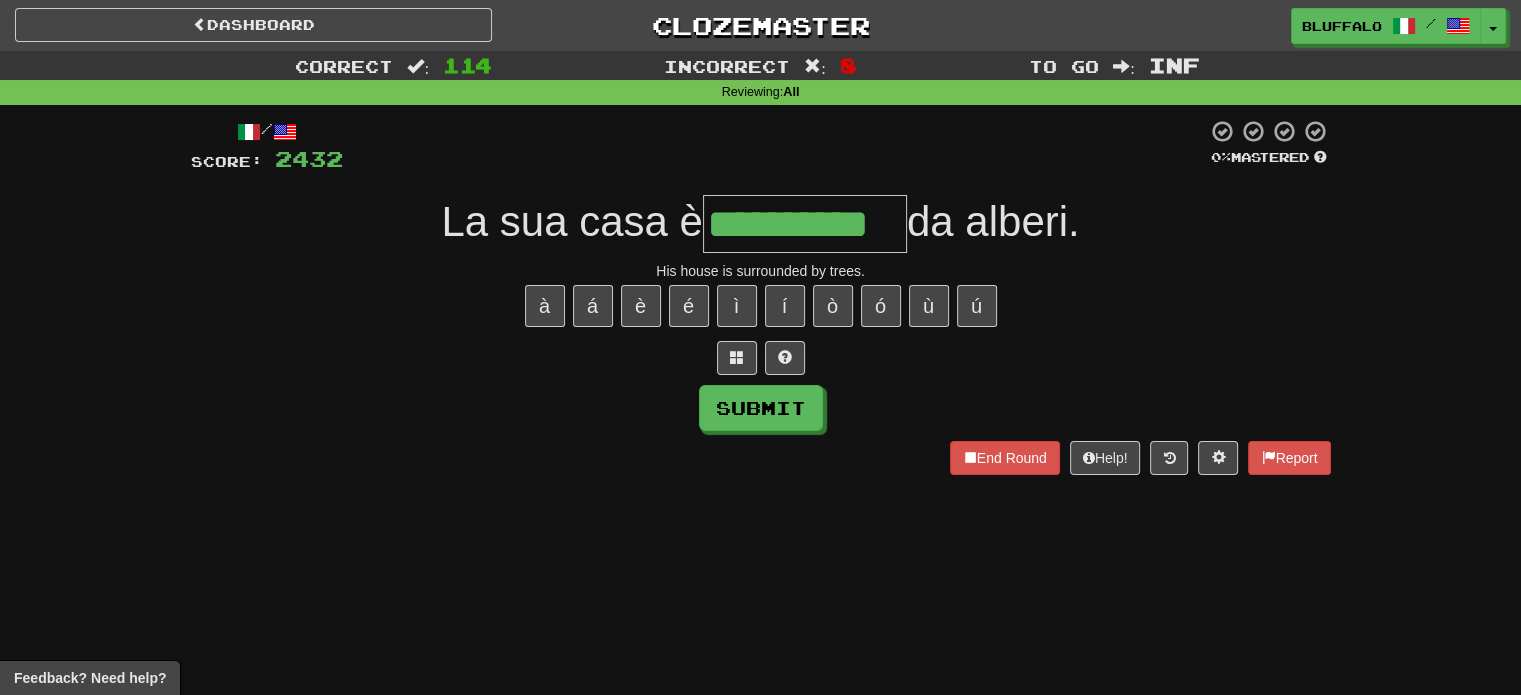 type on "**********" 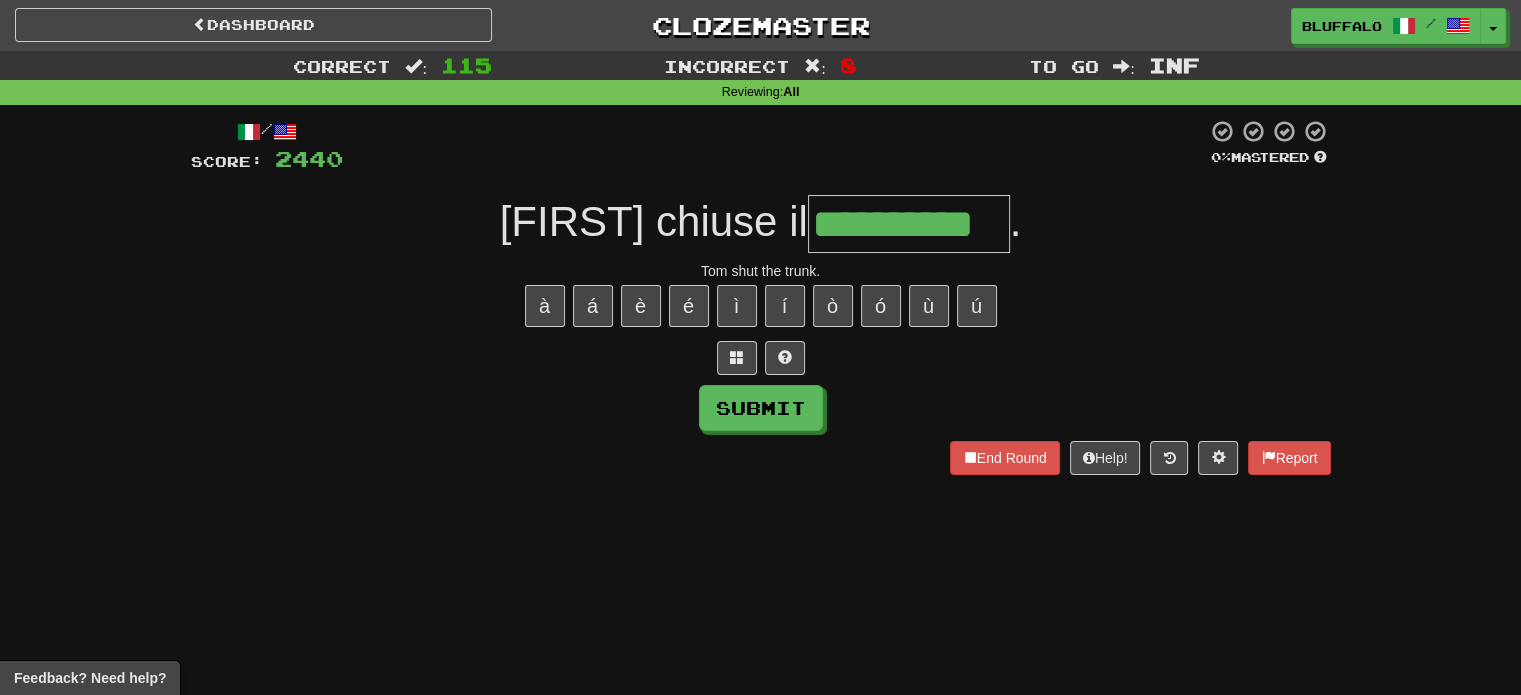 type on "**********" 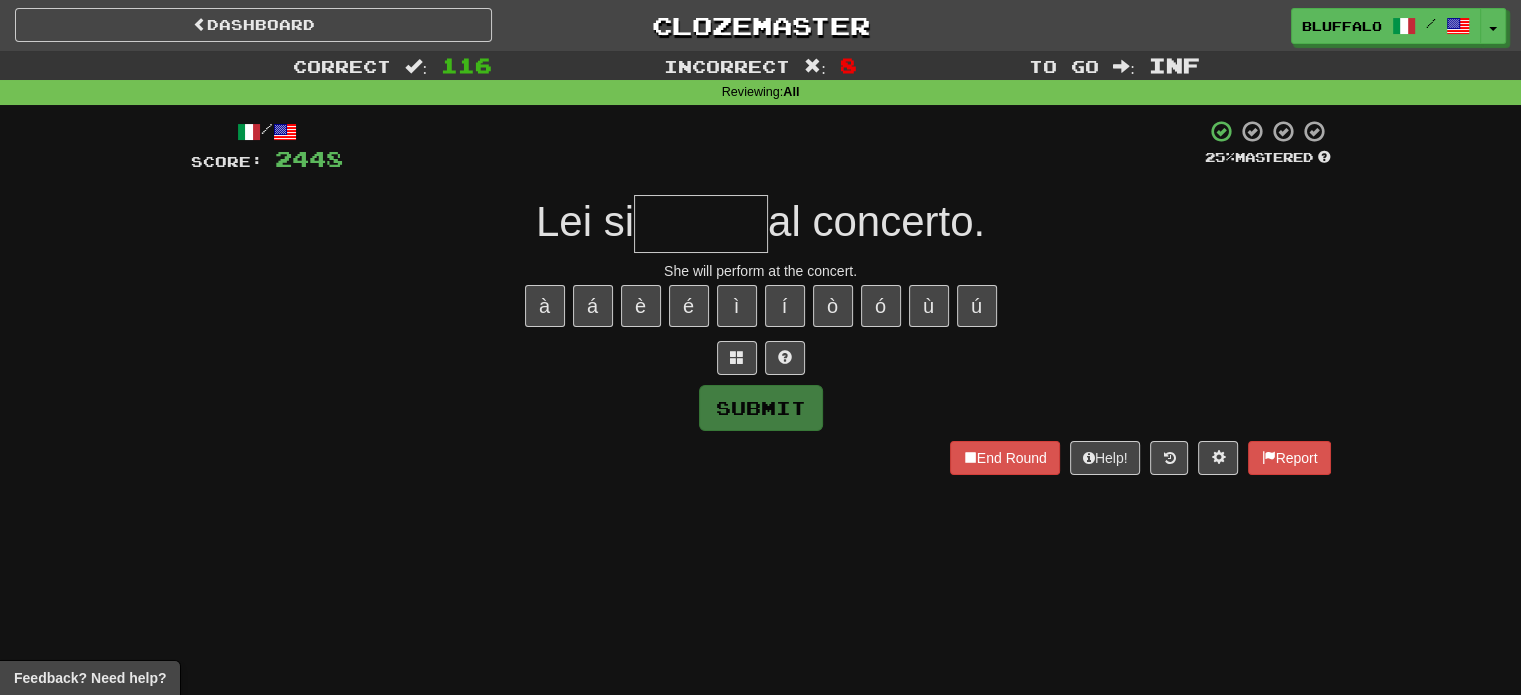 type on "*" 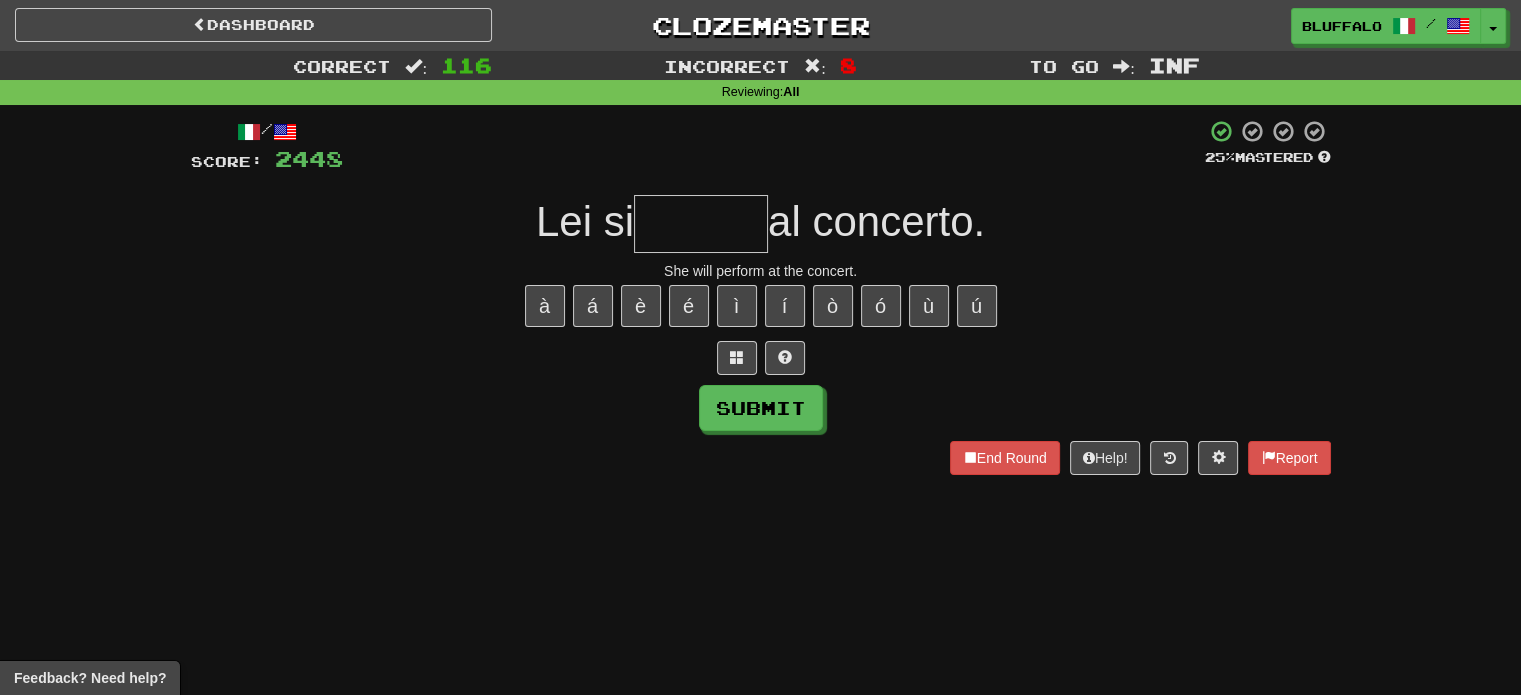 type on "*" 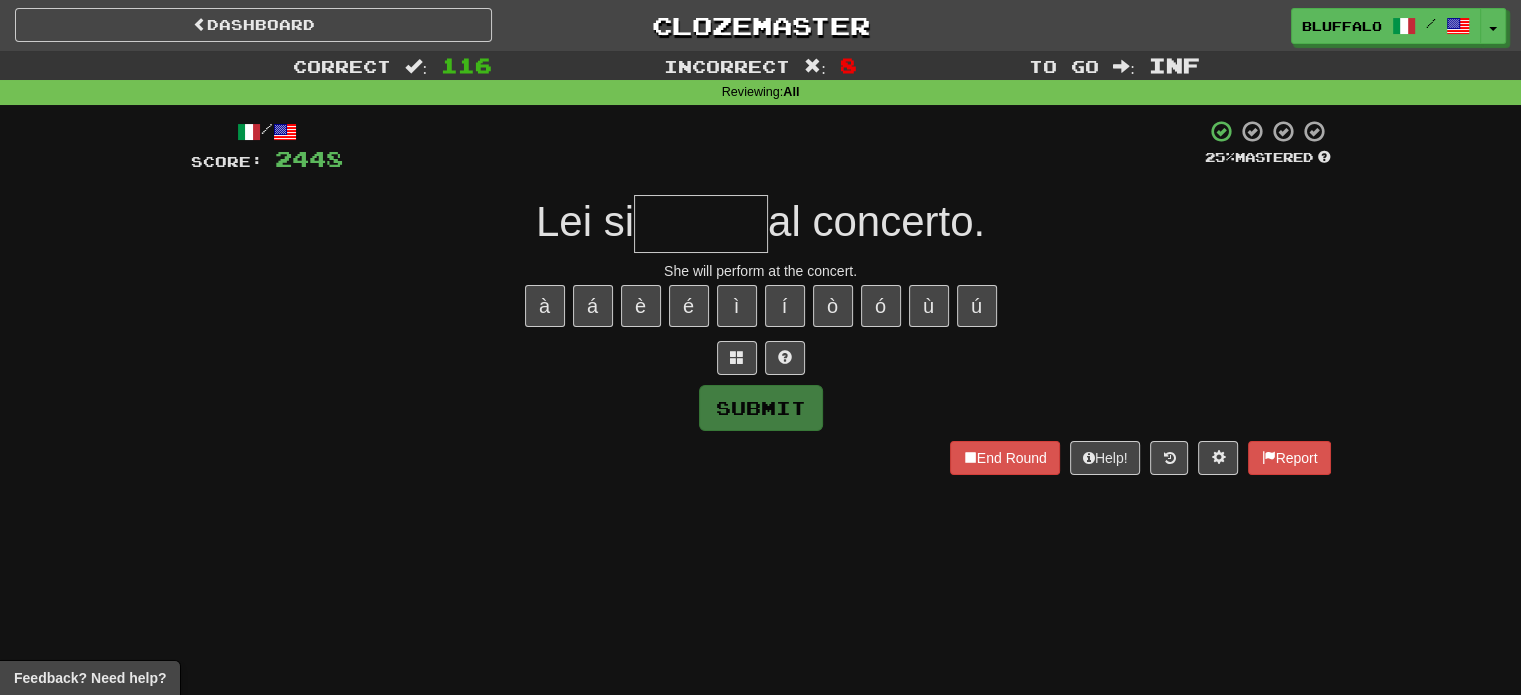 type on "*" 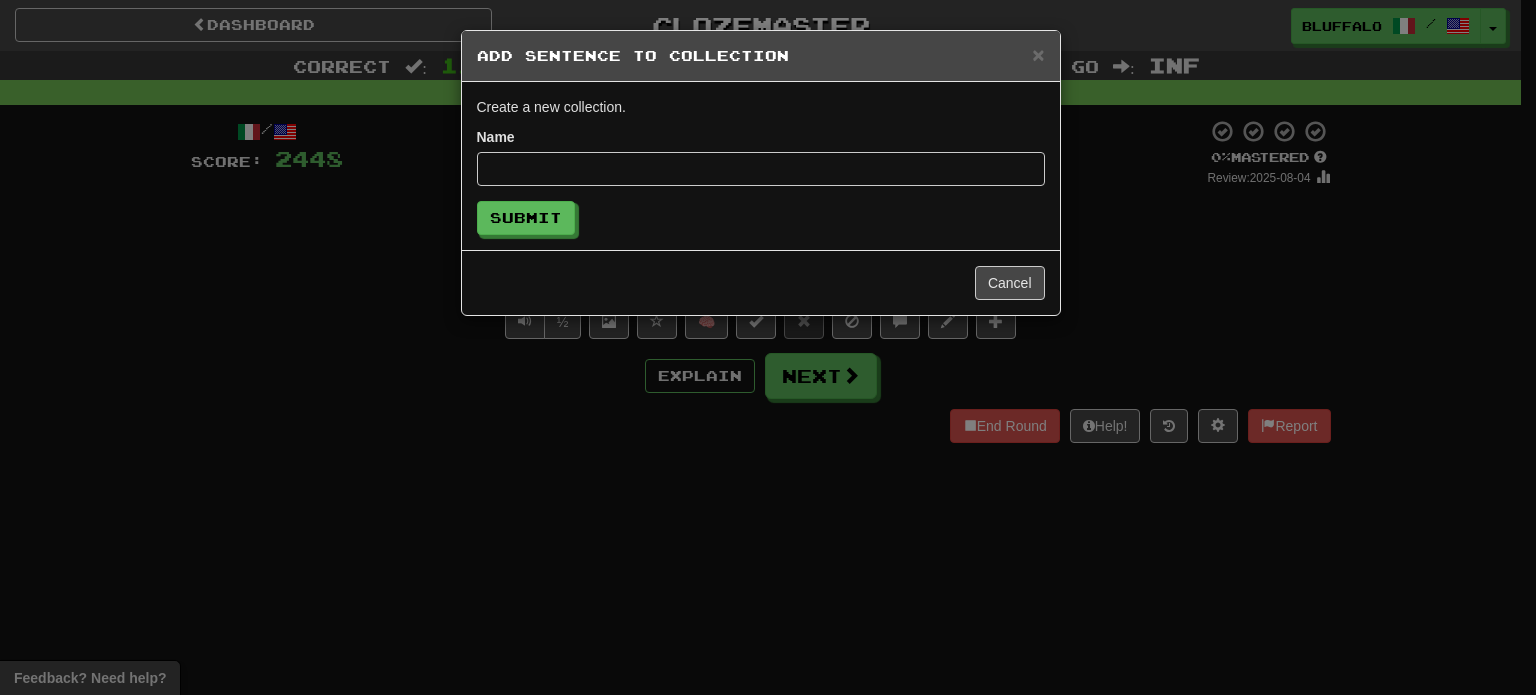 type on "*******" 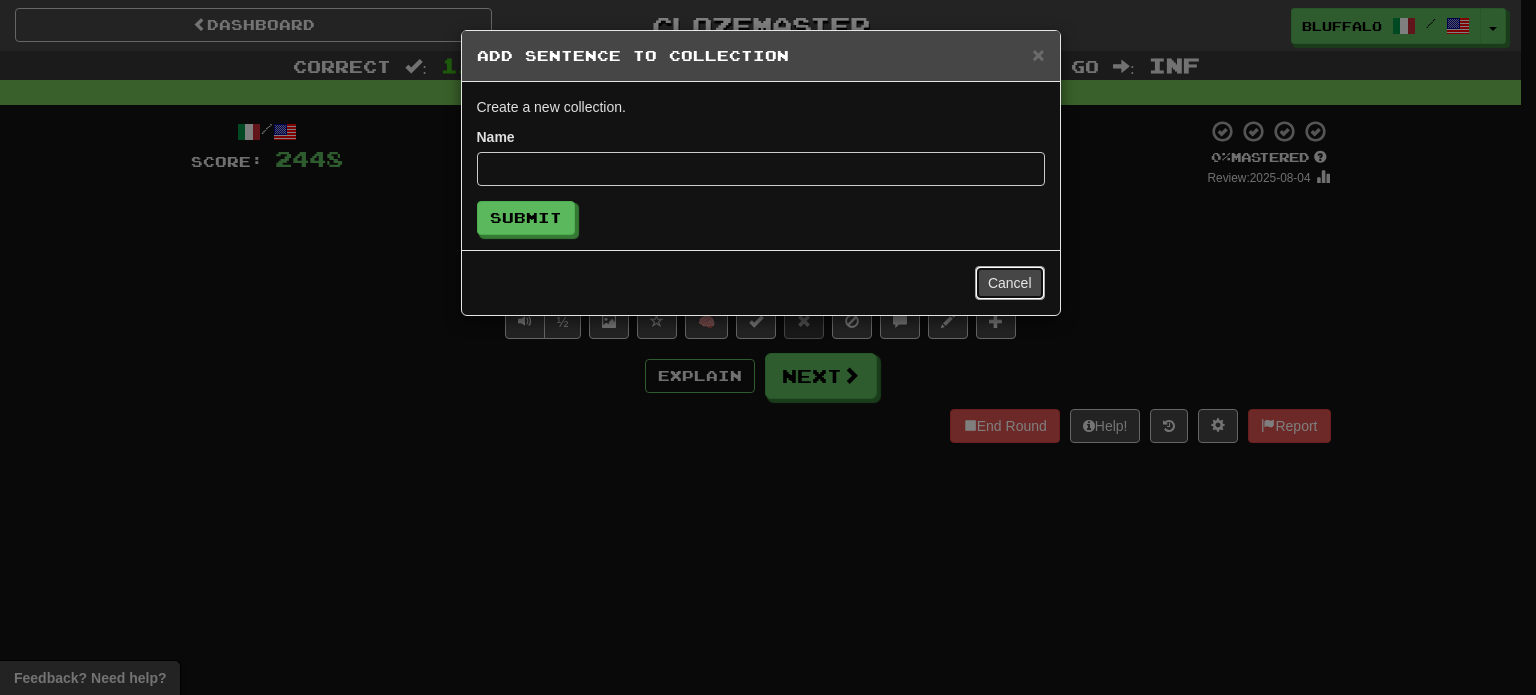 click on "Cancel" at bounding box center (1010, 283) 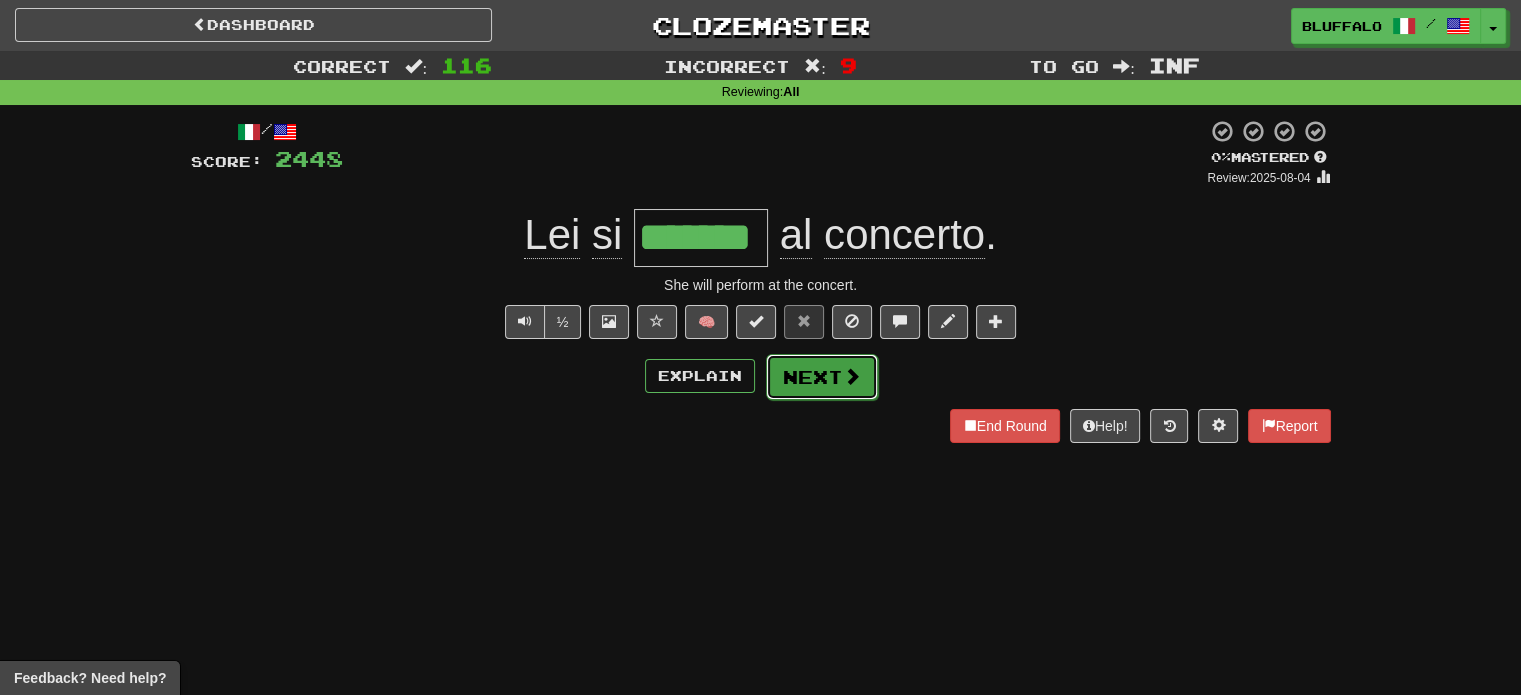 click at bounding box center [852, 376] 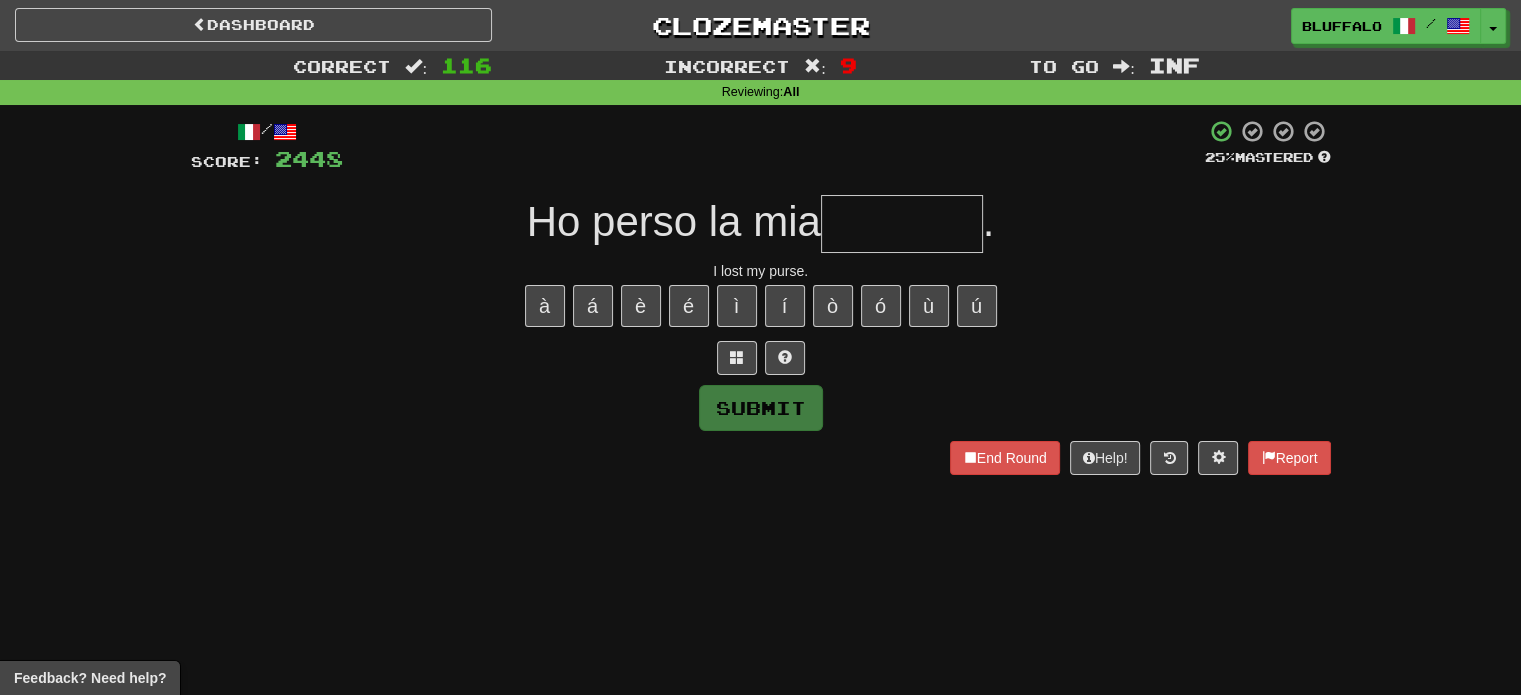 click at bounding box center [902, 224] 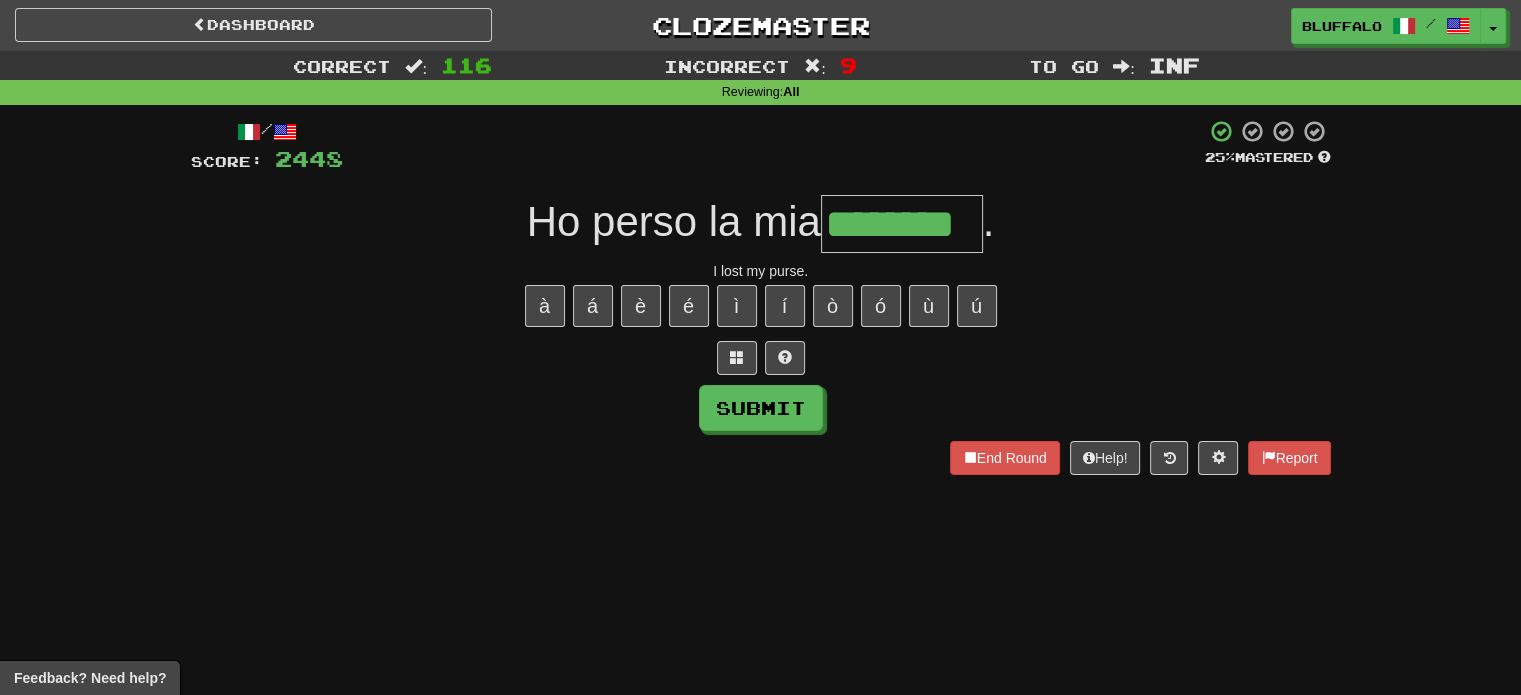 type on "********" 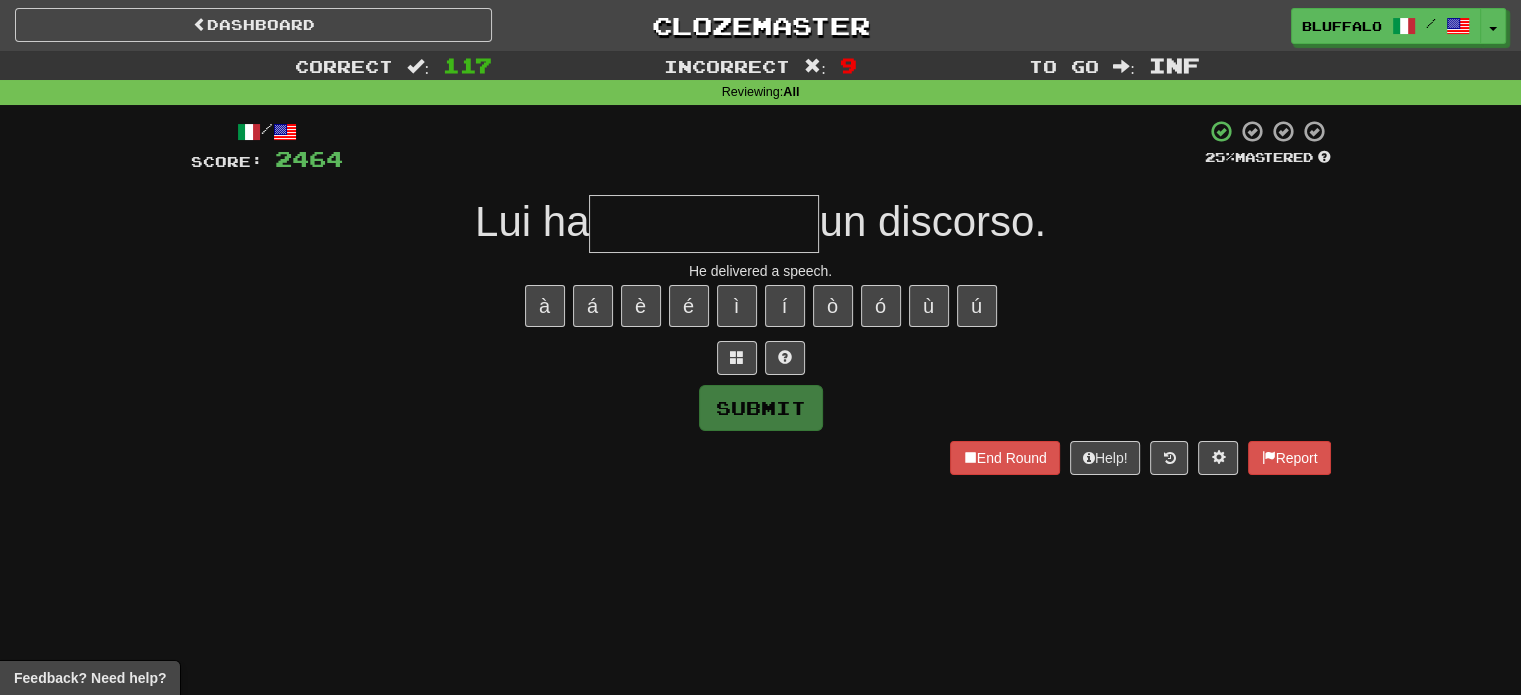 type on "*" 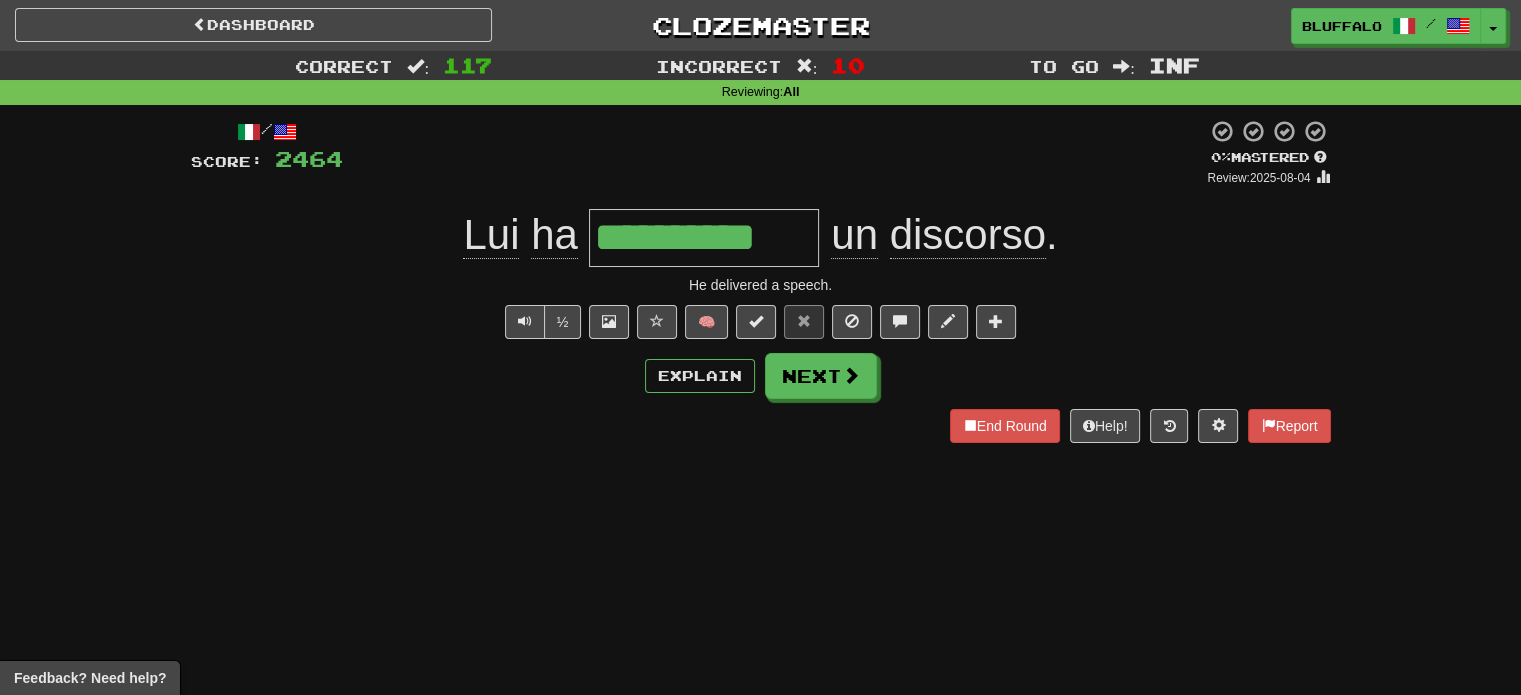 type on "**********" 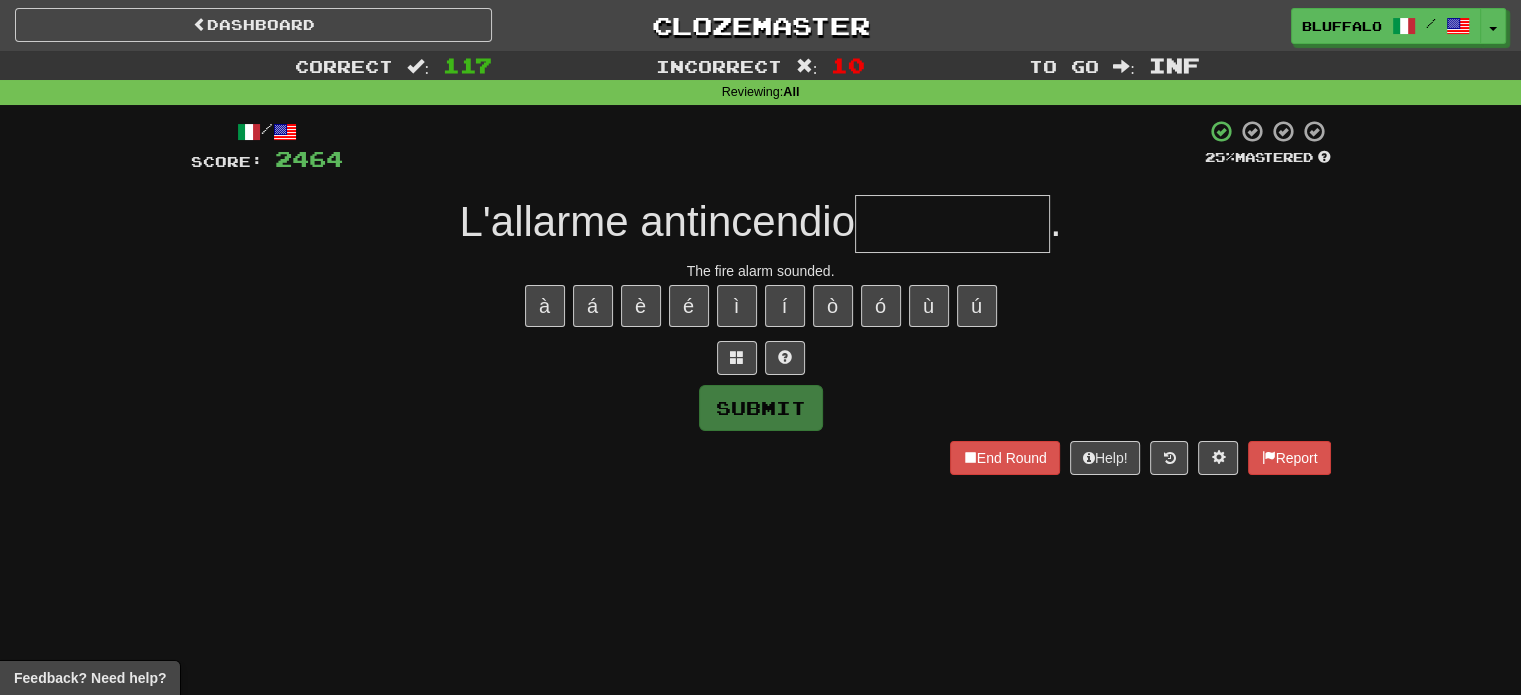 type on "*" 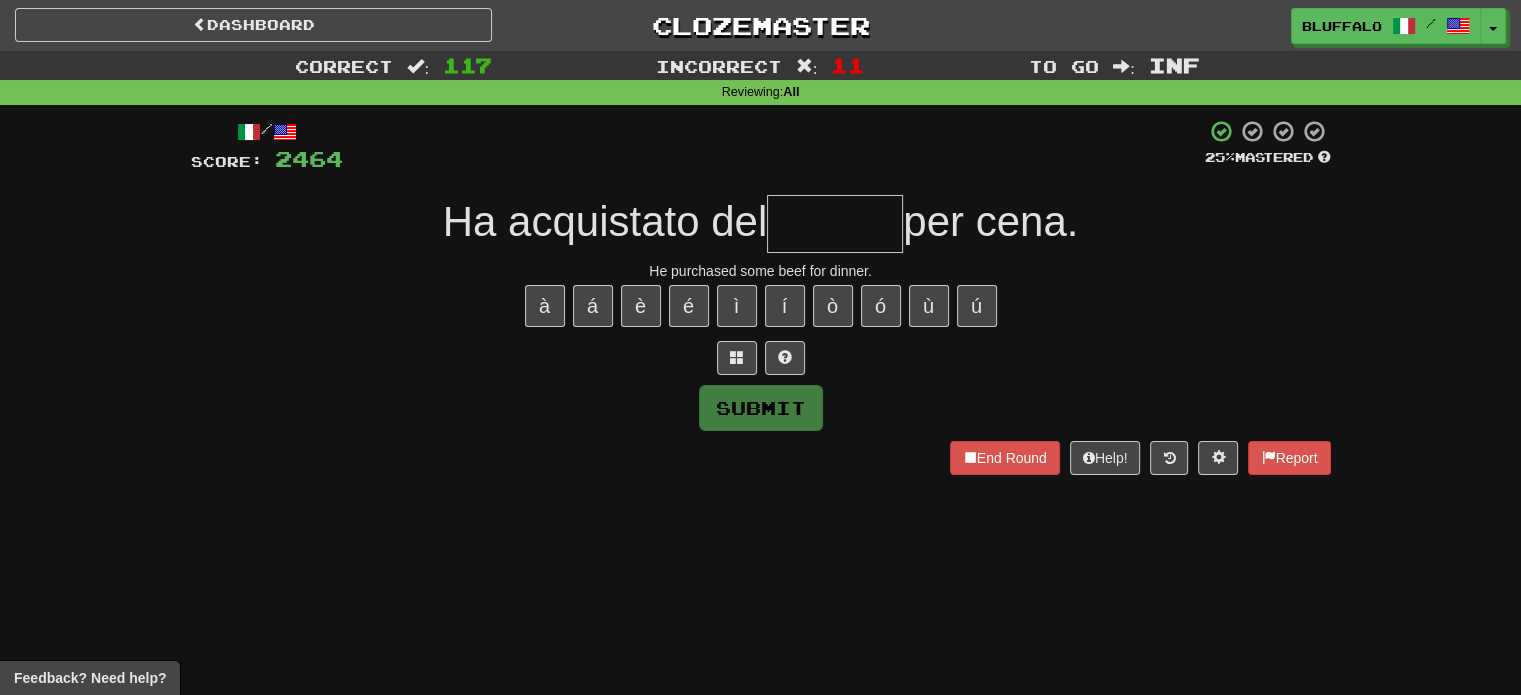 type on "*" 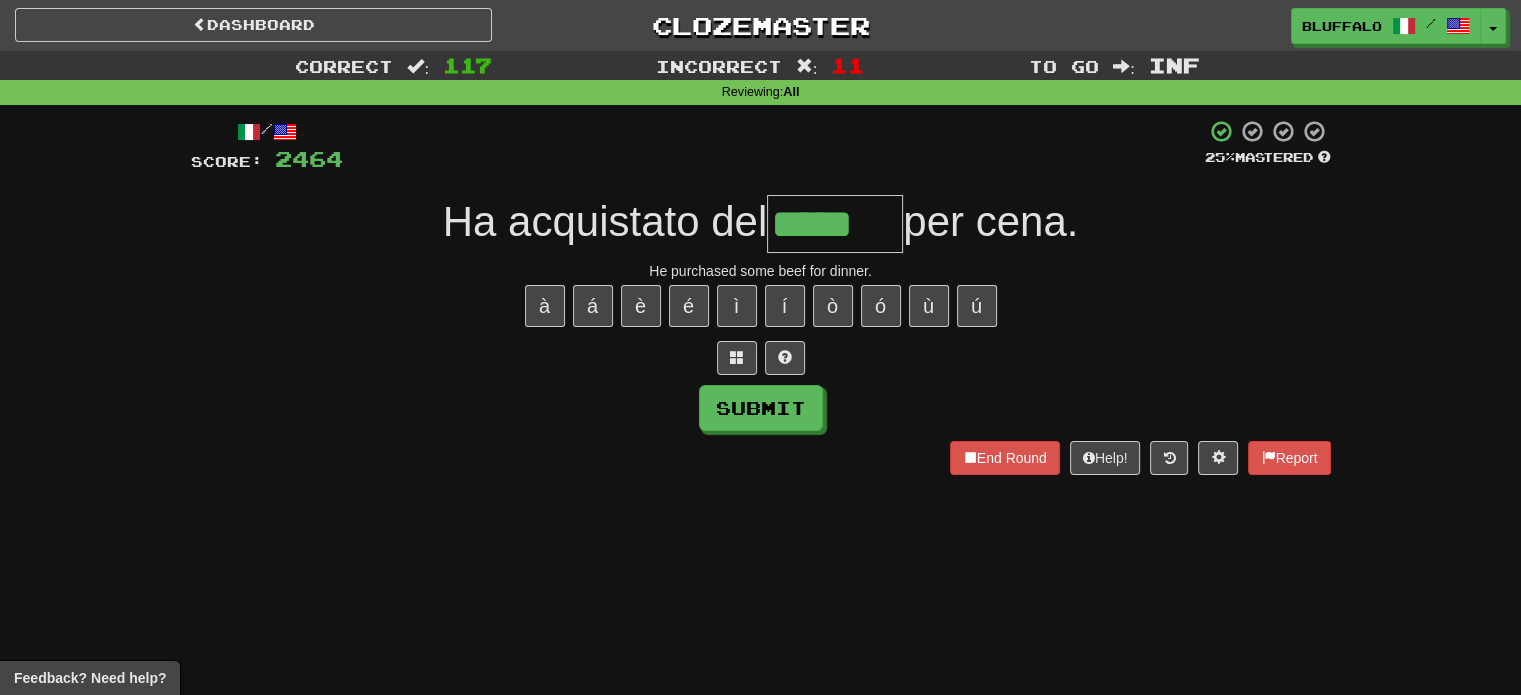 type on "*****" 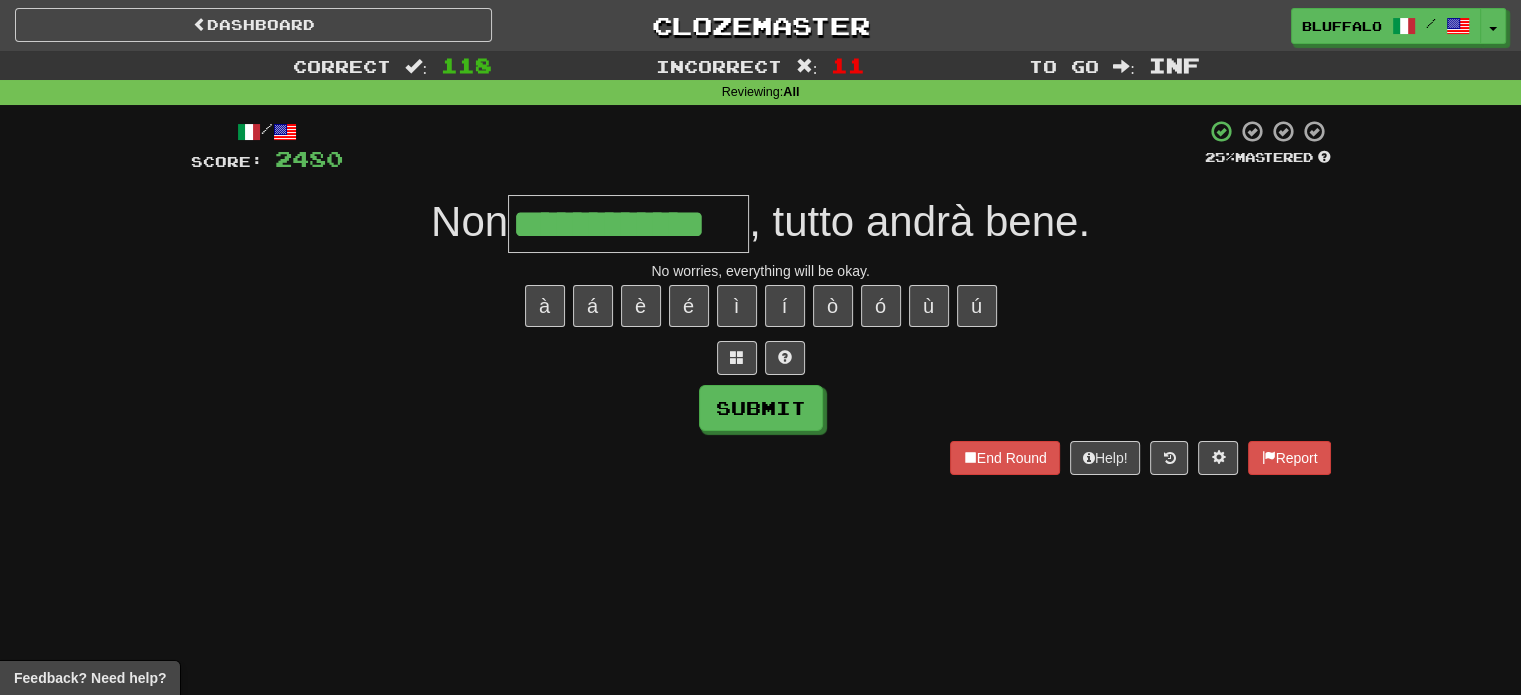 type on "**********" 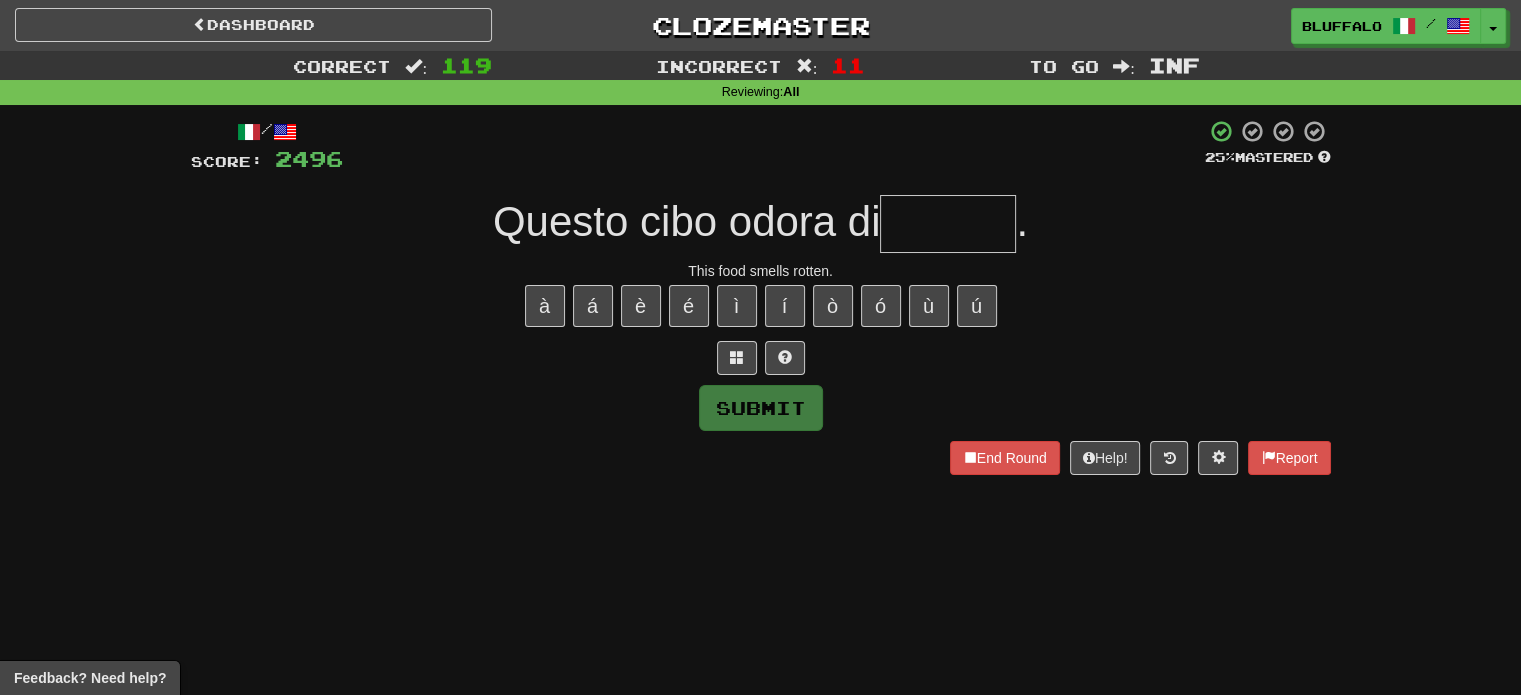 type on "*" 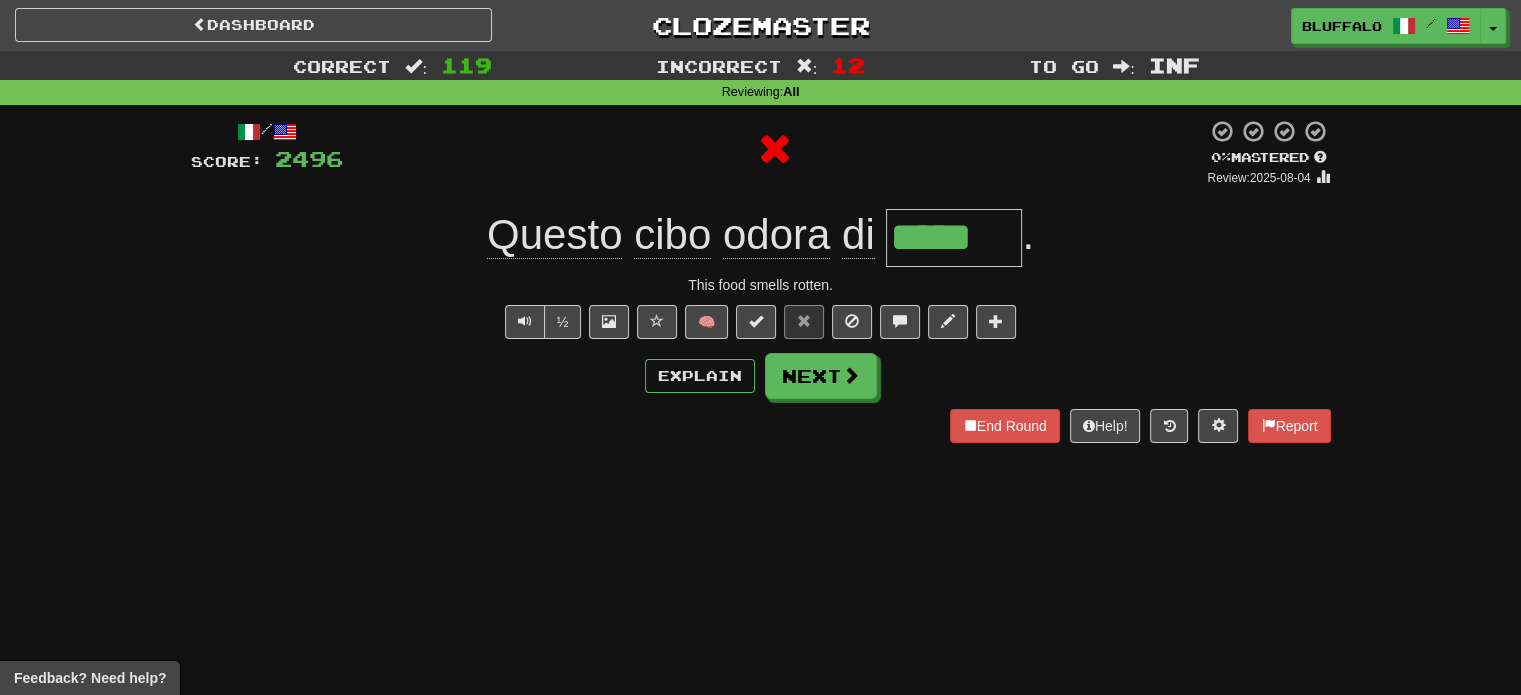 type on "******" 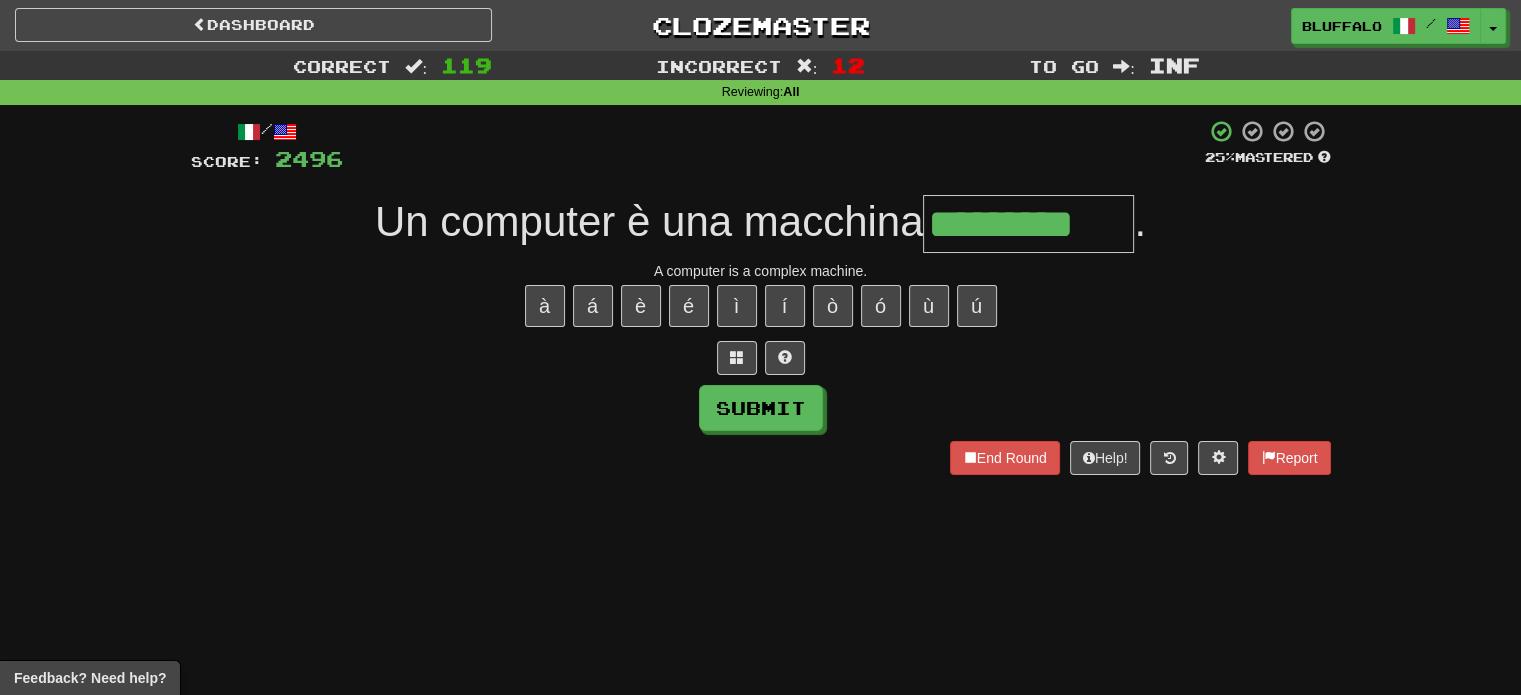 type on "*********" 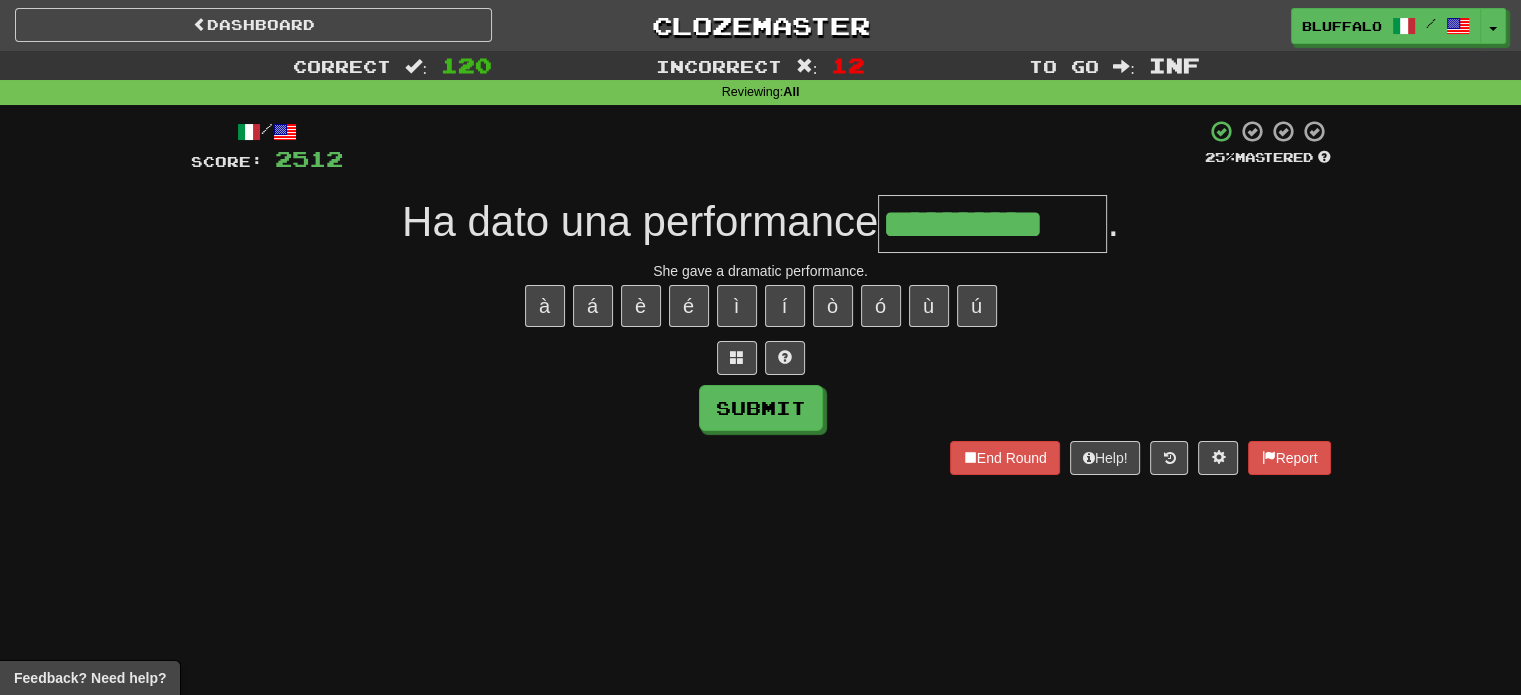 type on "**********" 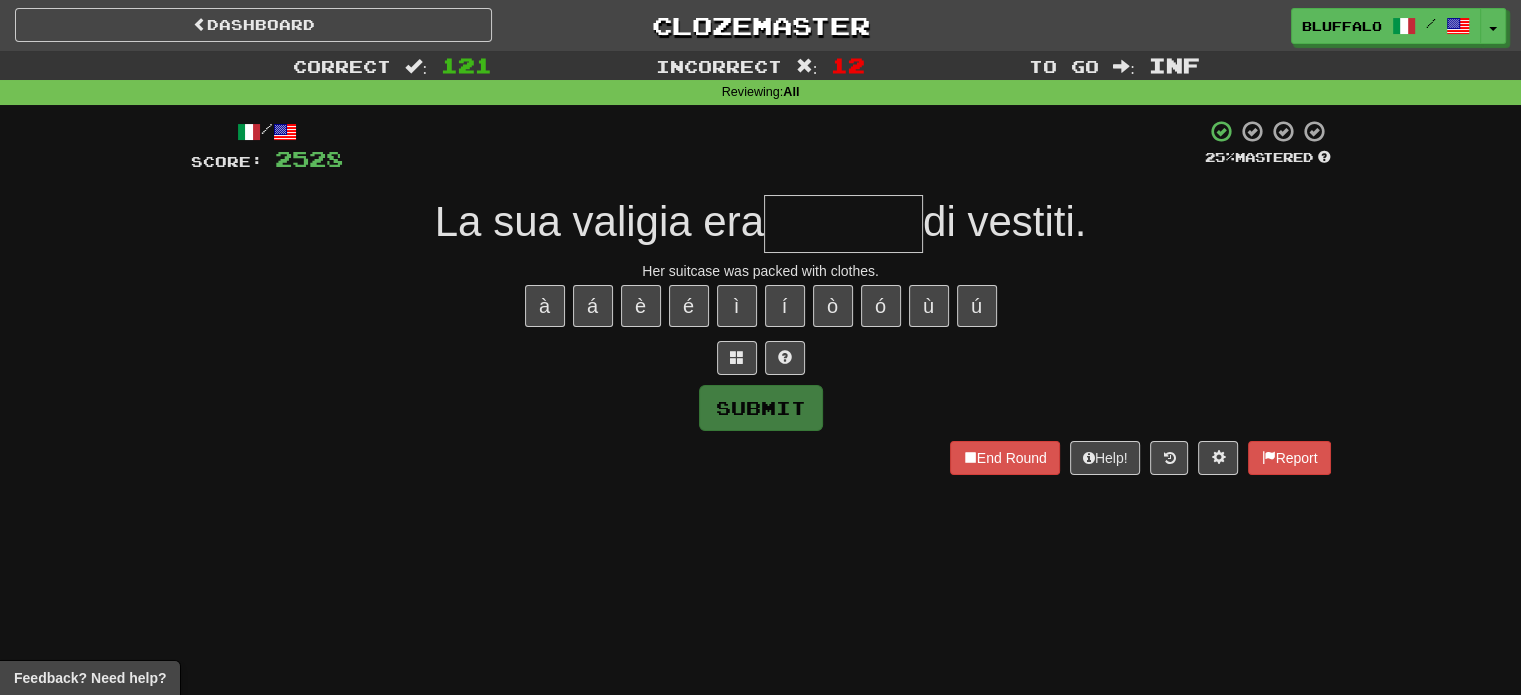 type on "*" 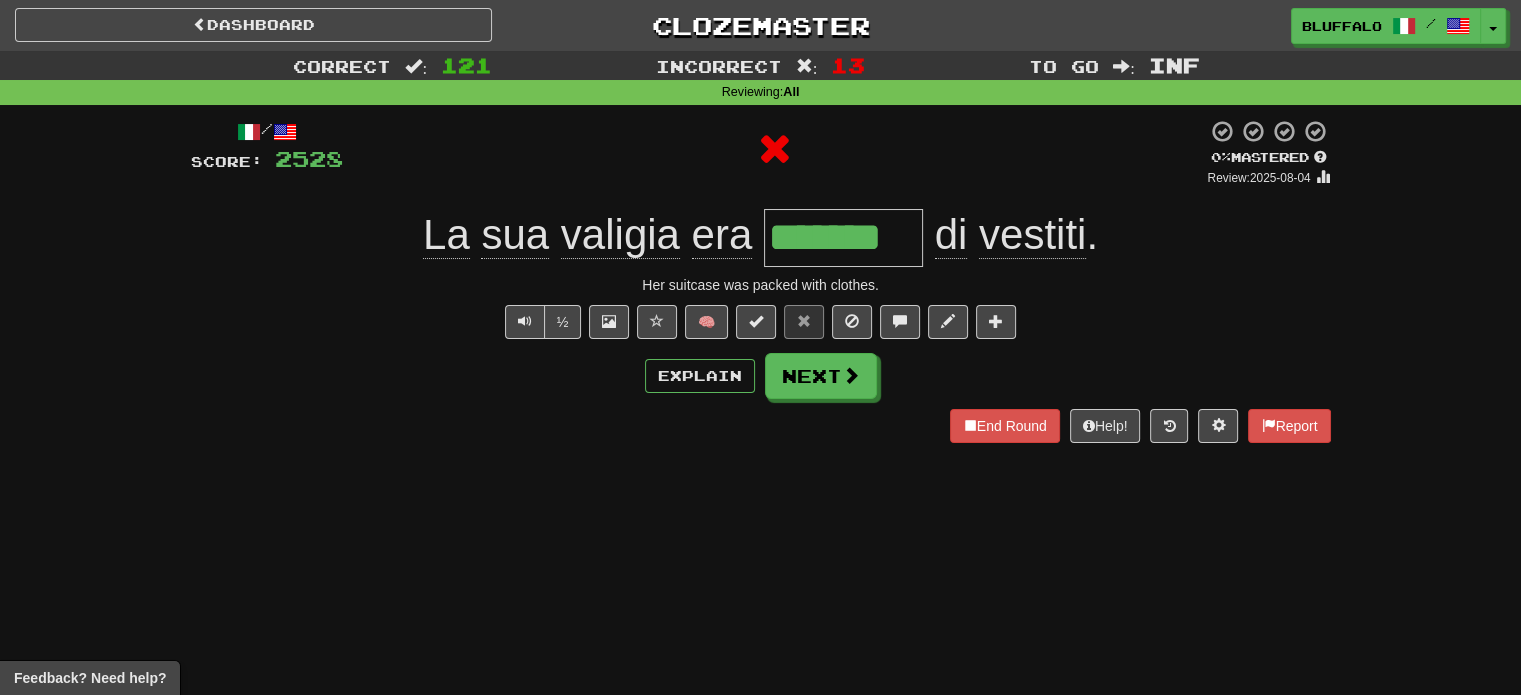 type 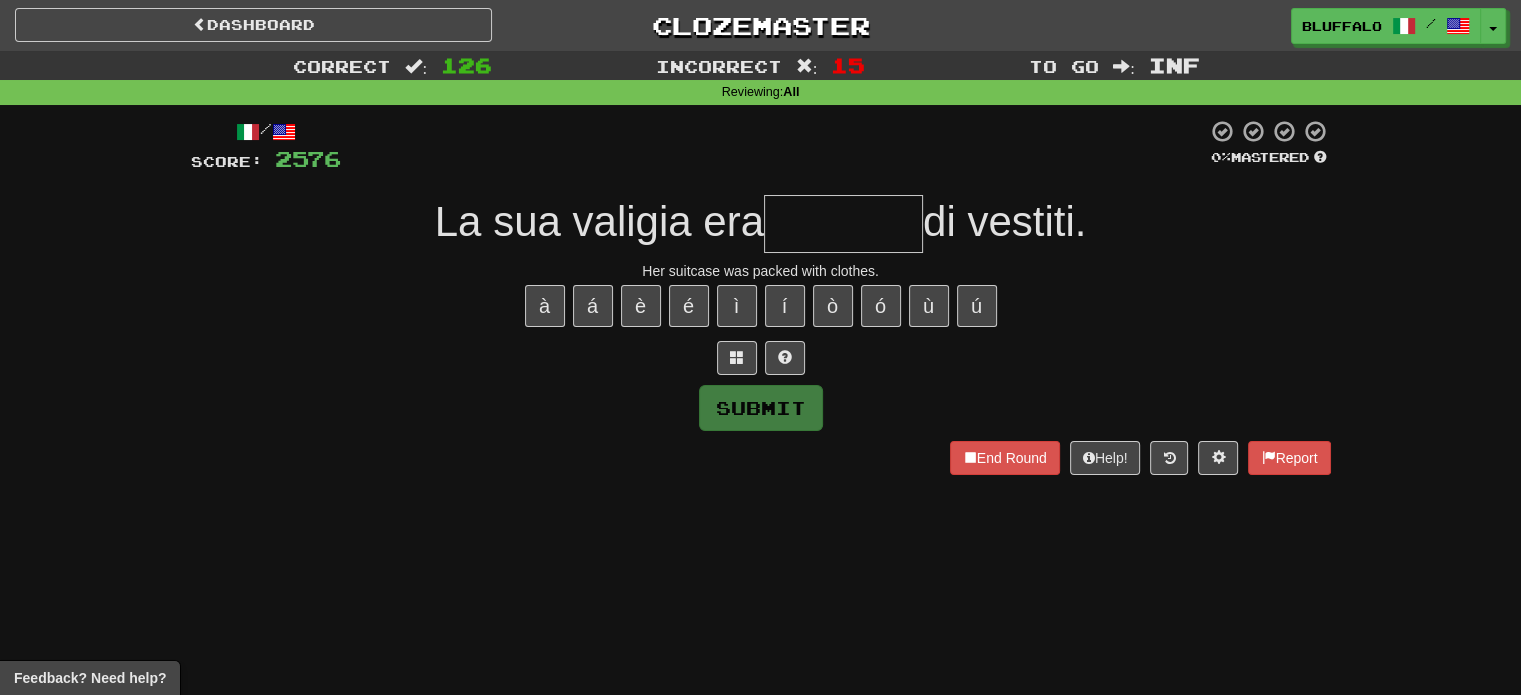 click at bounding box center [843, 224] 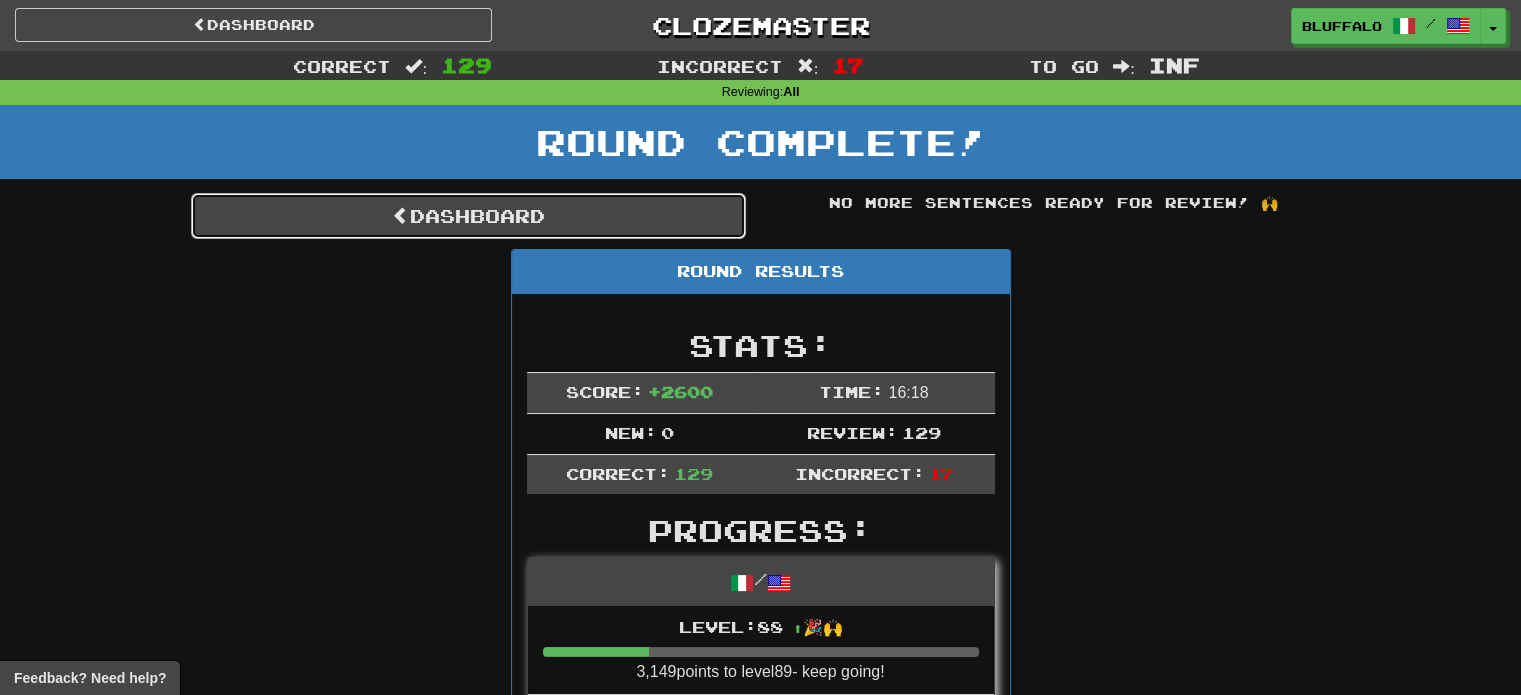 click on "Dashboard" at bounding box center [468, 216] 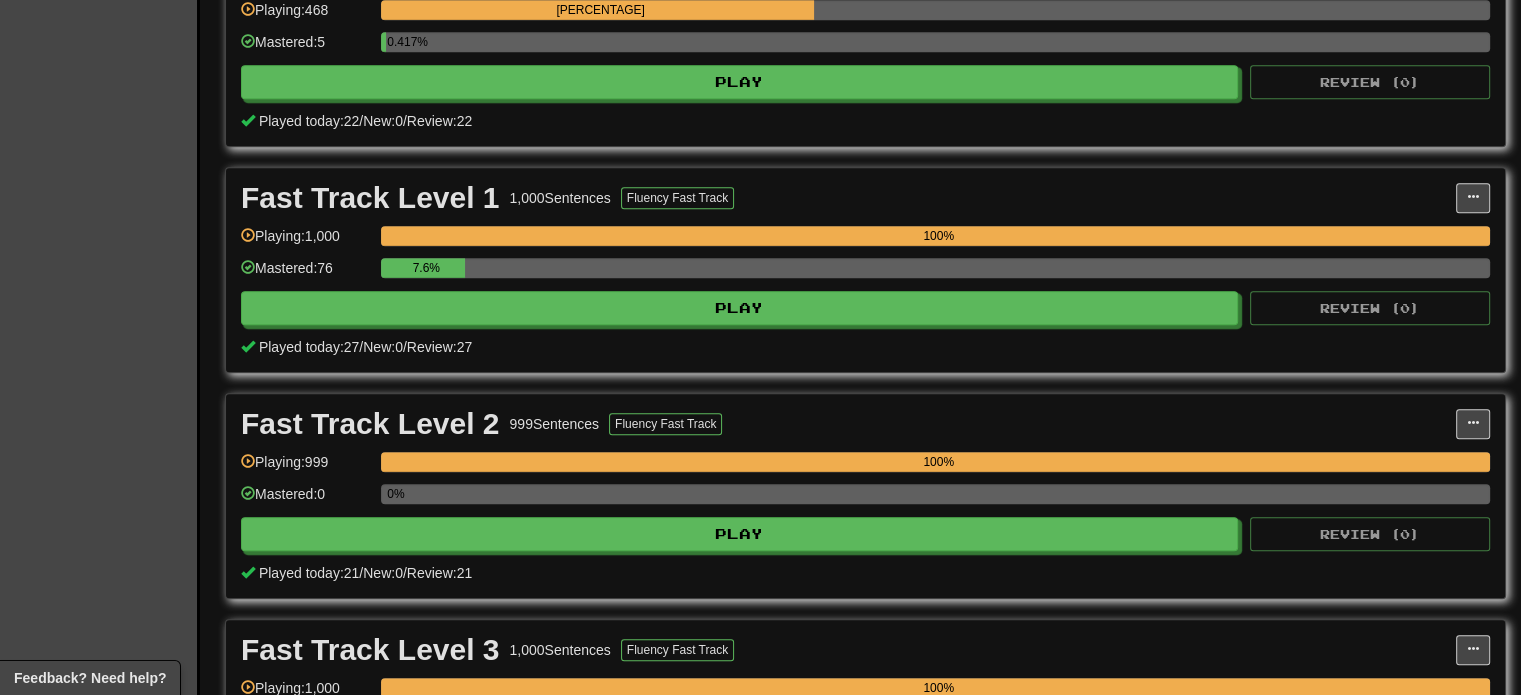 scroll, scrollTop: 1300, scrollLeft: 0, axis: vertical 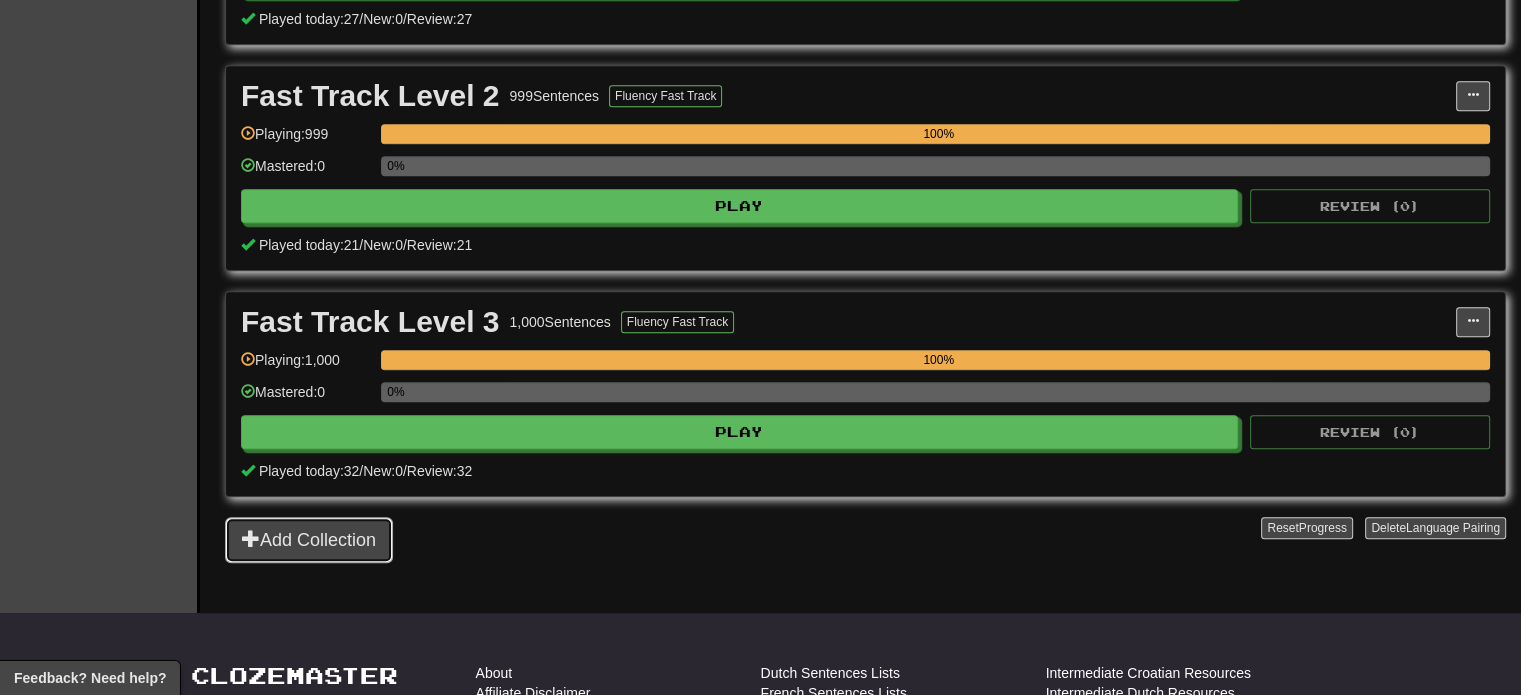 click on "Add Collection" at bounding box center [309, 540] 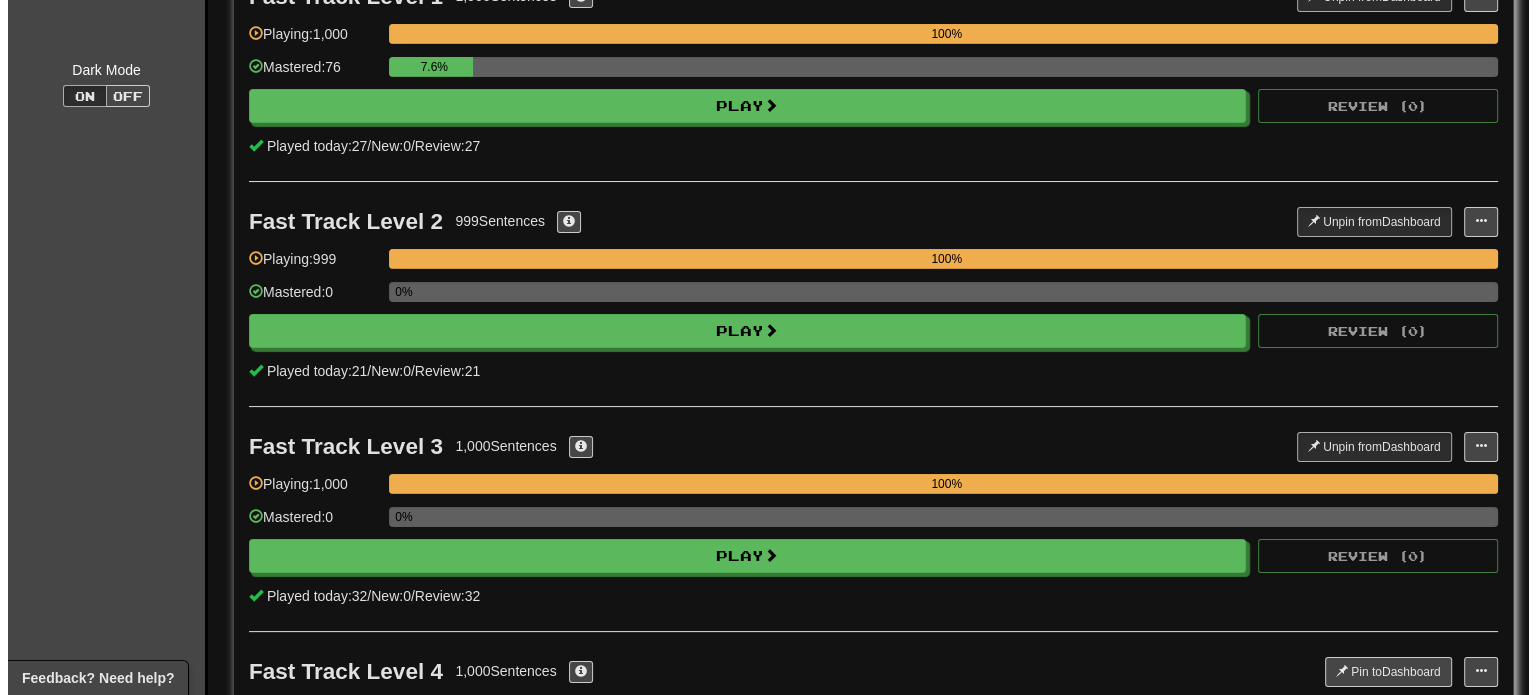 scroll, scrollTop: 600, scrollLeft: 0, axis: vertical 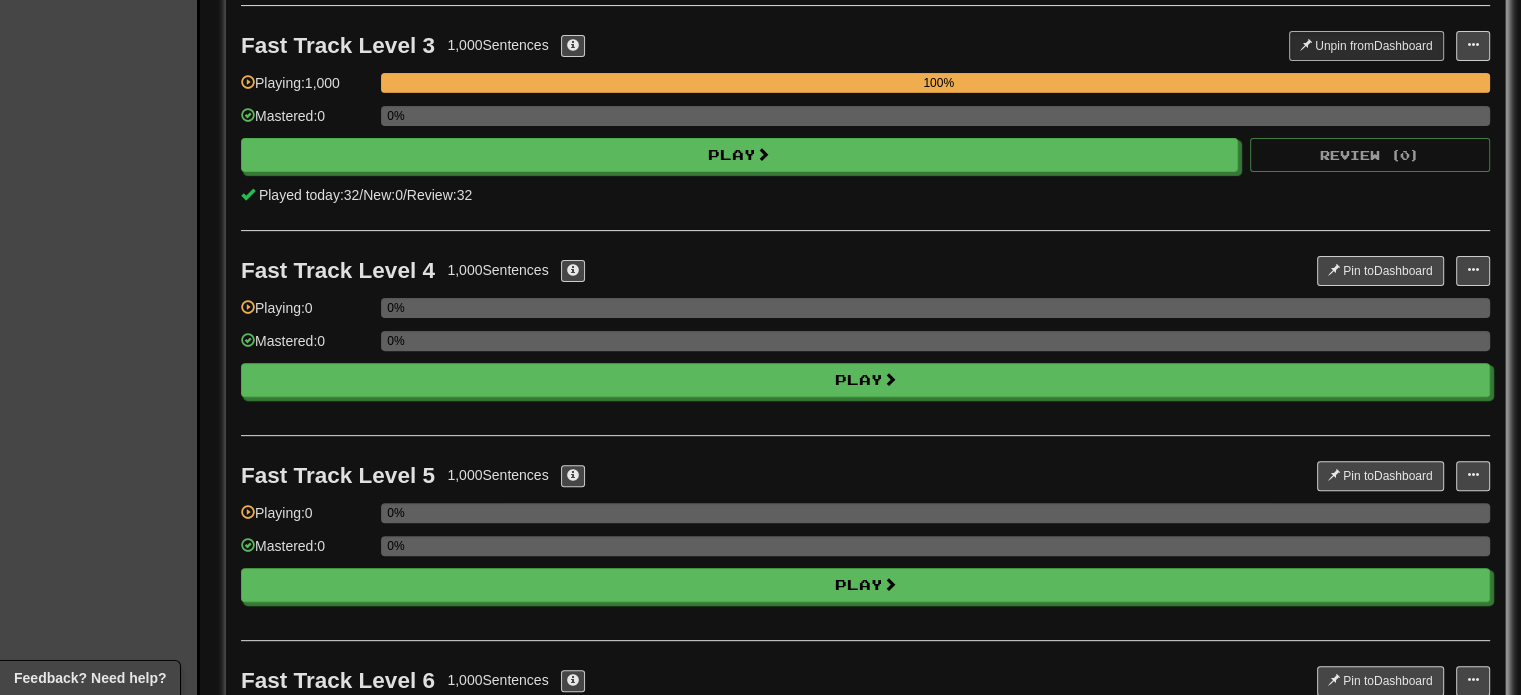 click on "Fast Track Level 4 1,000  Sentences   Pin to  Dashboard   Pin to  Dashboard Manage Sentences  Playing:  0 0%  Mastered:  0 0% Play" at bounding box center (865, 332) 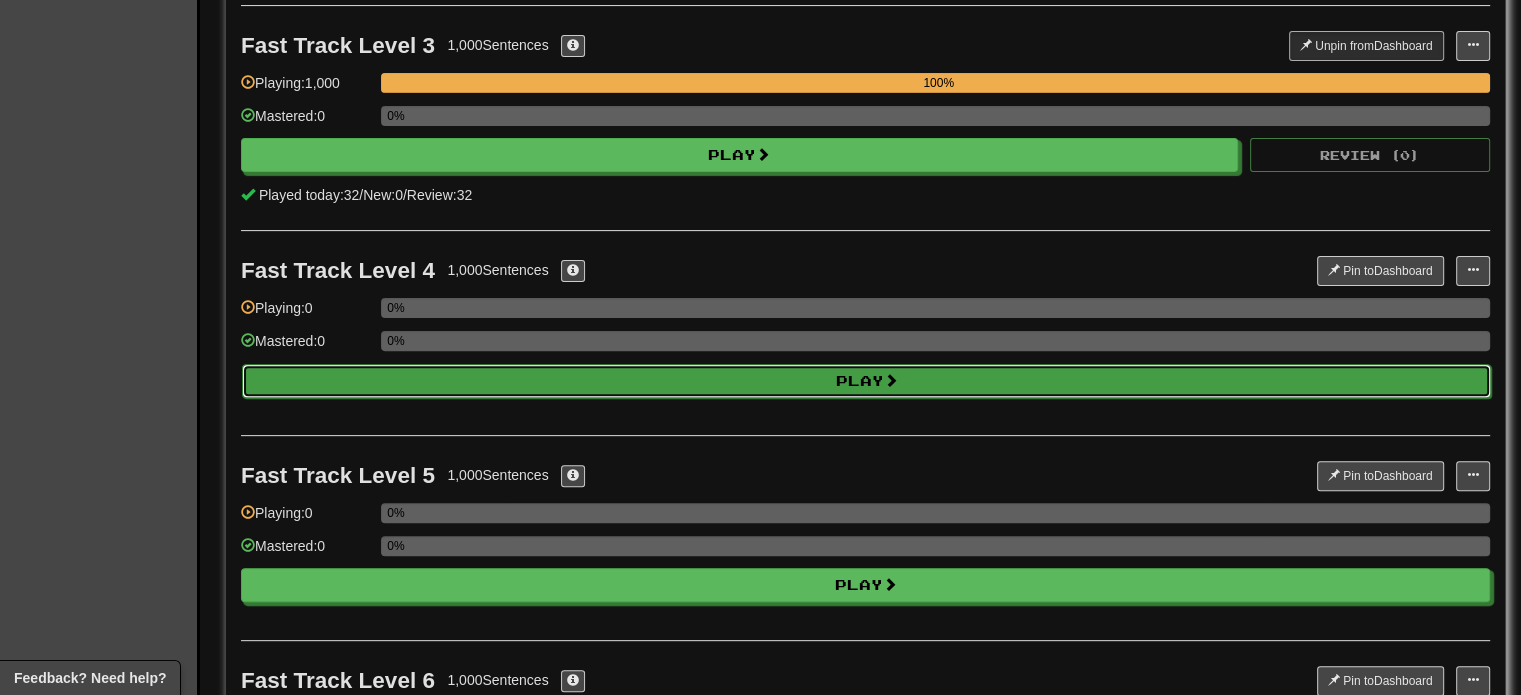 click on "Play" at bounding box center (866, 381) 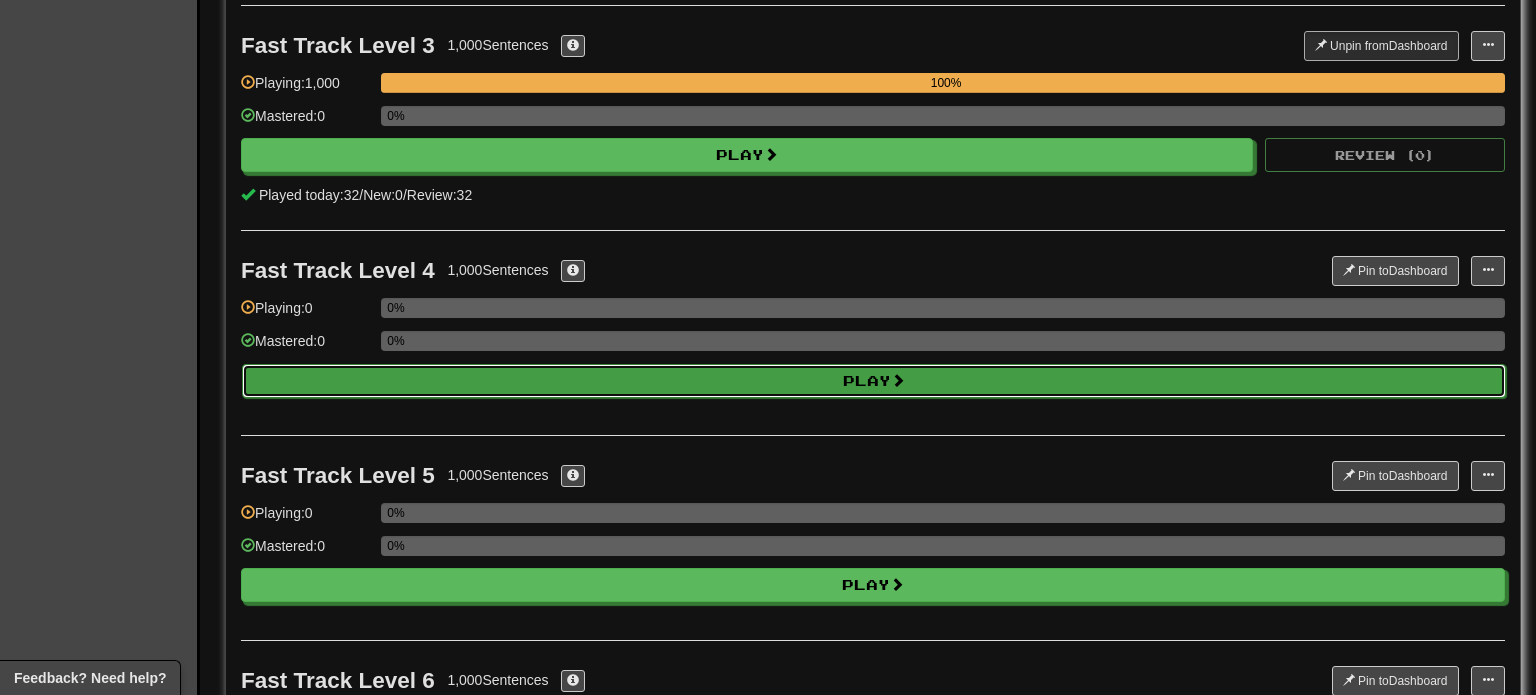 select on "********" 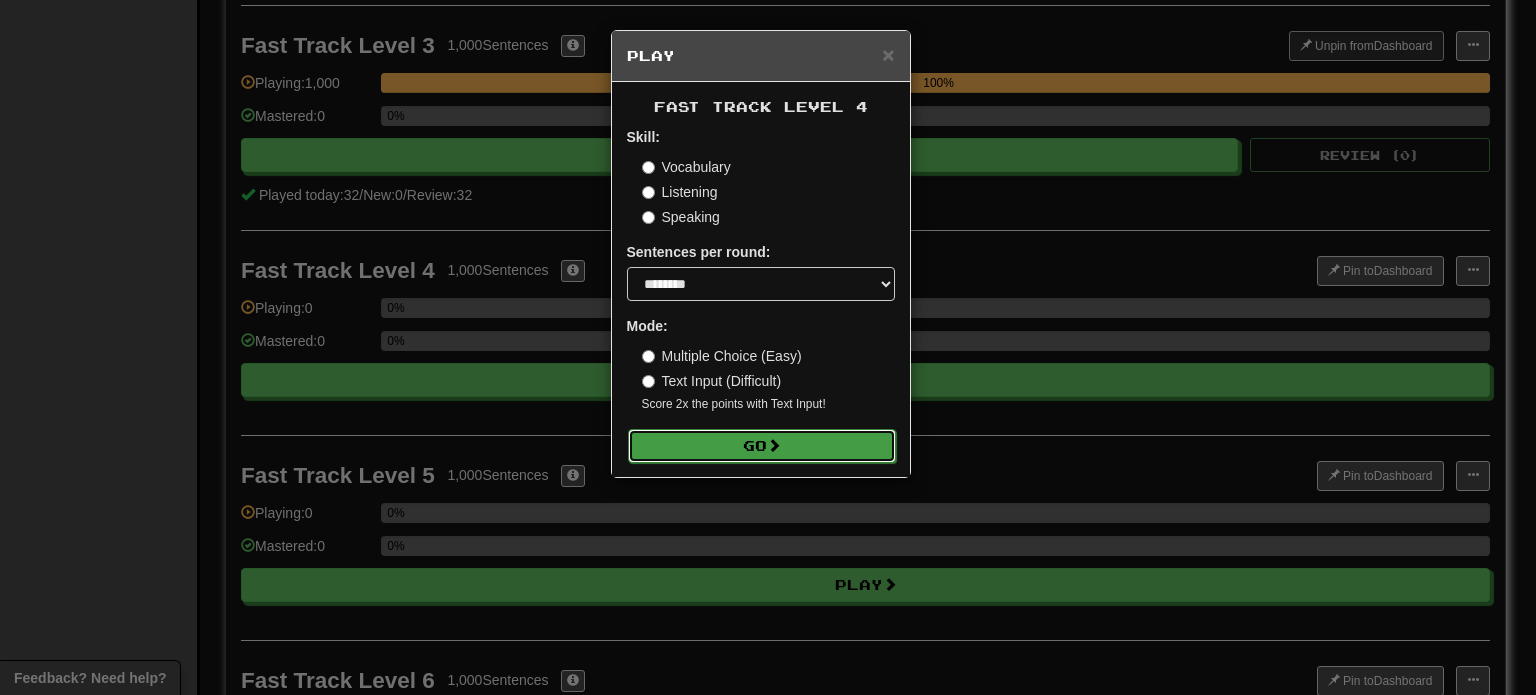 click on "Go" at bounding box center (762, 446) 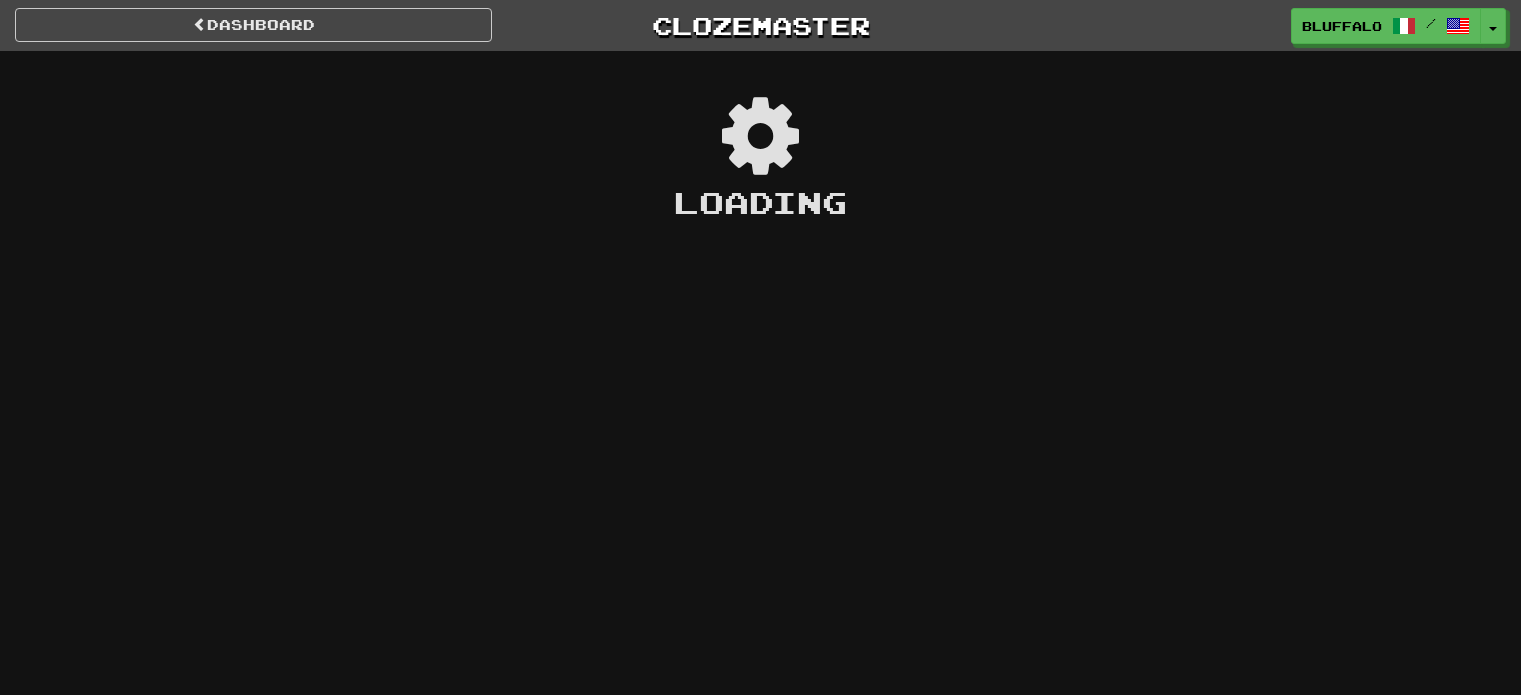 scroll, scrollTop: 0, scrollLeft: 0, axis: both 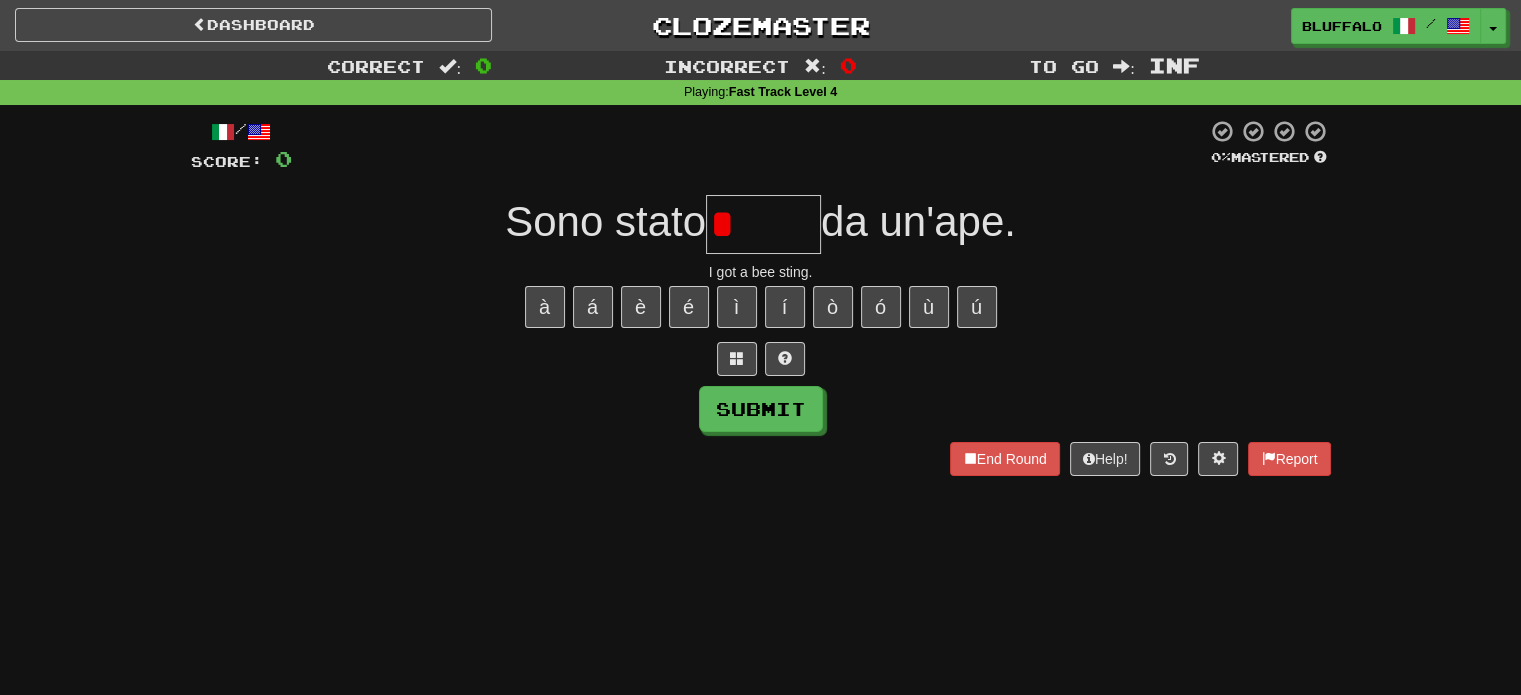 type on "*****" 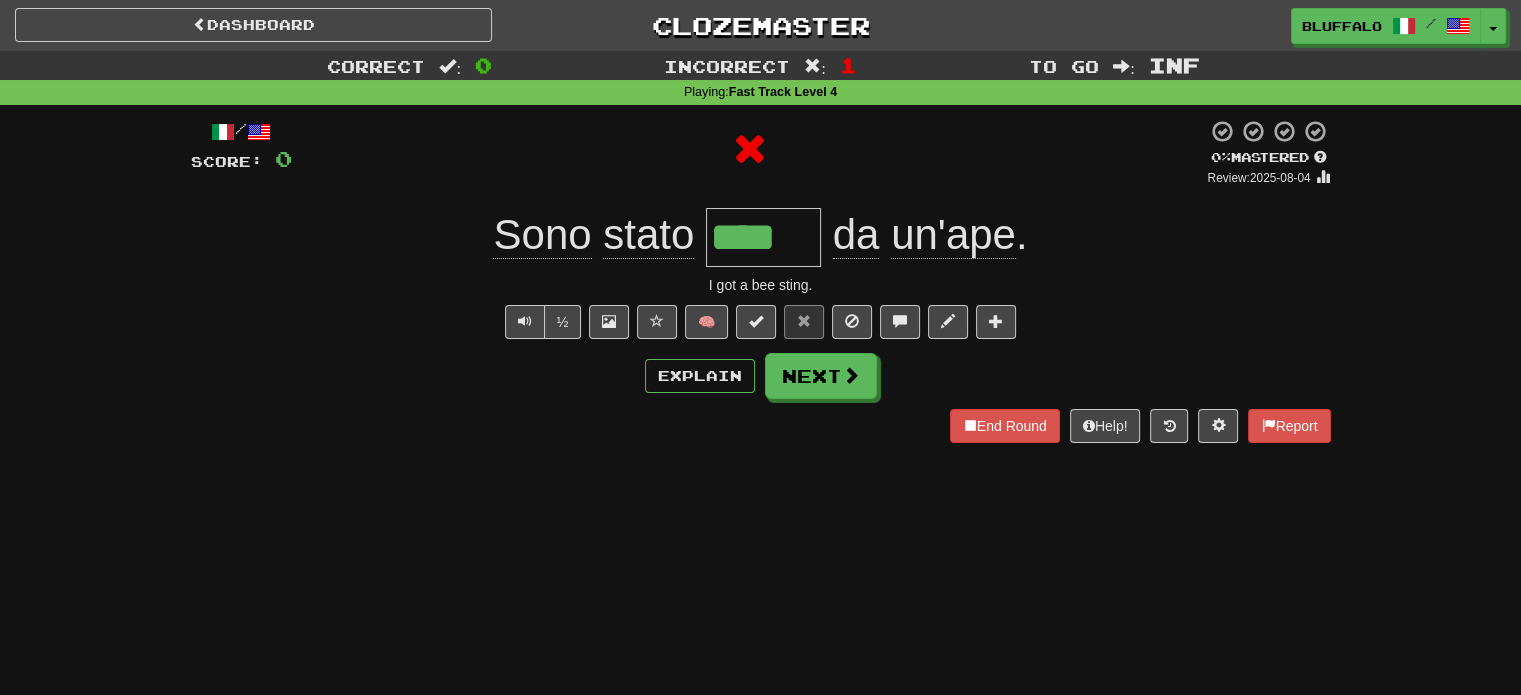 type on "*****" 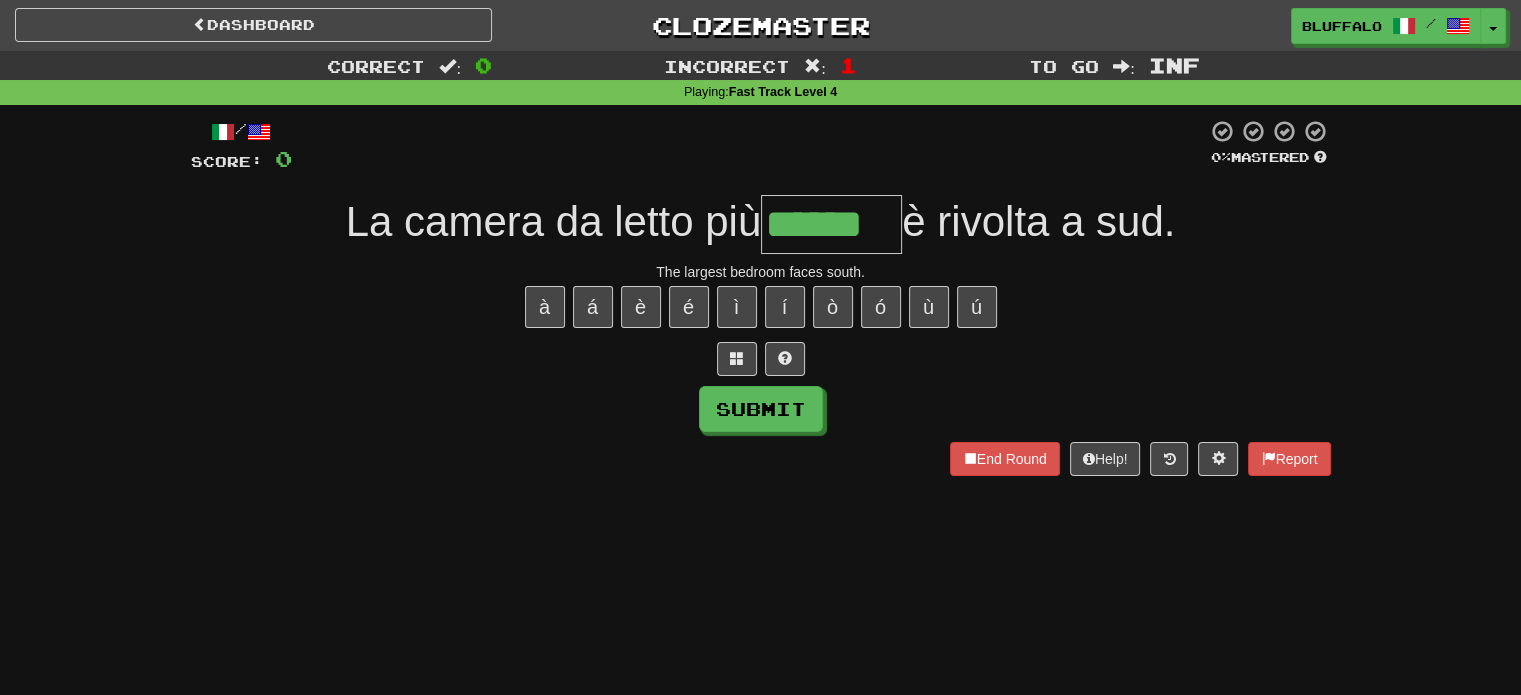 type on "******" 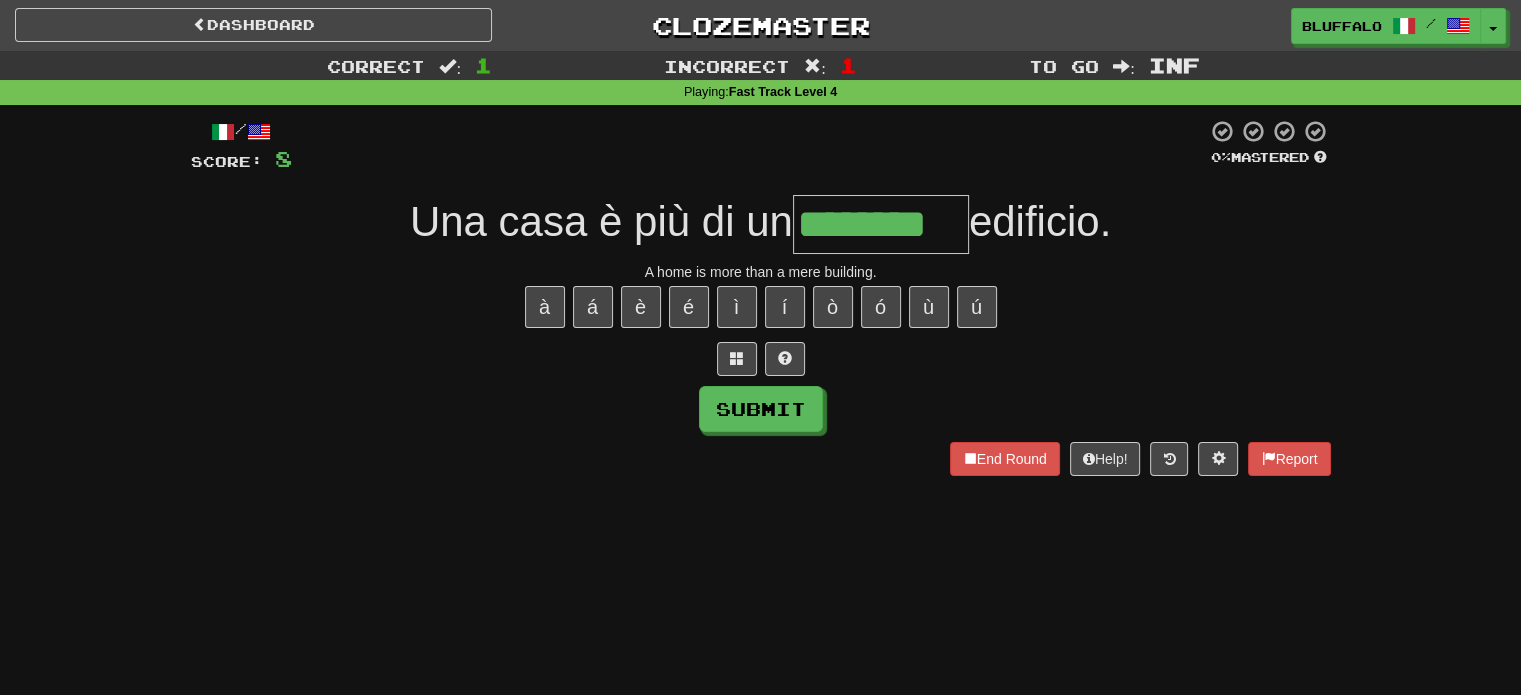 type on "********" 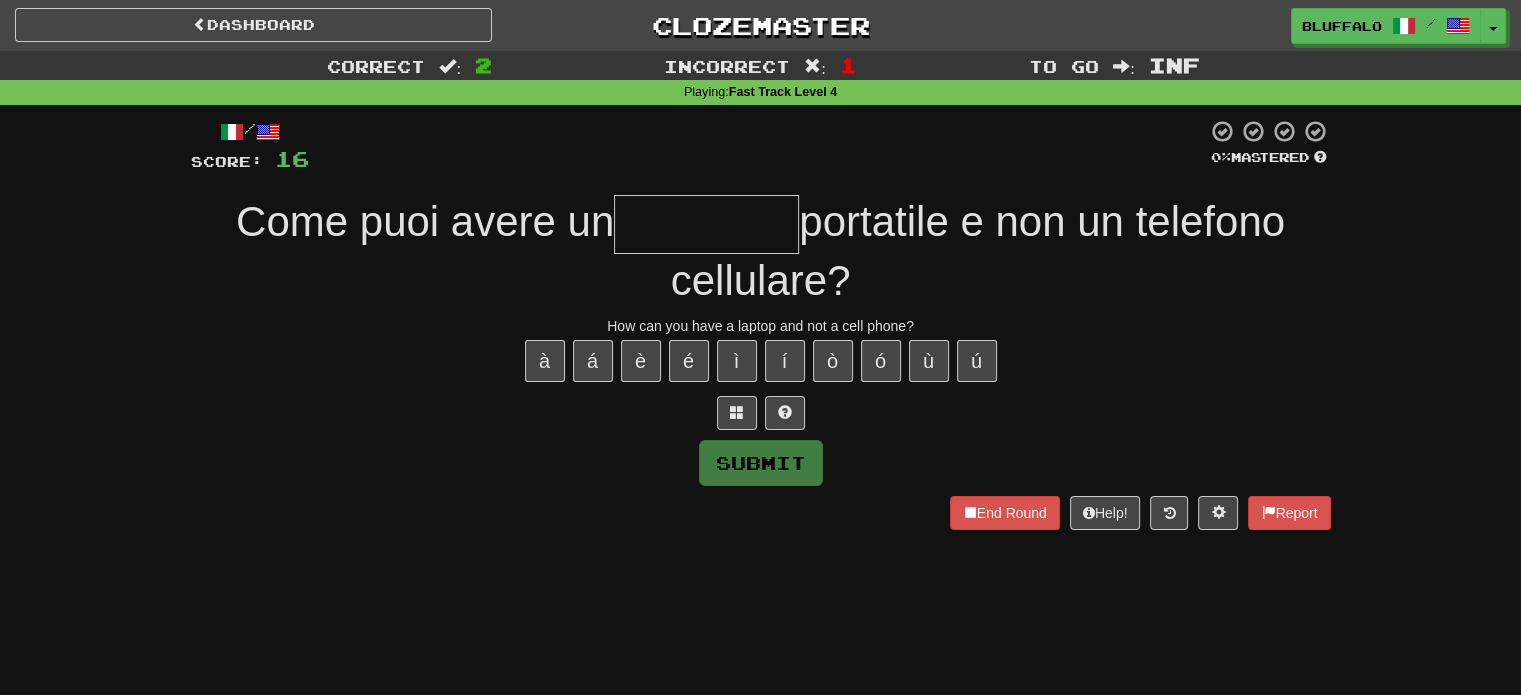 type on "*" 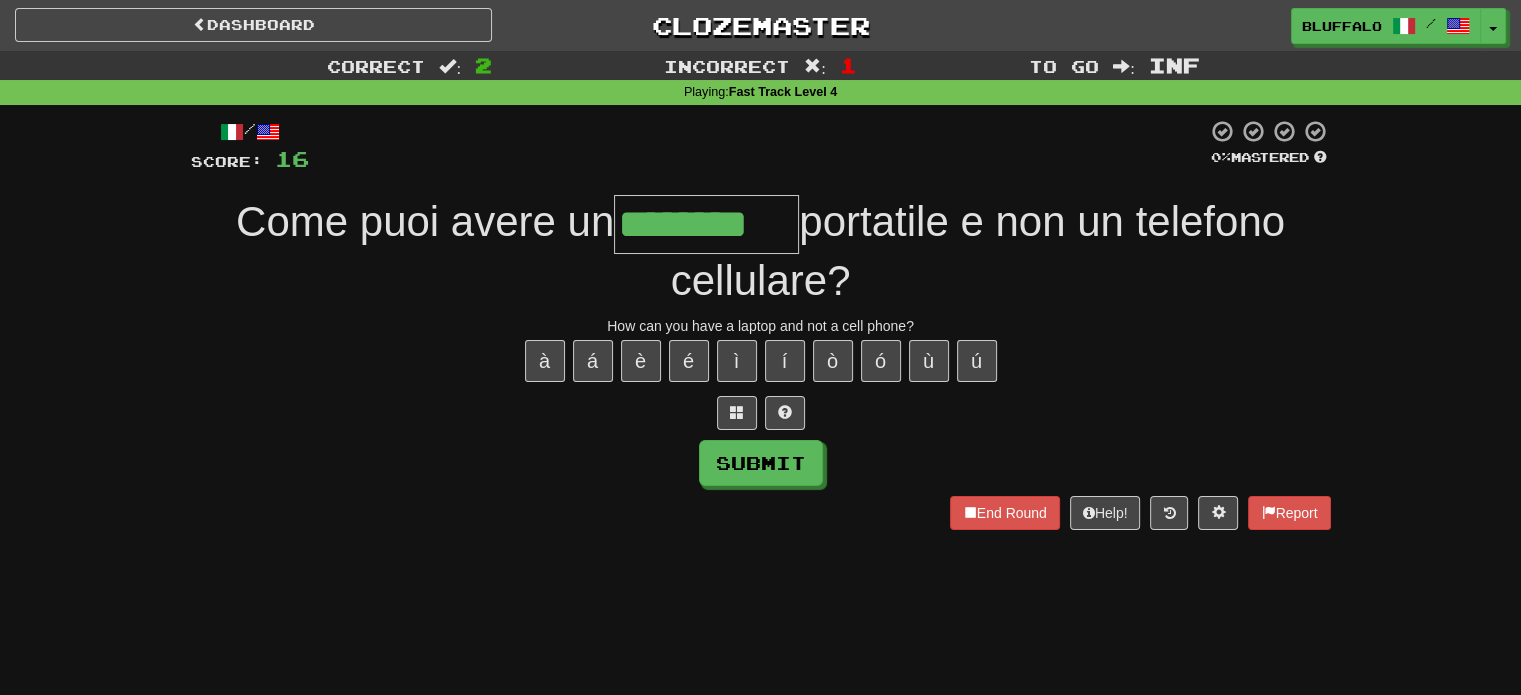 type on "********" 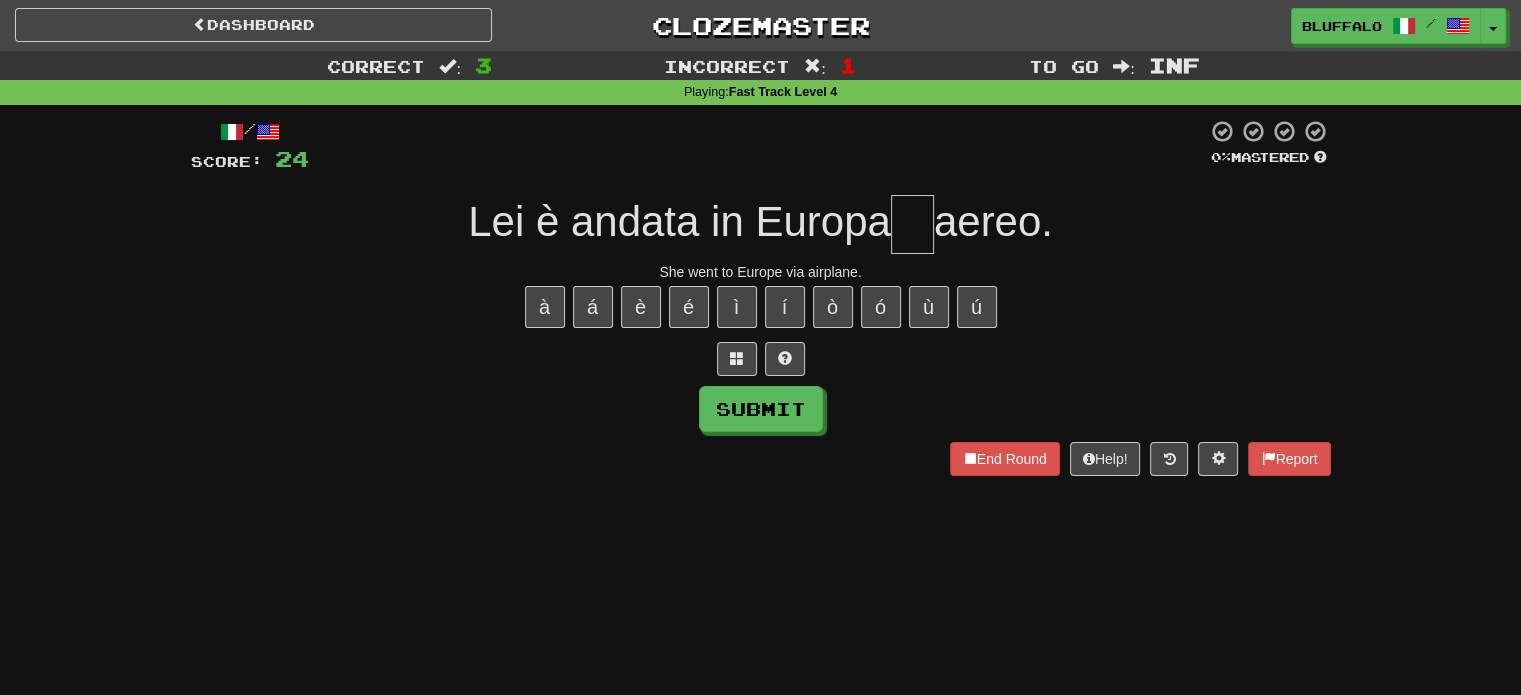 type on "*" 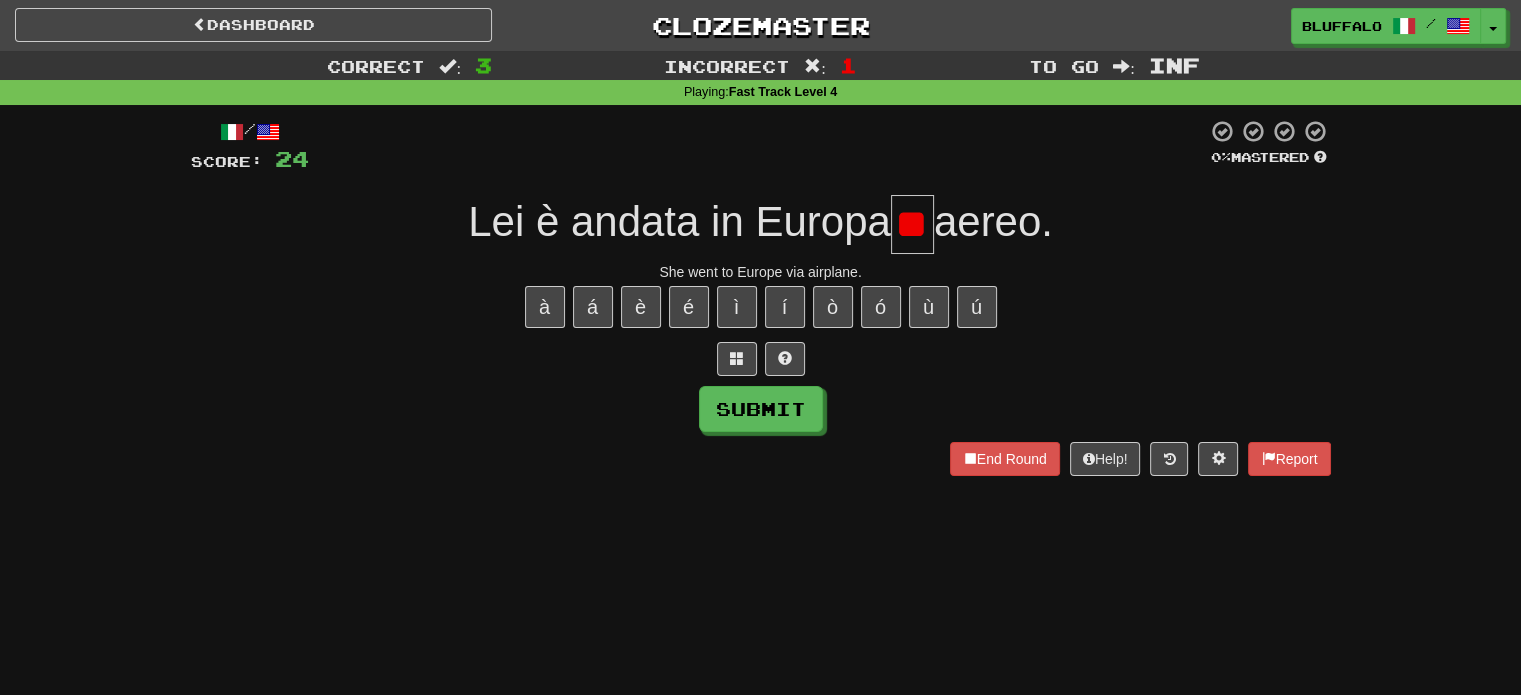 type on "*" 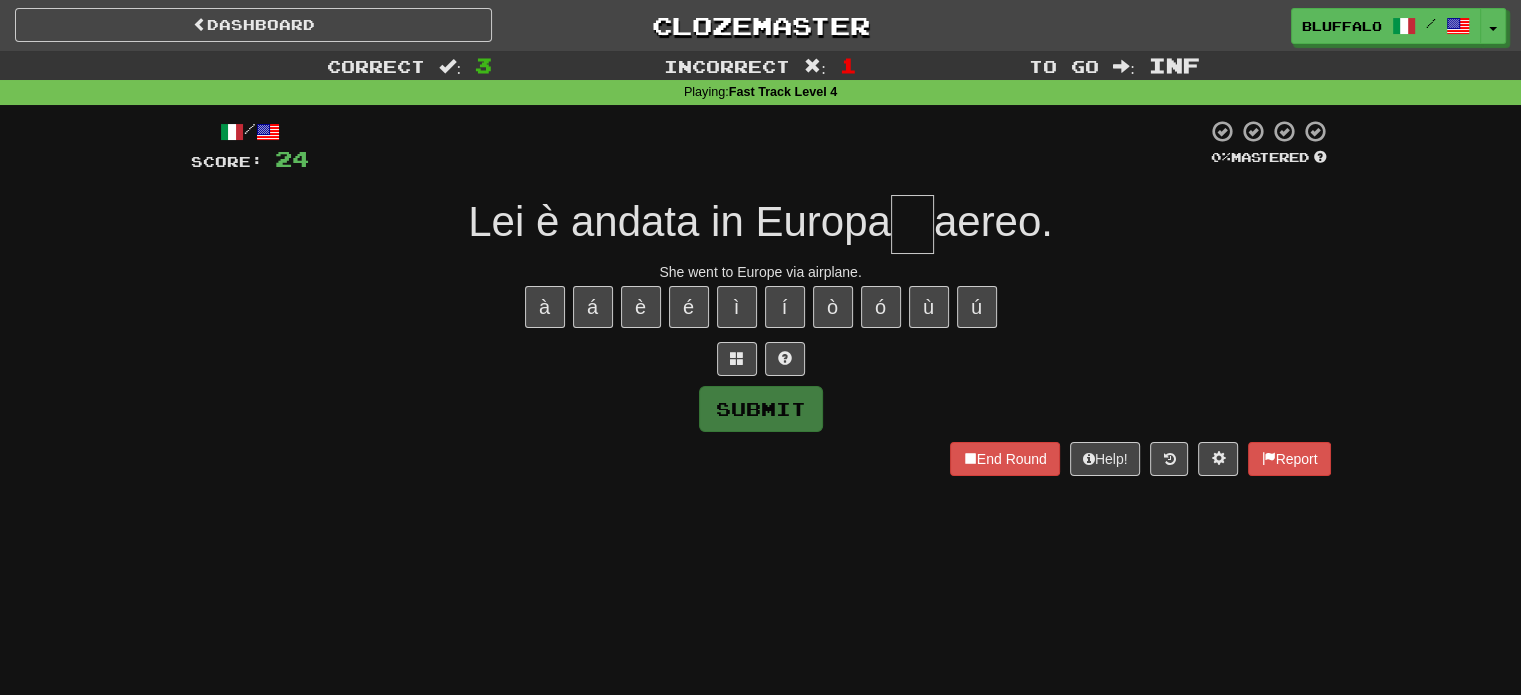 type on "*" 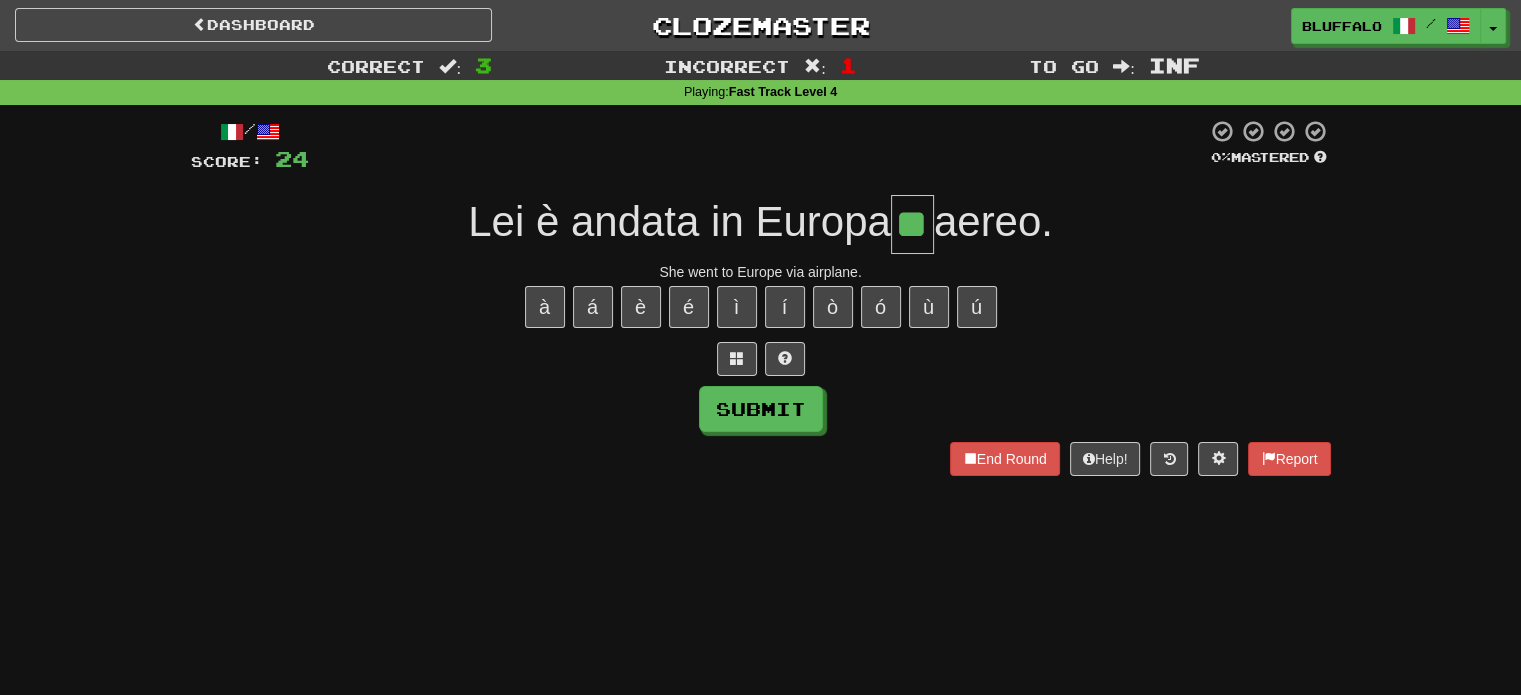 type on "**" 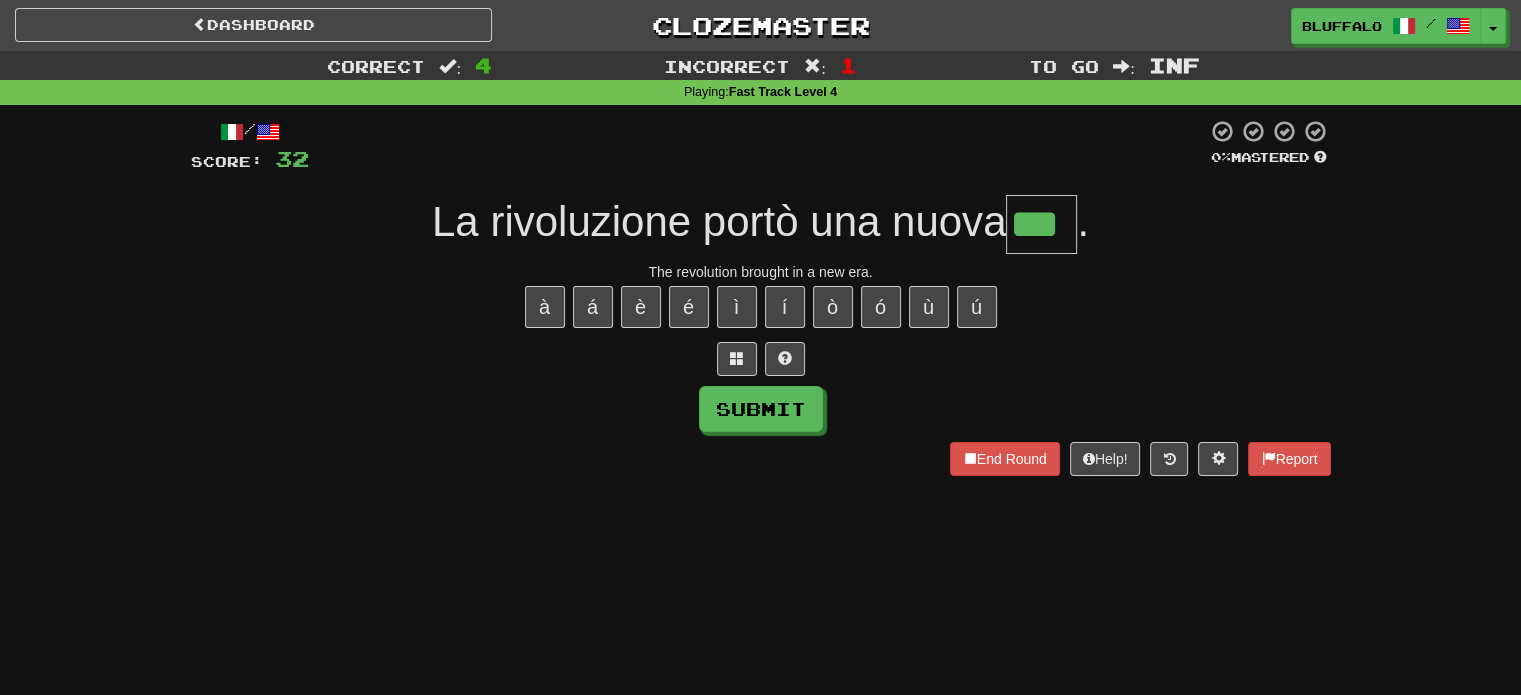 type on "***" 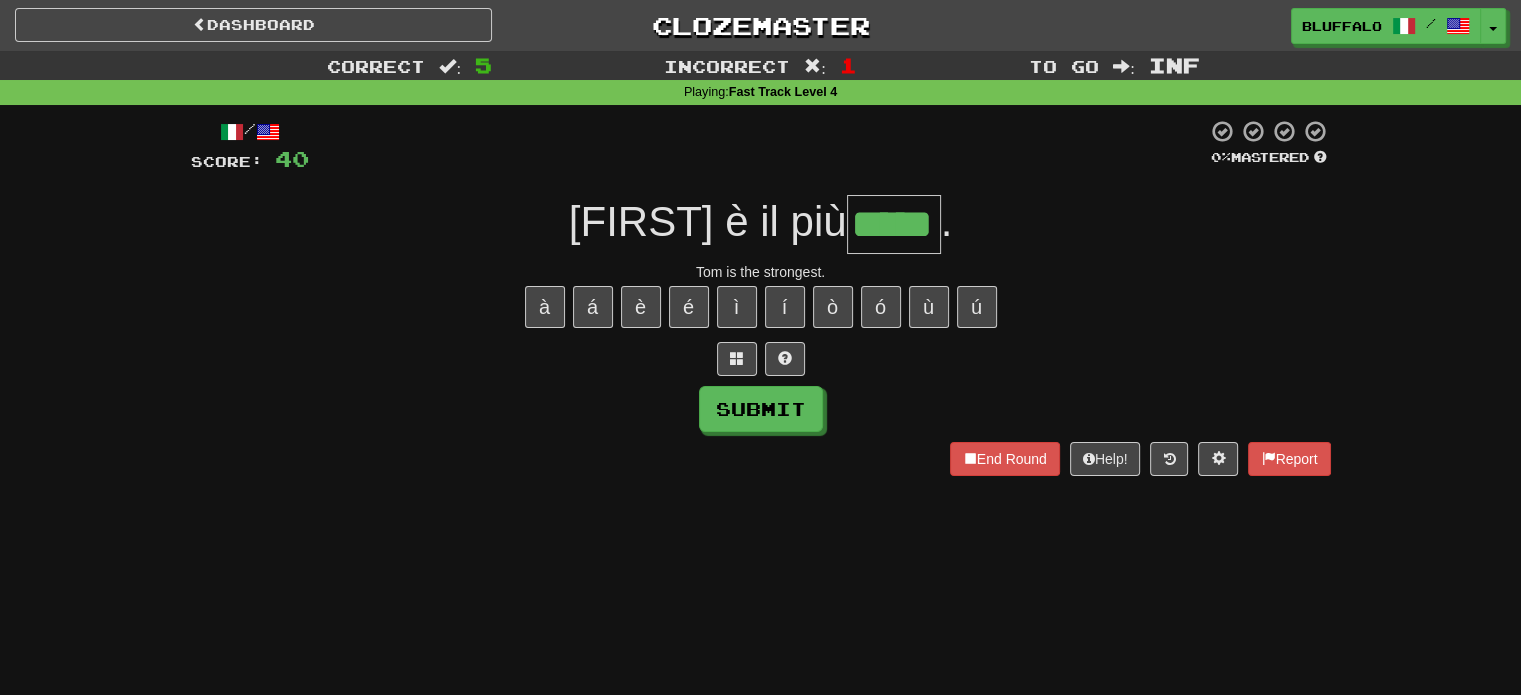 type on "*****" 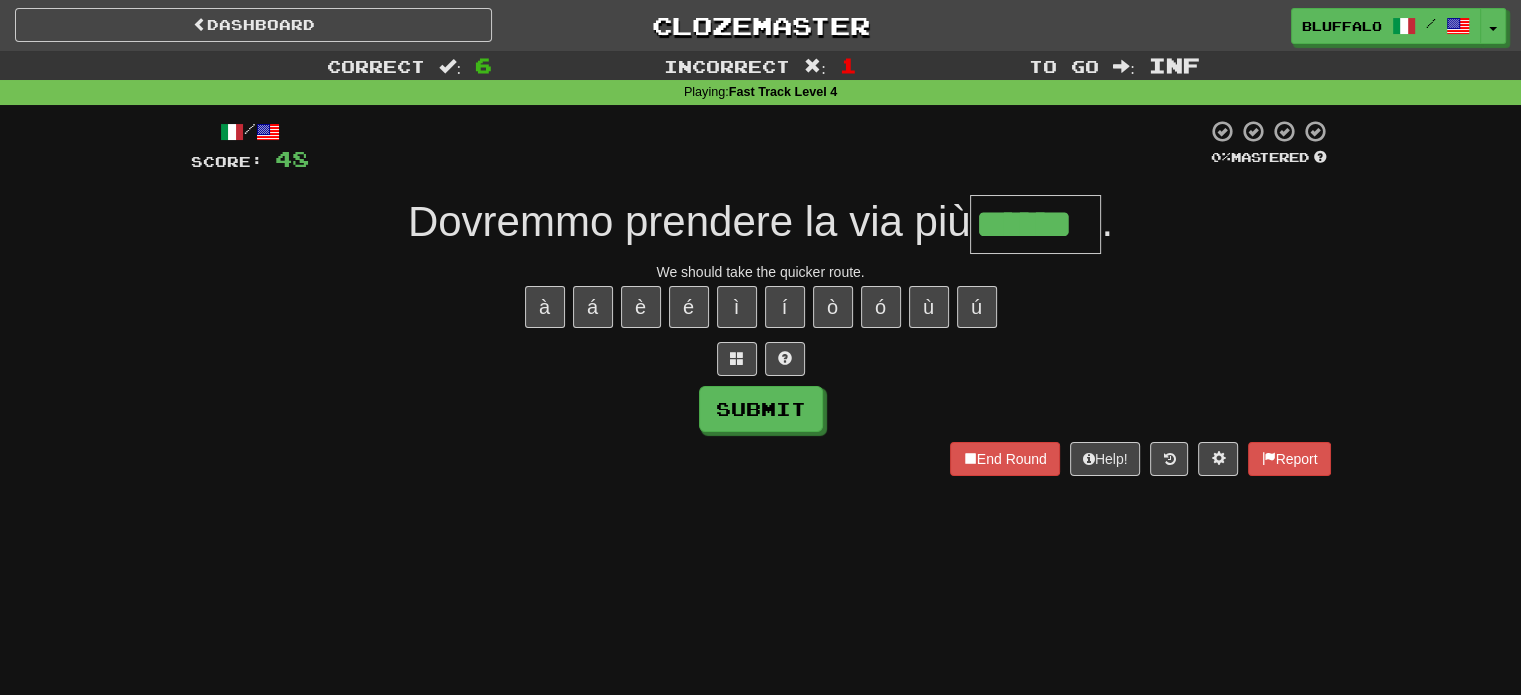 type on "******" 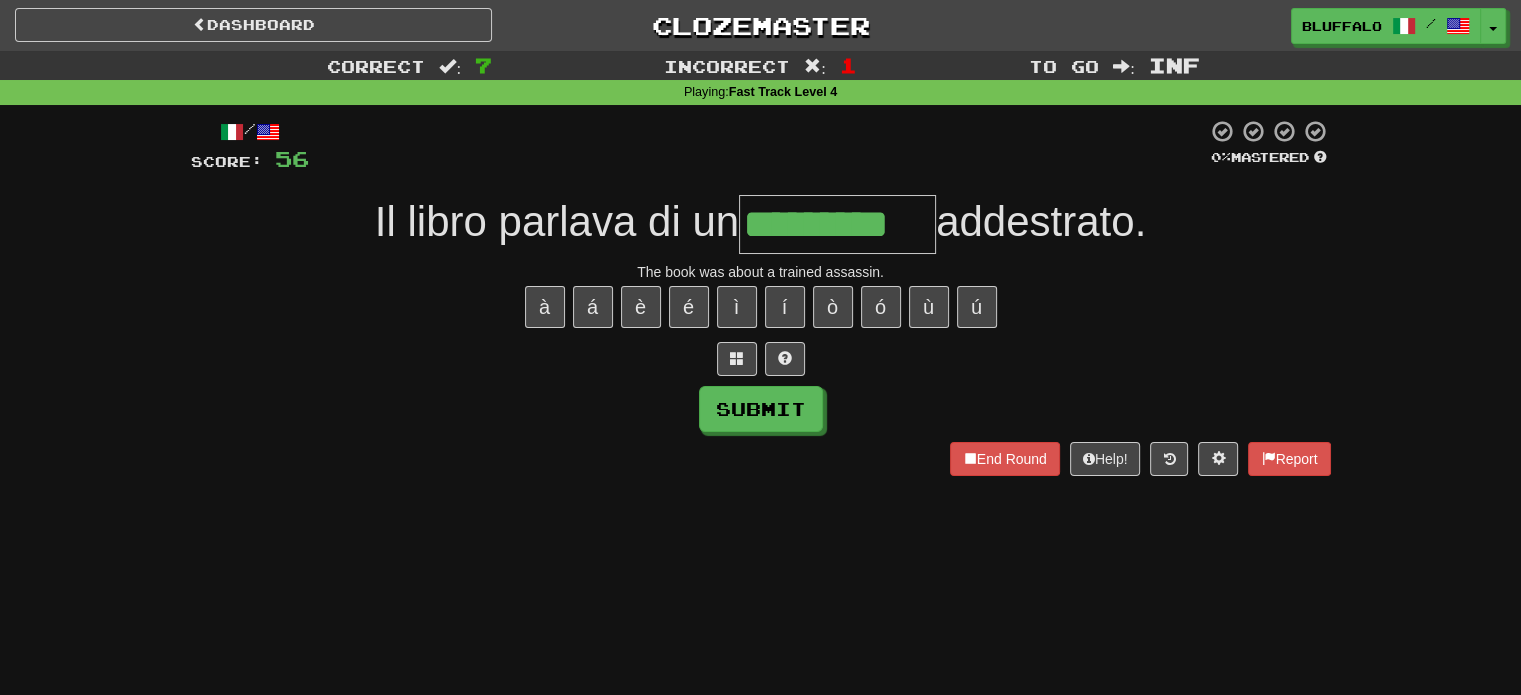 type on "*********" 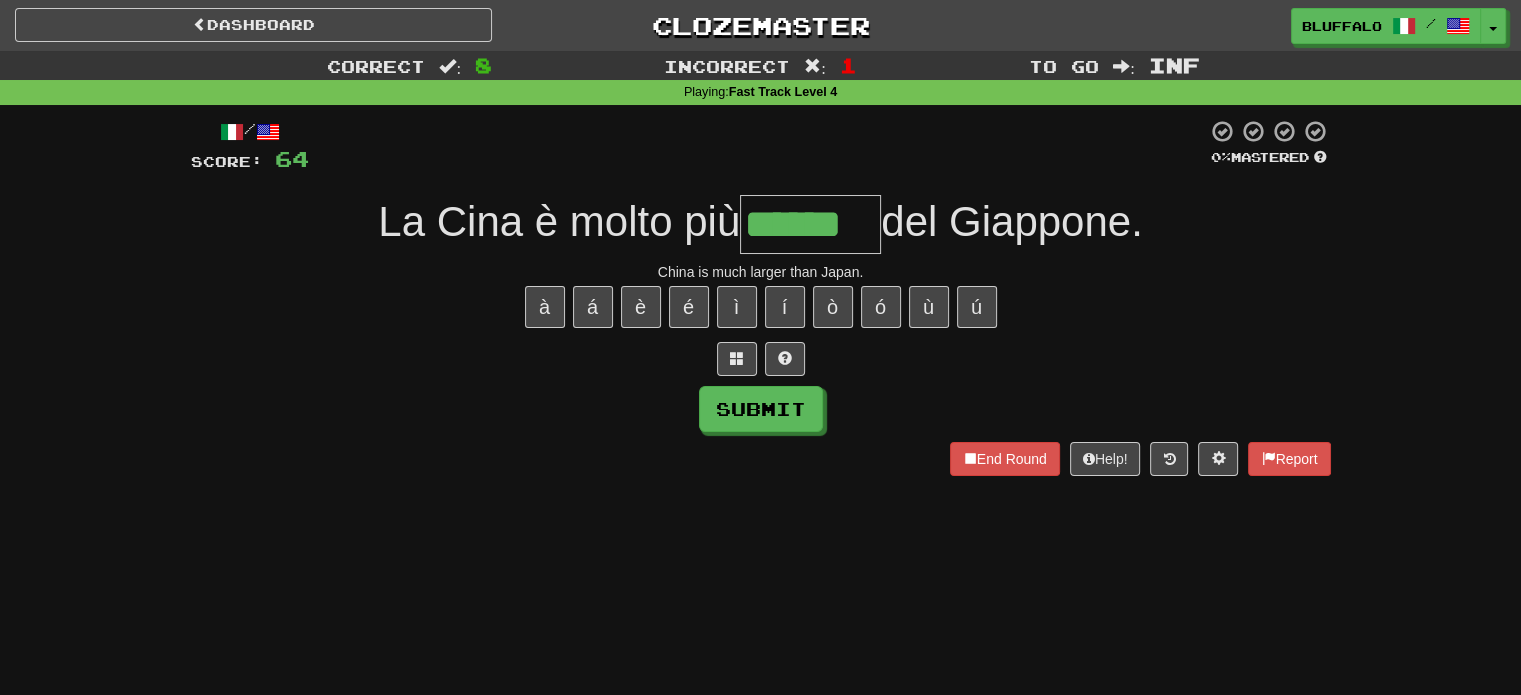 type on "******" 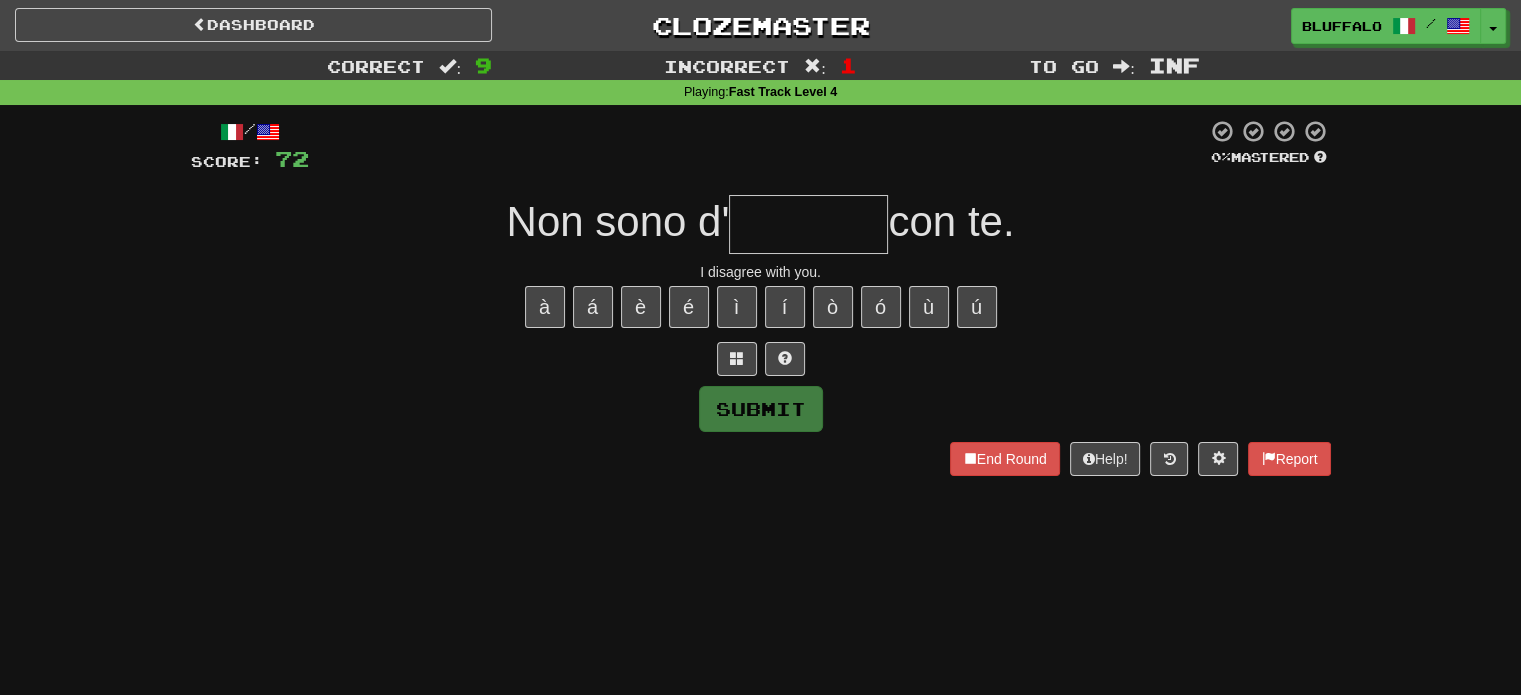 type on "*" 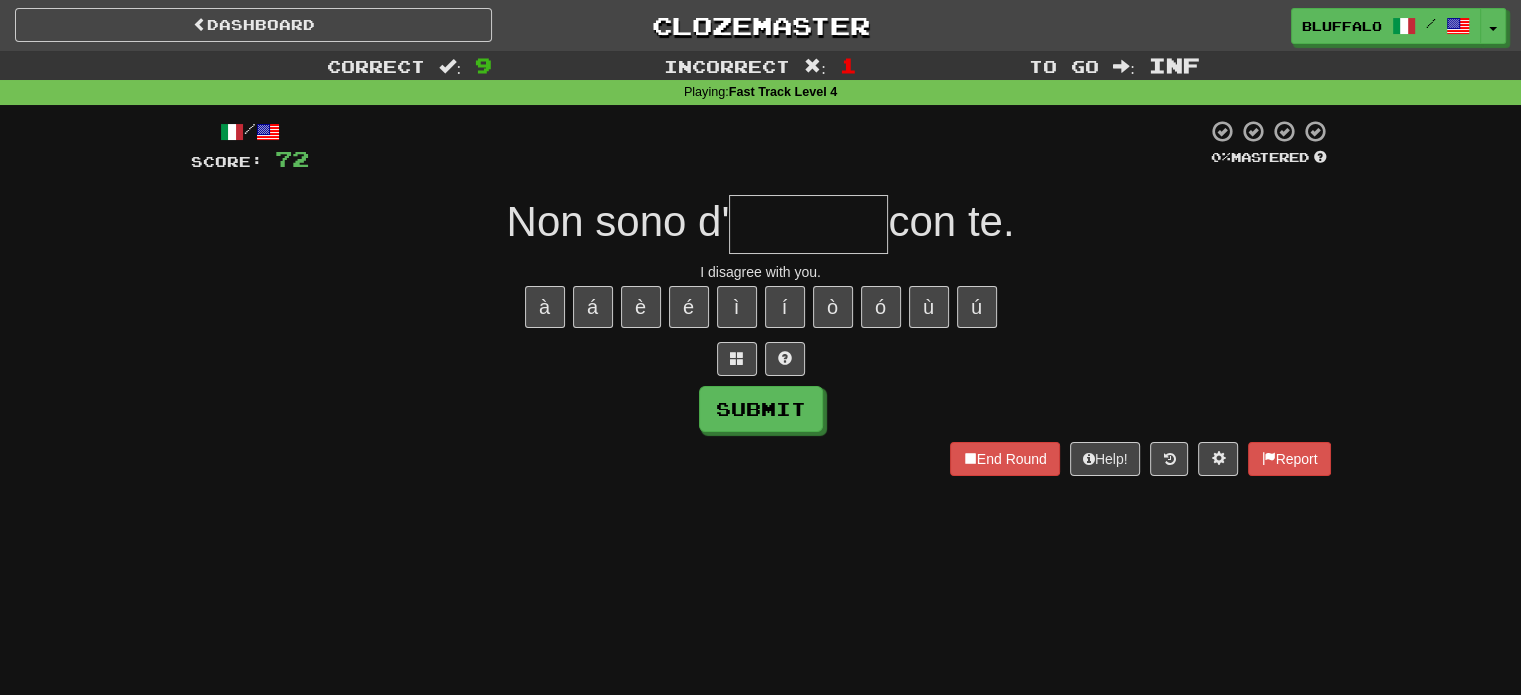 type on "*" 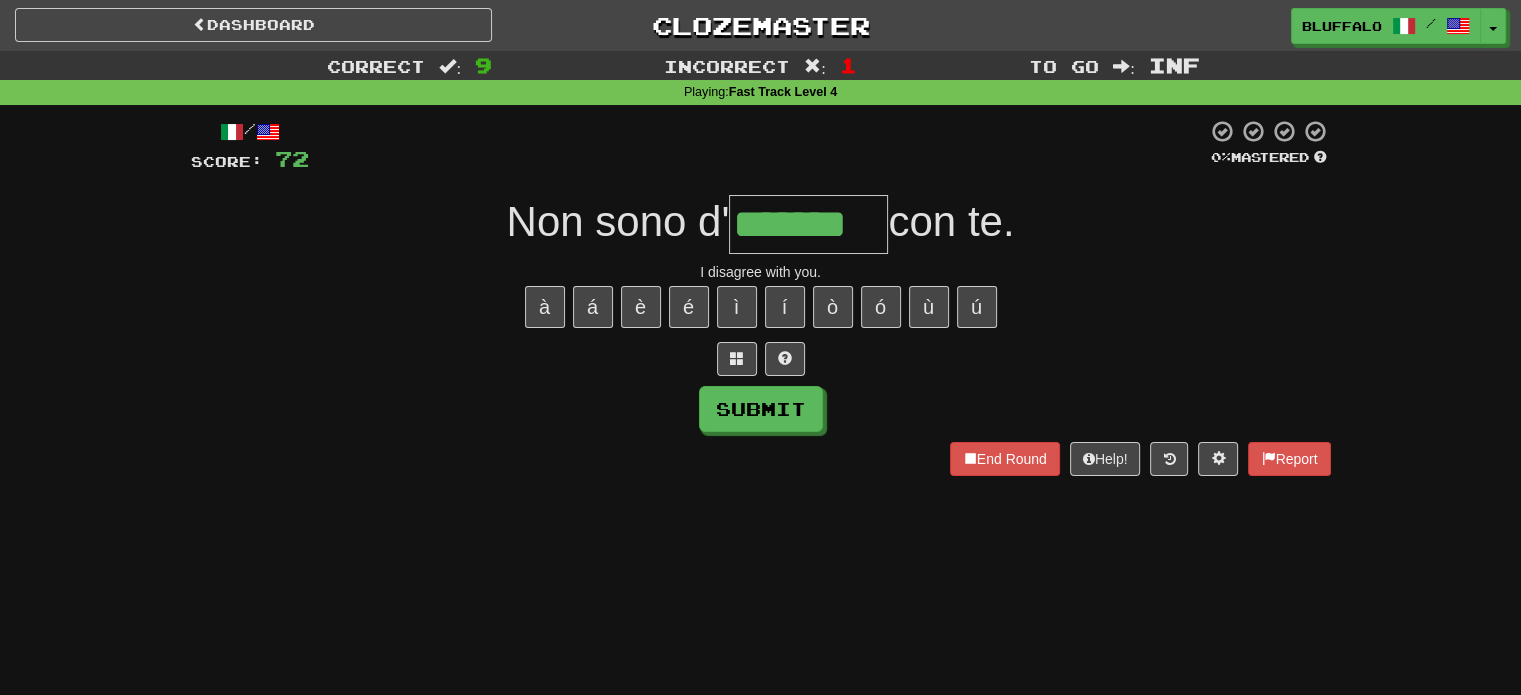 type on "*******" 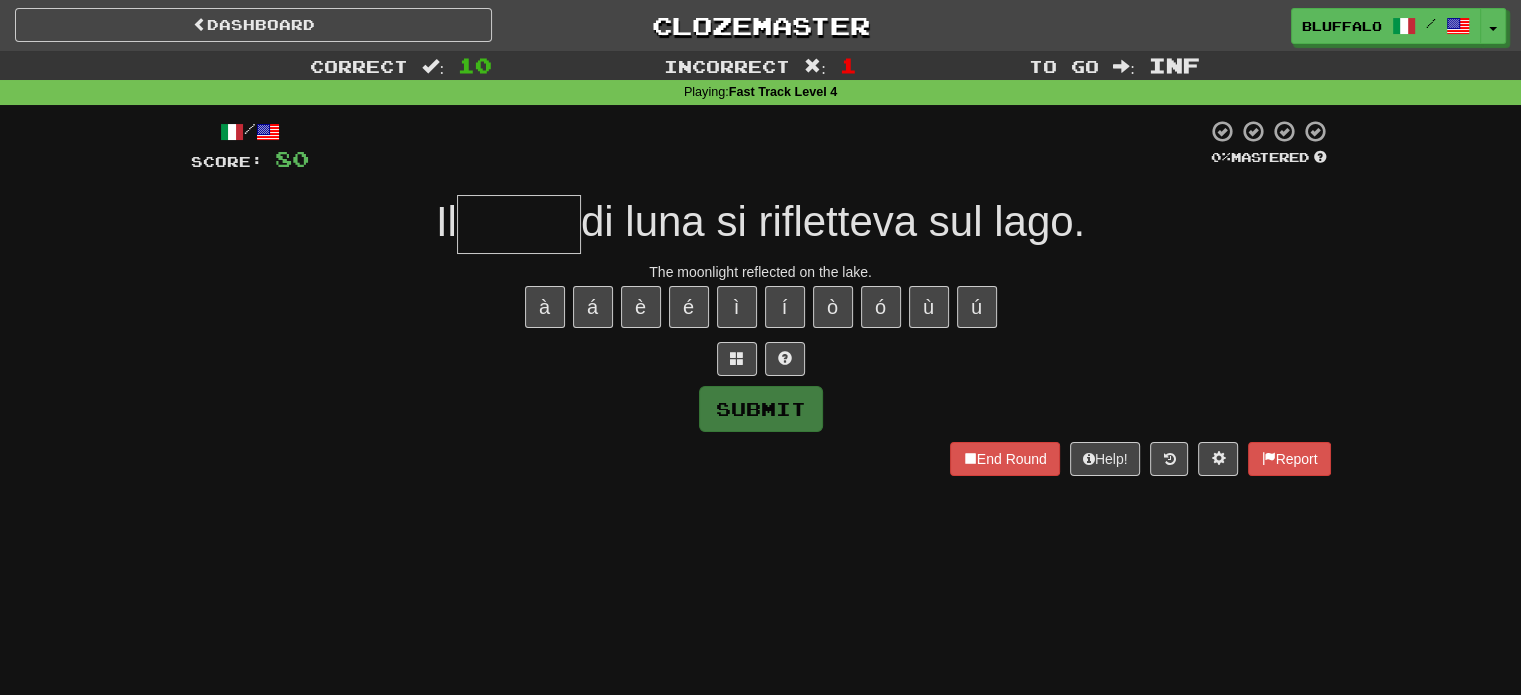 type on "*" 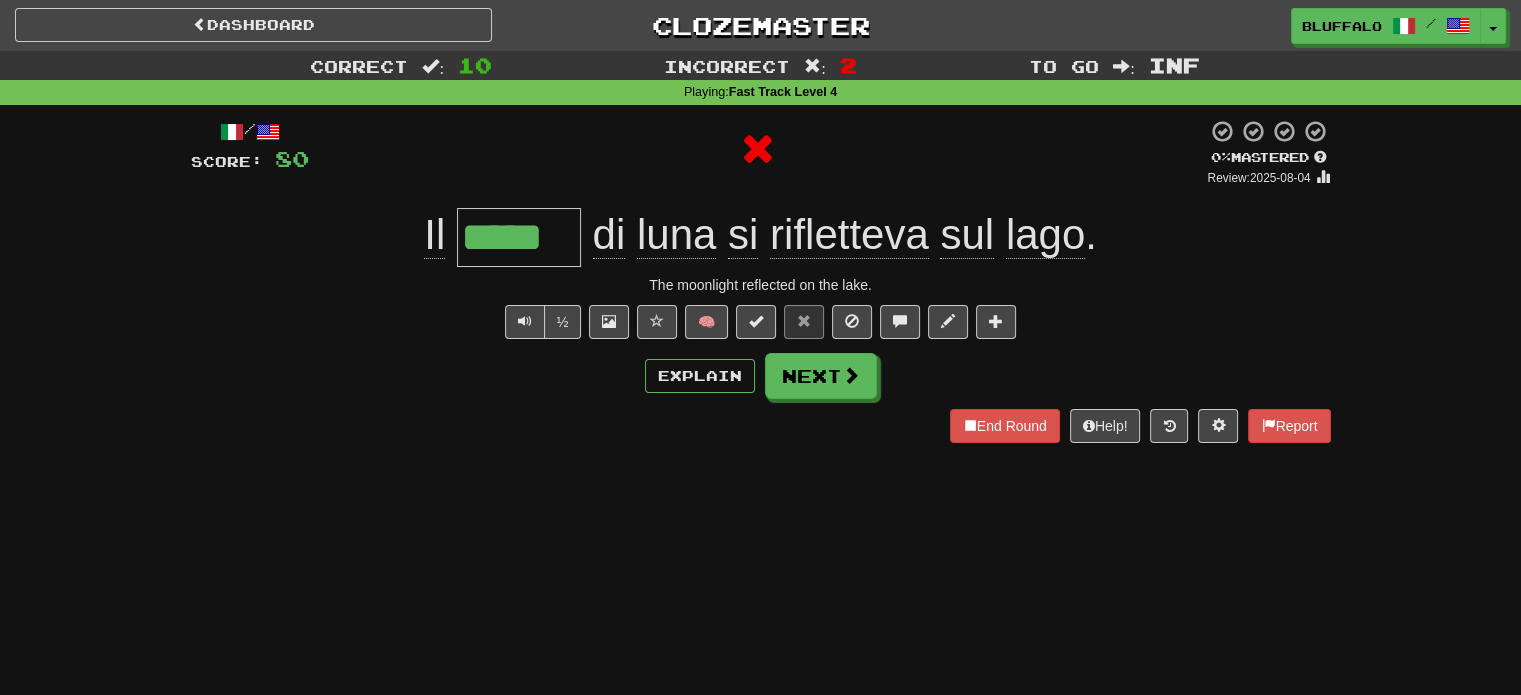 type on "******" 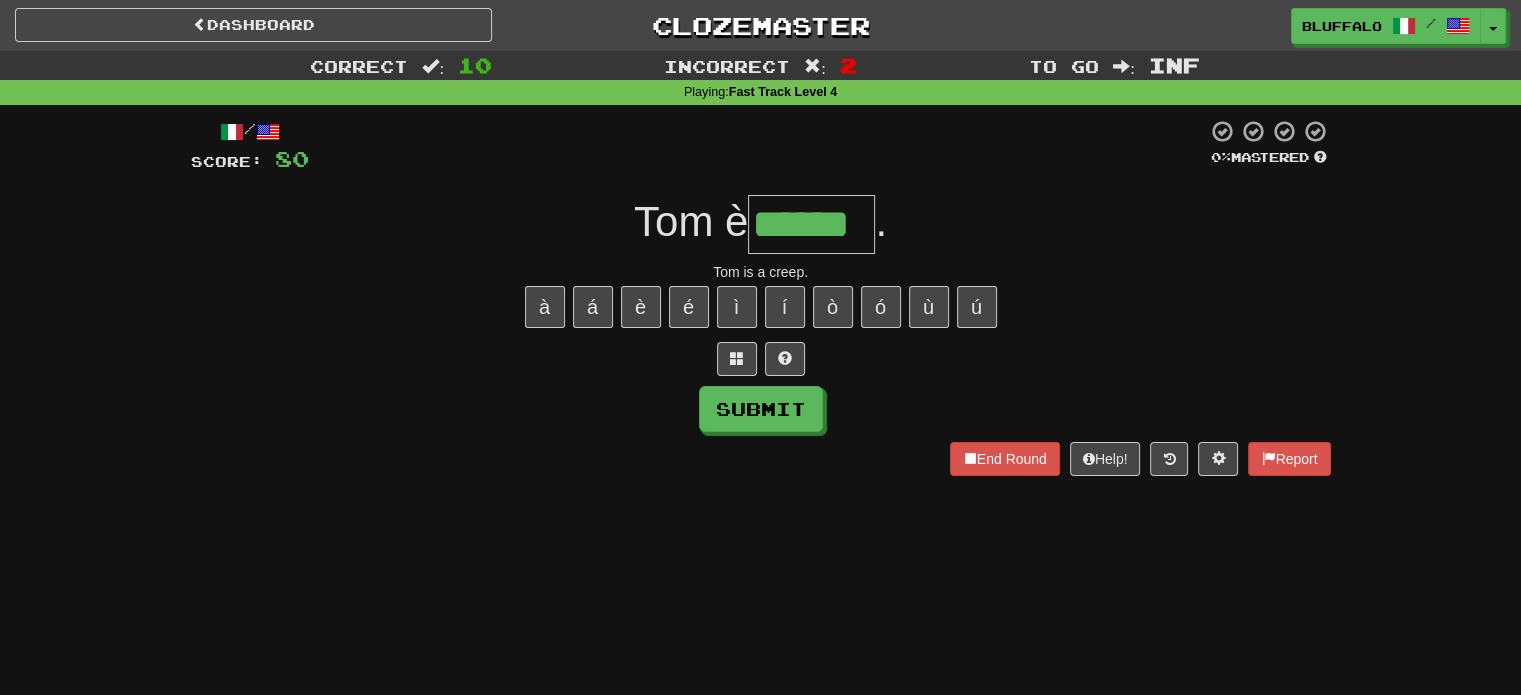 type on "******" 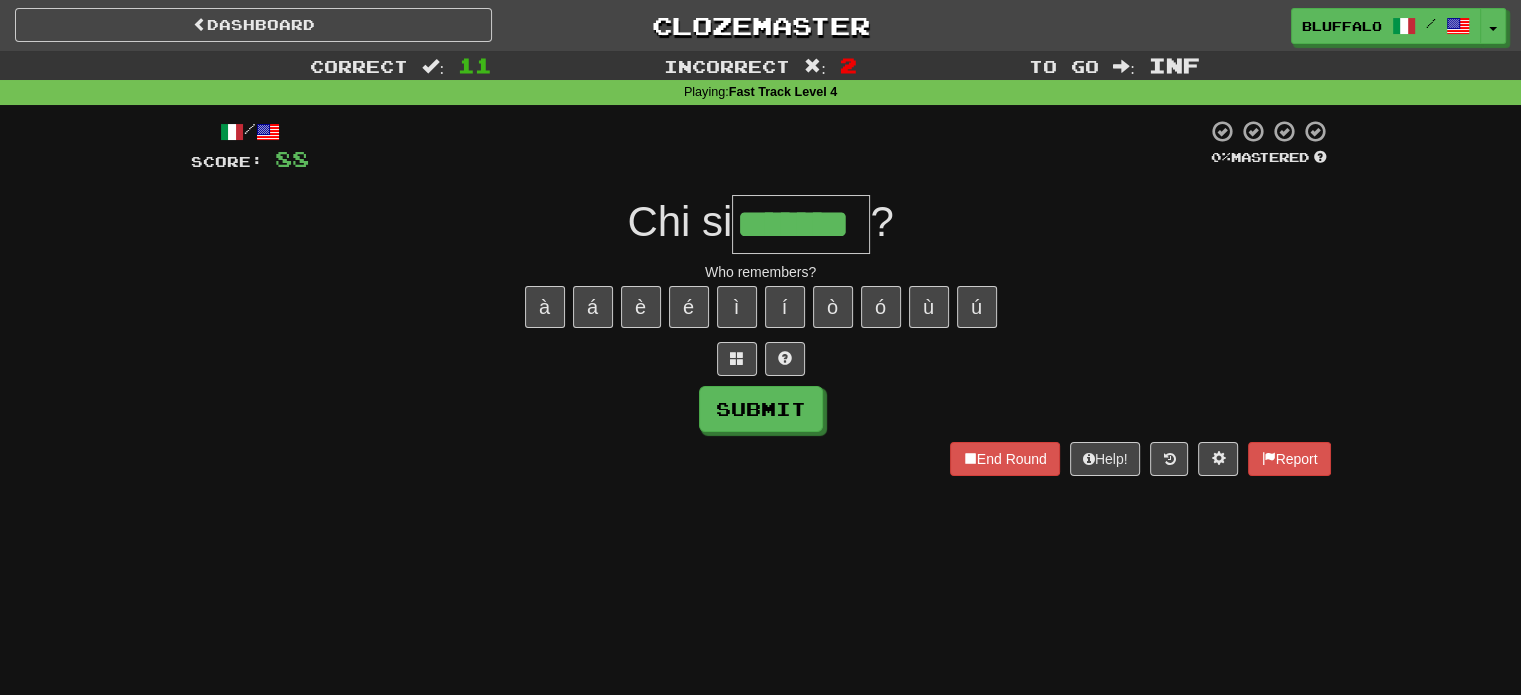 type on "*******" 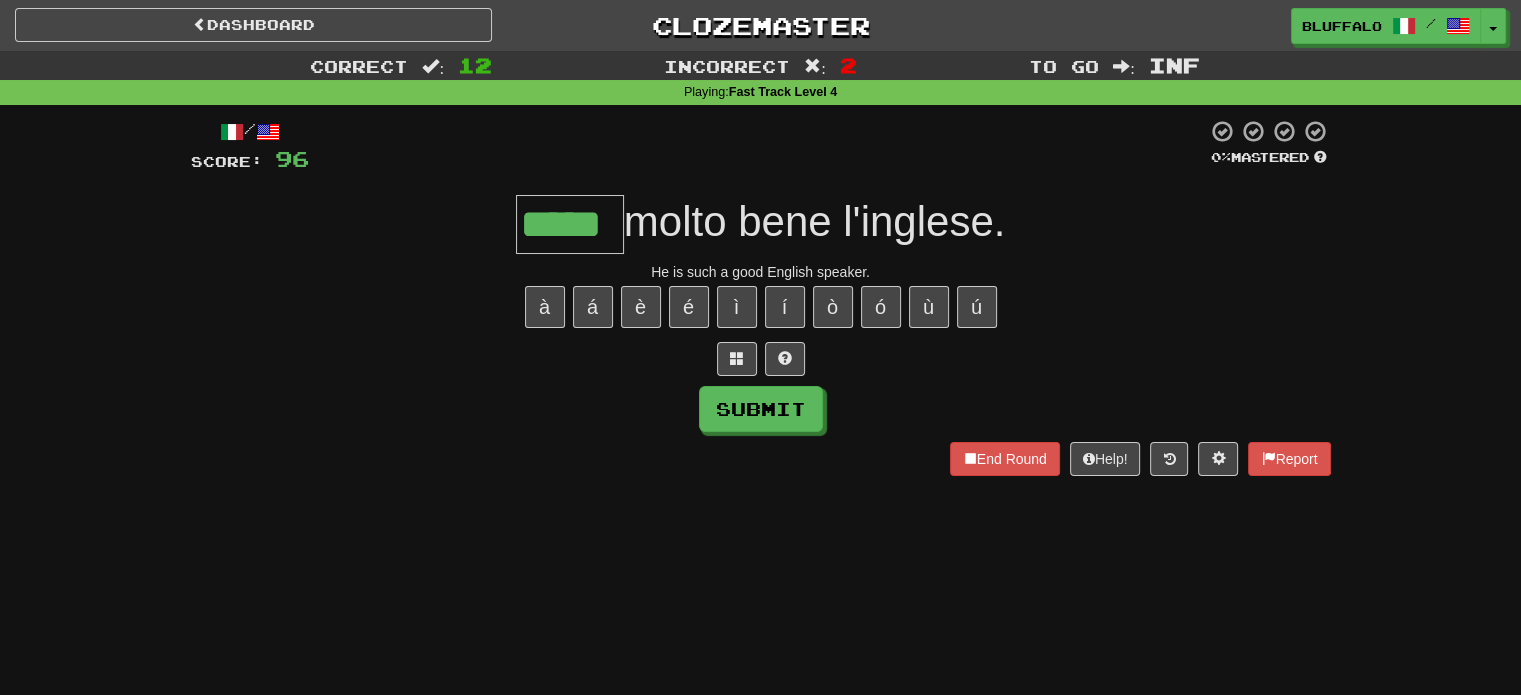 type on "*****" 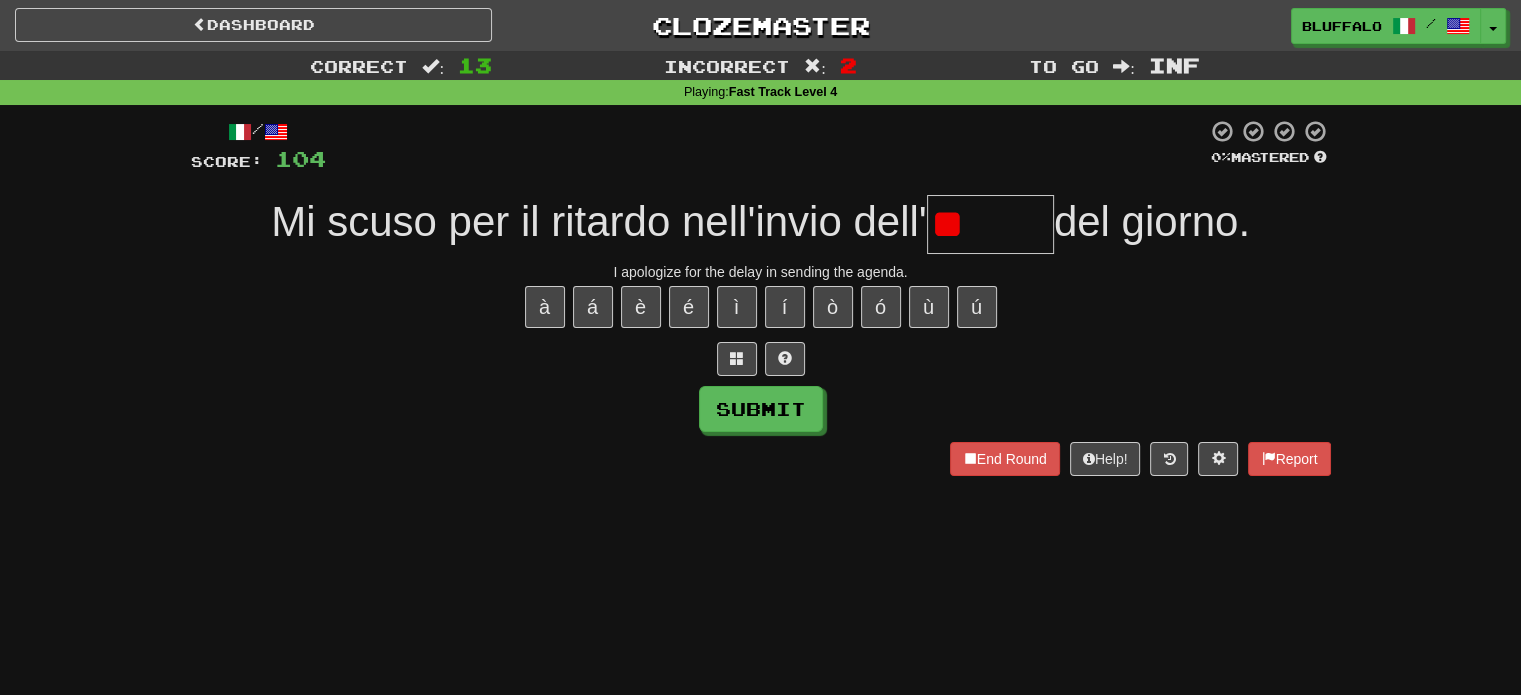 type on "*" 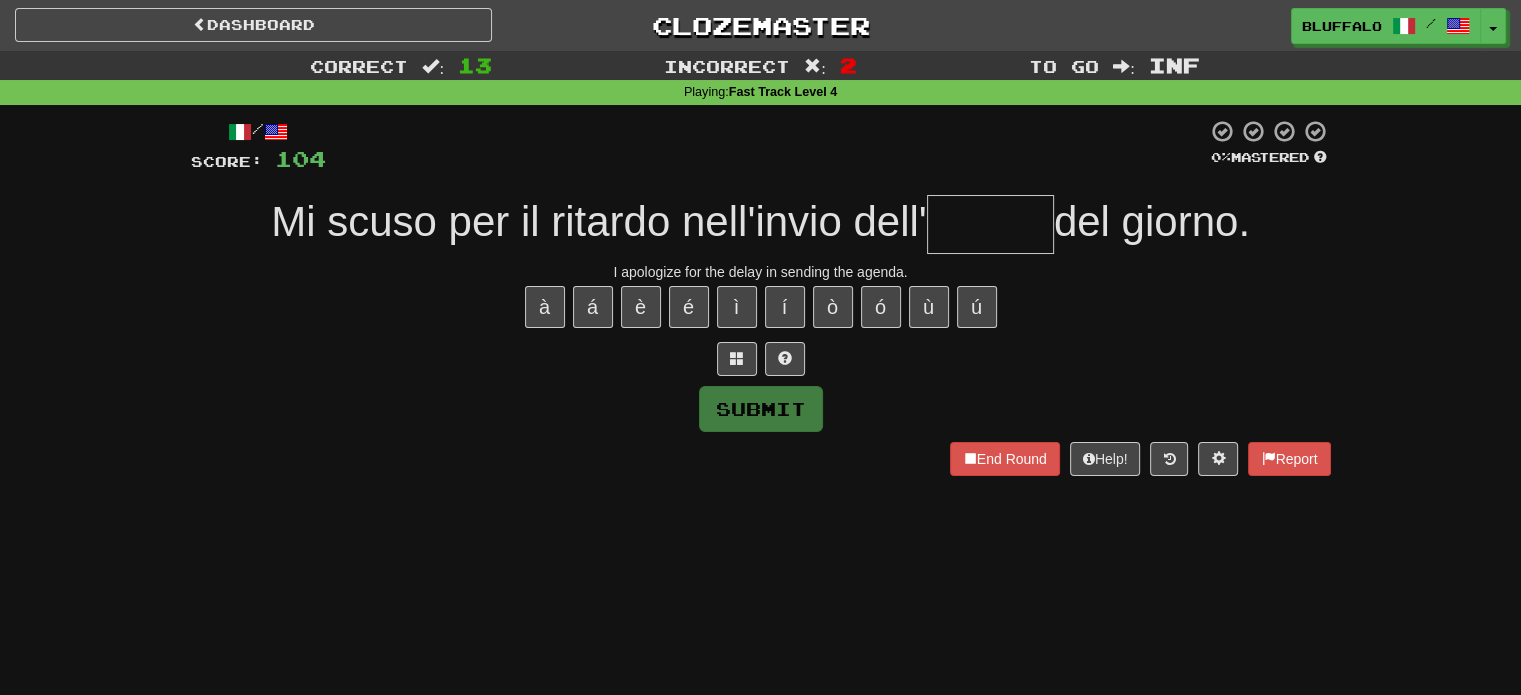 type on "******" 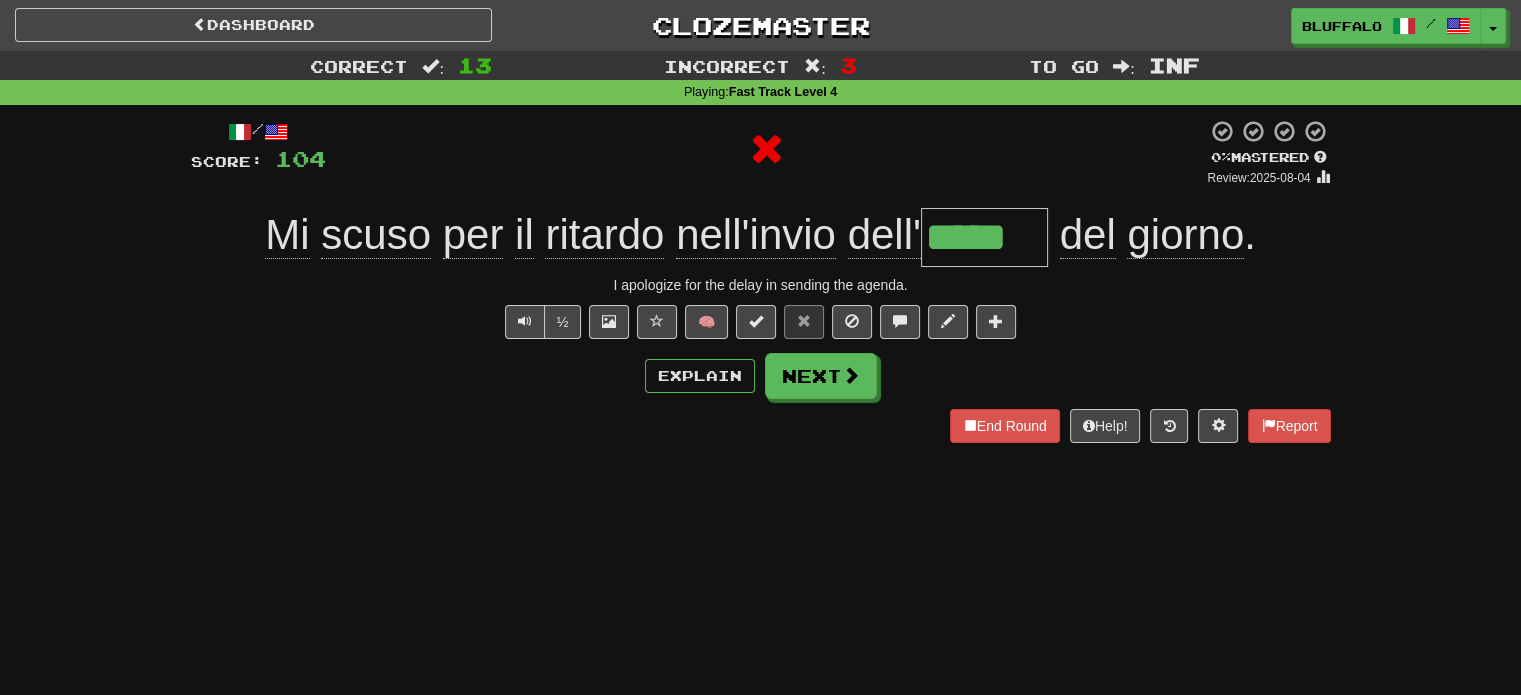 type on "******" 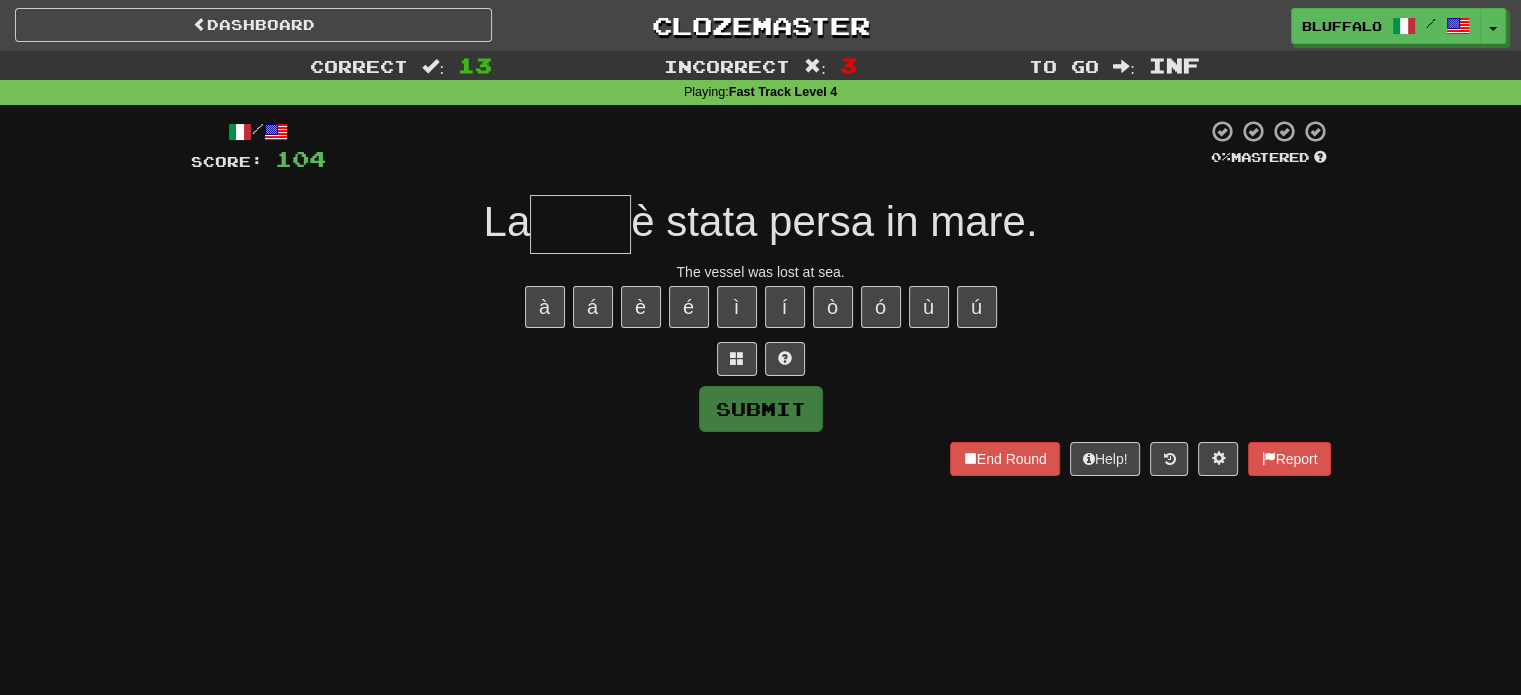 type on "*" 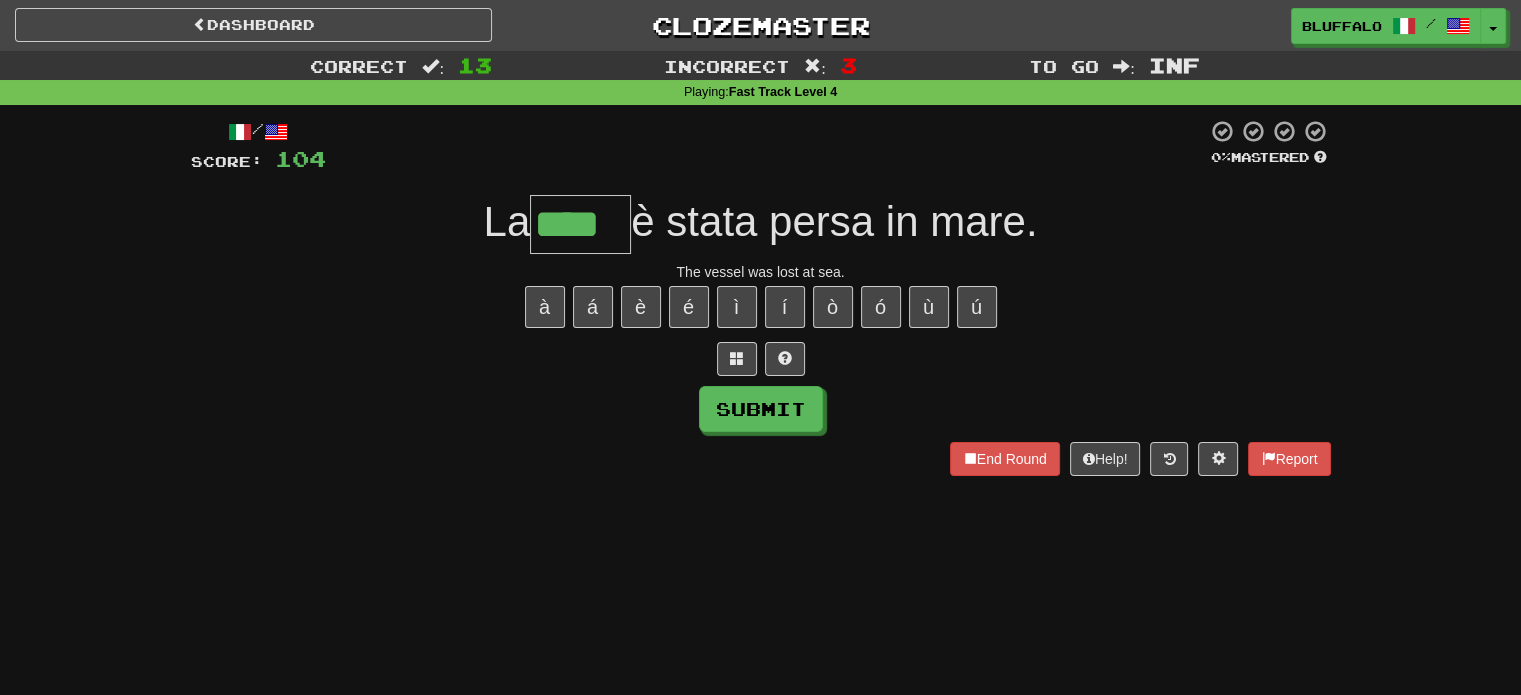 type on "****" 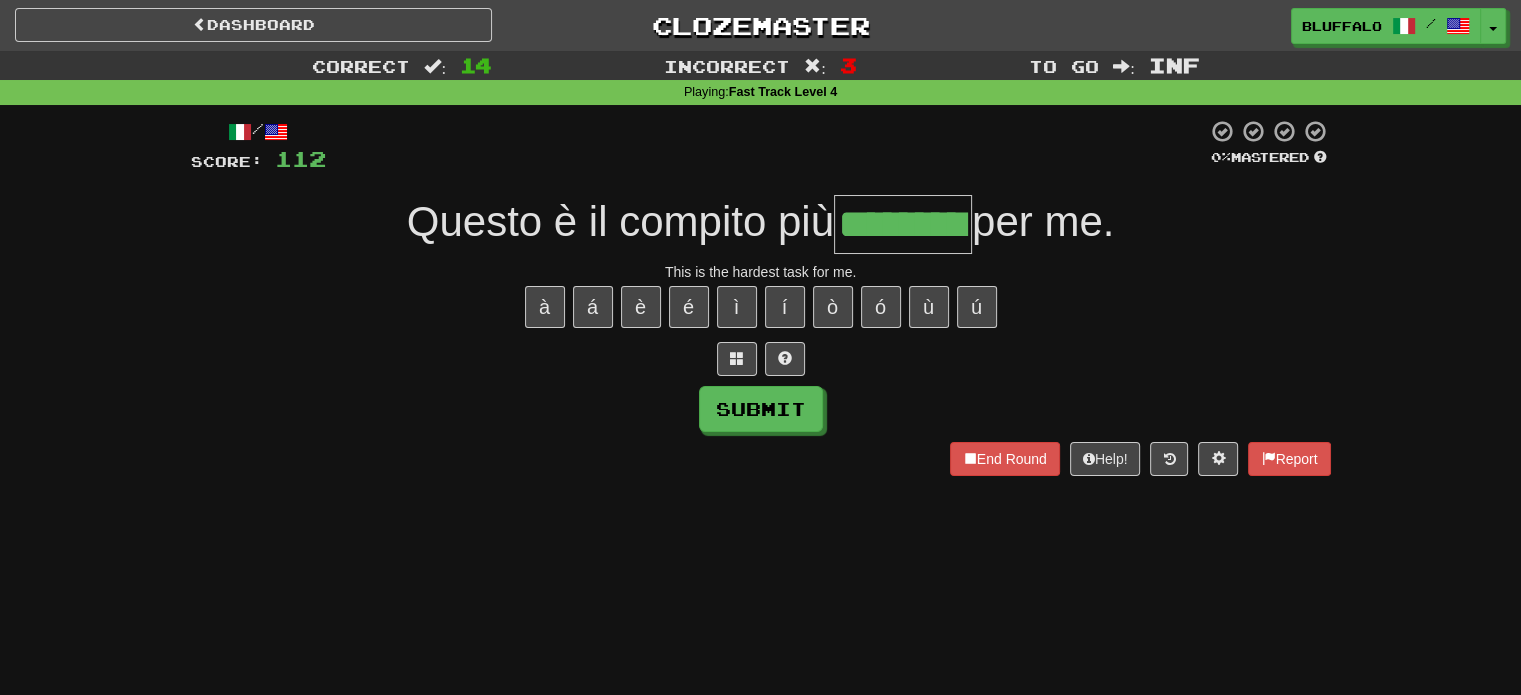 type on "*********" 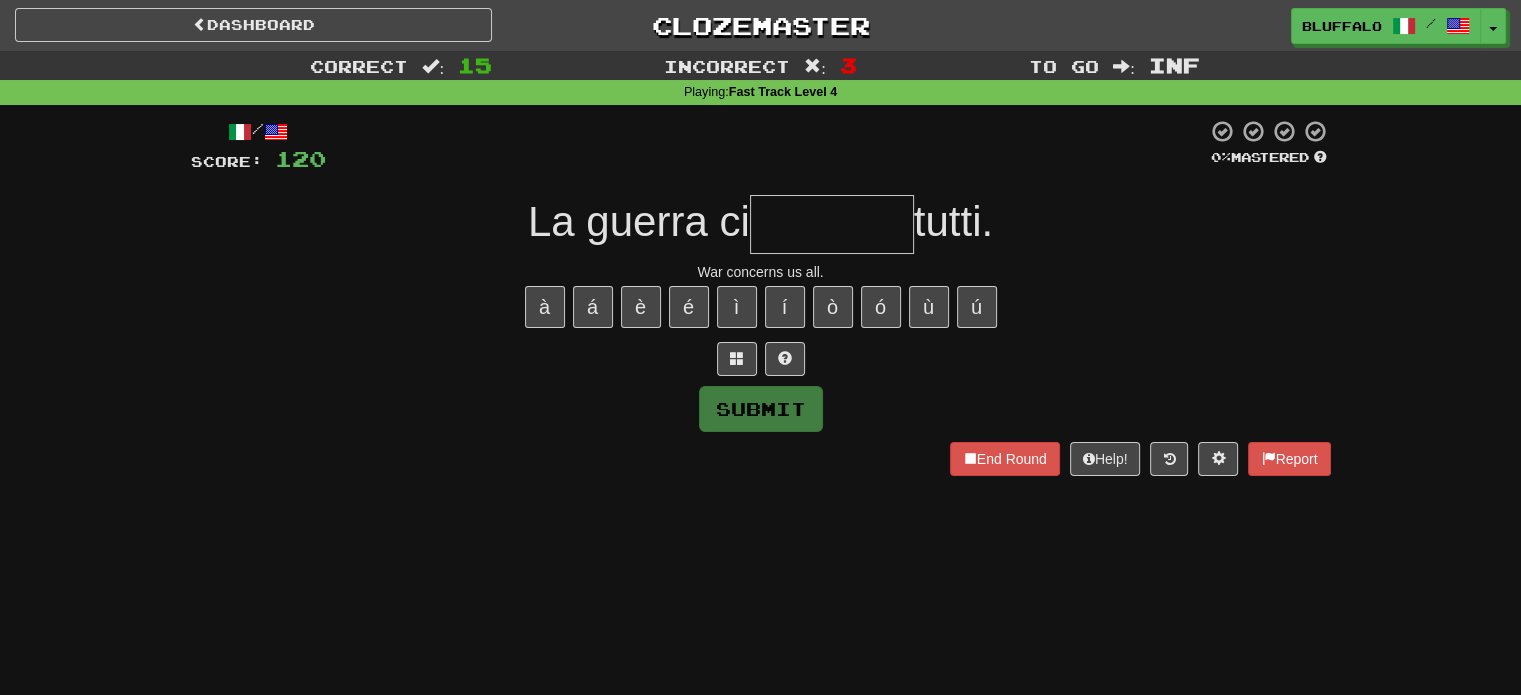 type on "*" 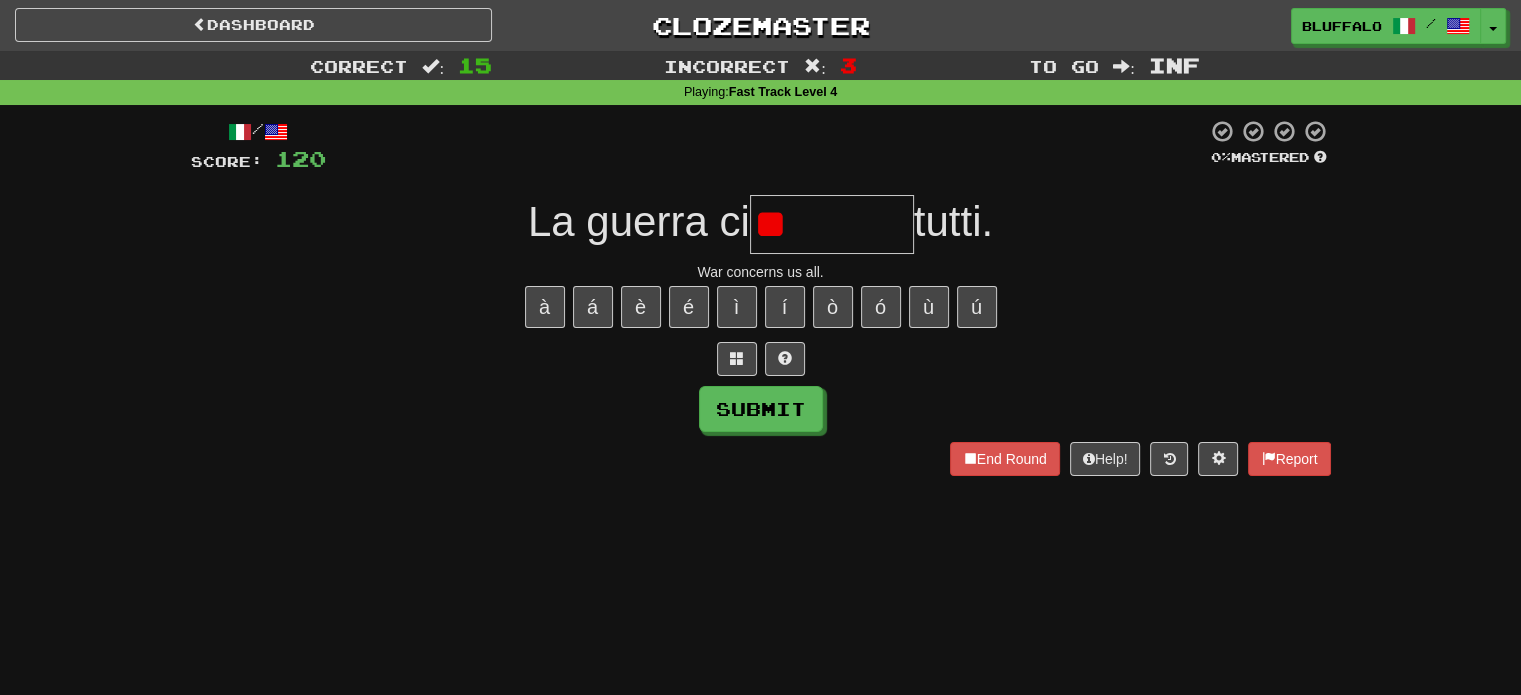 type on "*" 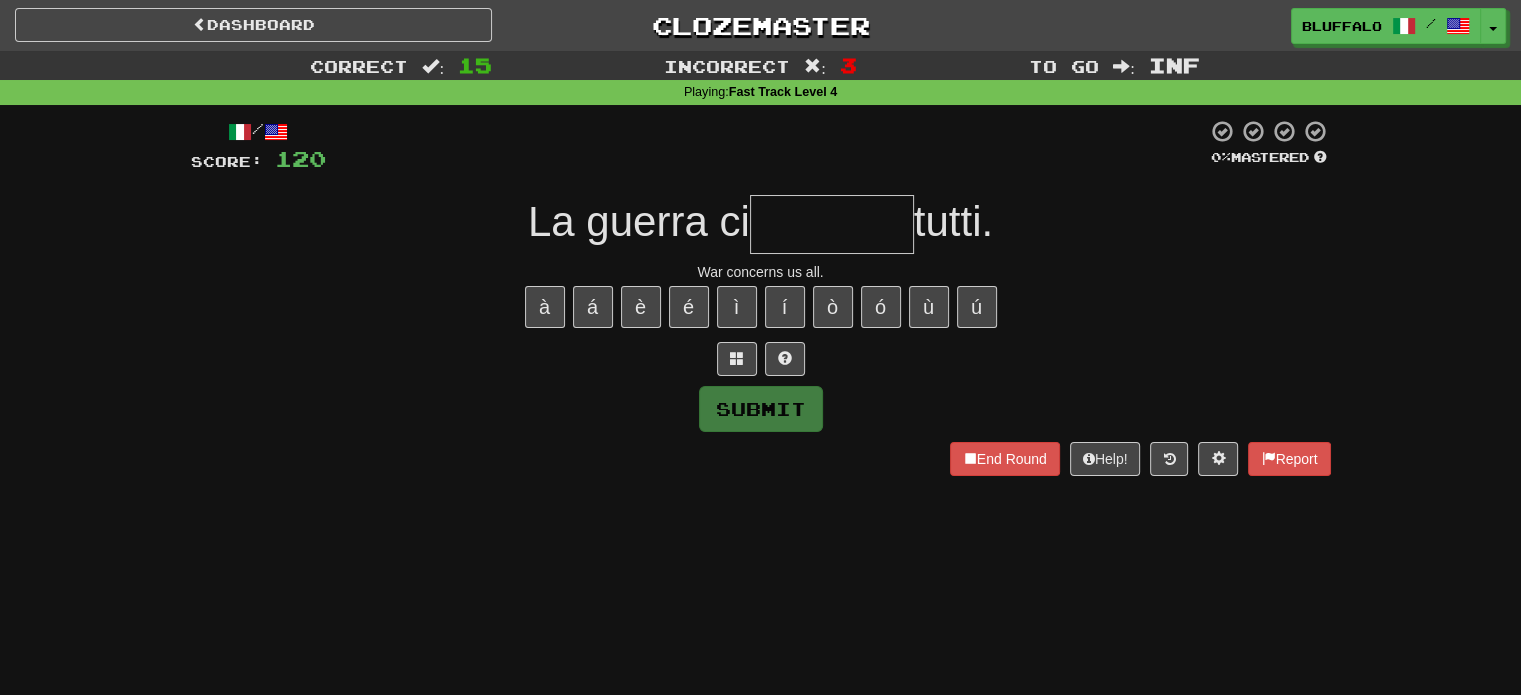type on "********" 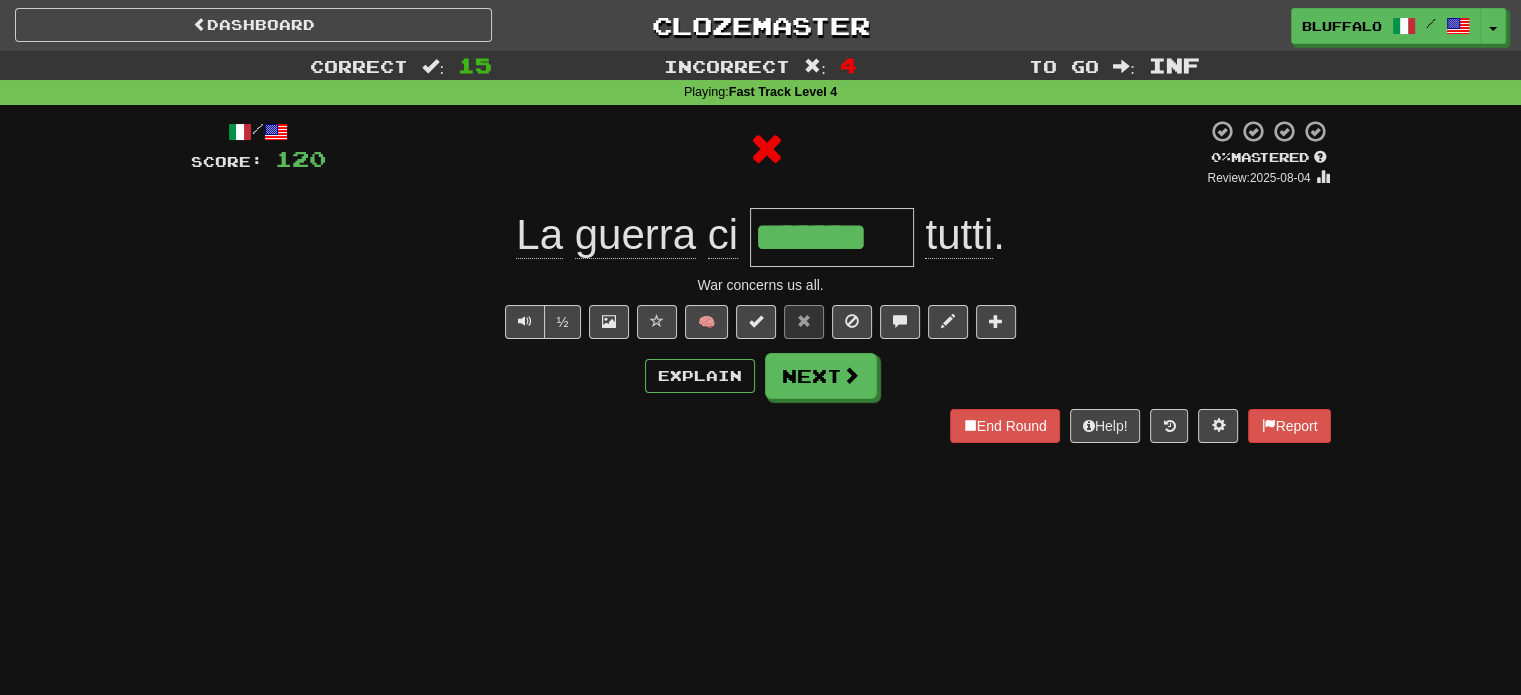 type on "********" 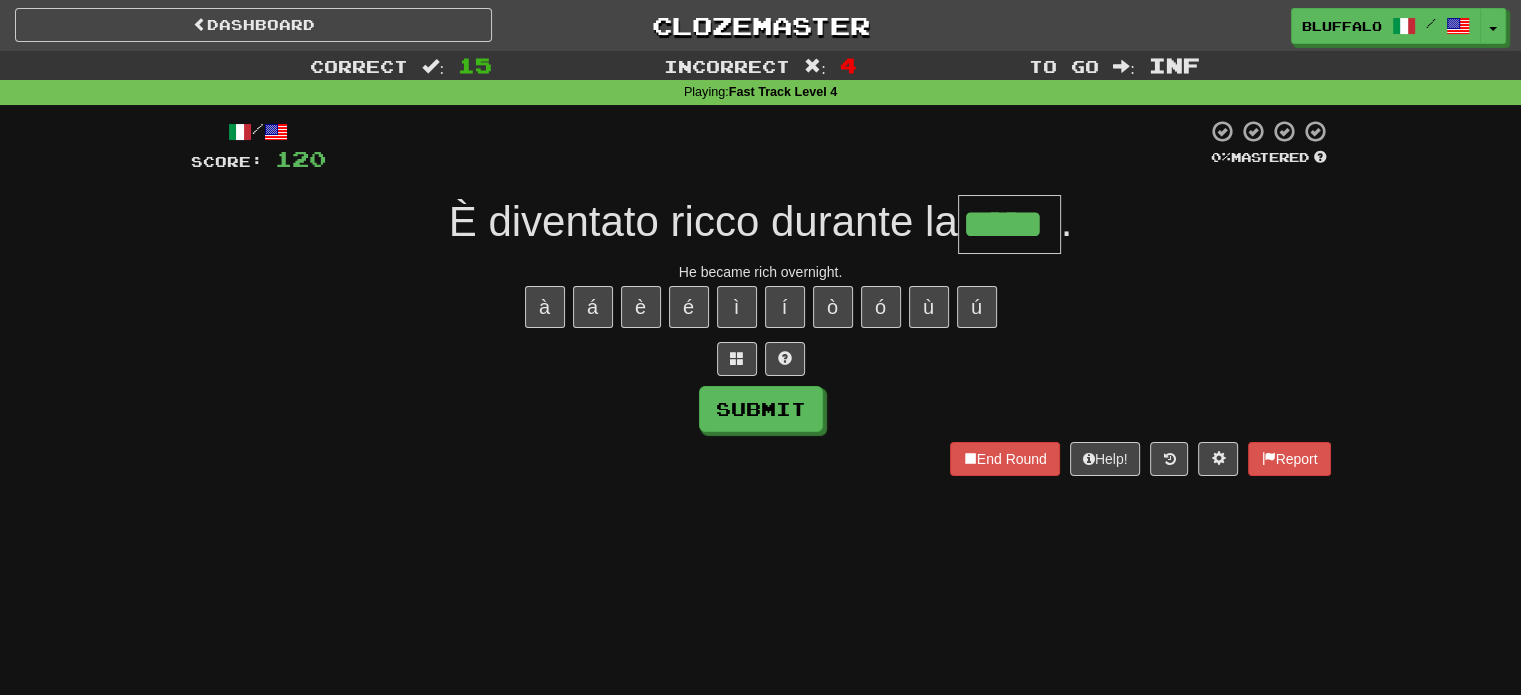 type on "*****" 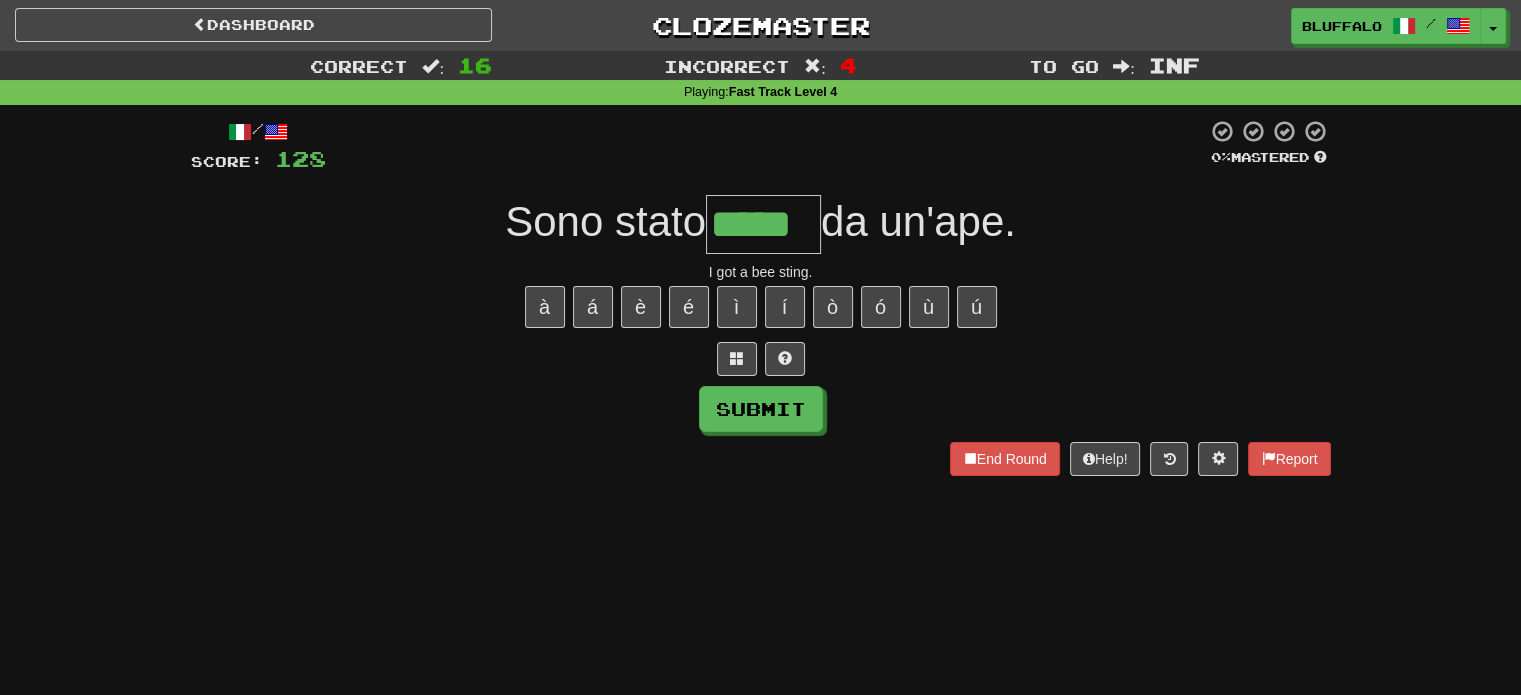 type on "*****" 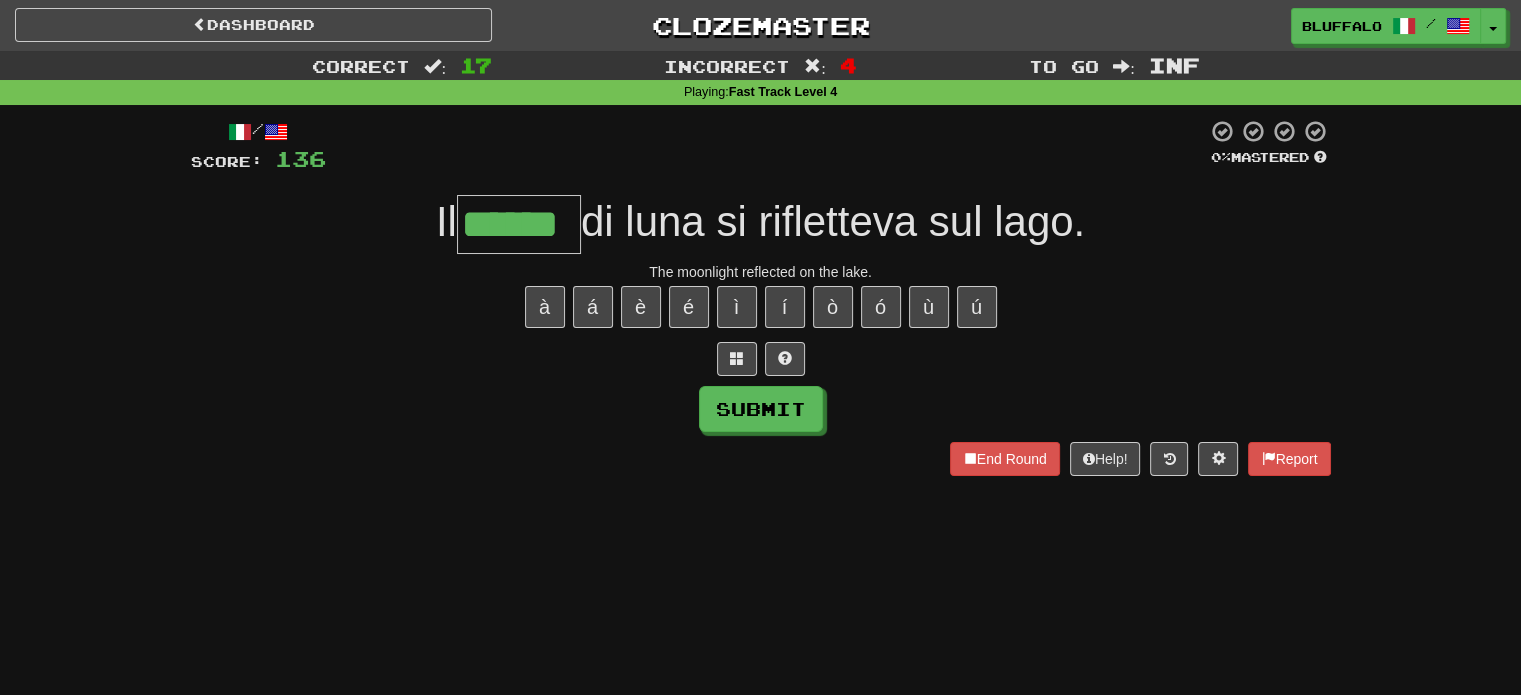 type on "******" 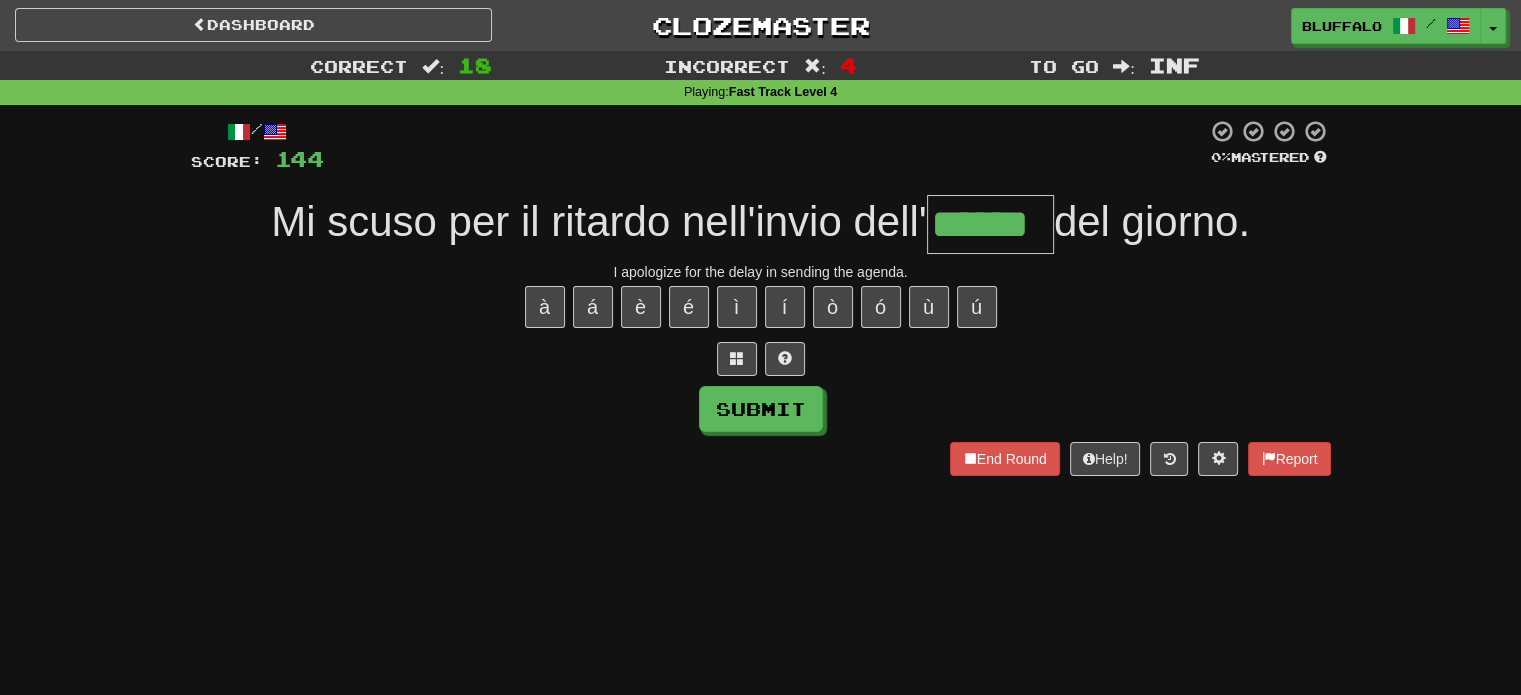 type on "******" 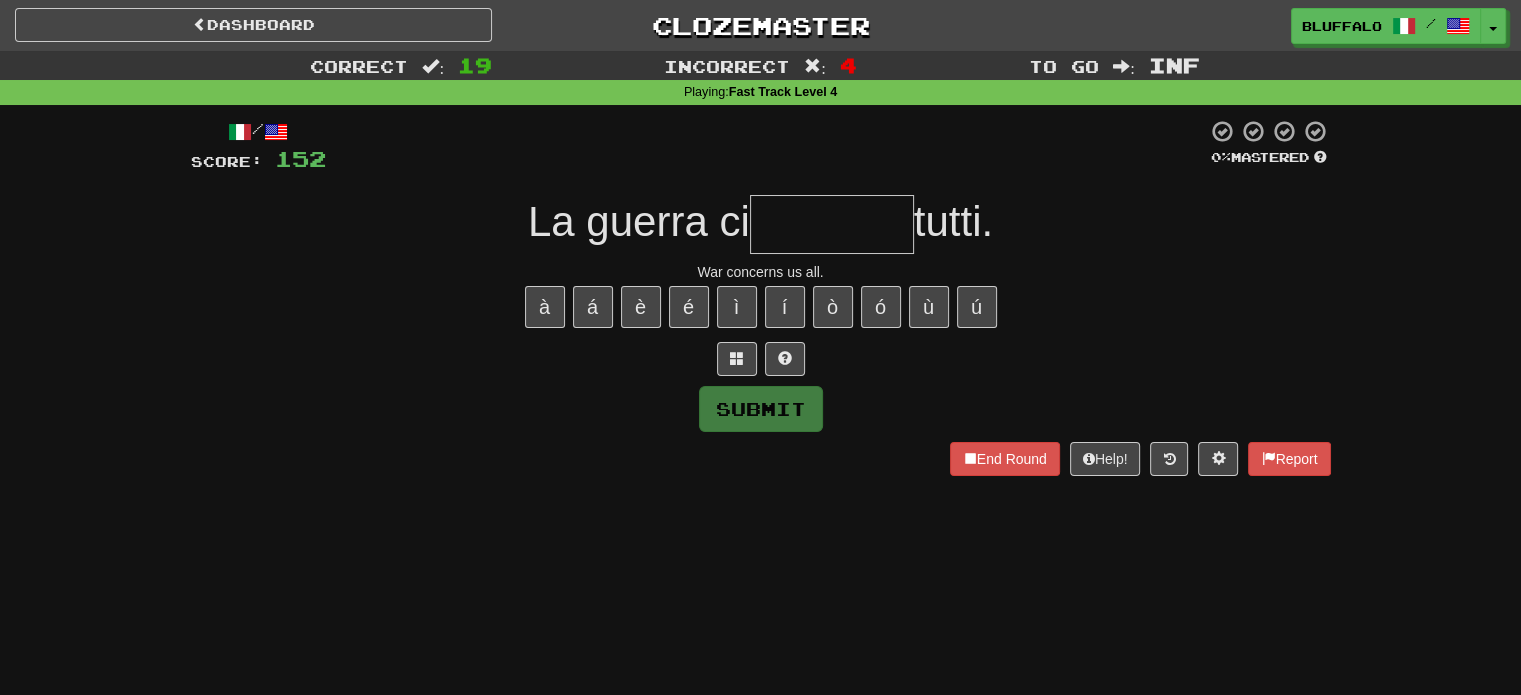 type on "********" 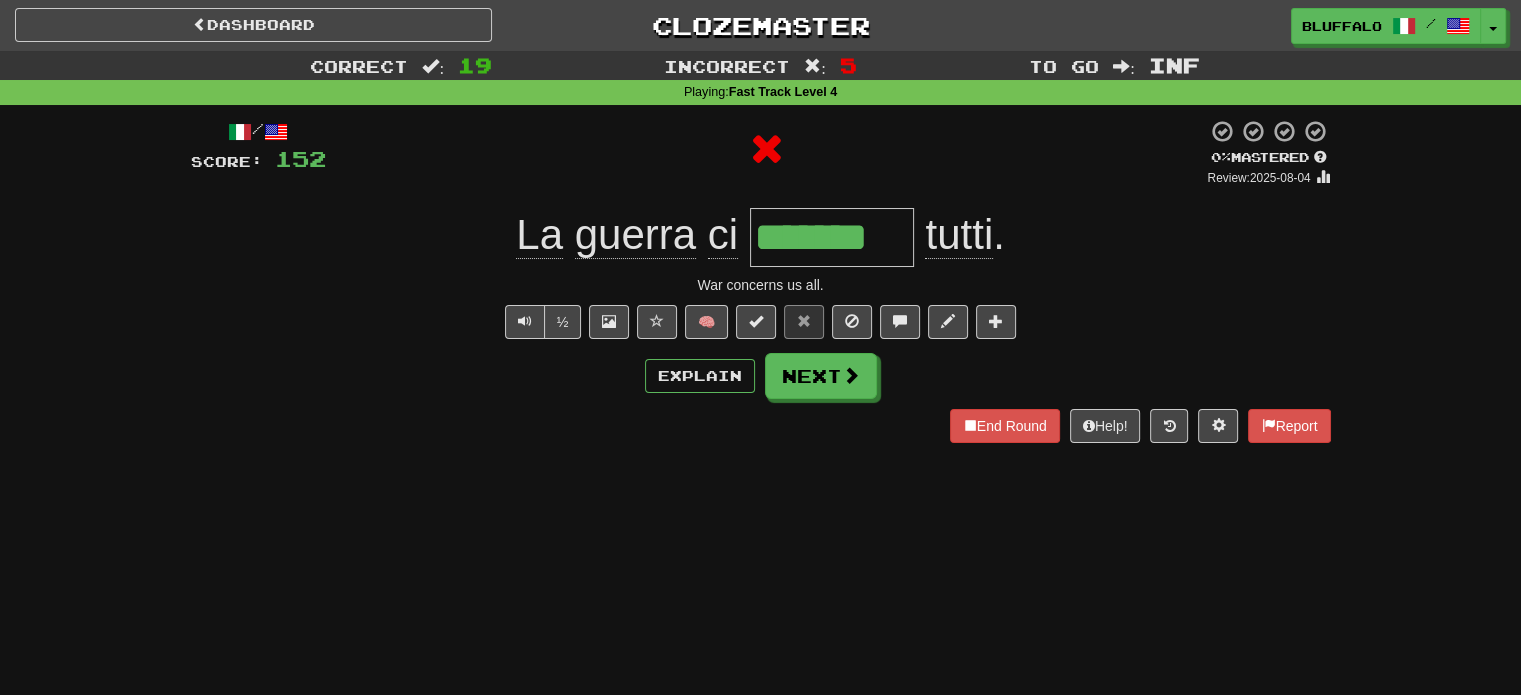 type on "********" 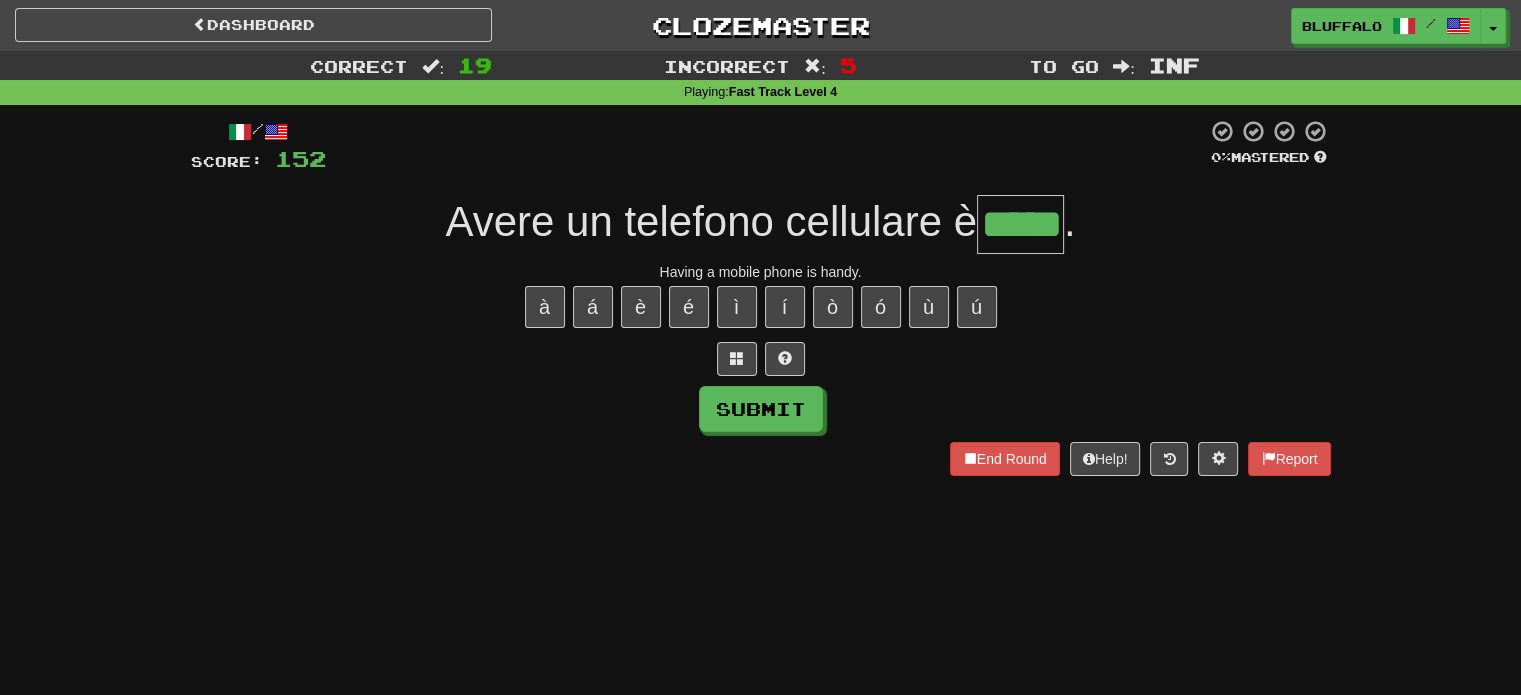 type on "*****" 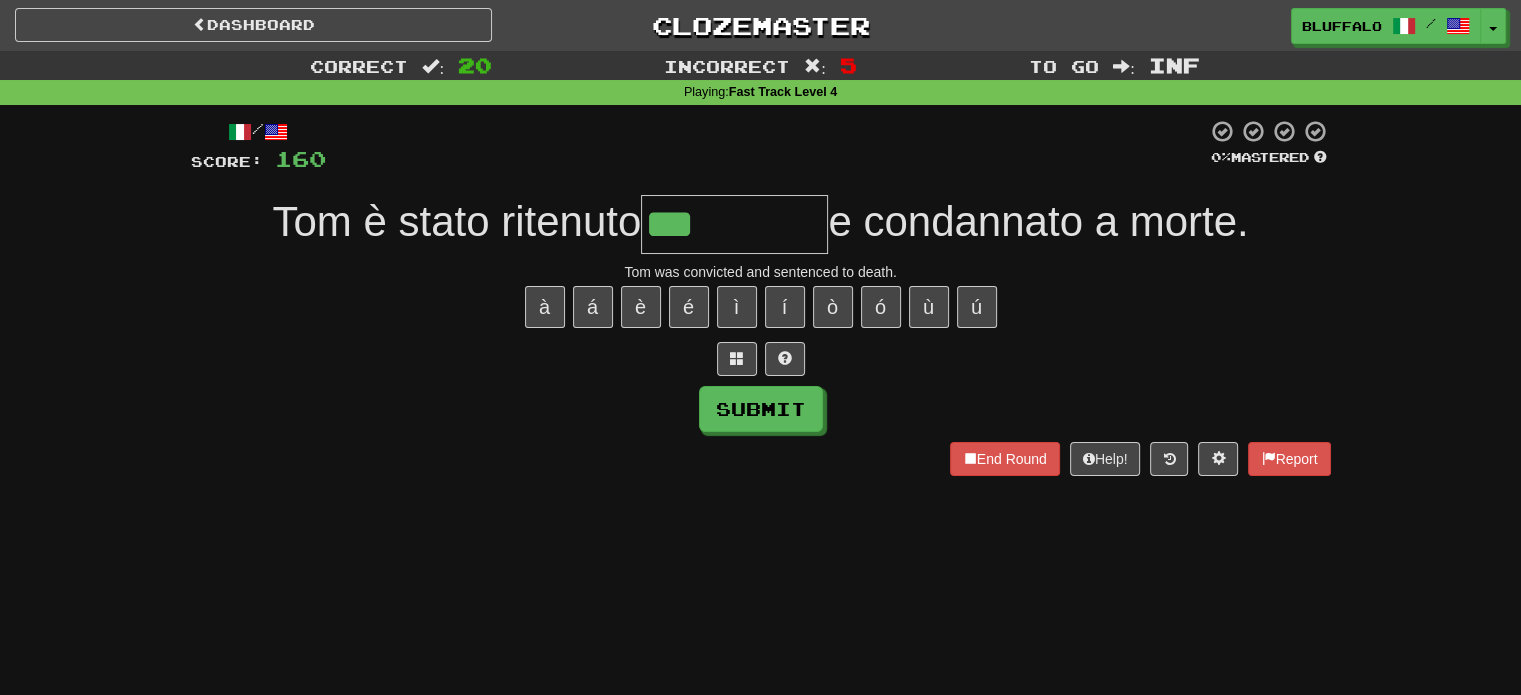 type on "*********" 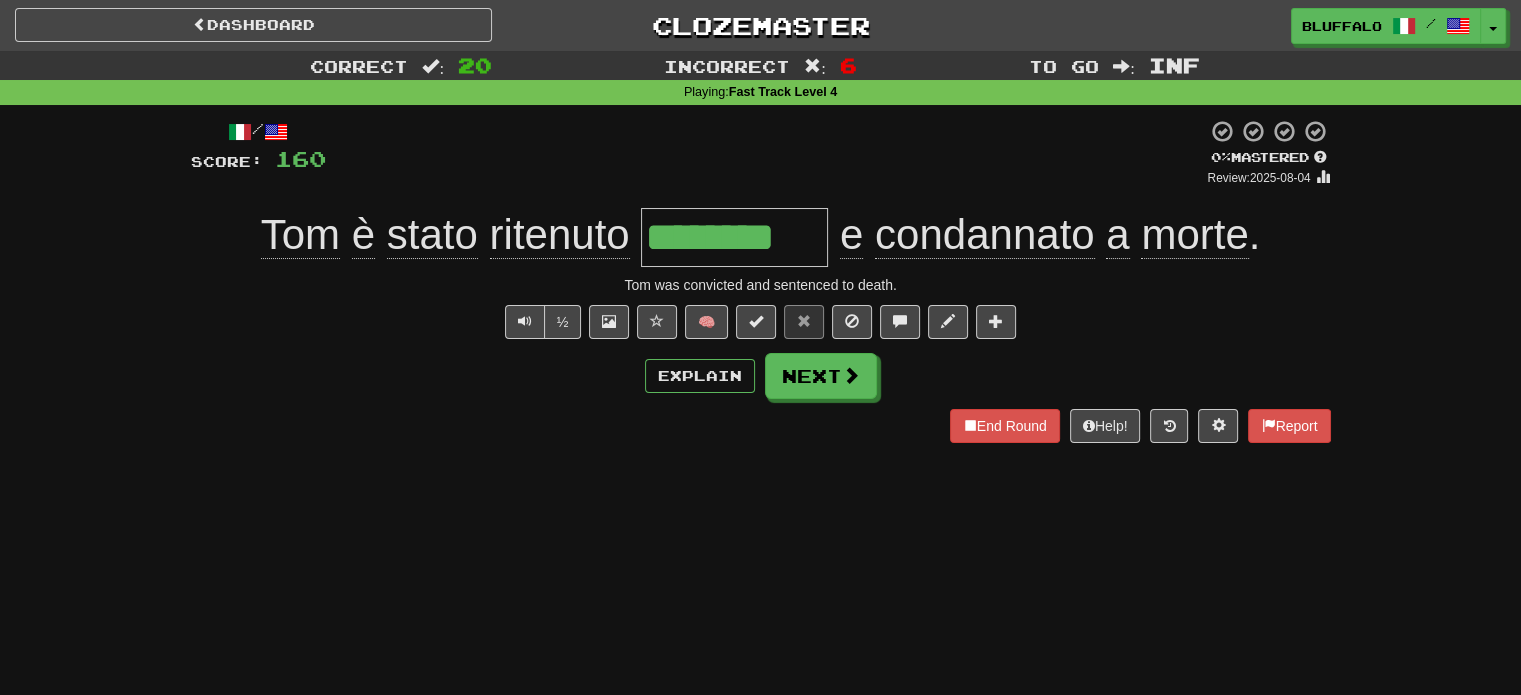 type on "*********" 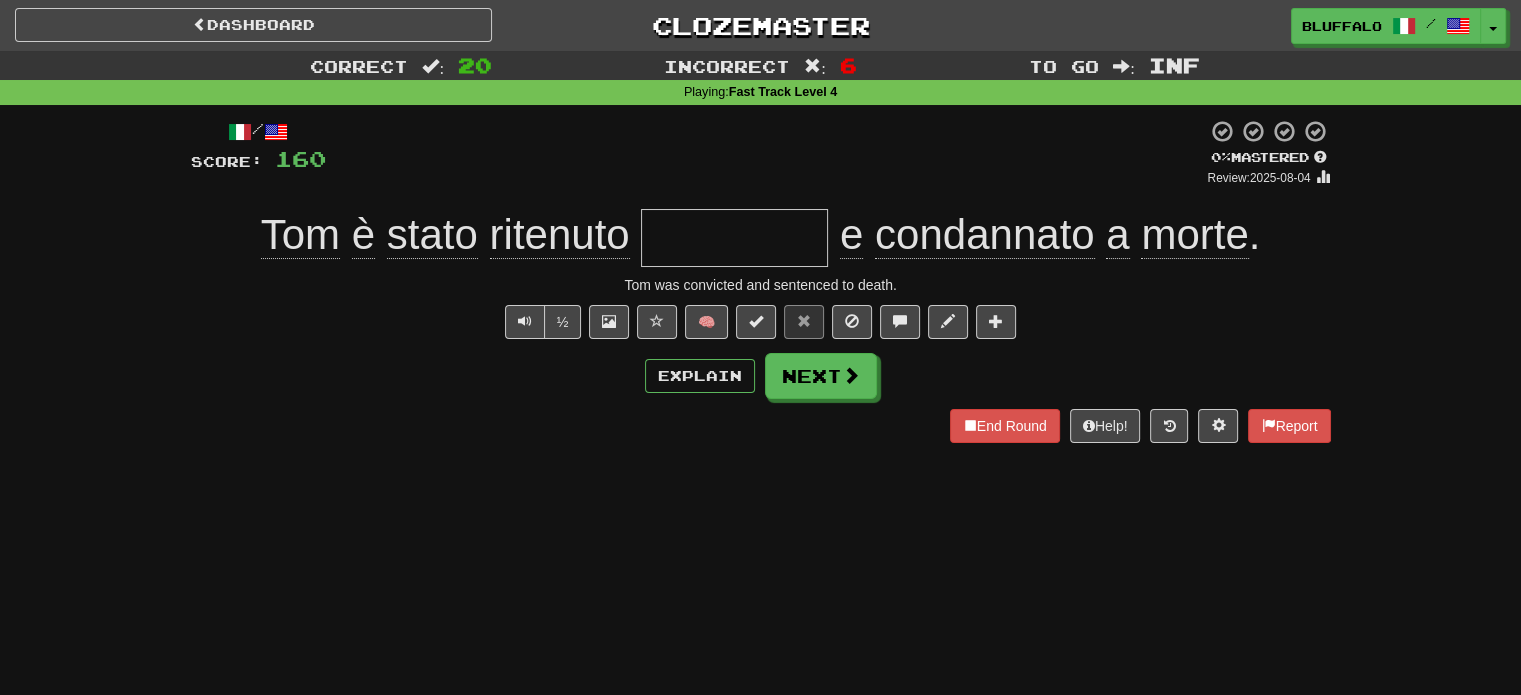 scroll, scrollTop: 0, scrollLeft: 0, axis: both 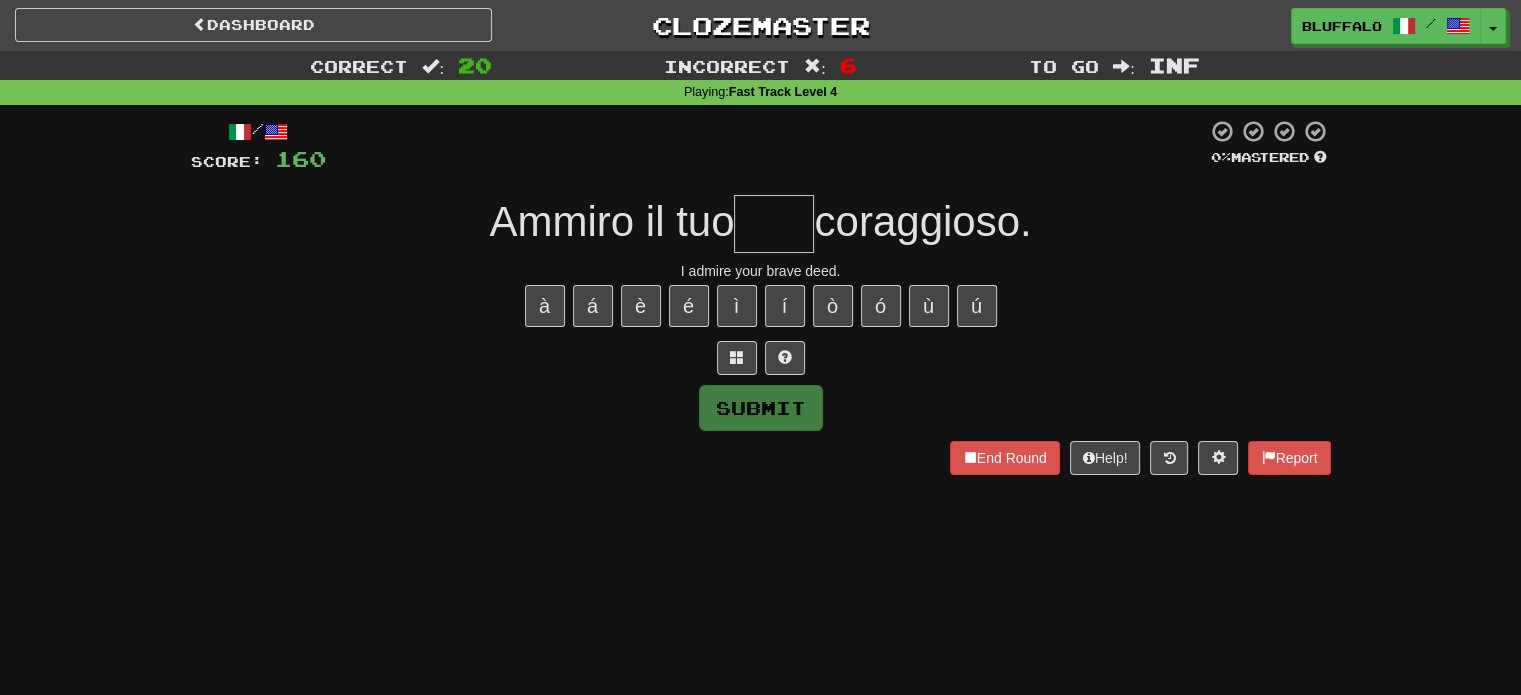 type on "*" 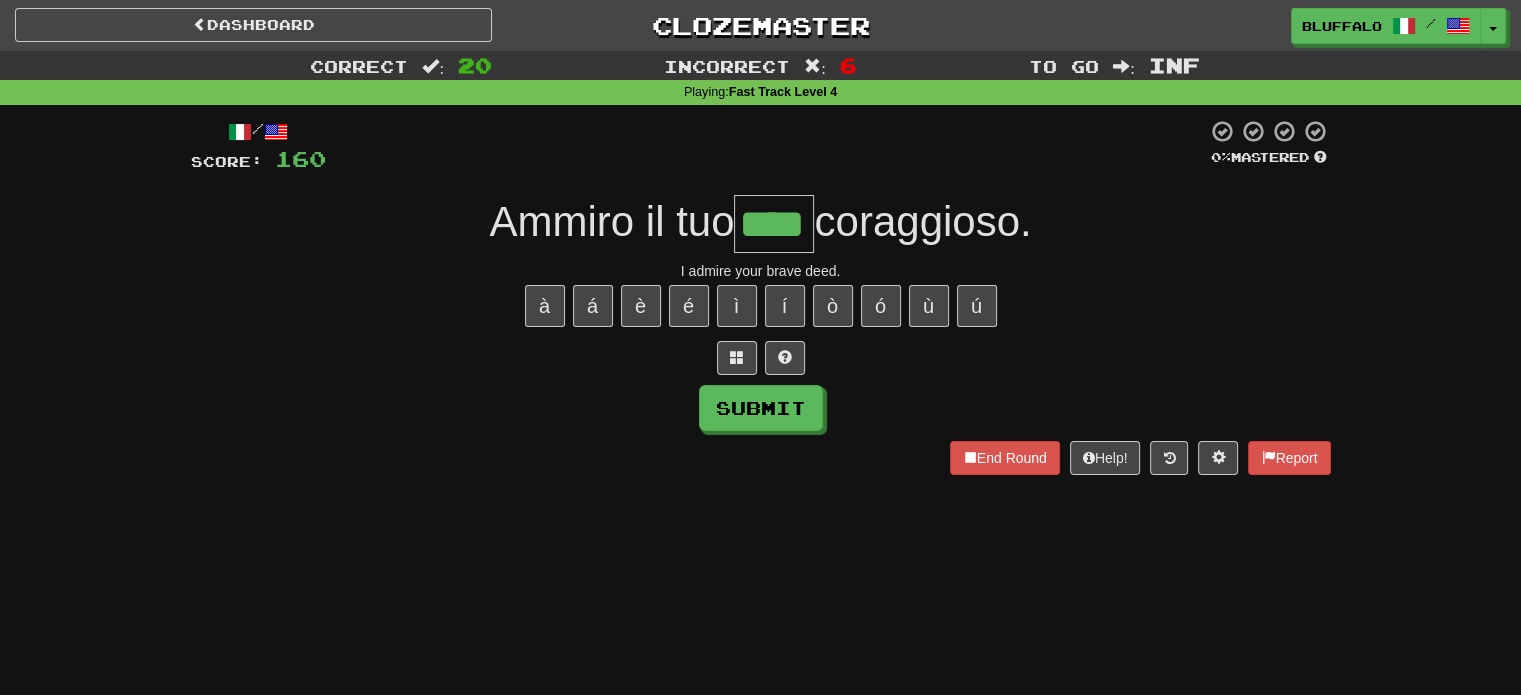 type on "****" 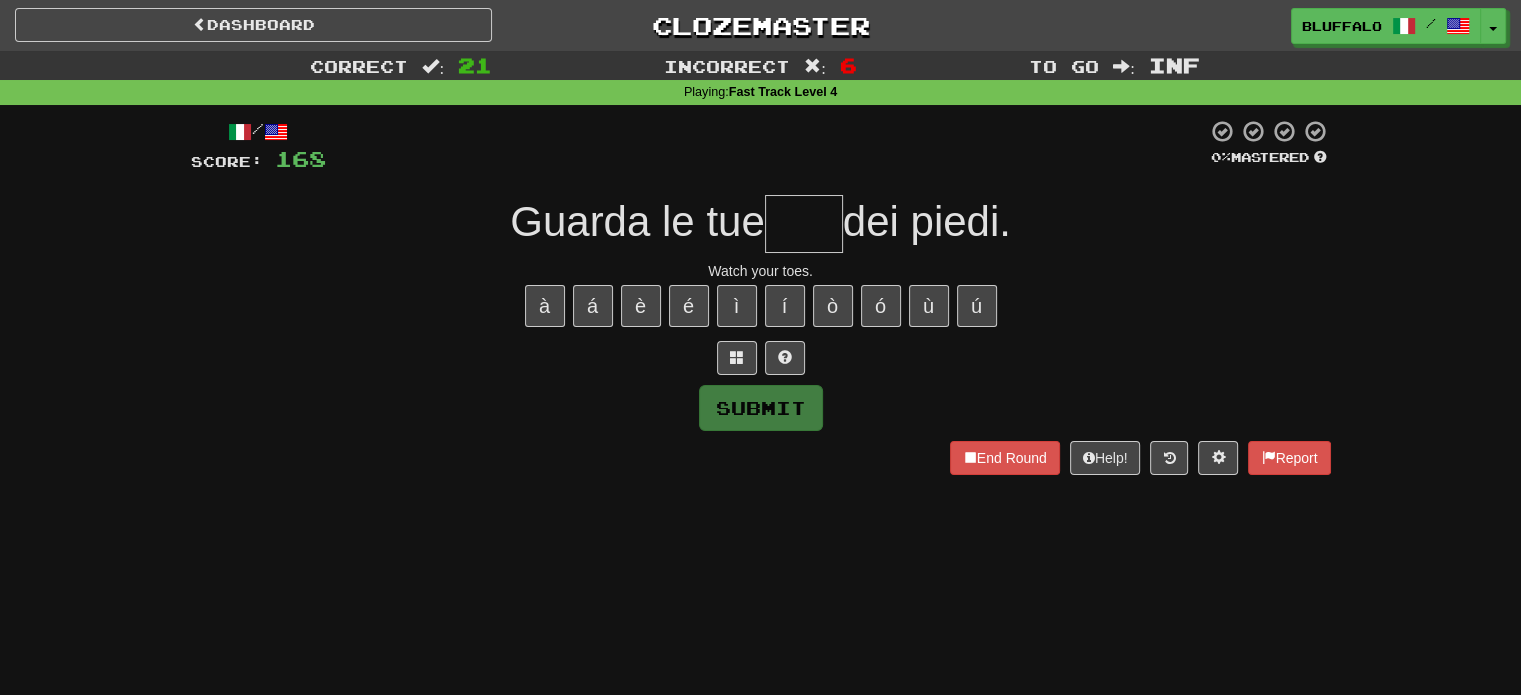 type on "*" 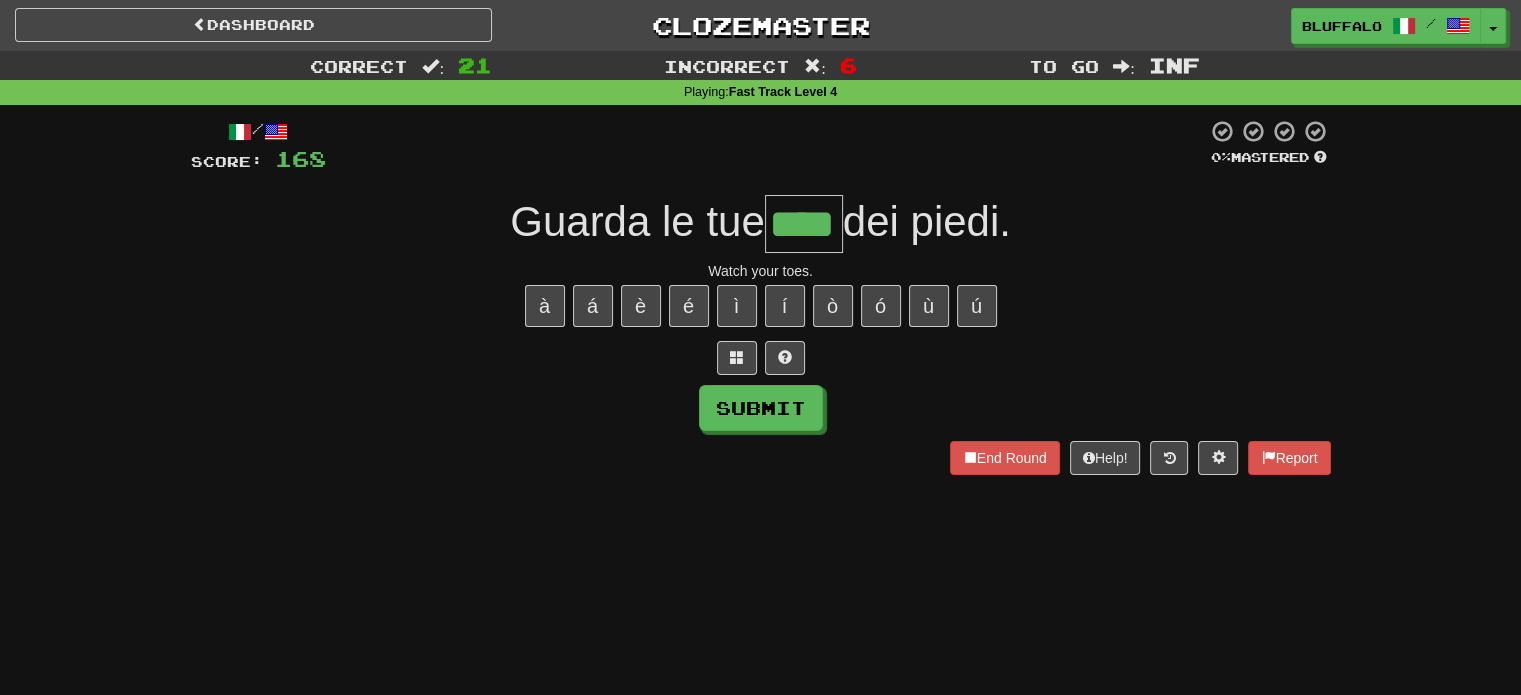 type on "****" 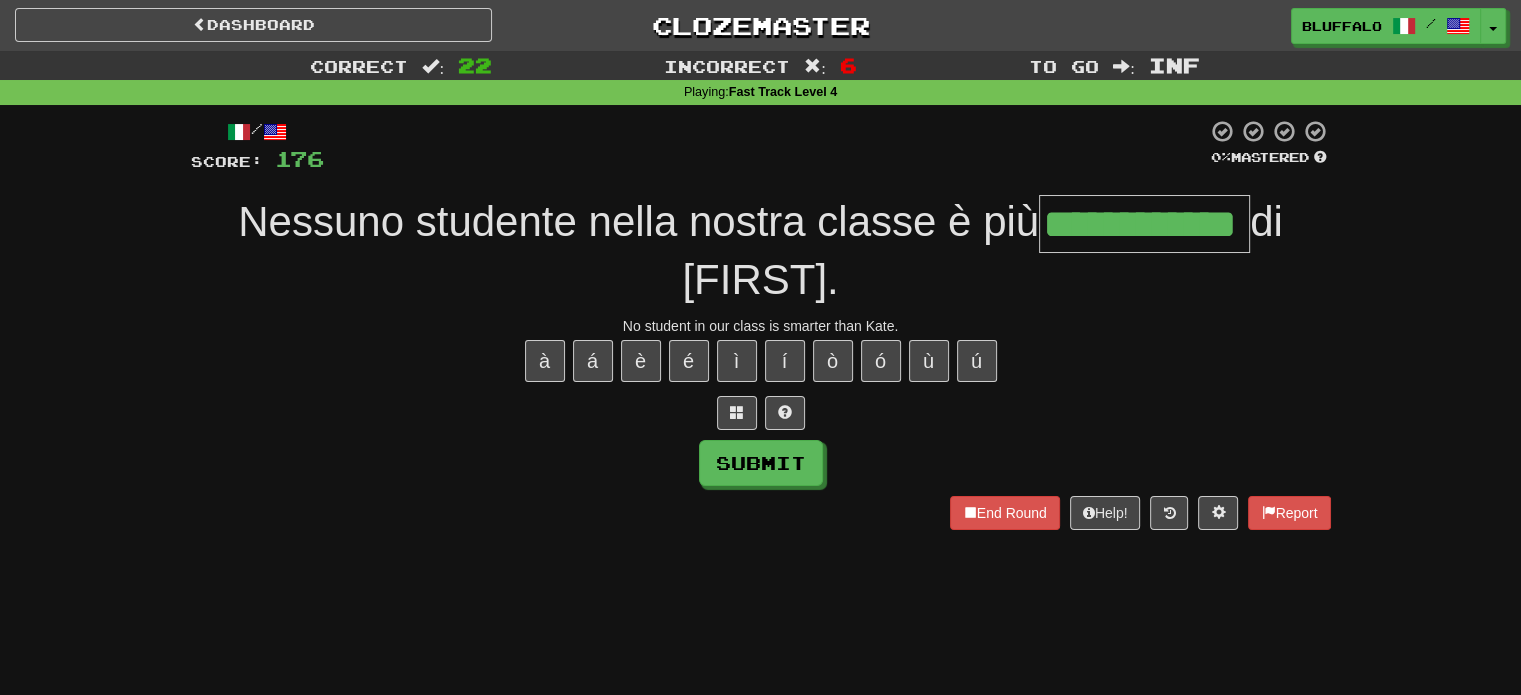 type on "**********" 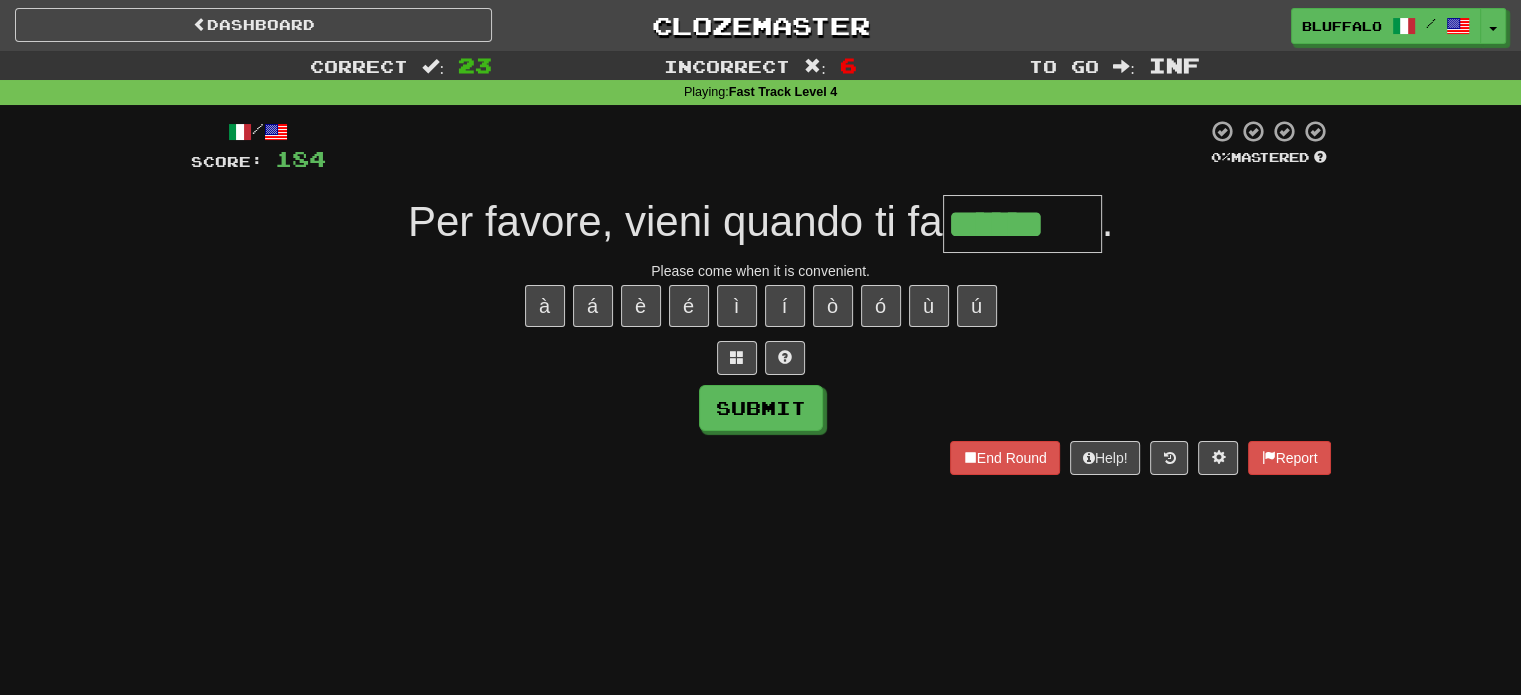 type on "******" 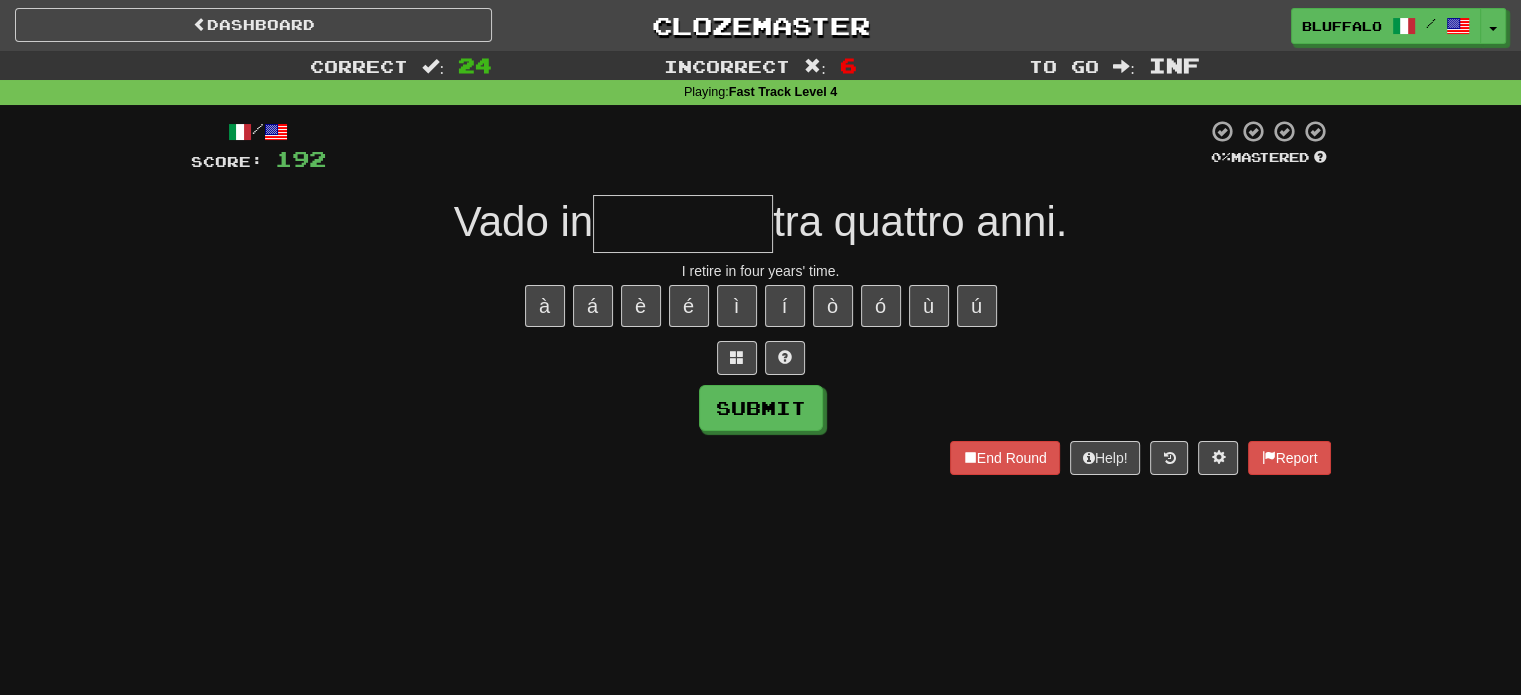 type on "*" 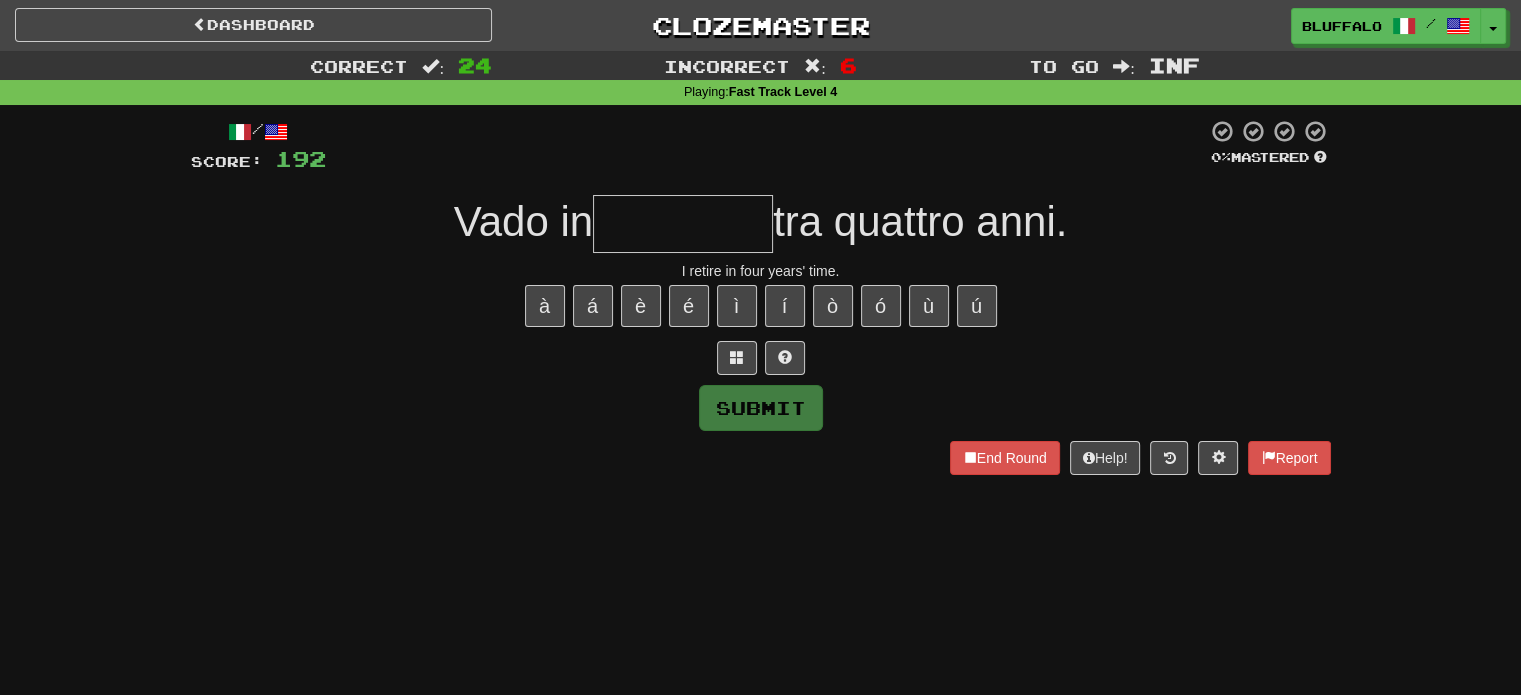 type on "********" 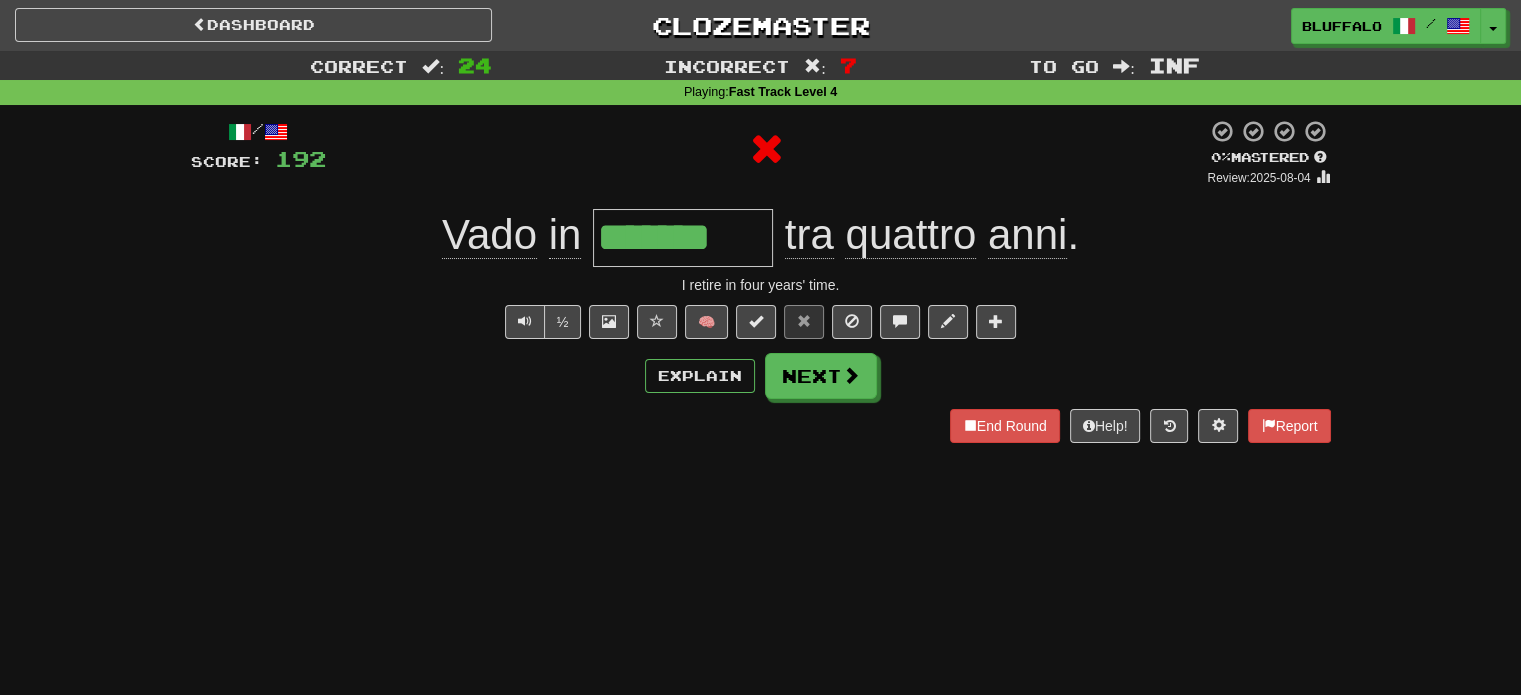 type on "********" 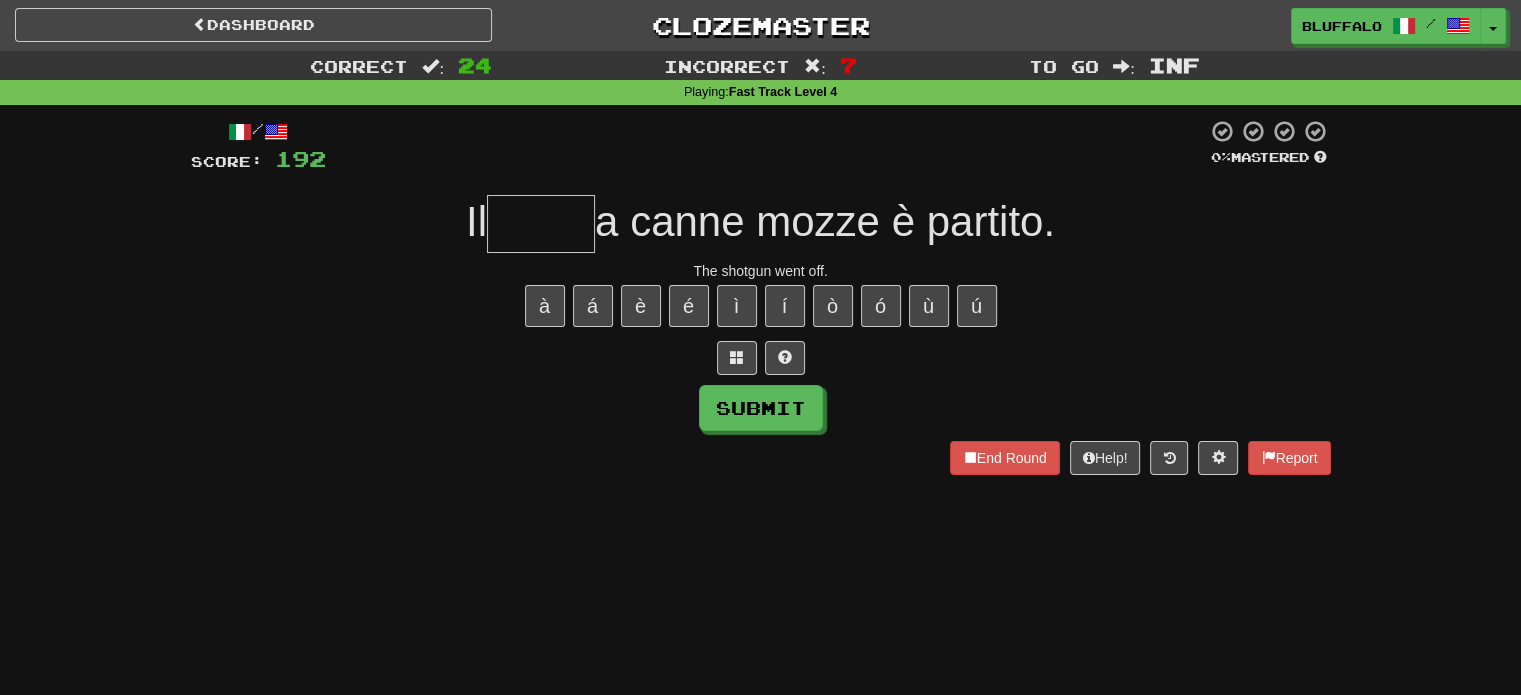 type on "*" 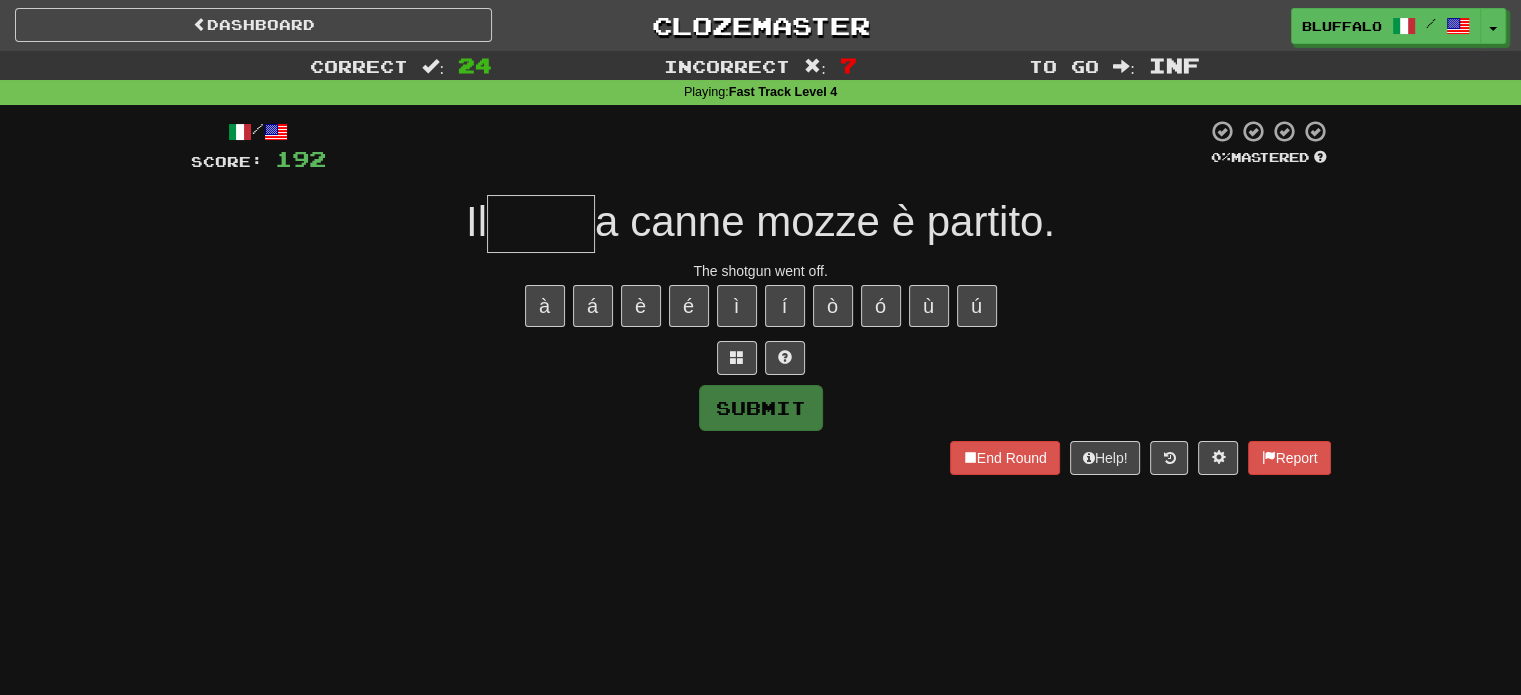 type on "******" 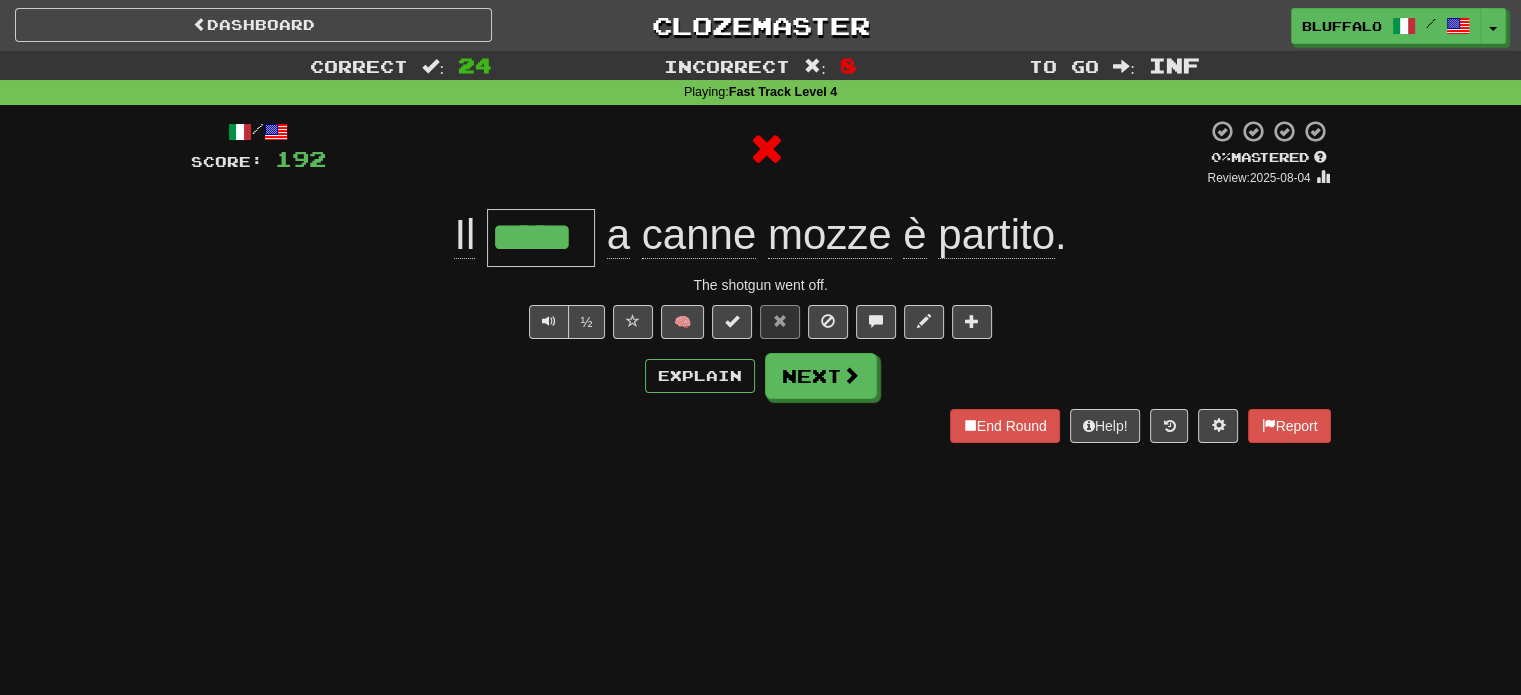 type on "******" 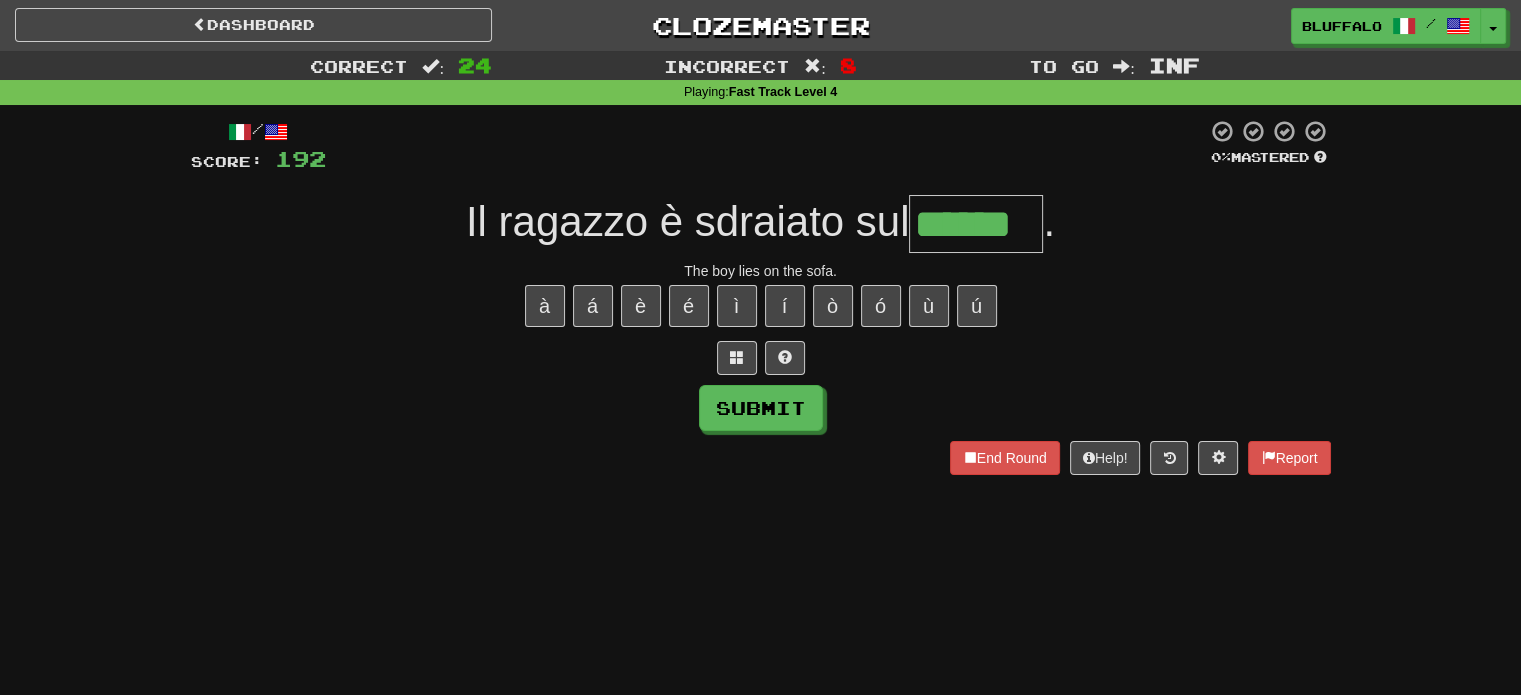 type on "******" 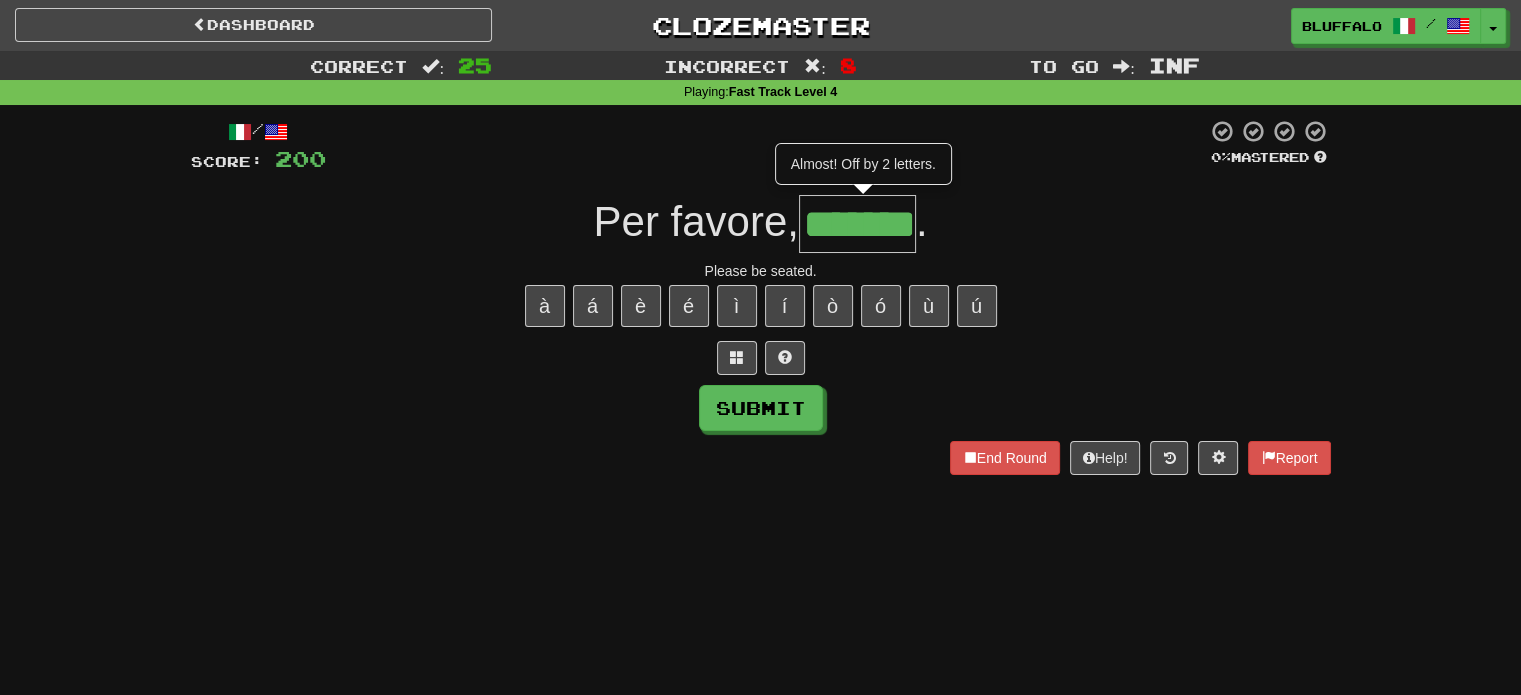 type on "*******" 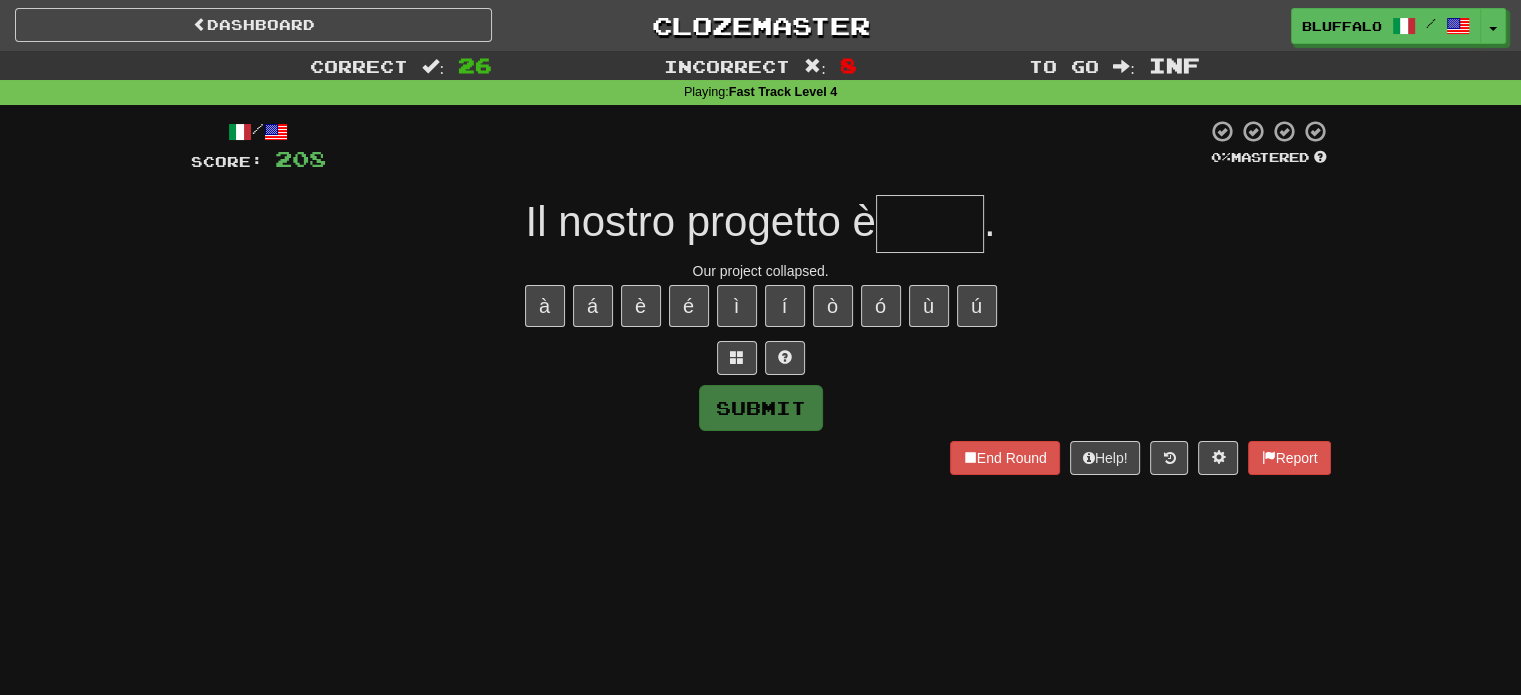 type on "*" 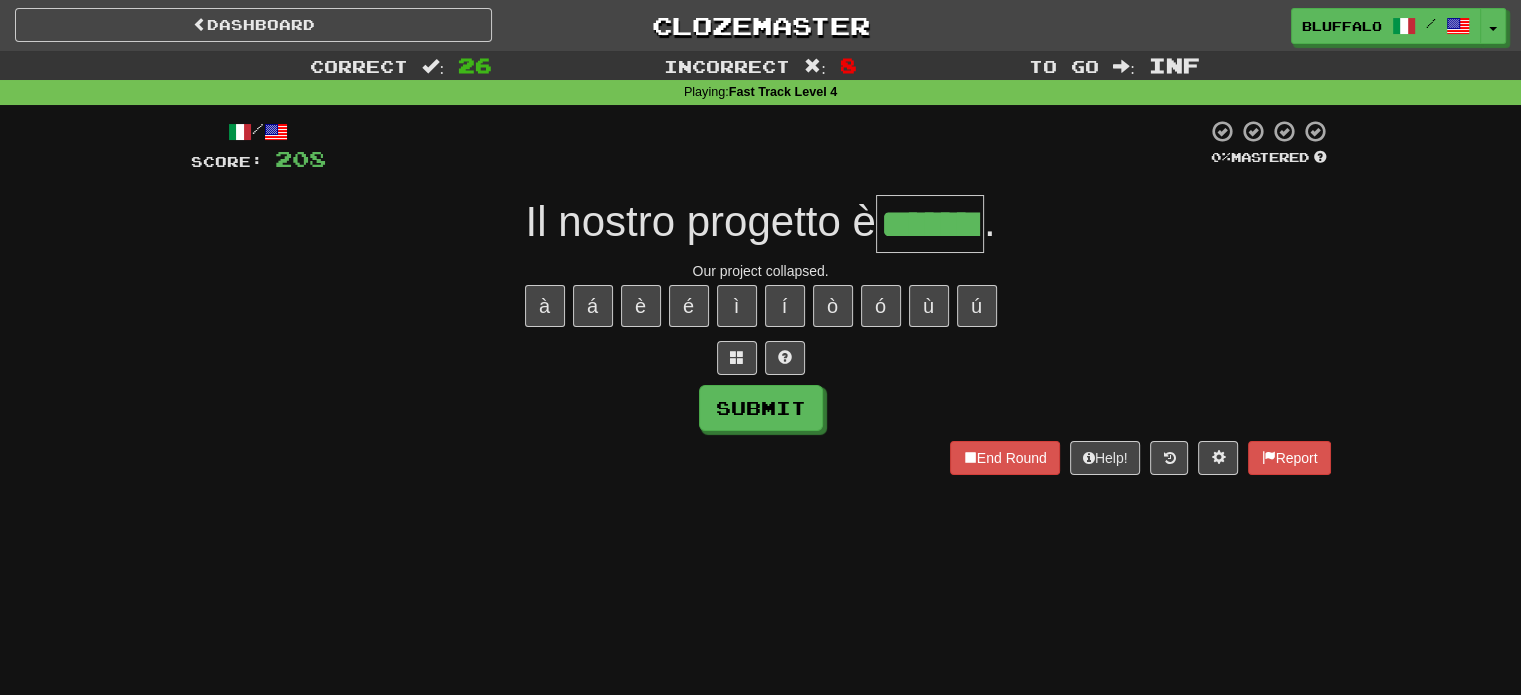 type on "*******" 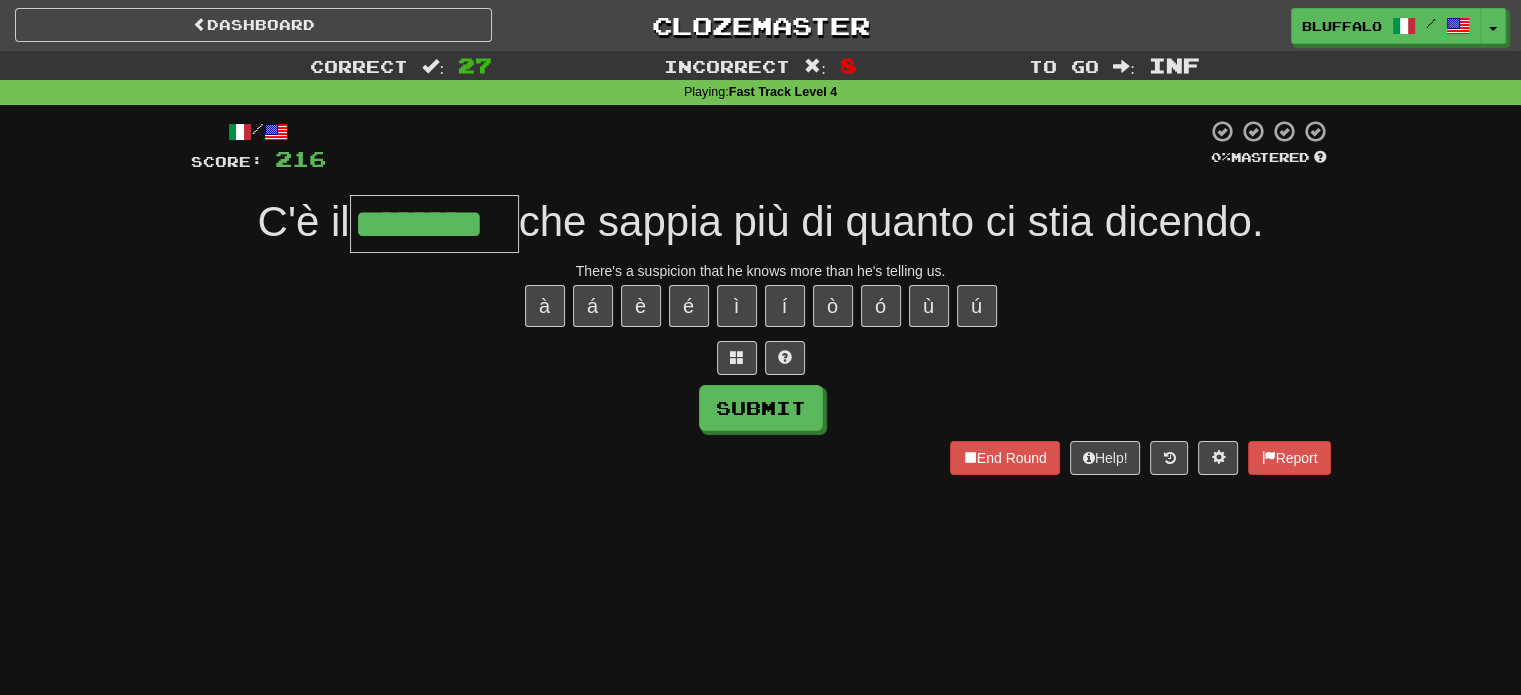 type on "********" 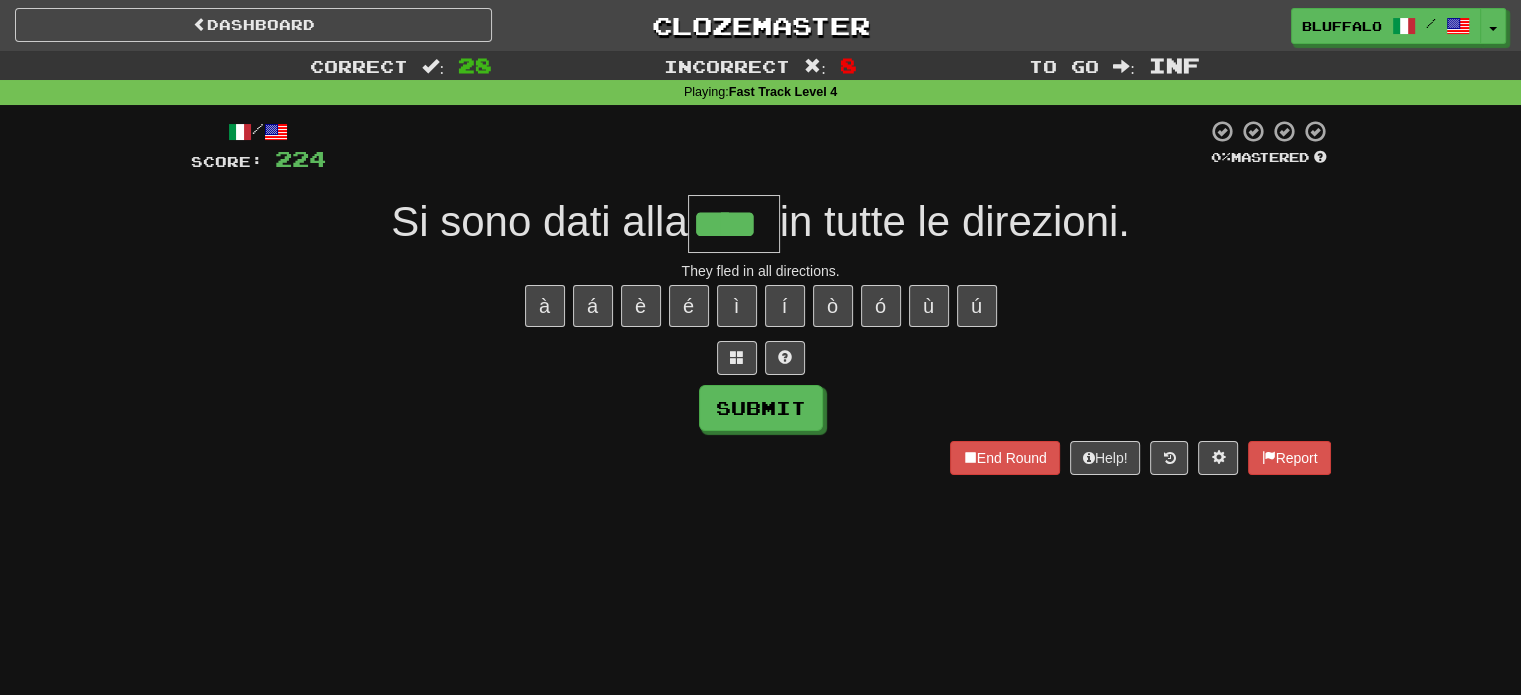 type on "****" 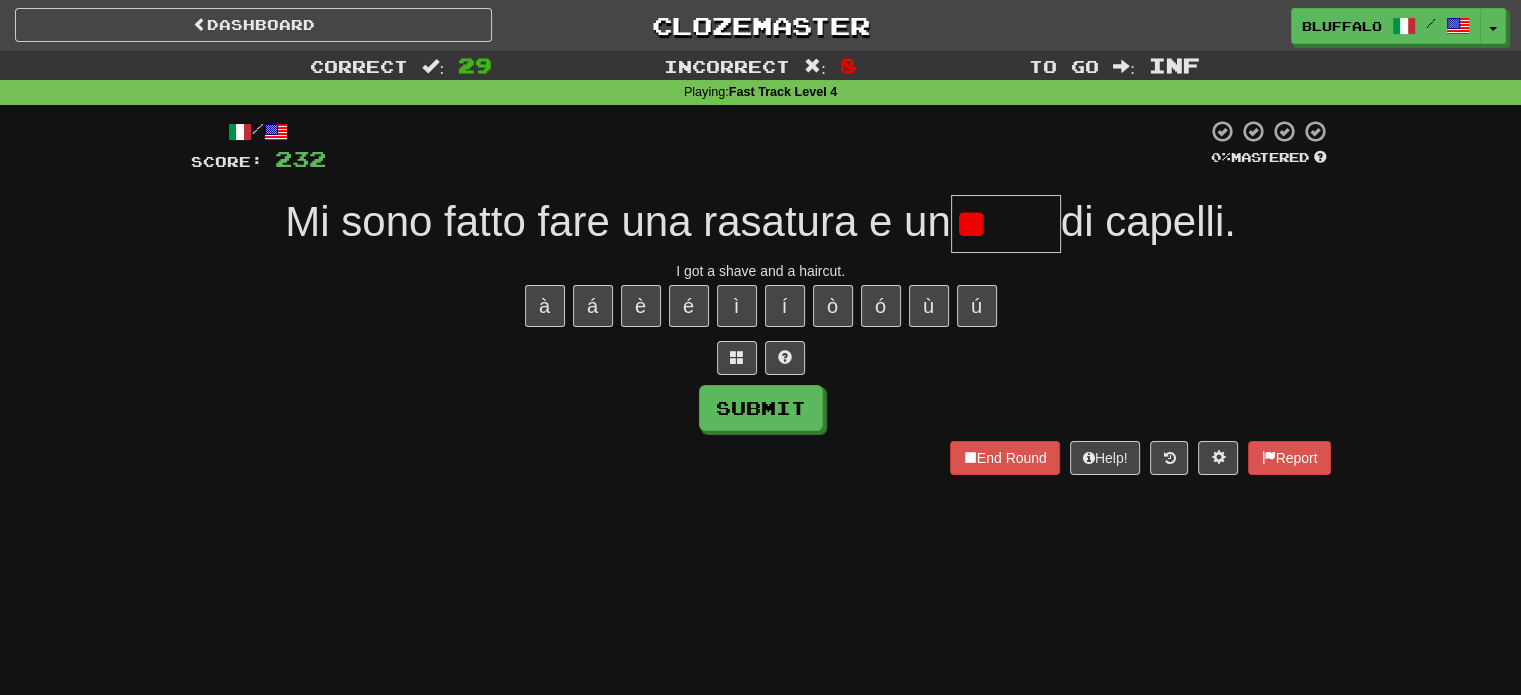 type on "*" 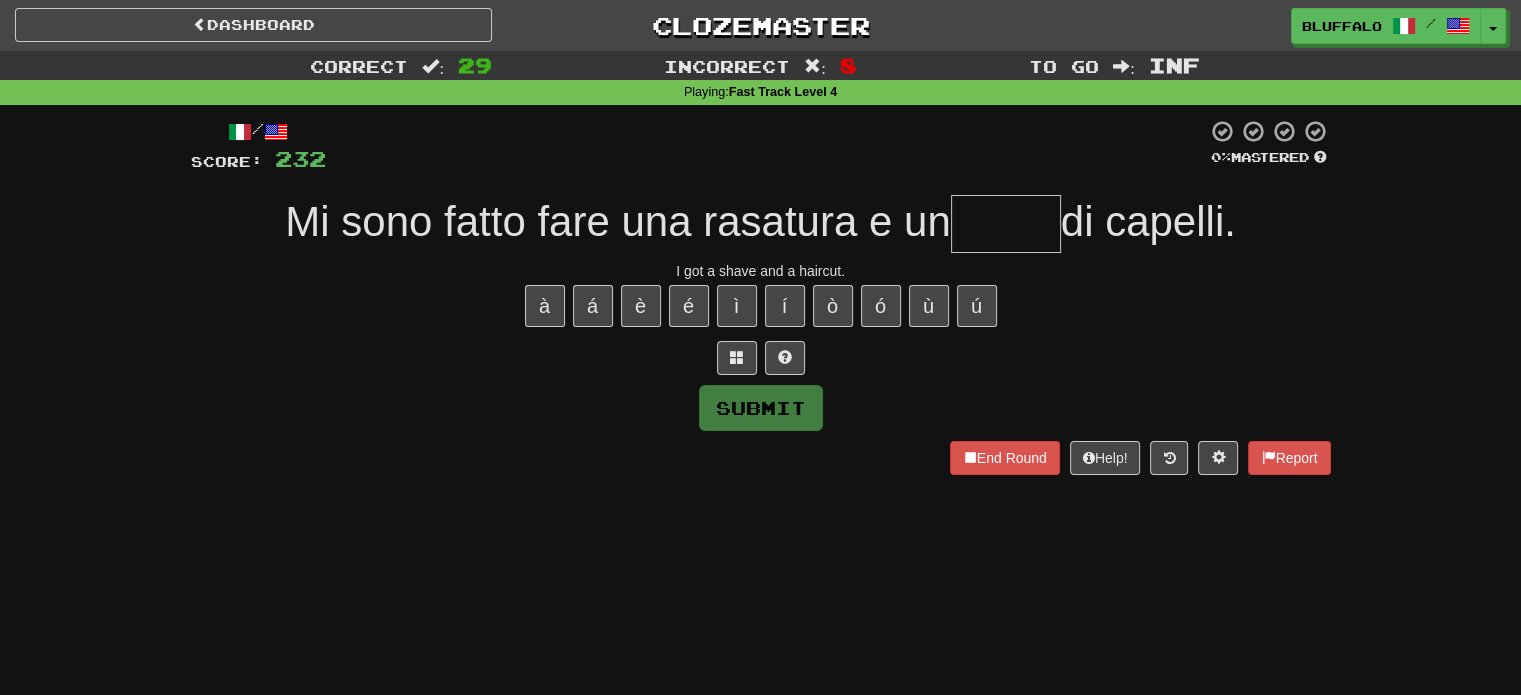 type on "******" 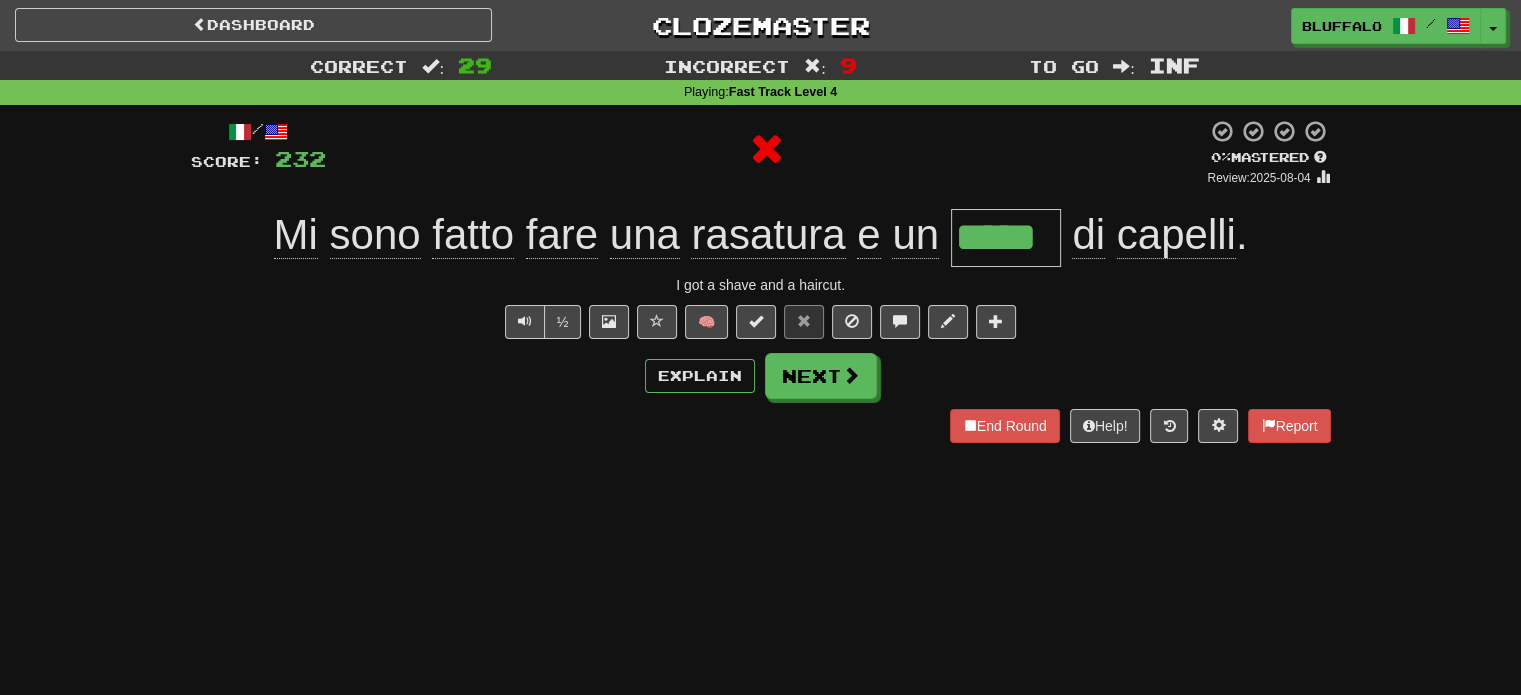 type on "******" 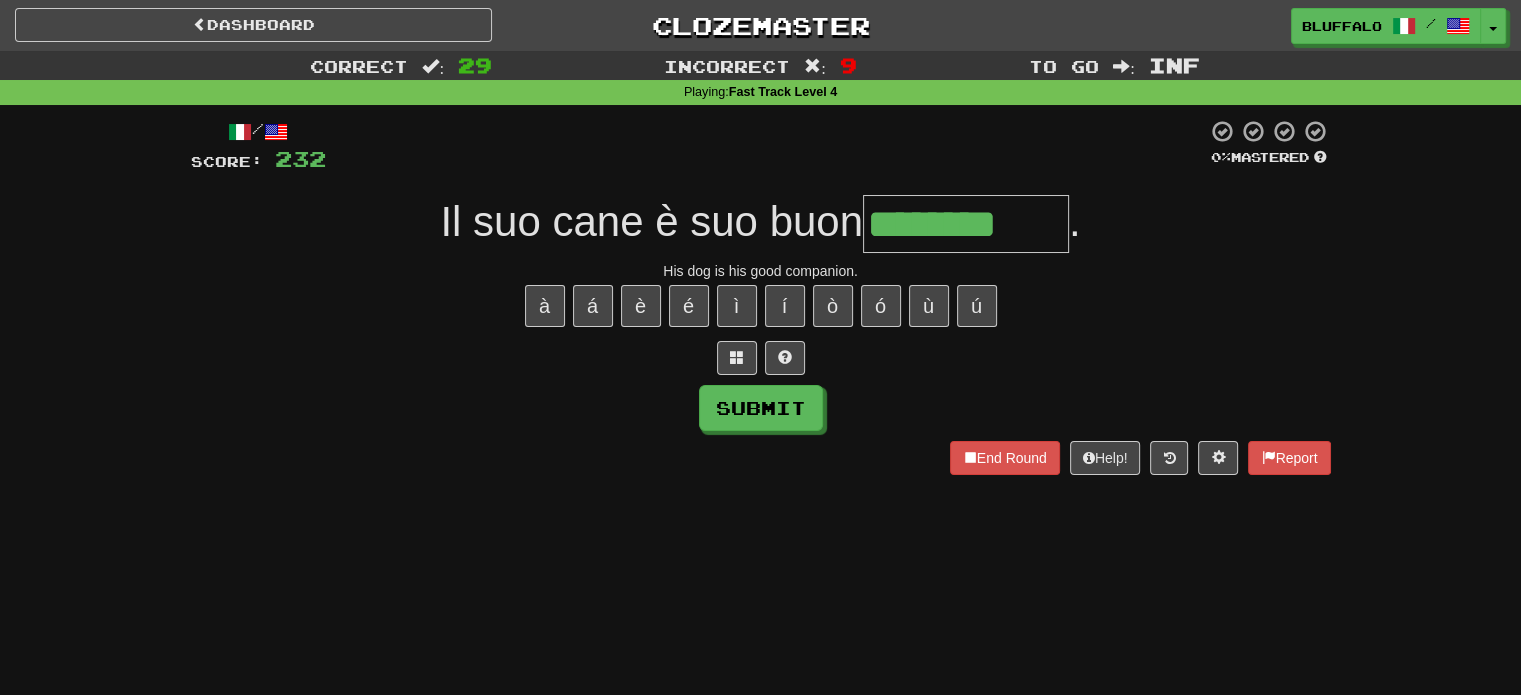 type on "********" 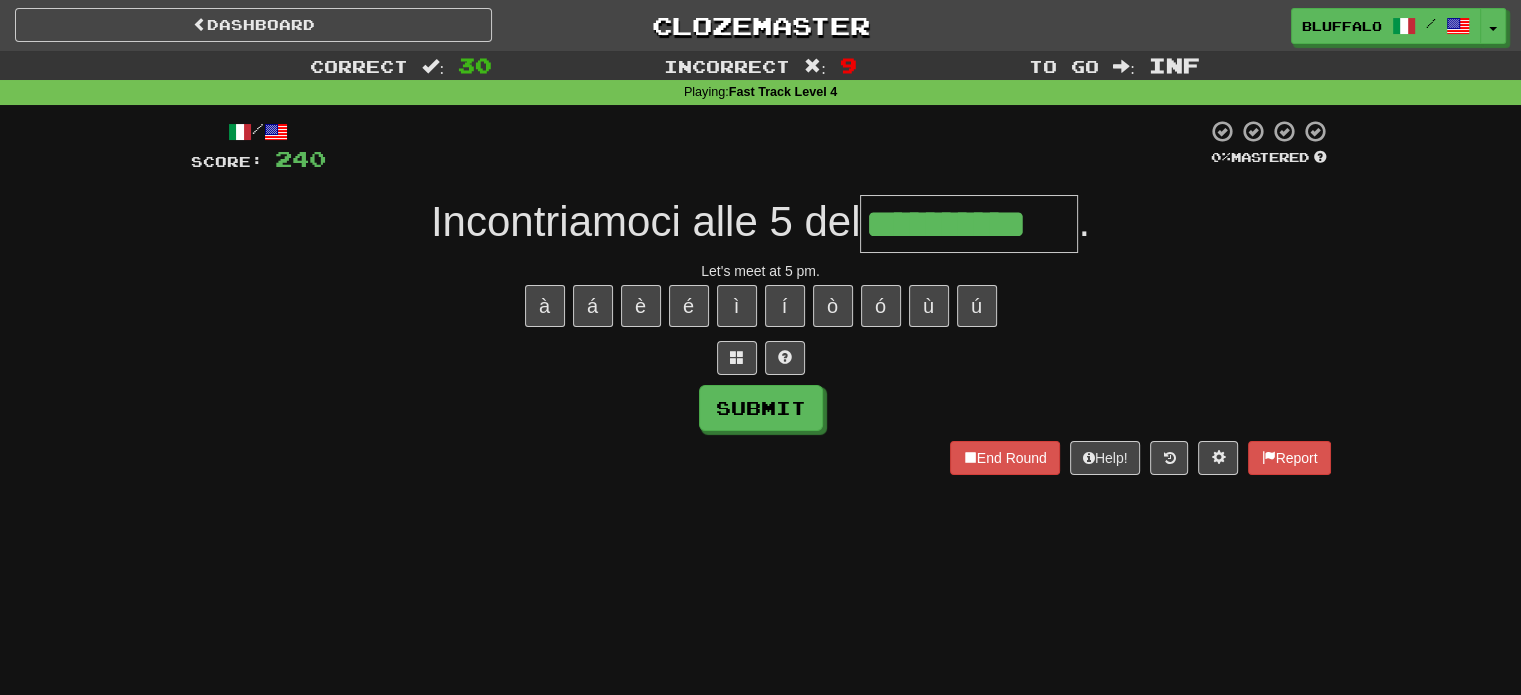 type on "**********" 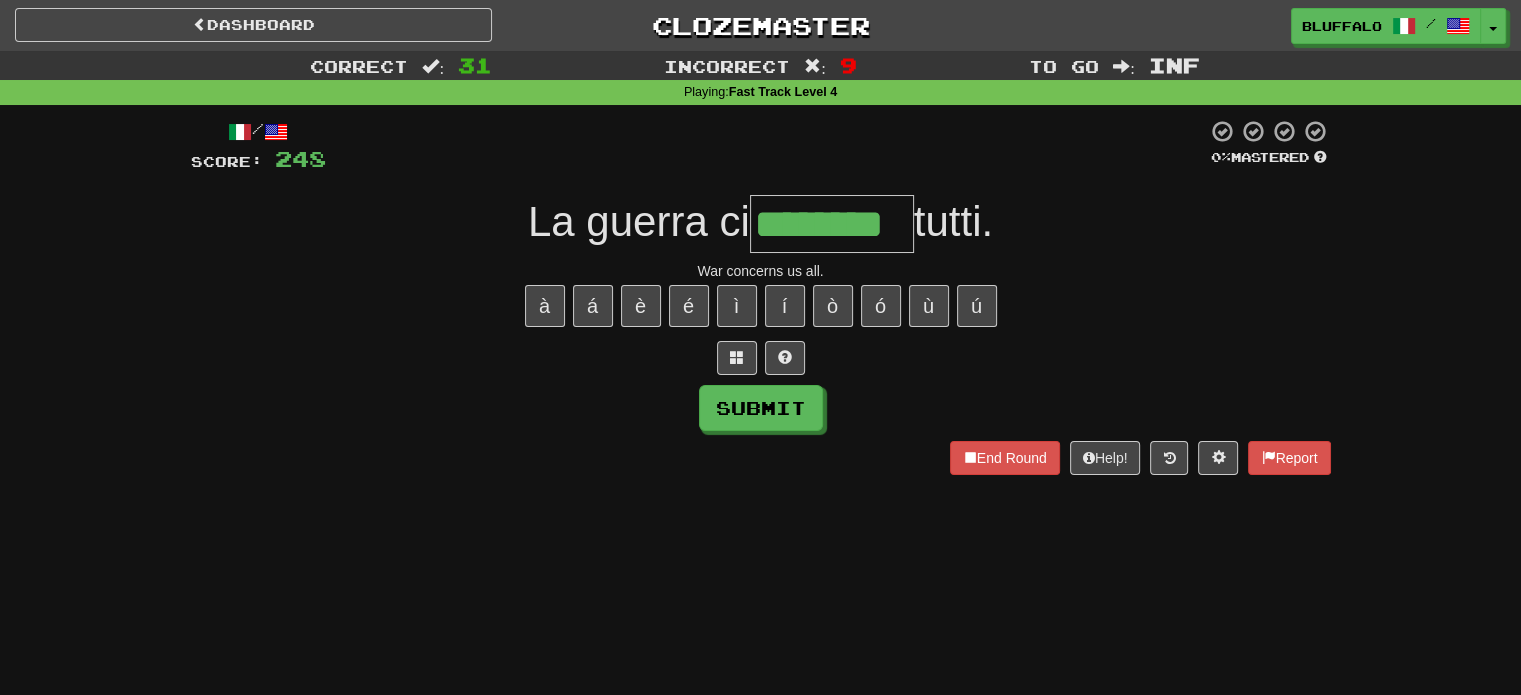 type on "********" 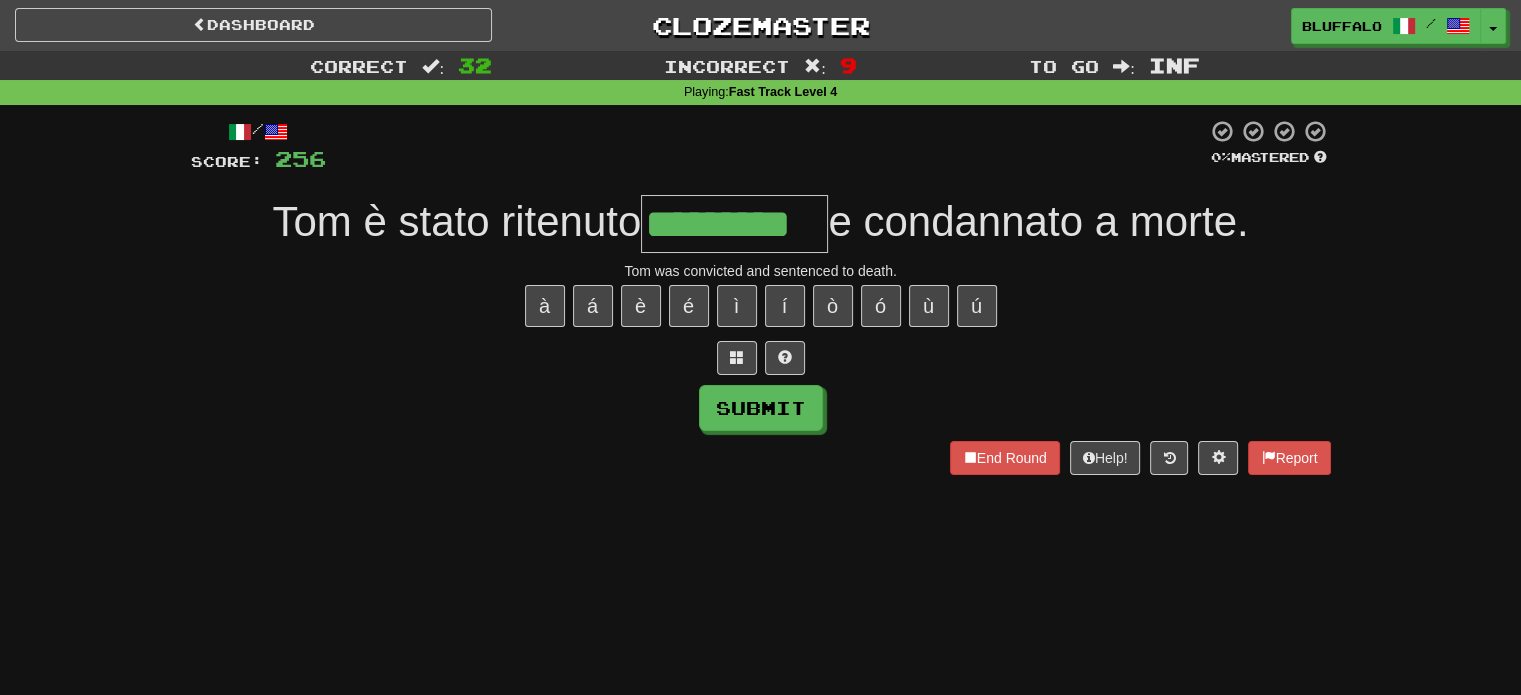 type on "*********" 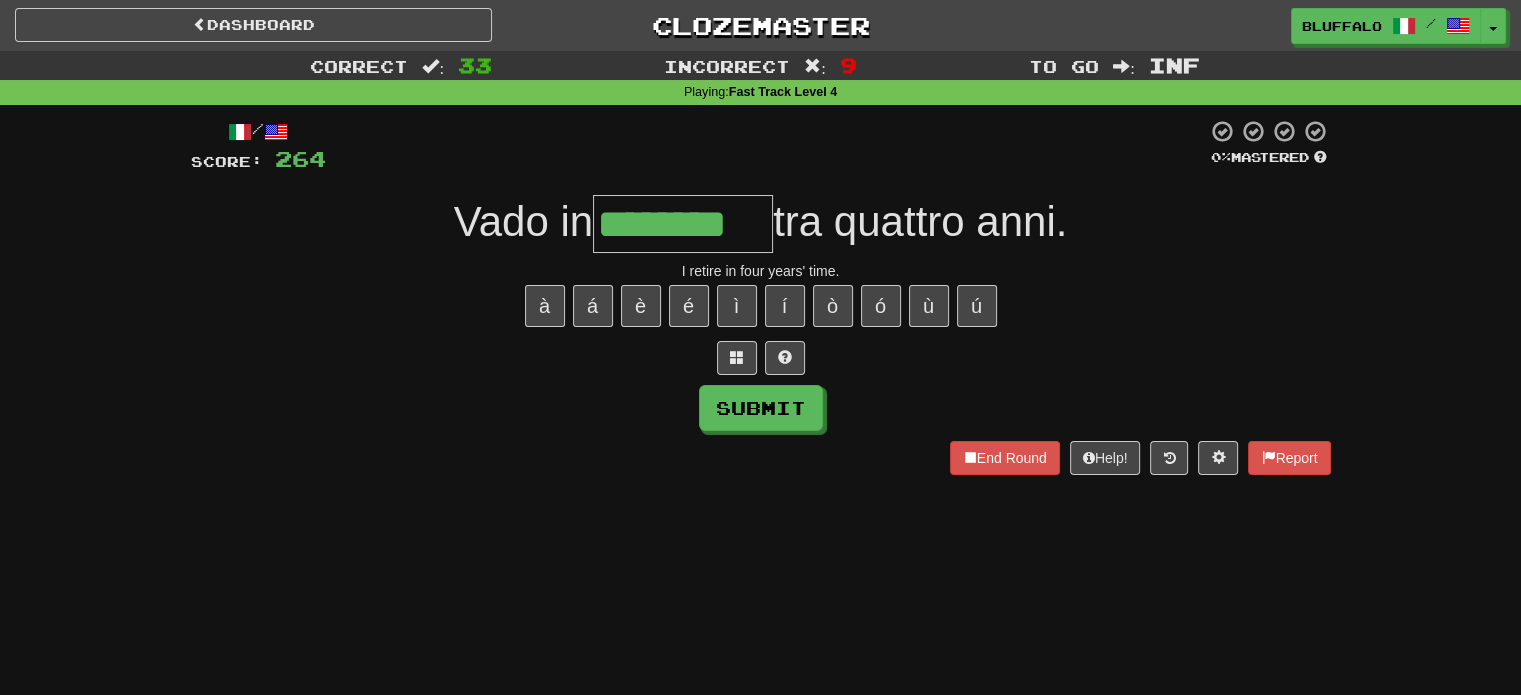 type on "********" 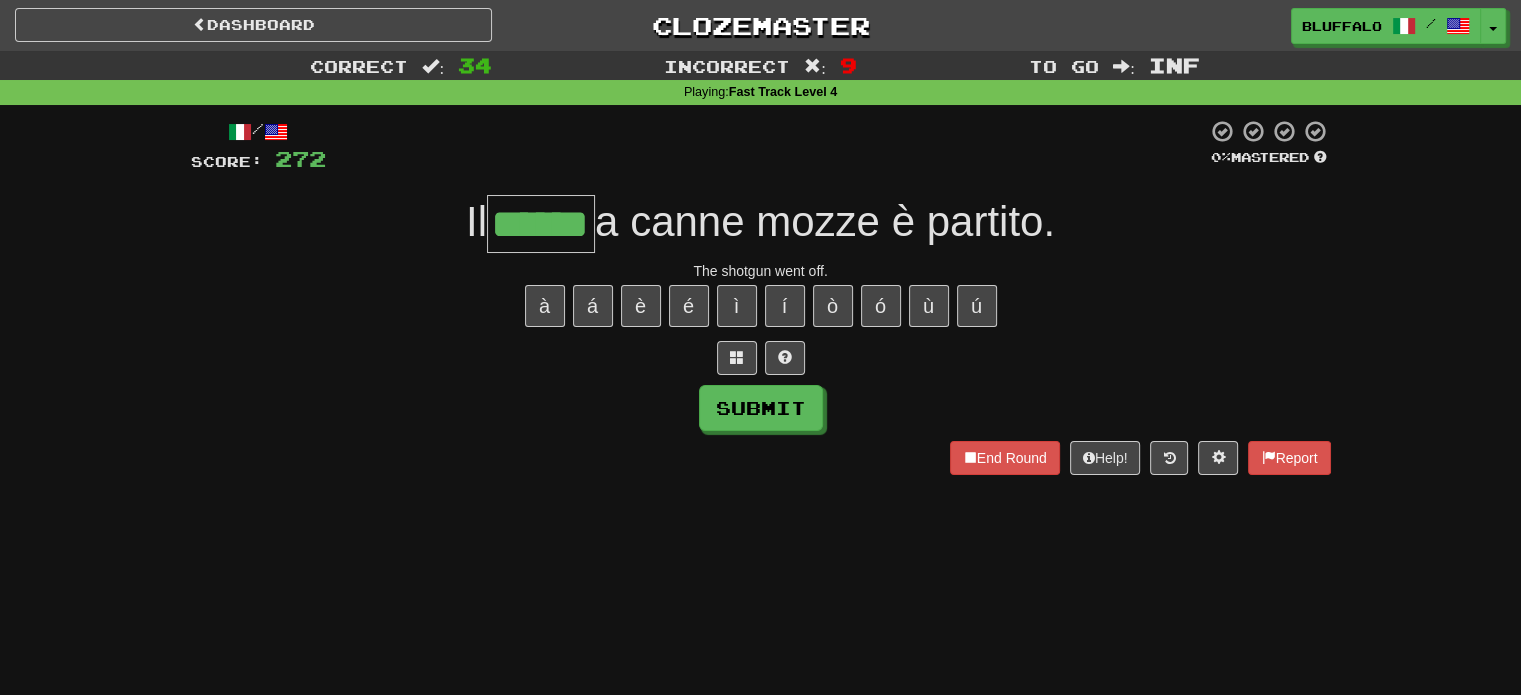 type on "******" 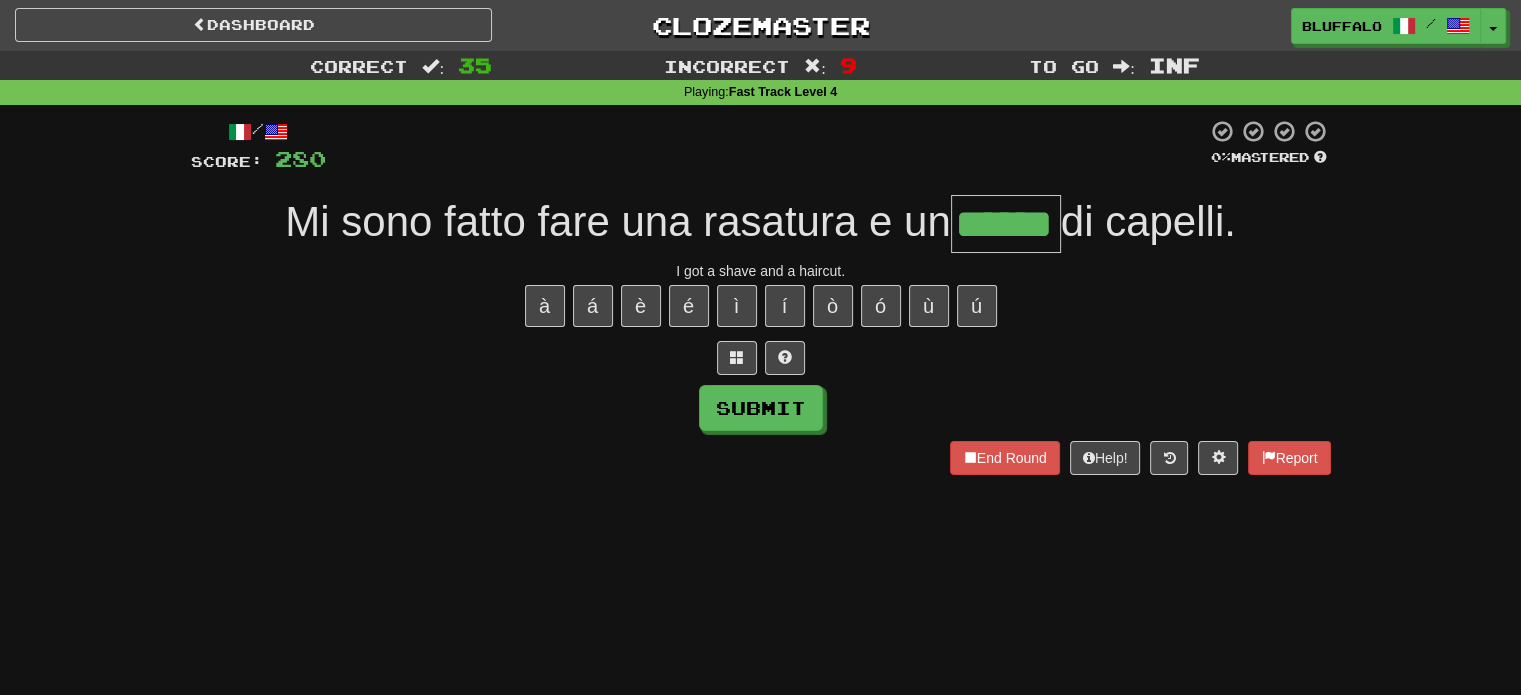 type on "******" 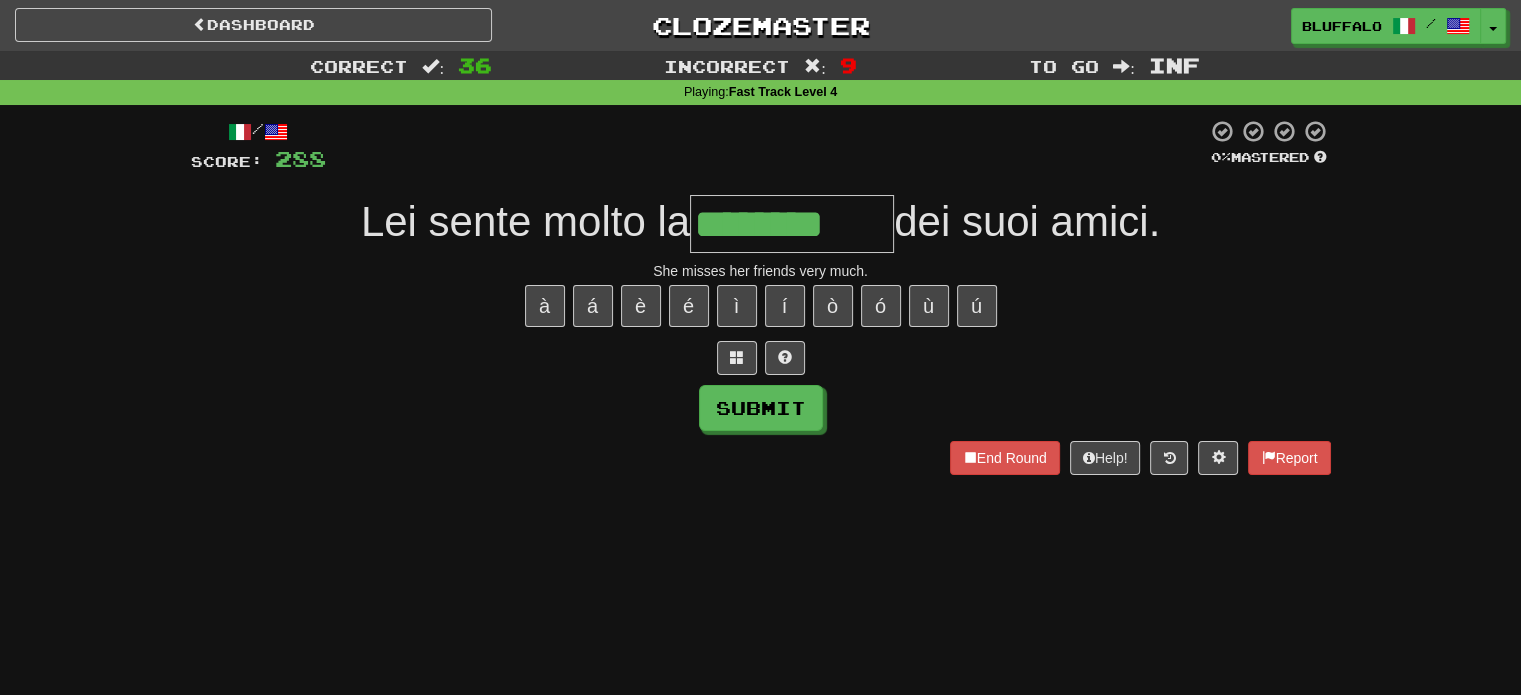 type on "********" 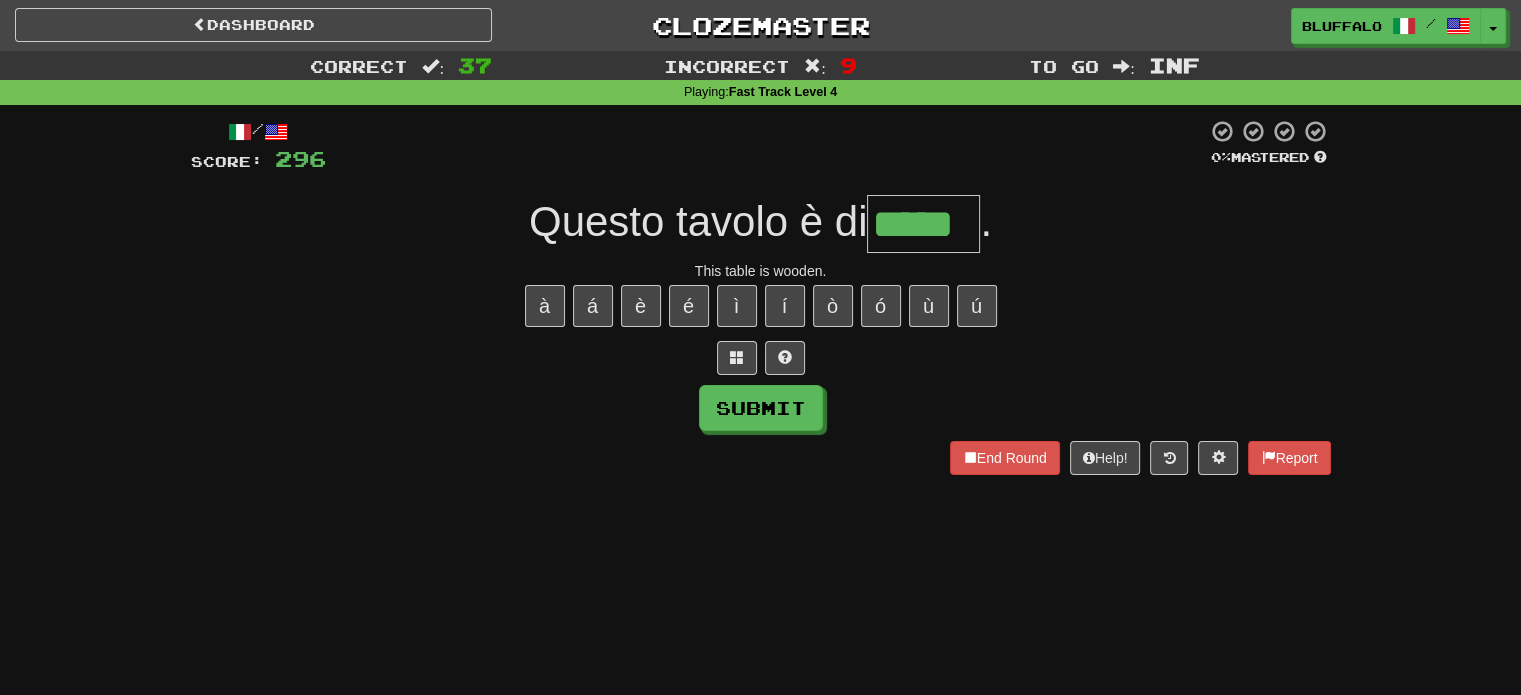type on "*****" 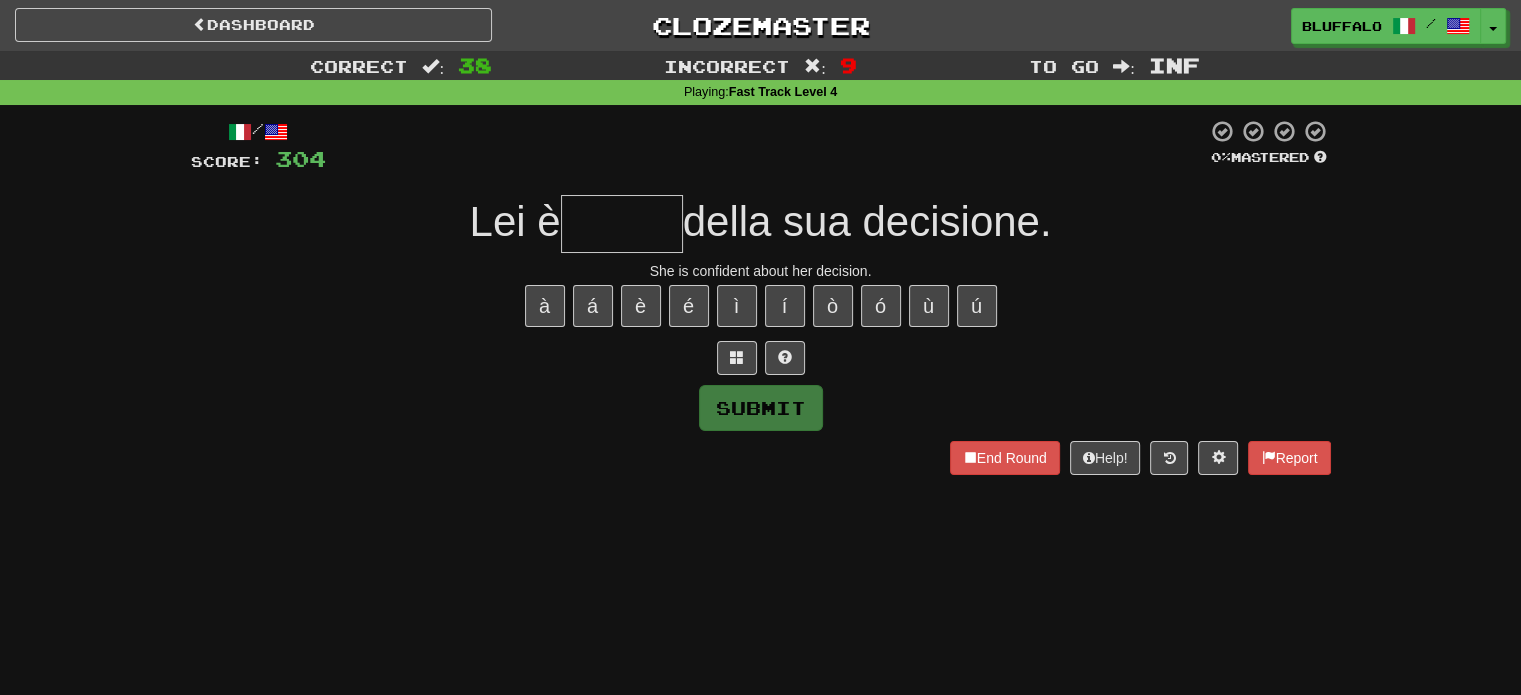 type on "*" 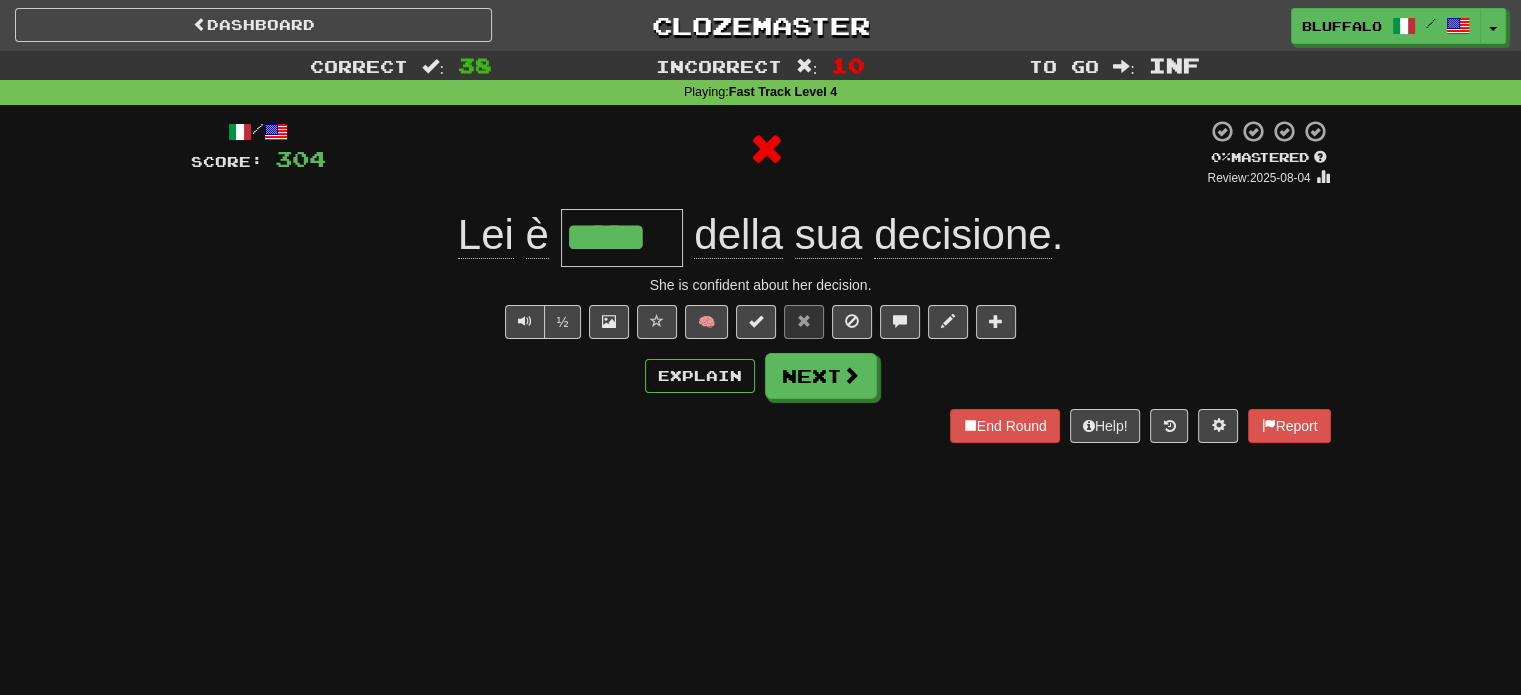 type on "******" 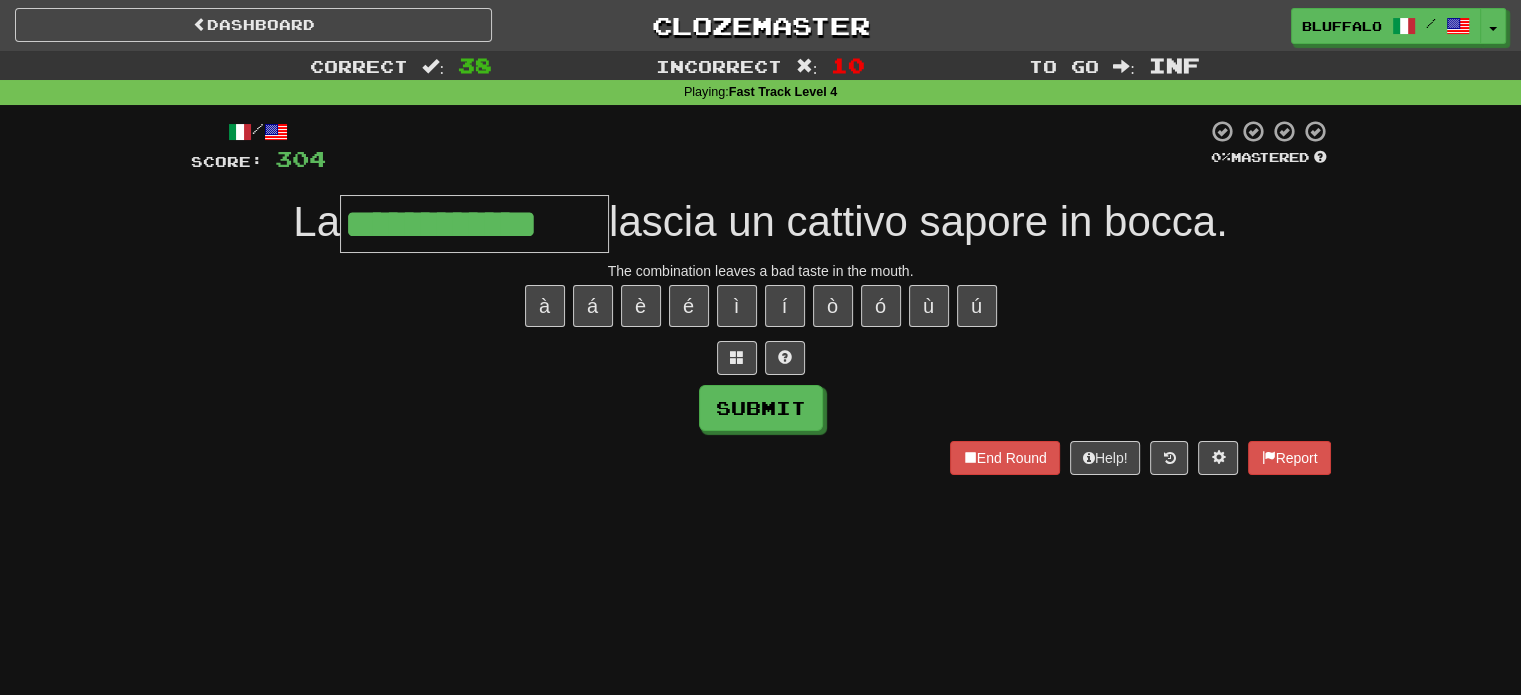 type on "**********" 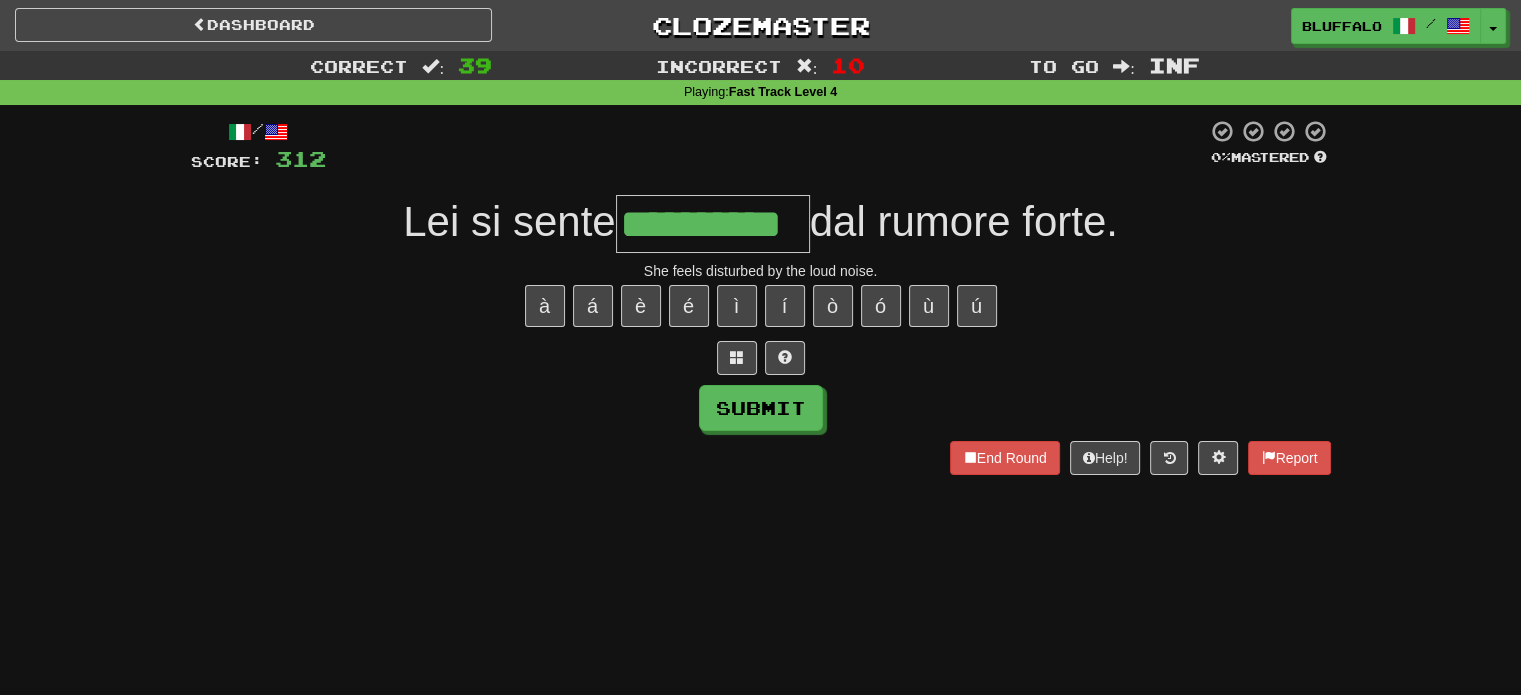 type on "**********" 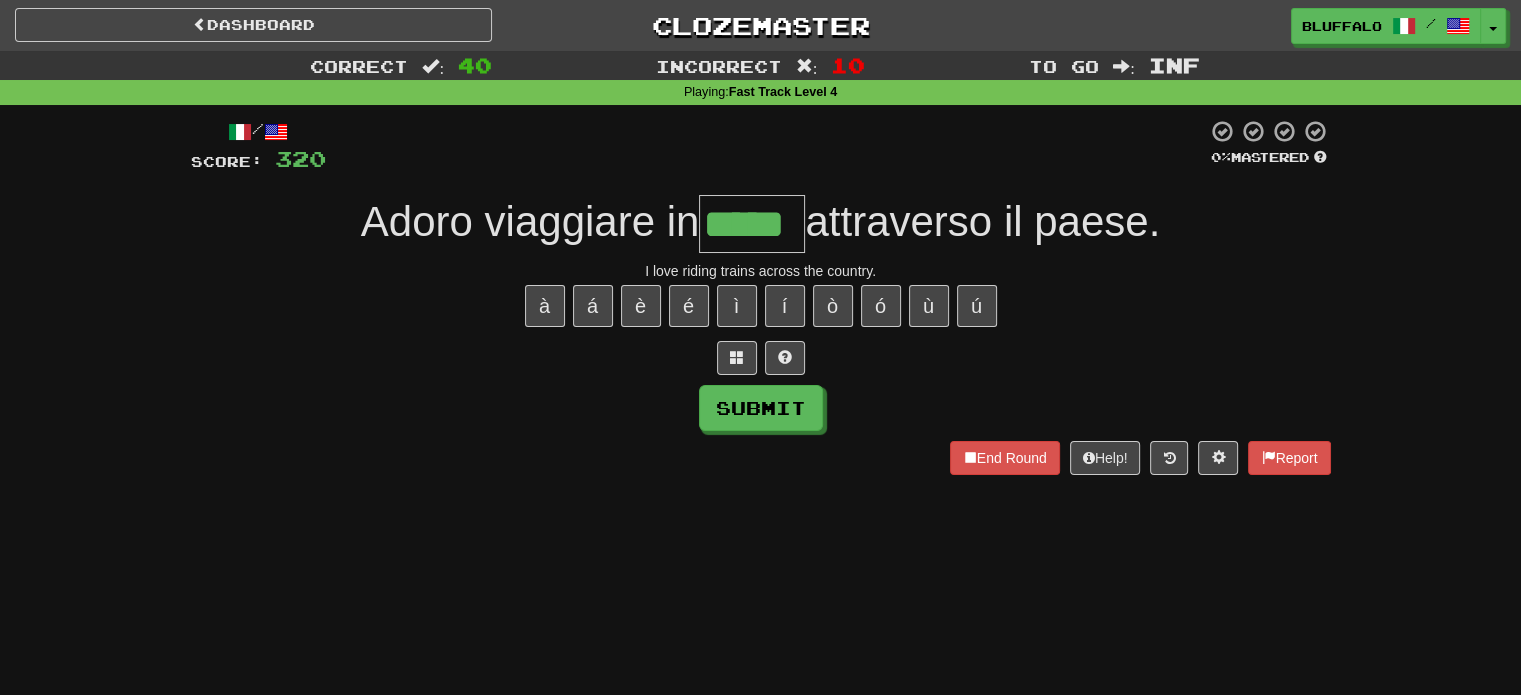 type on "*****" 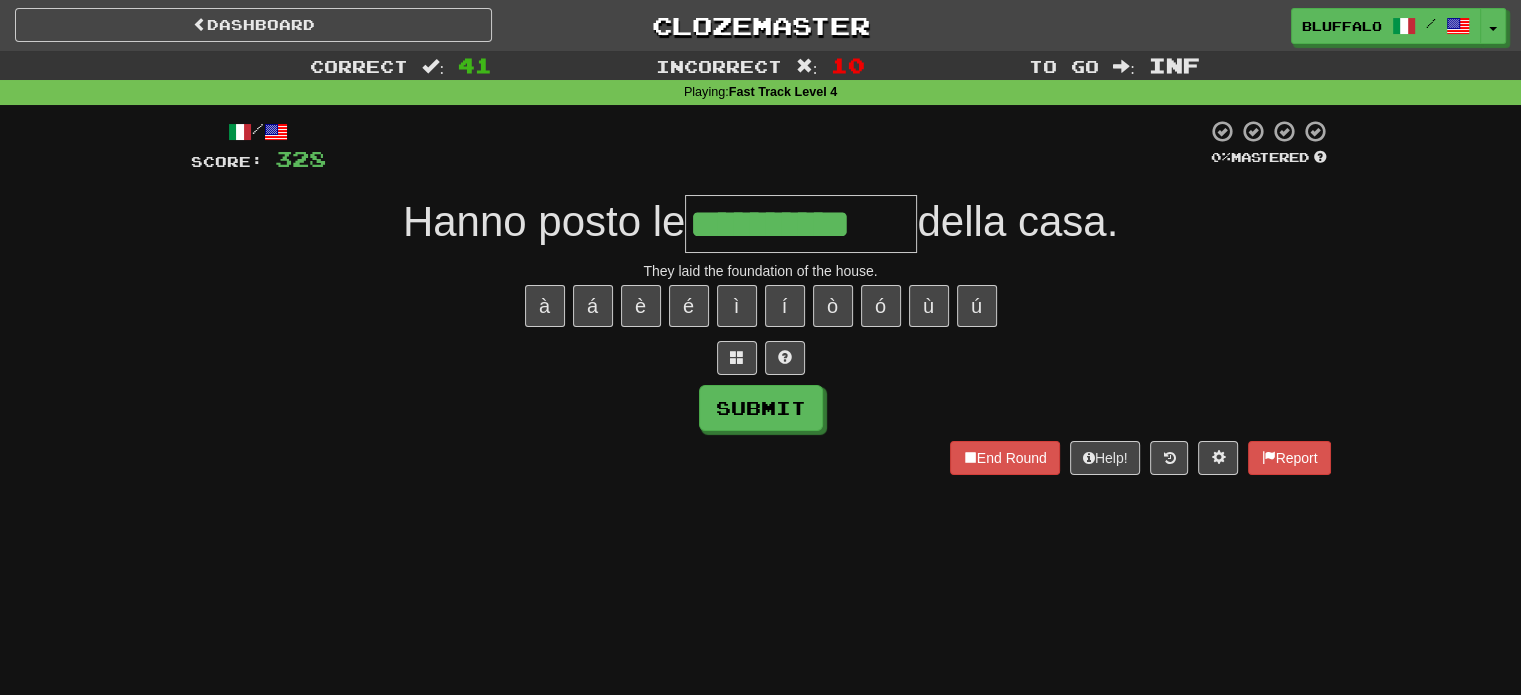 type on "**********" 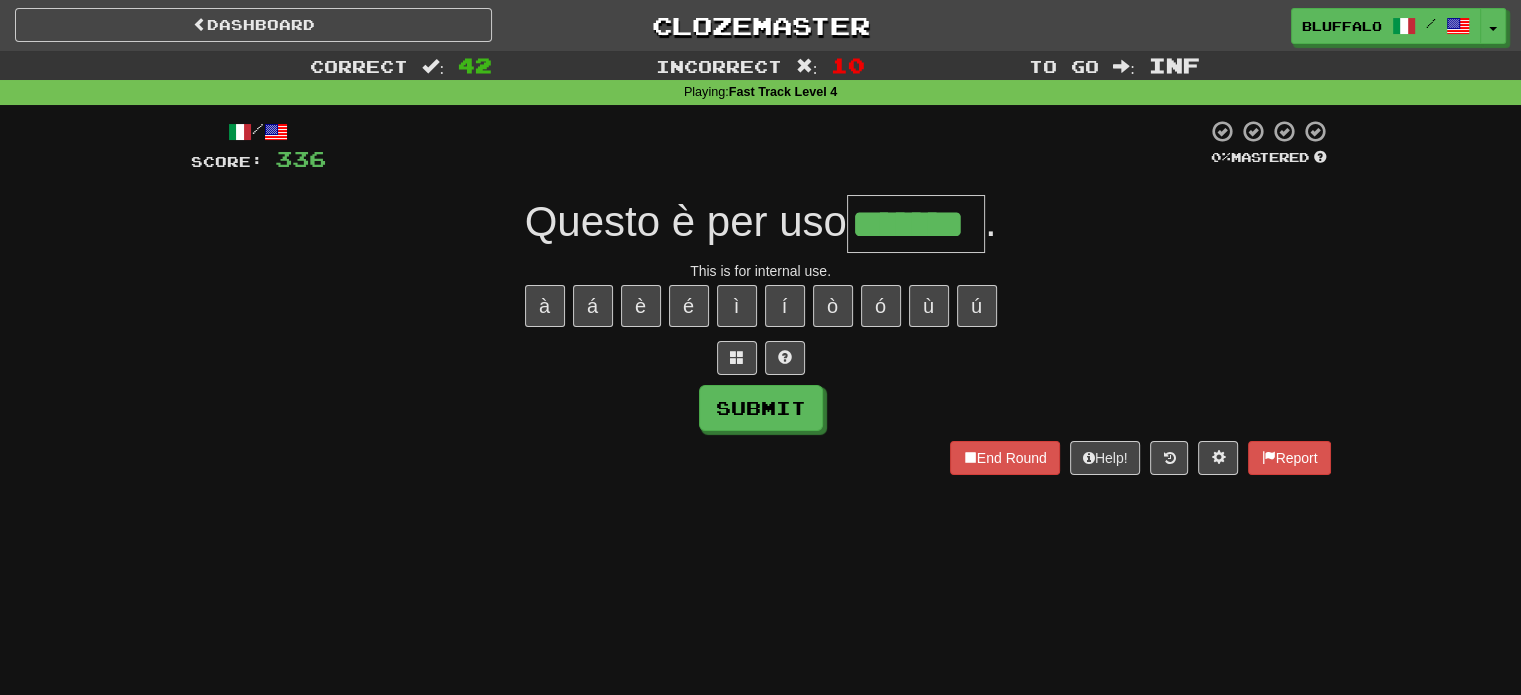 type on "*******" 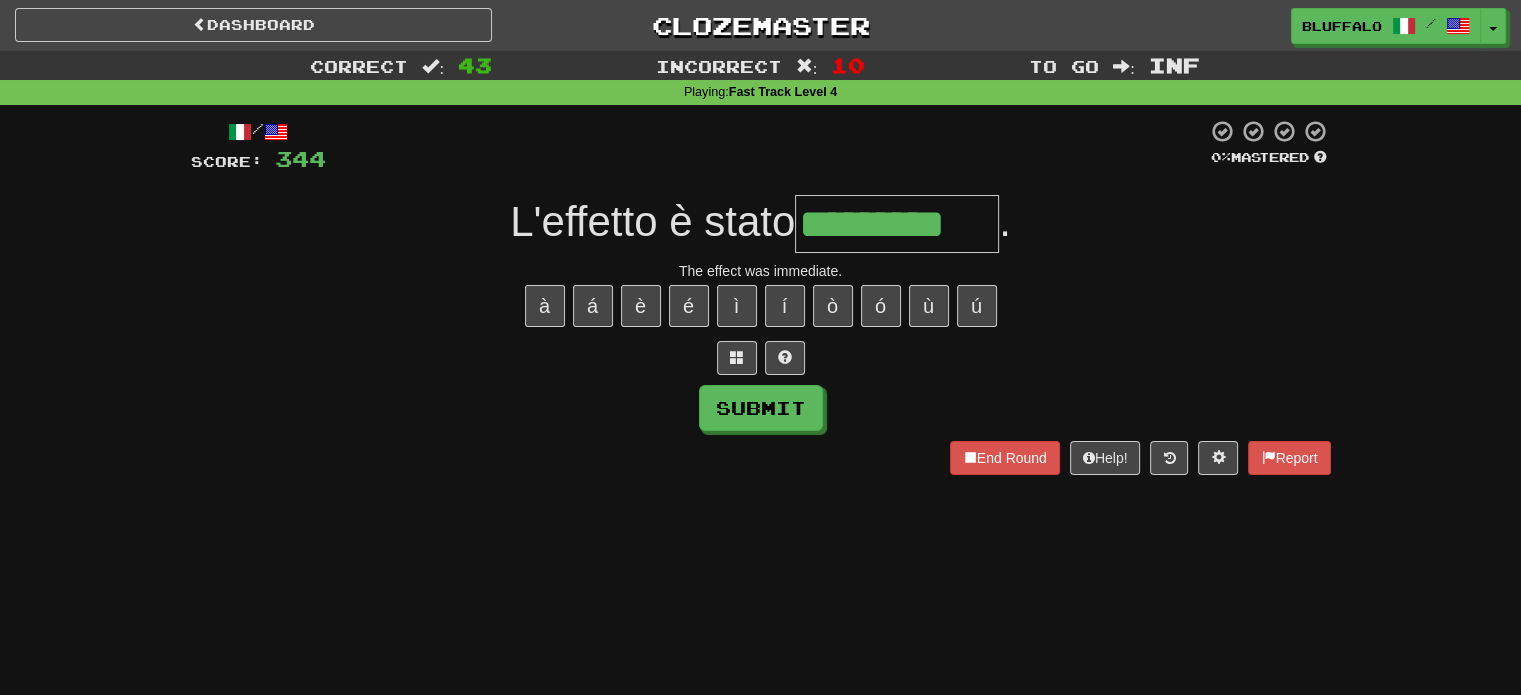 type on "*********" 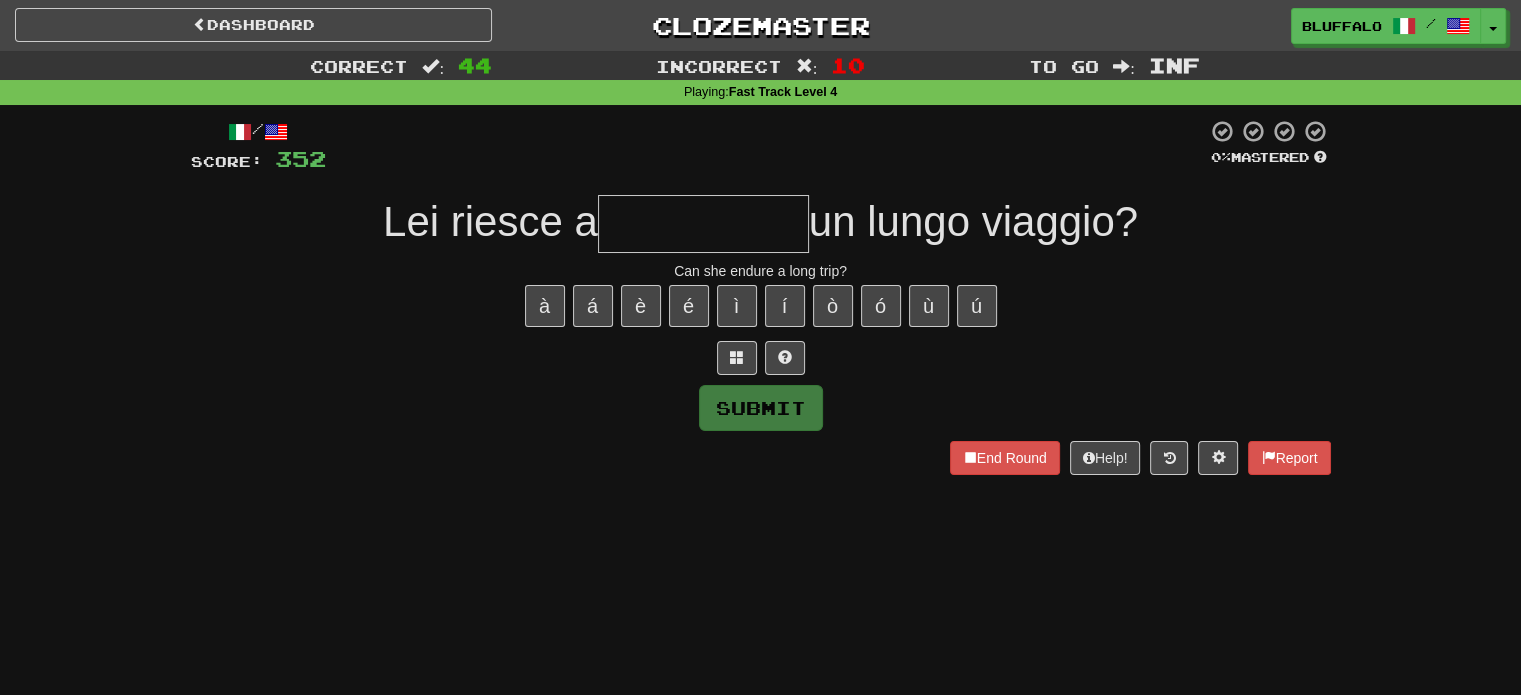 type on "*" 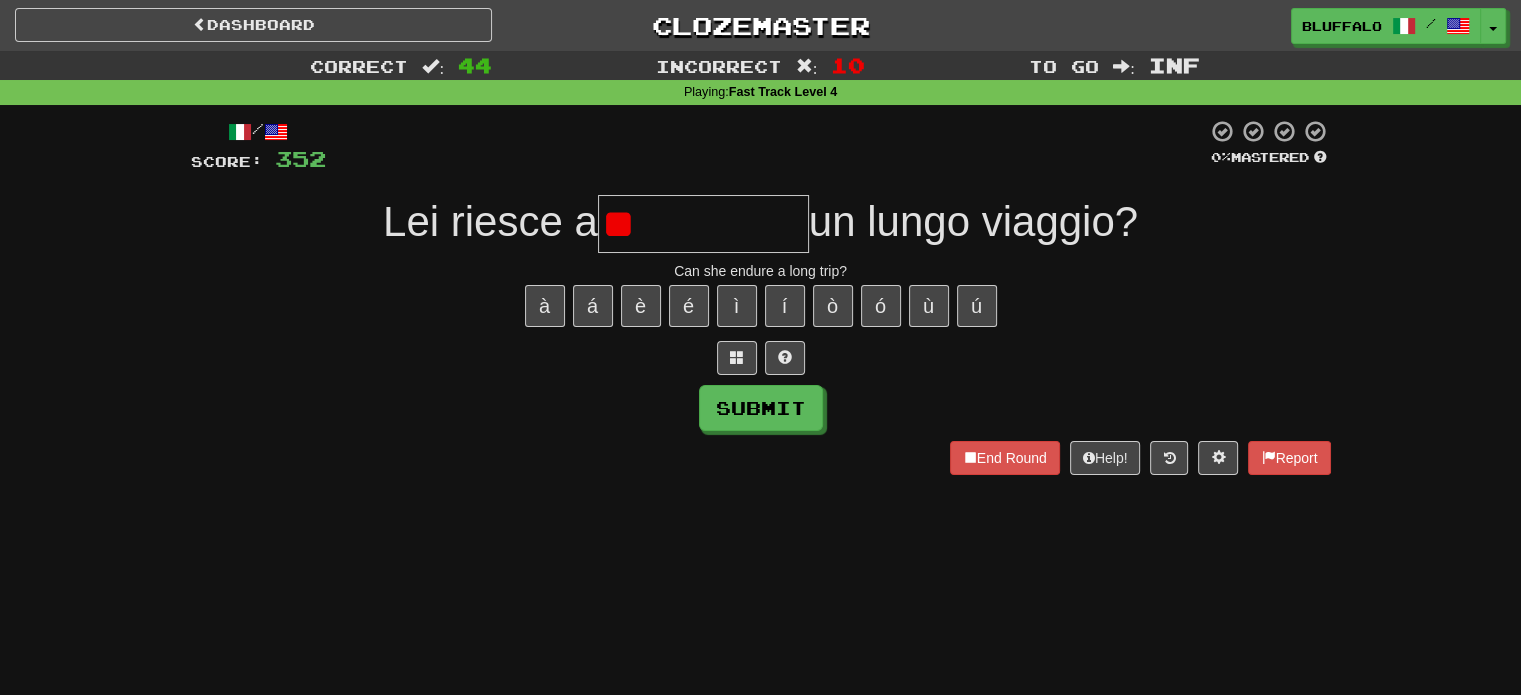 type on "*" 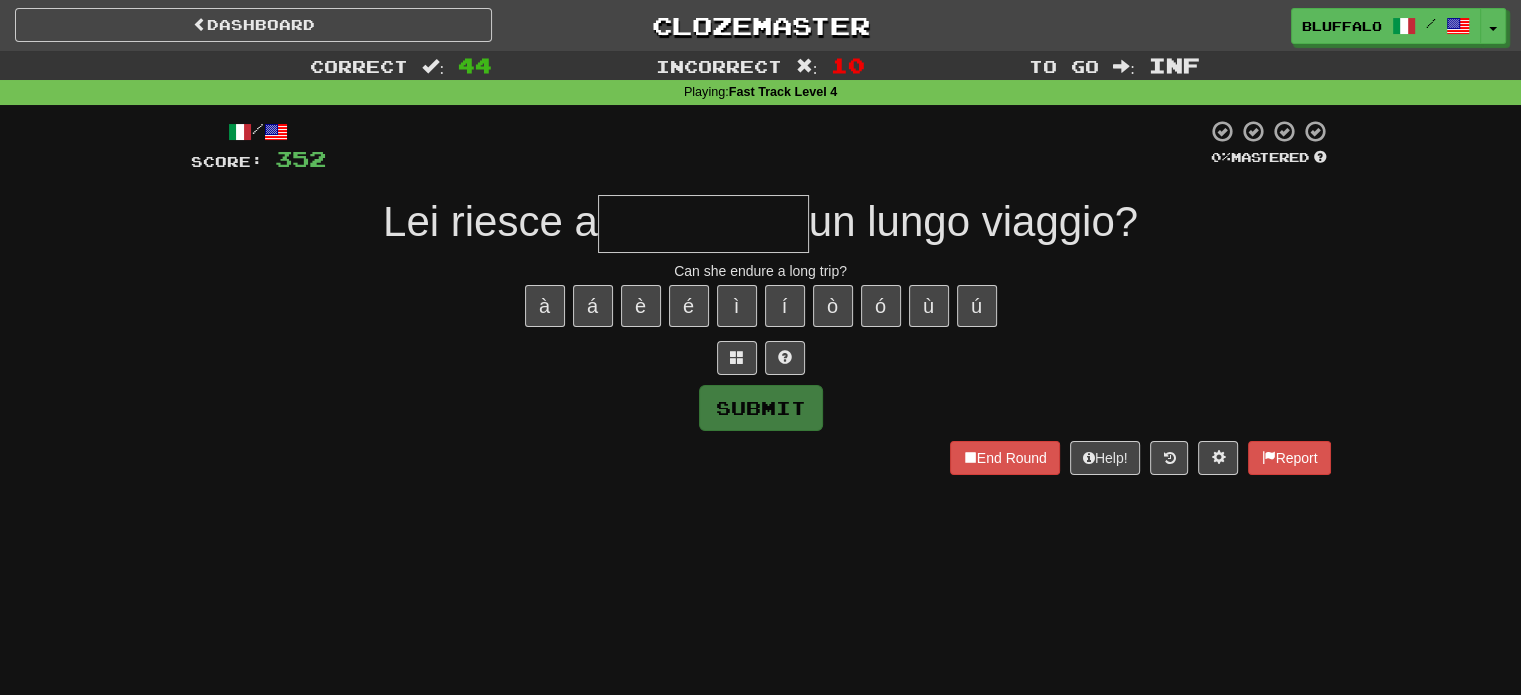 type on "*" 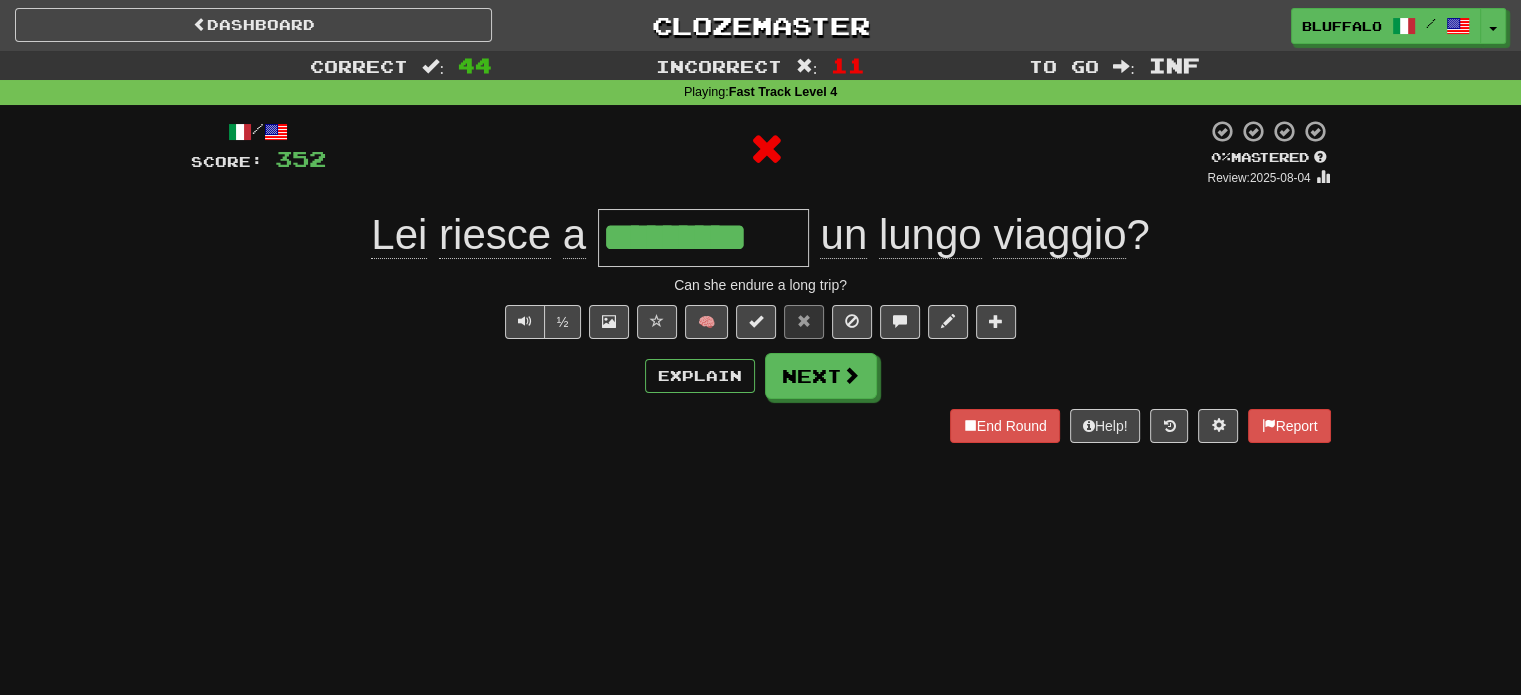 type on "**********" 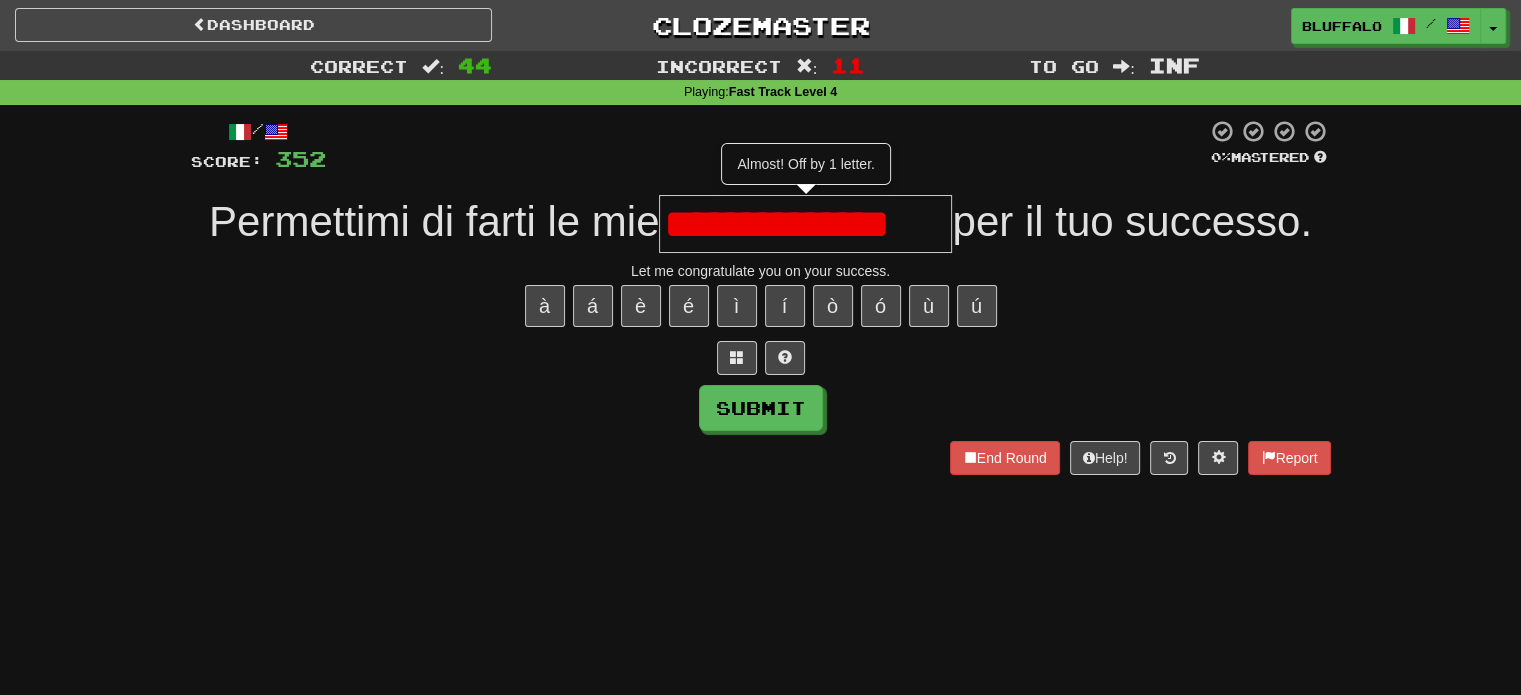scroll, scrollTop: 0, scrollLeft: 0, axis: both 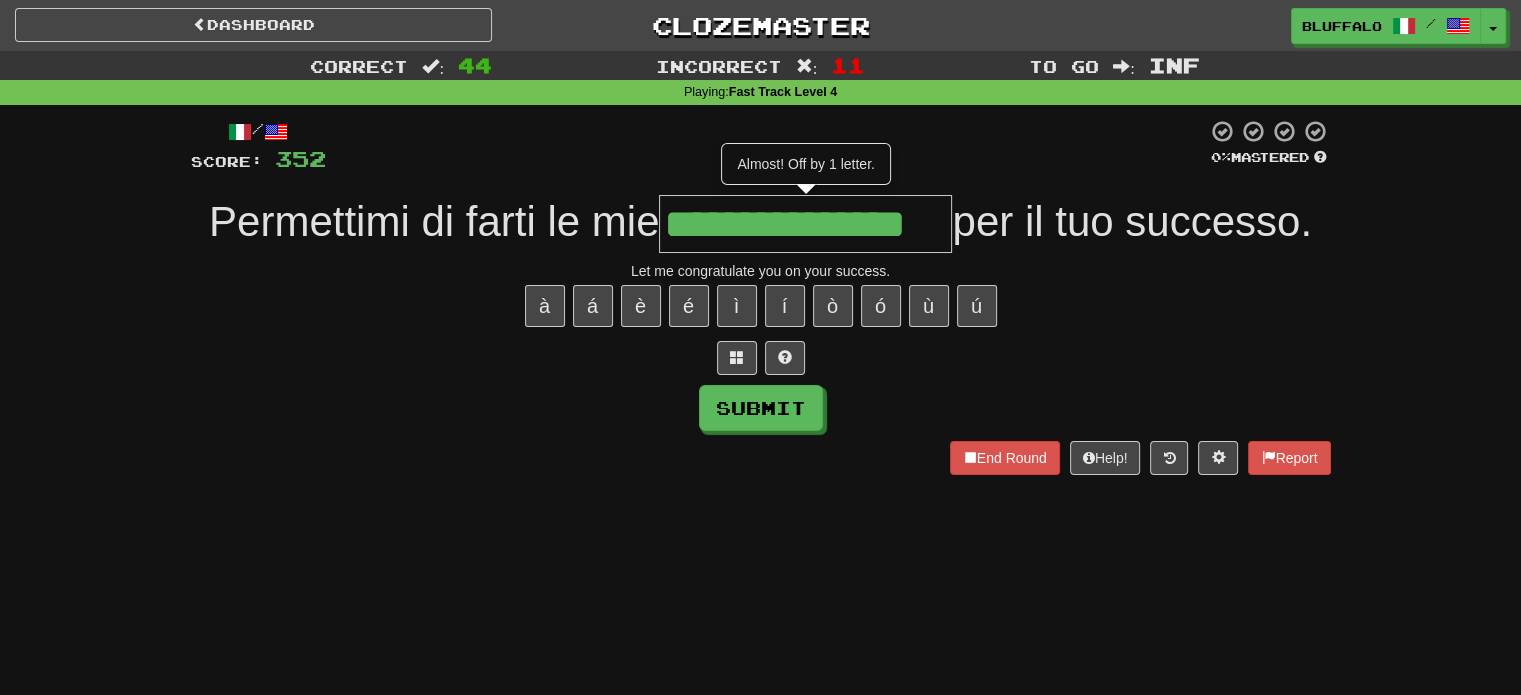 type on "**********" 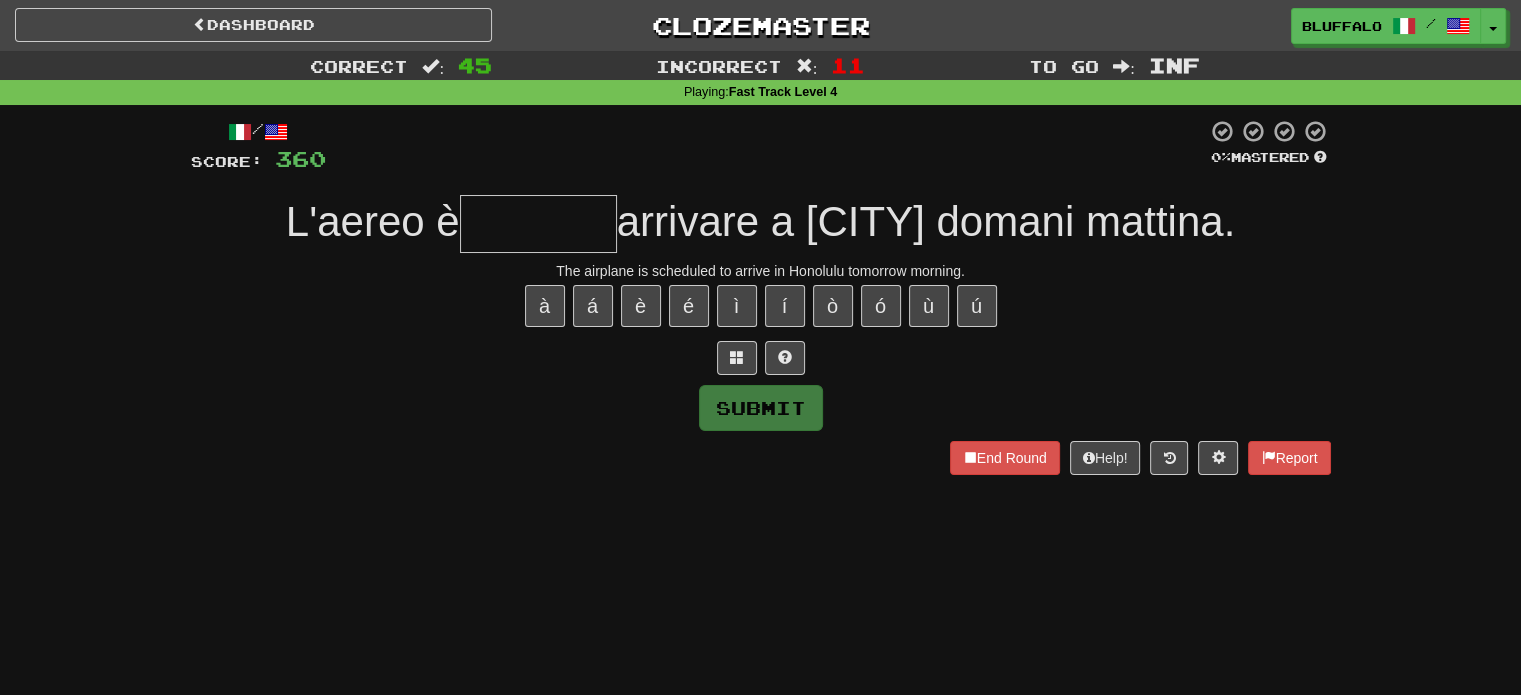 type on "*" 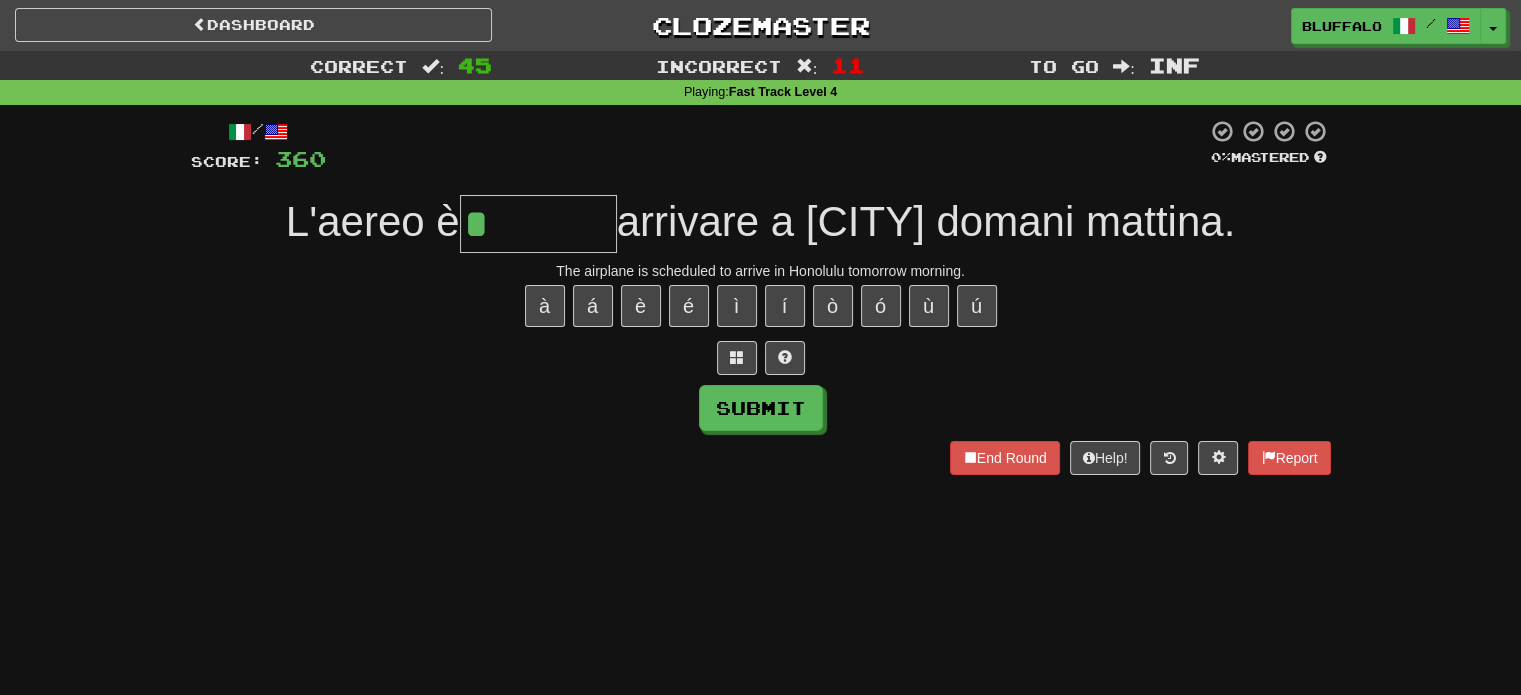 type on "********" 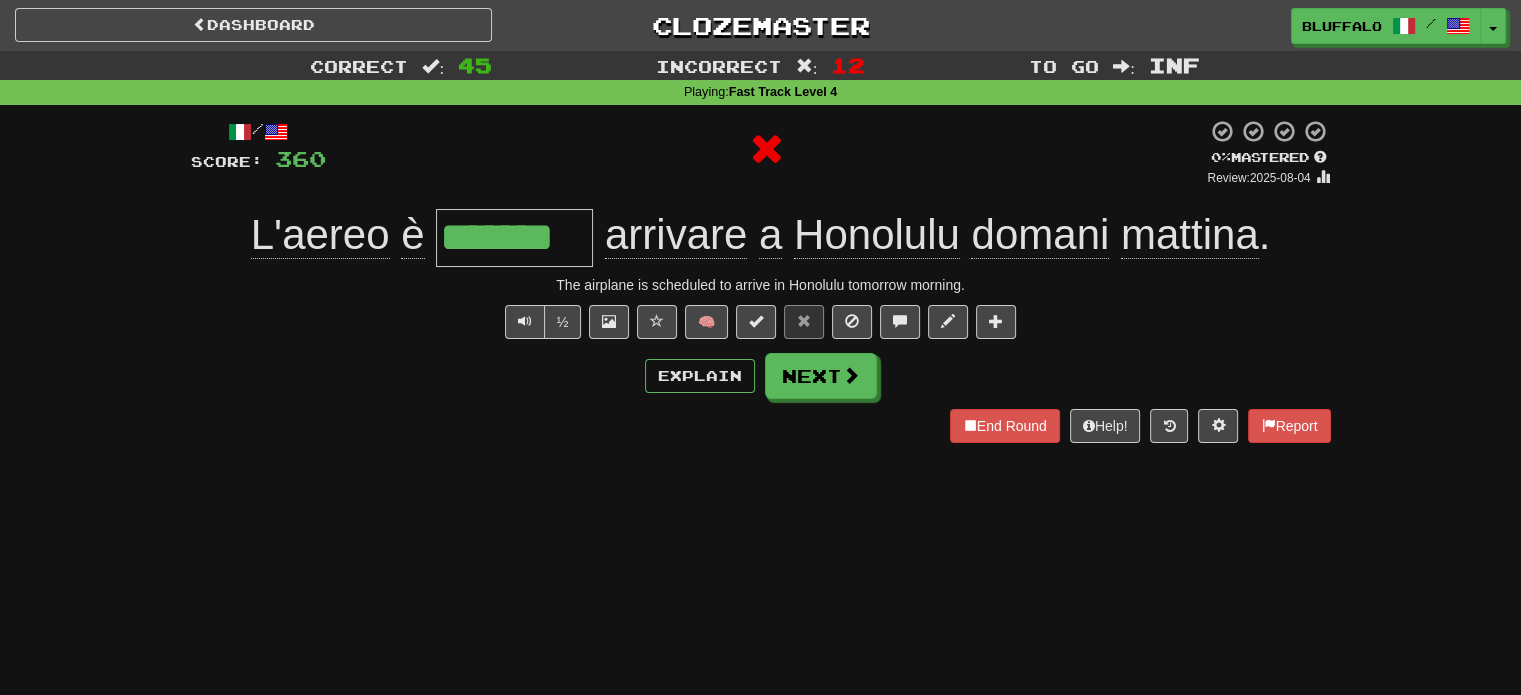 type on "********" 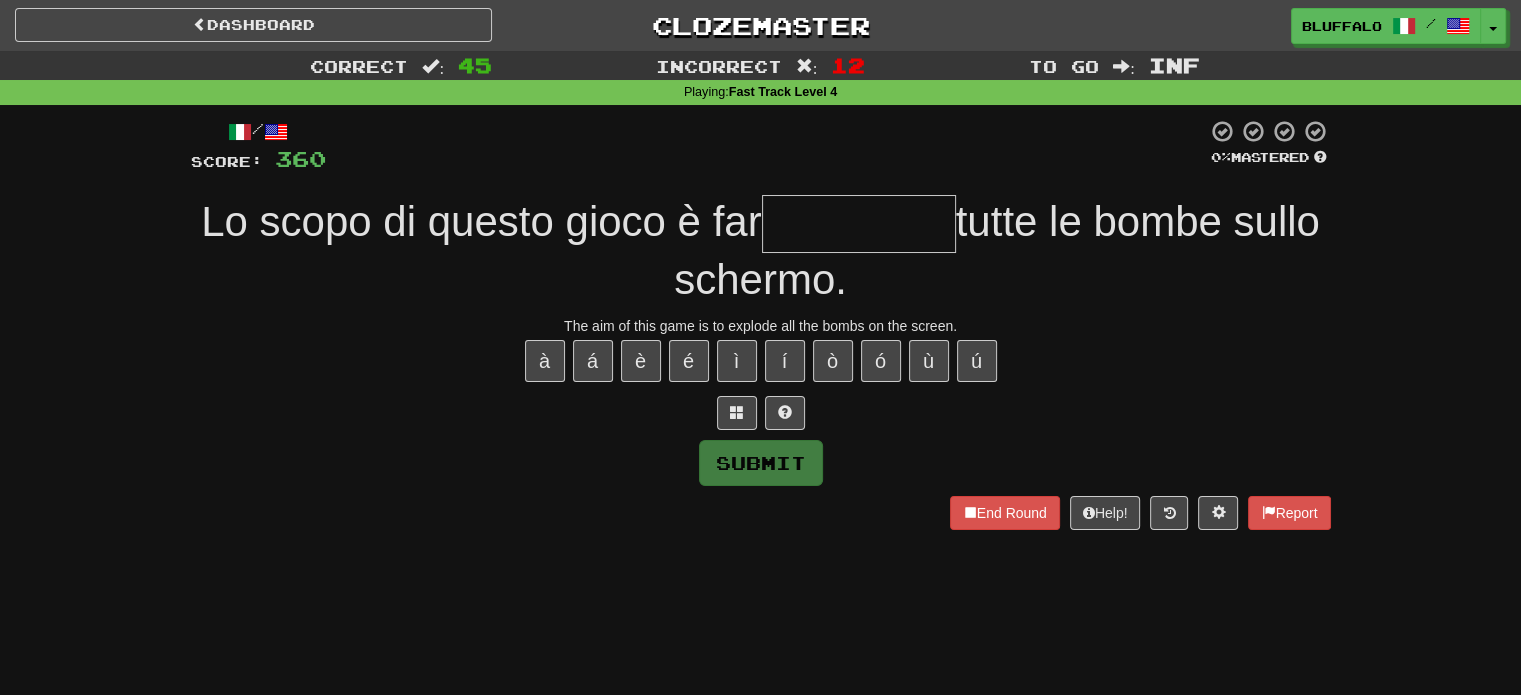 type on "*" 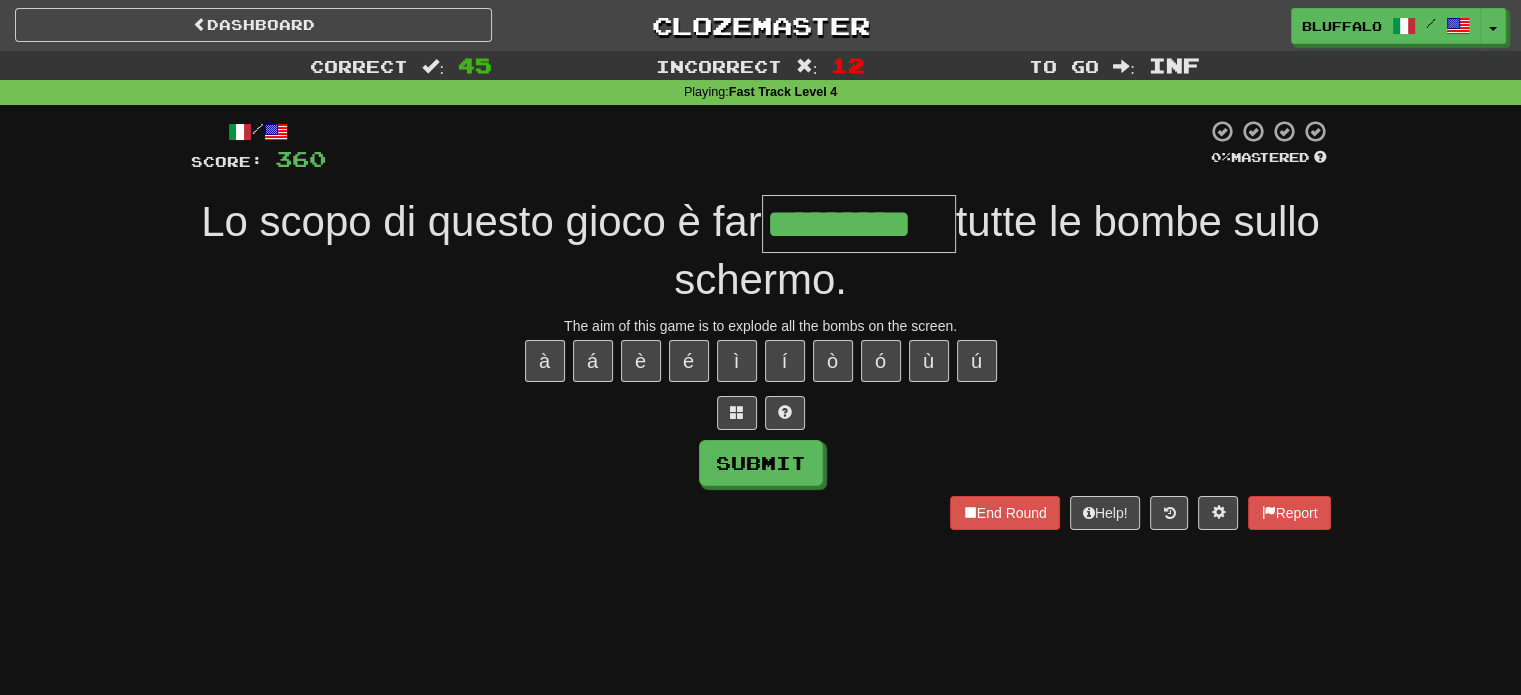 type on "*********" 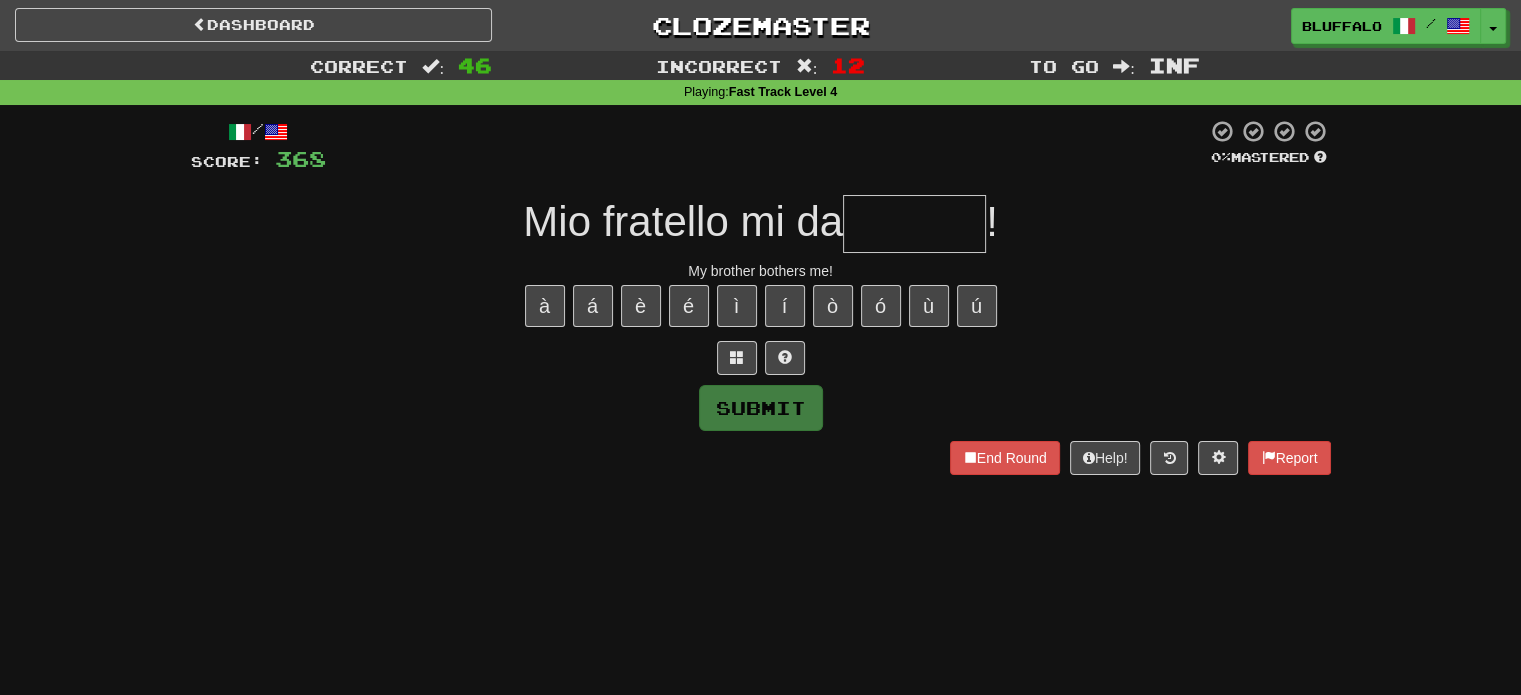 type on "*" 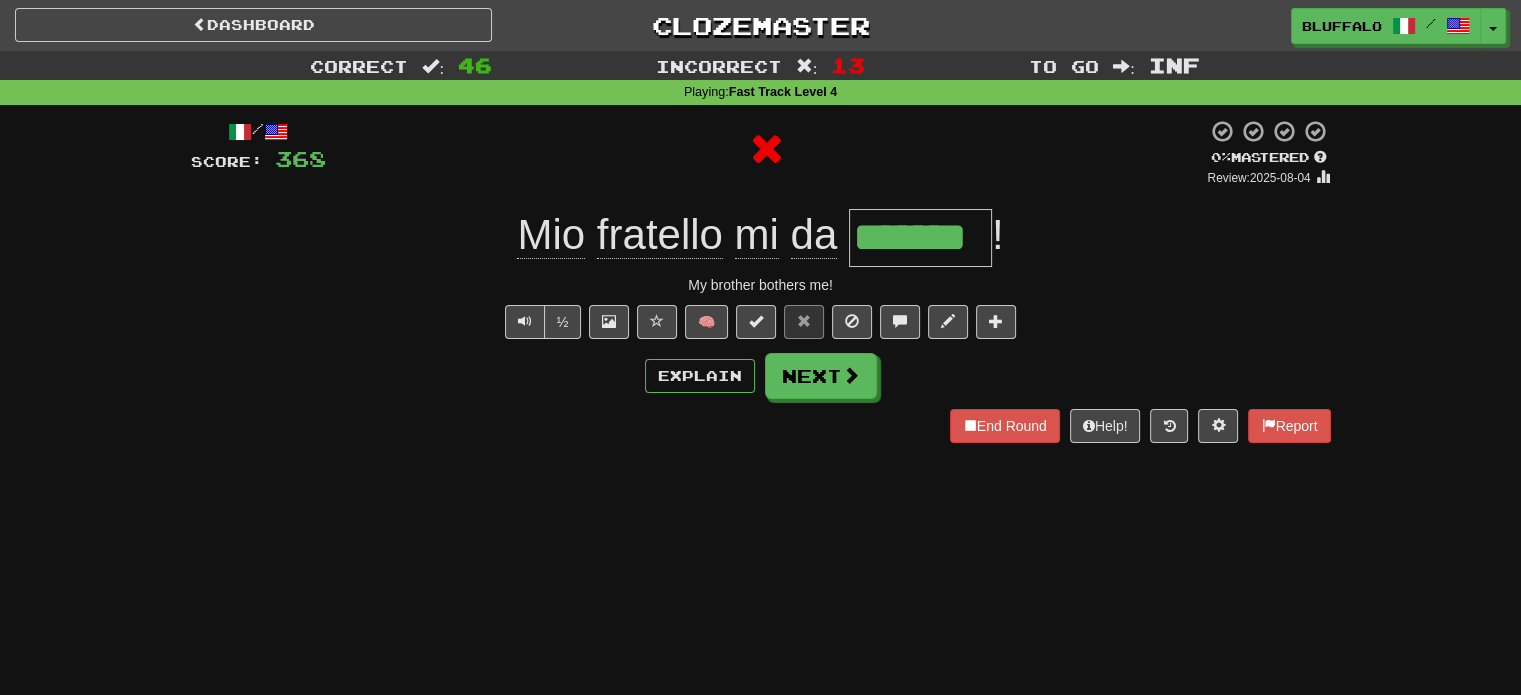 type on "********" 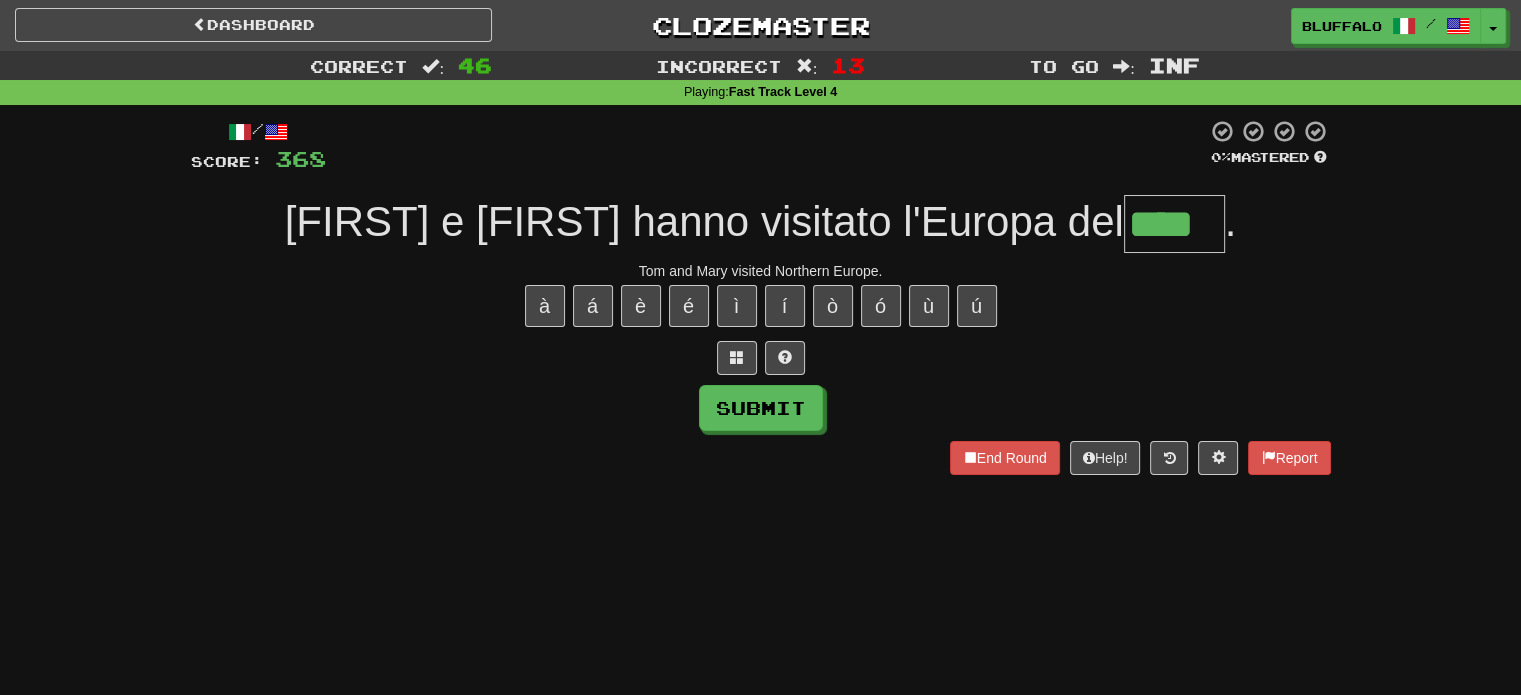 type on "****" 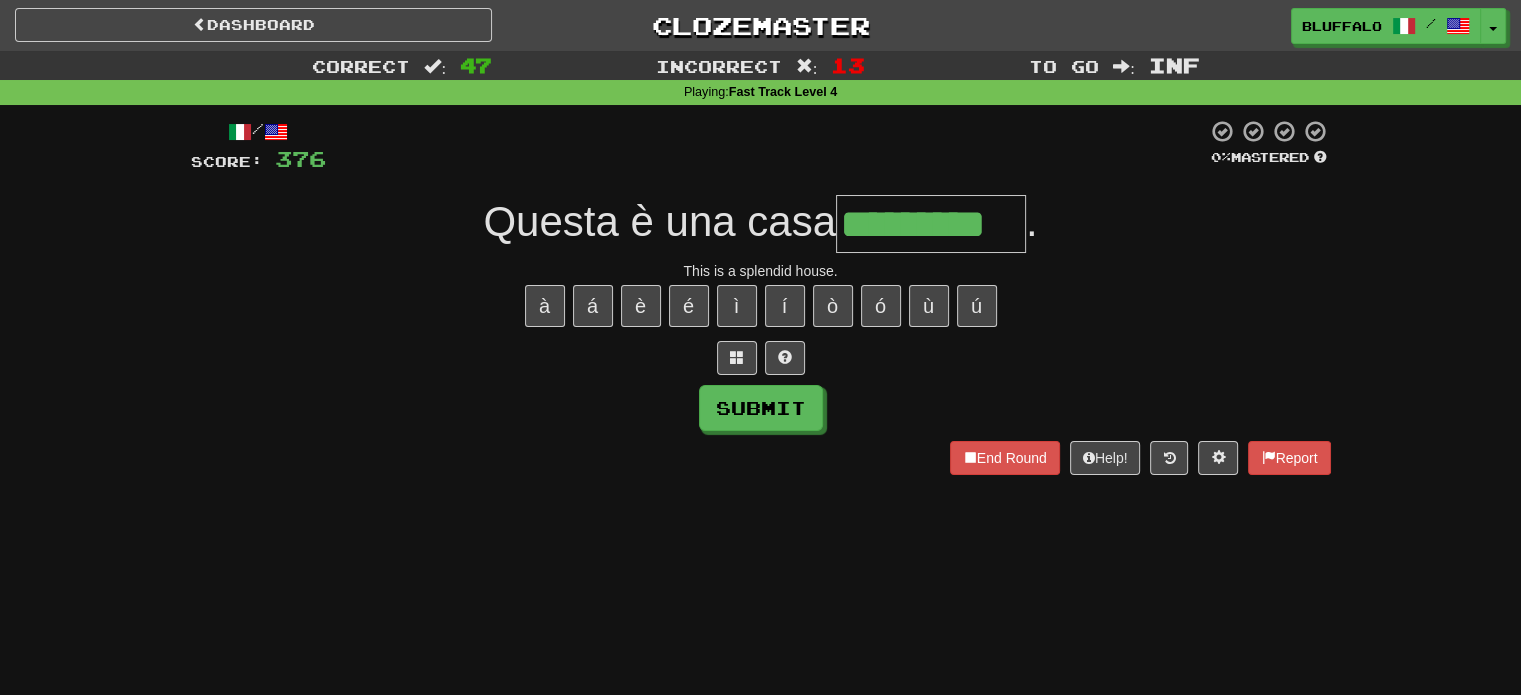 type on "*********" 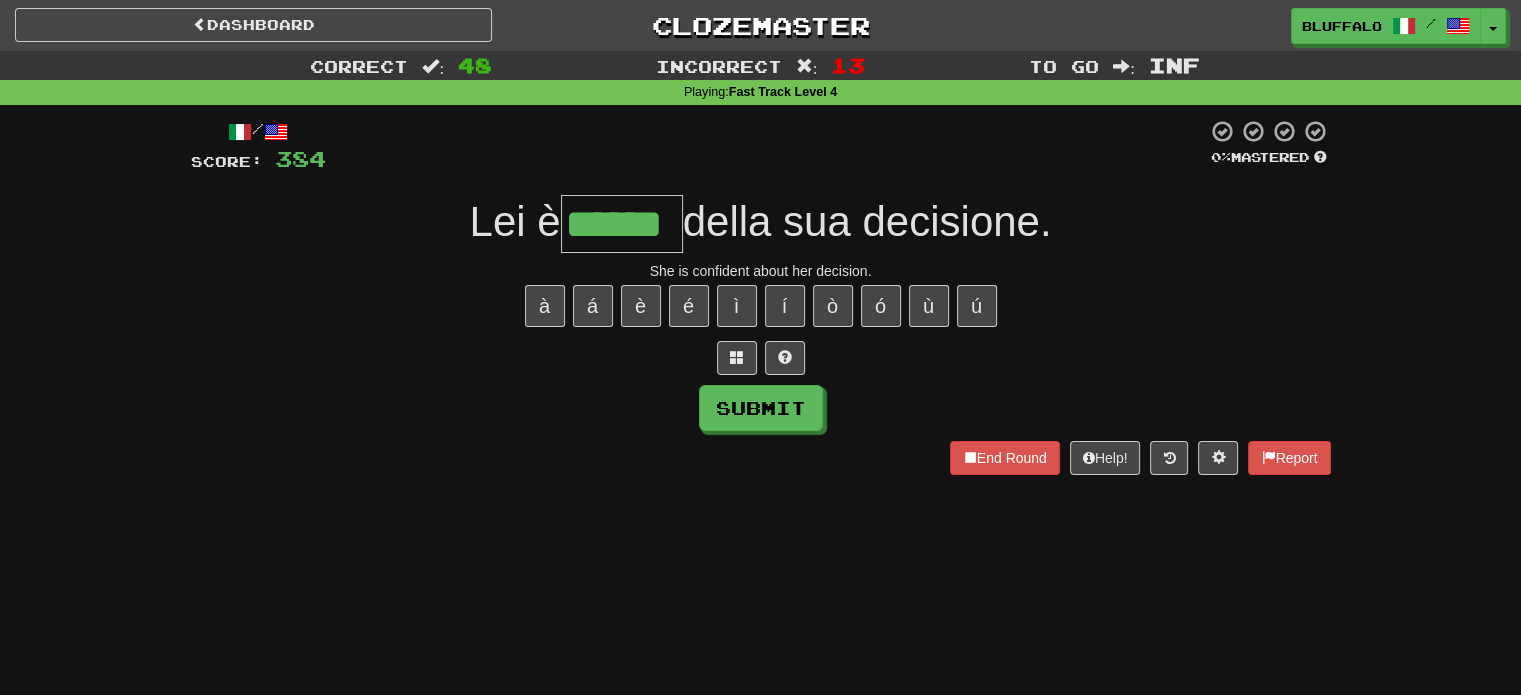 type on "******" 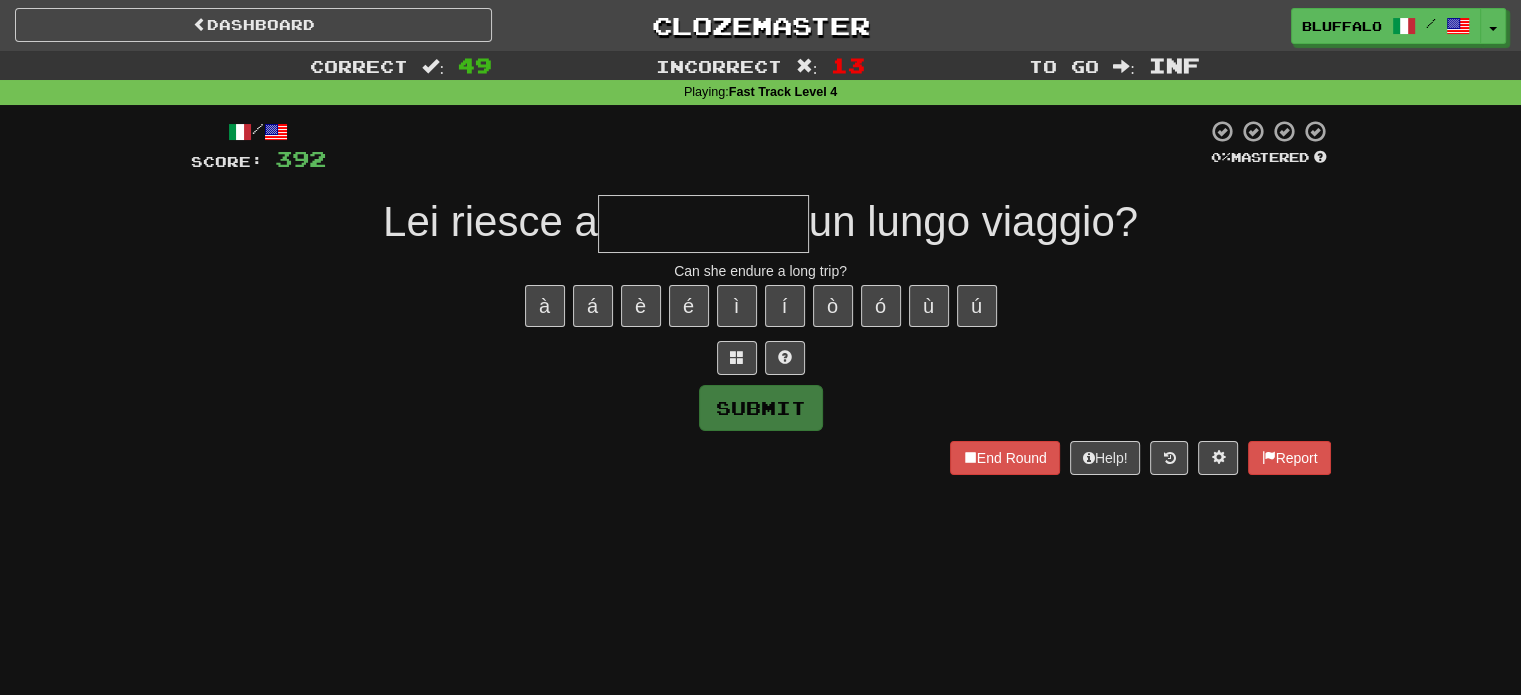 type on "**********" 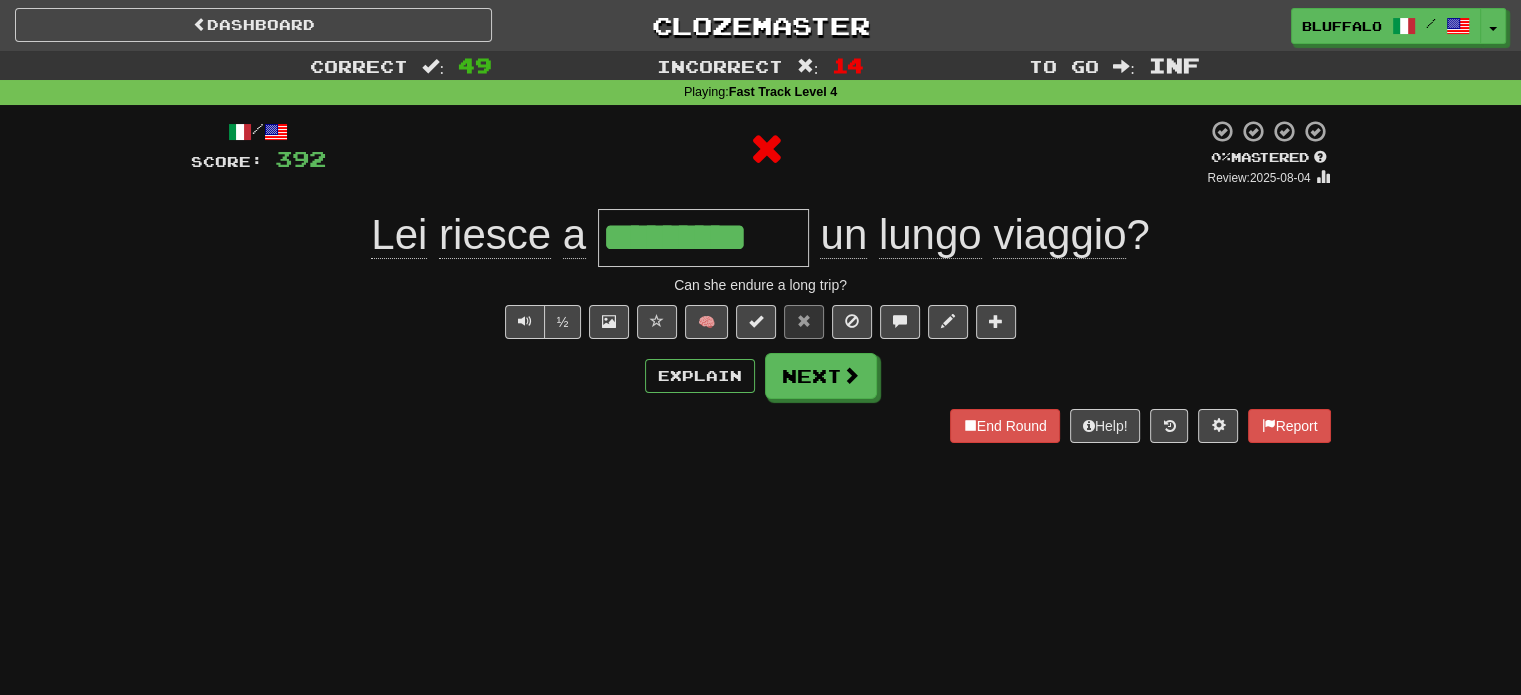 type on "**********" 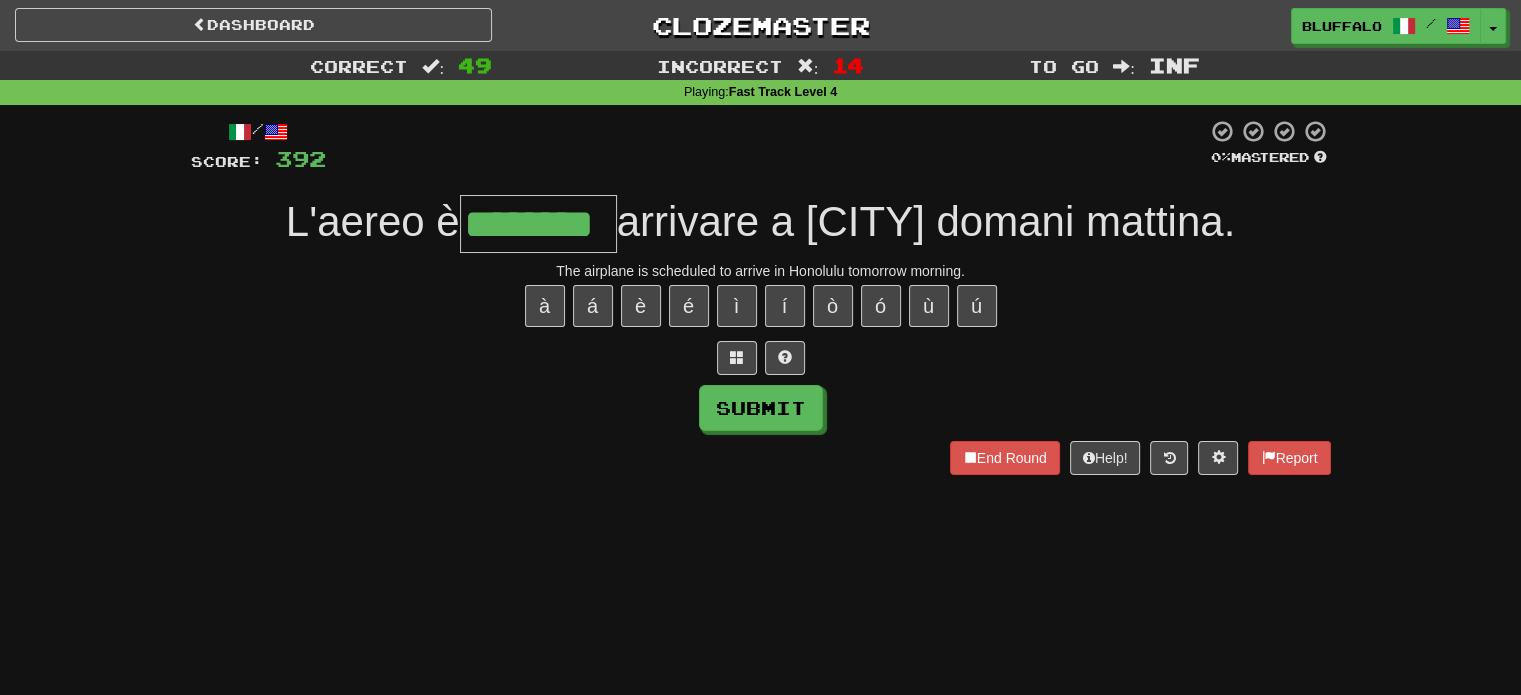 type on "********" 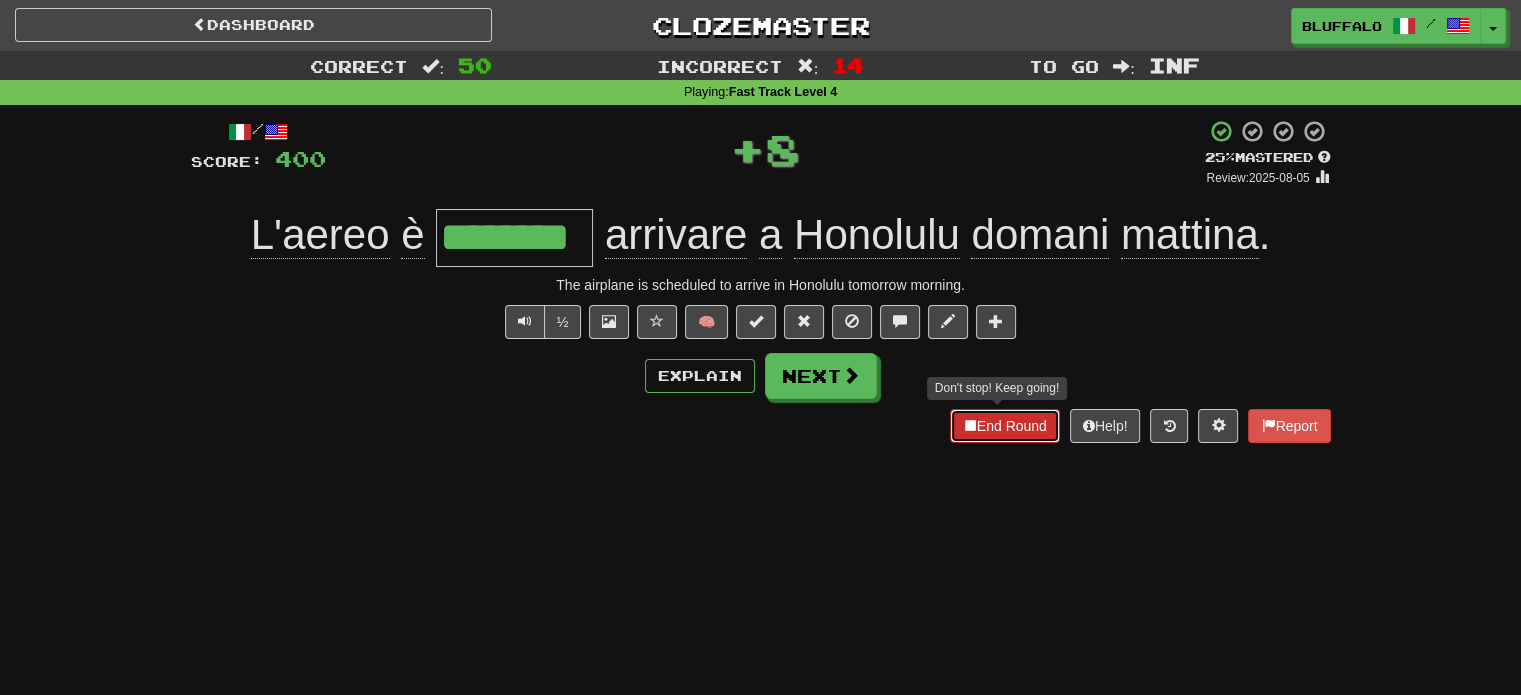 click on "End Round" at bounding box center [1005, 426] 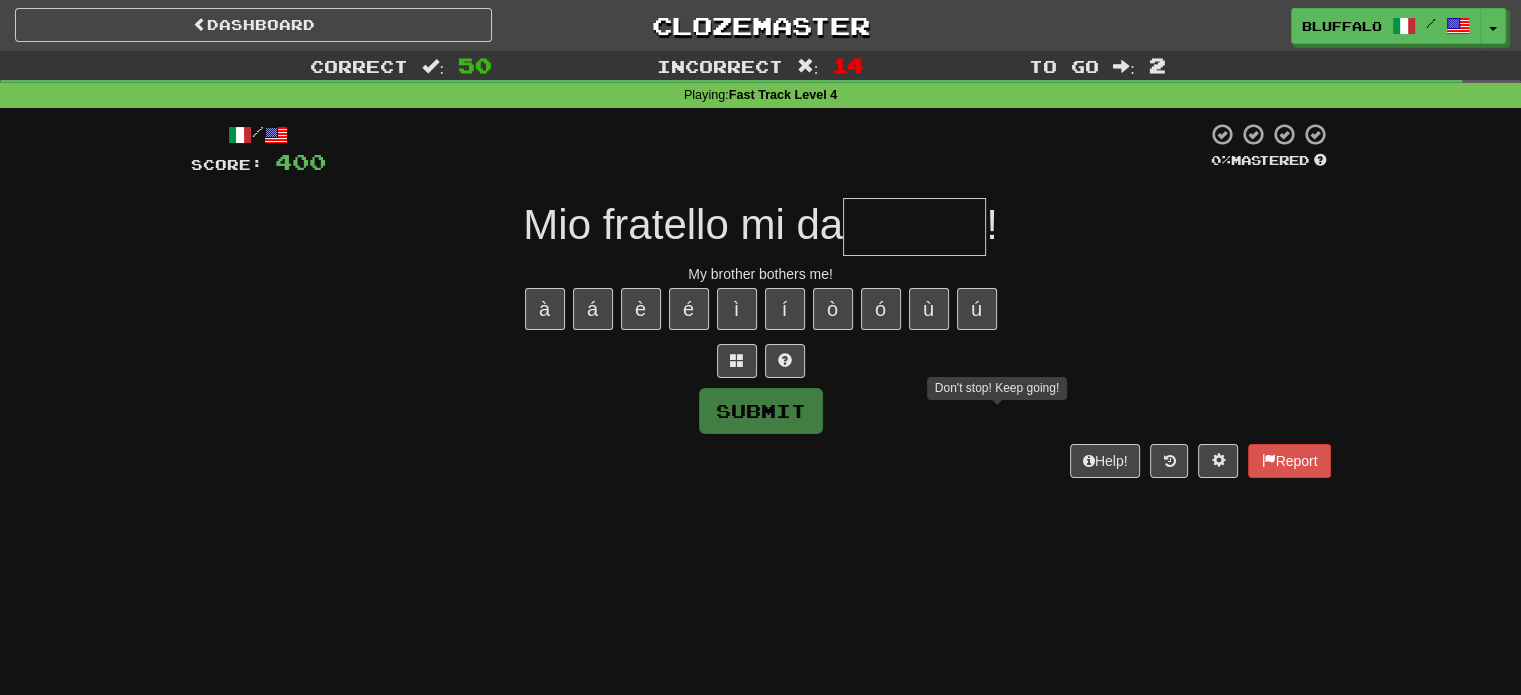 click at bounding box center [914, 227] 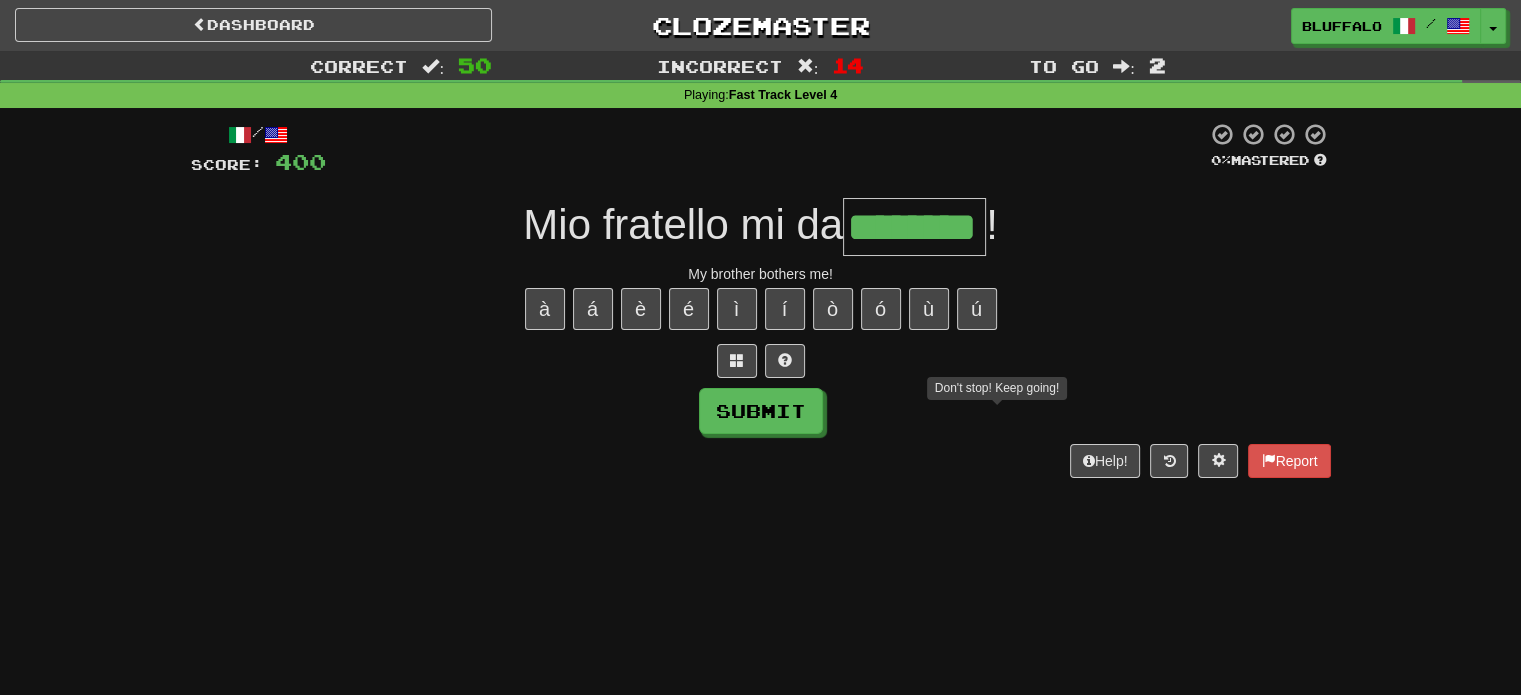 type on "********" 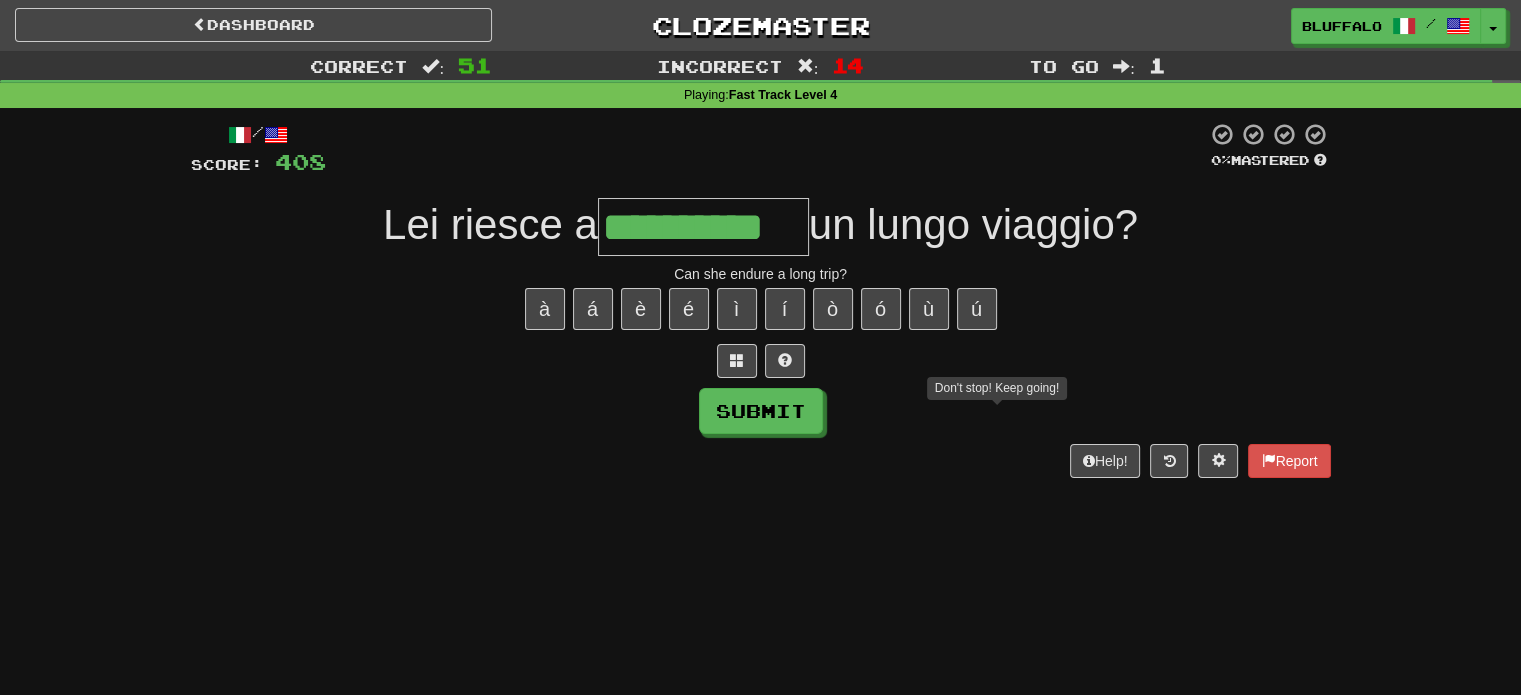 type on "**********" 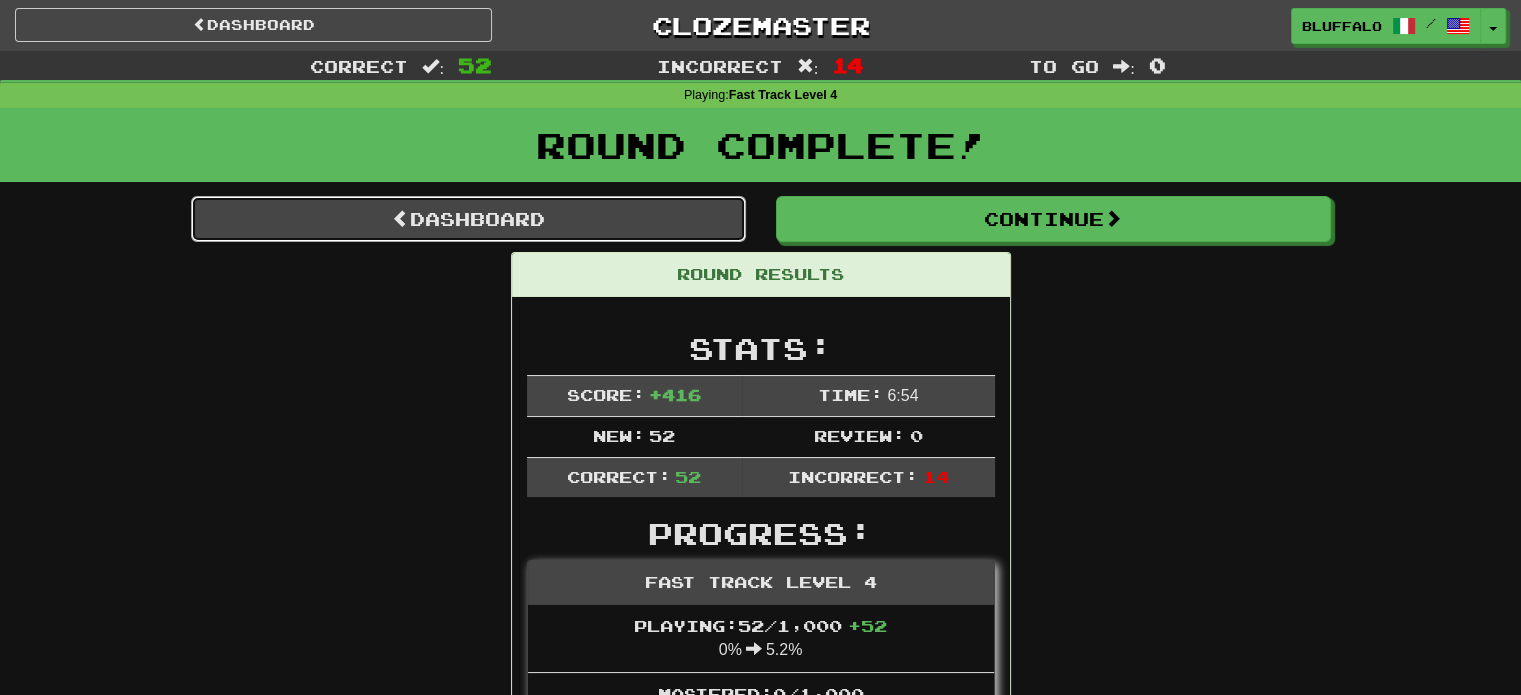 click on "Dashboard" at bounding box center (468, 219) 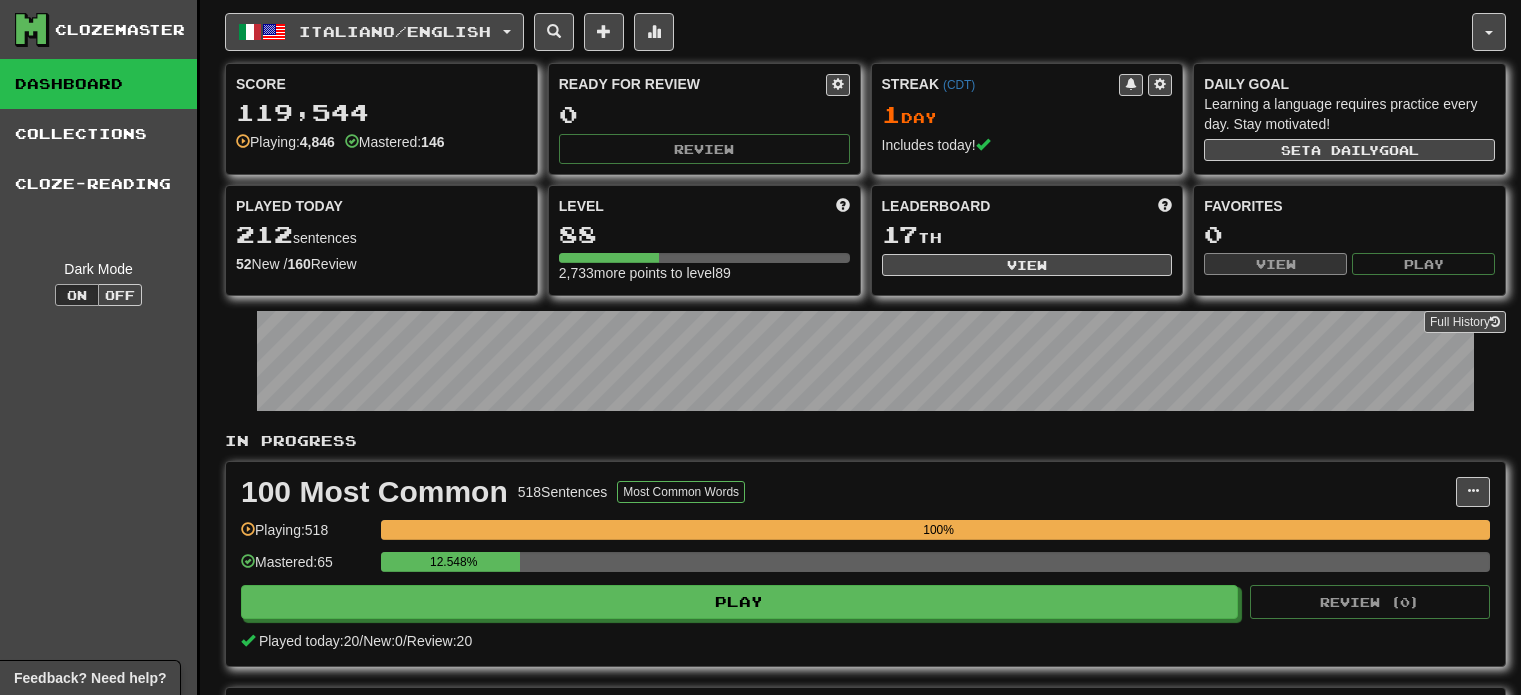 scroll, scrollTop: 0, scrollLeft: 0, axis: both 